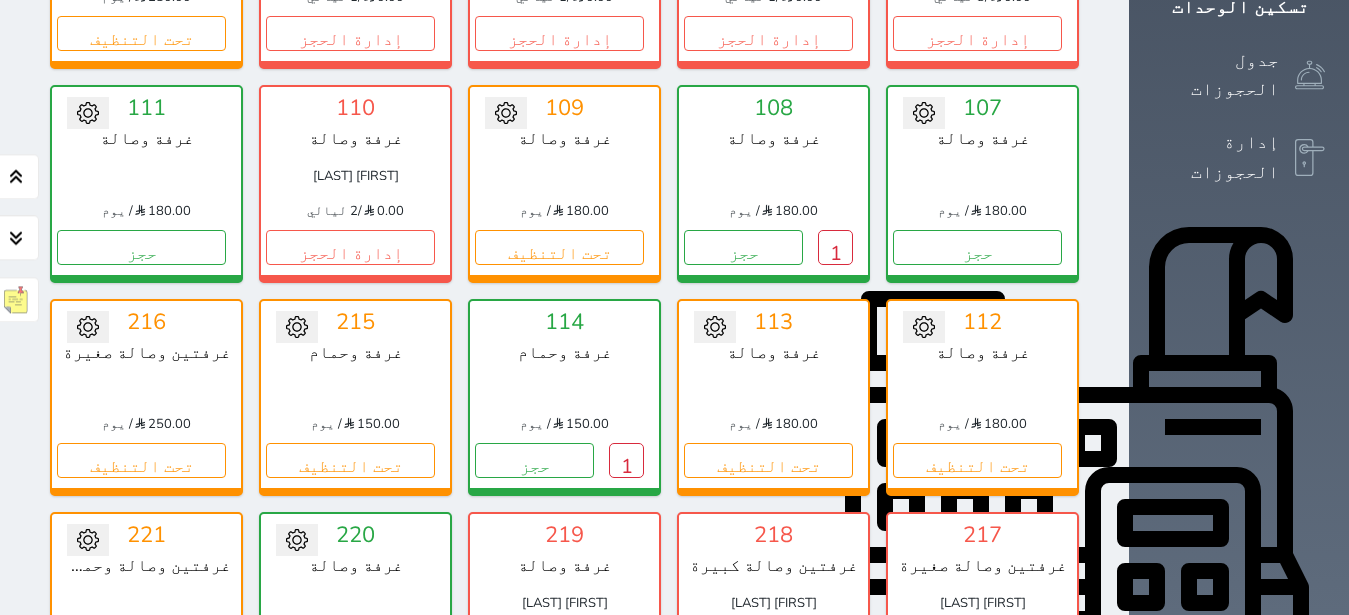 scroll, scrollTop: 393, scrollLeft: 0, axis: vertical 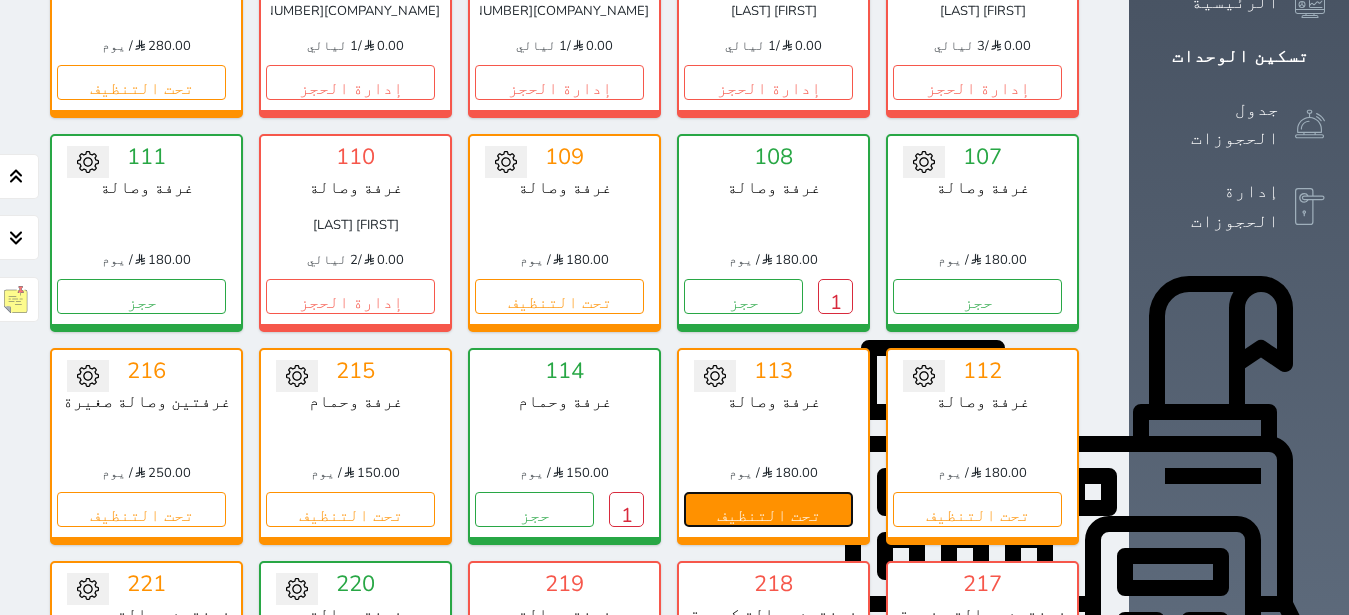 click on "تحت التنظيف" at bounding box center [768, 509] 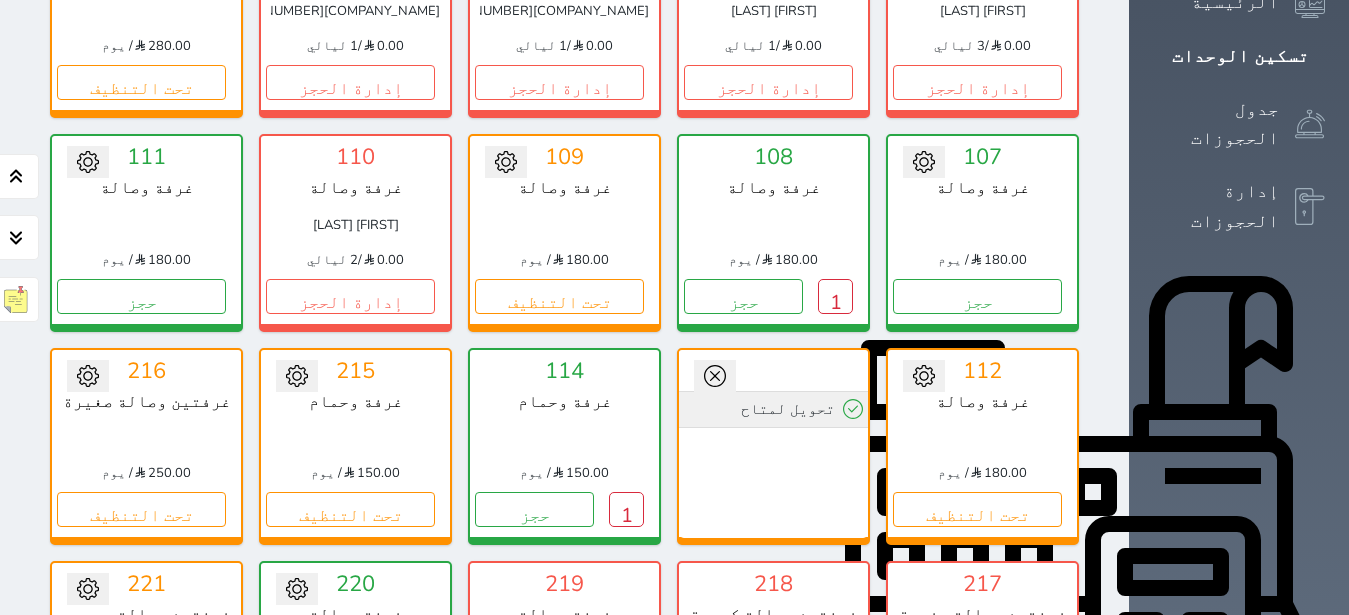 click on "تحويل لمتاح" at bounding box center [773, 409] 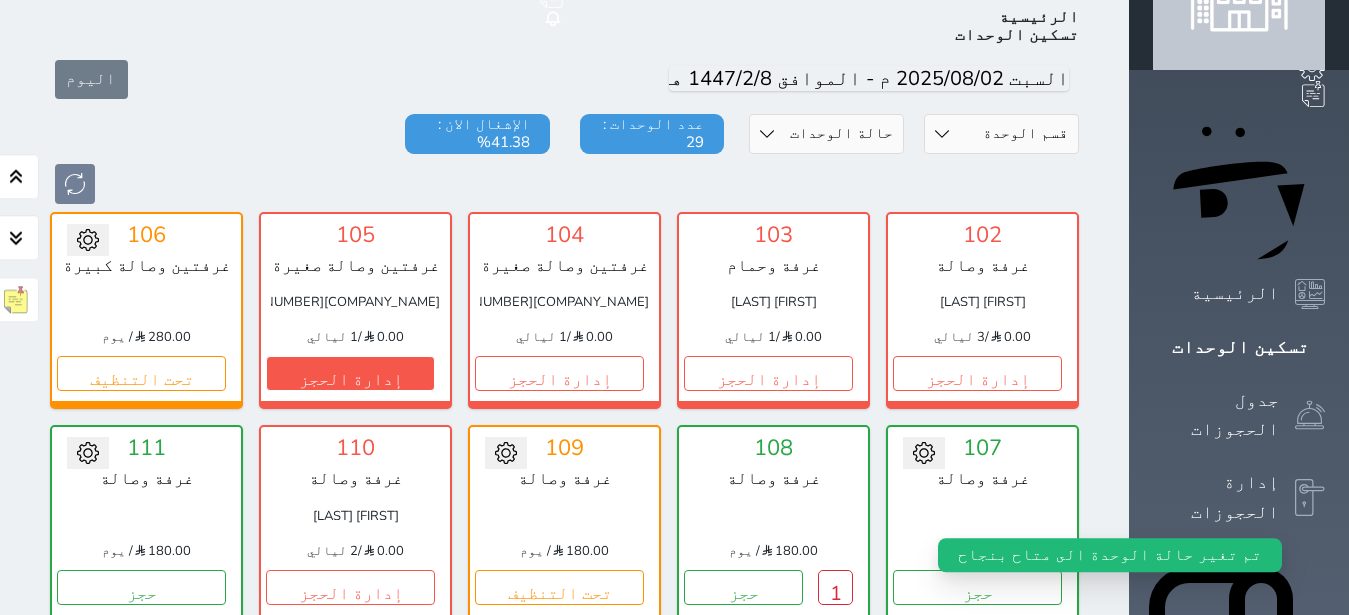 scroll, scrollTop: 141, scrollLeft: 0, axis: vertical 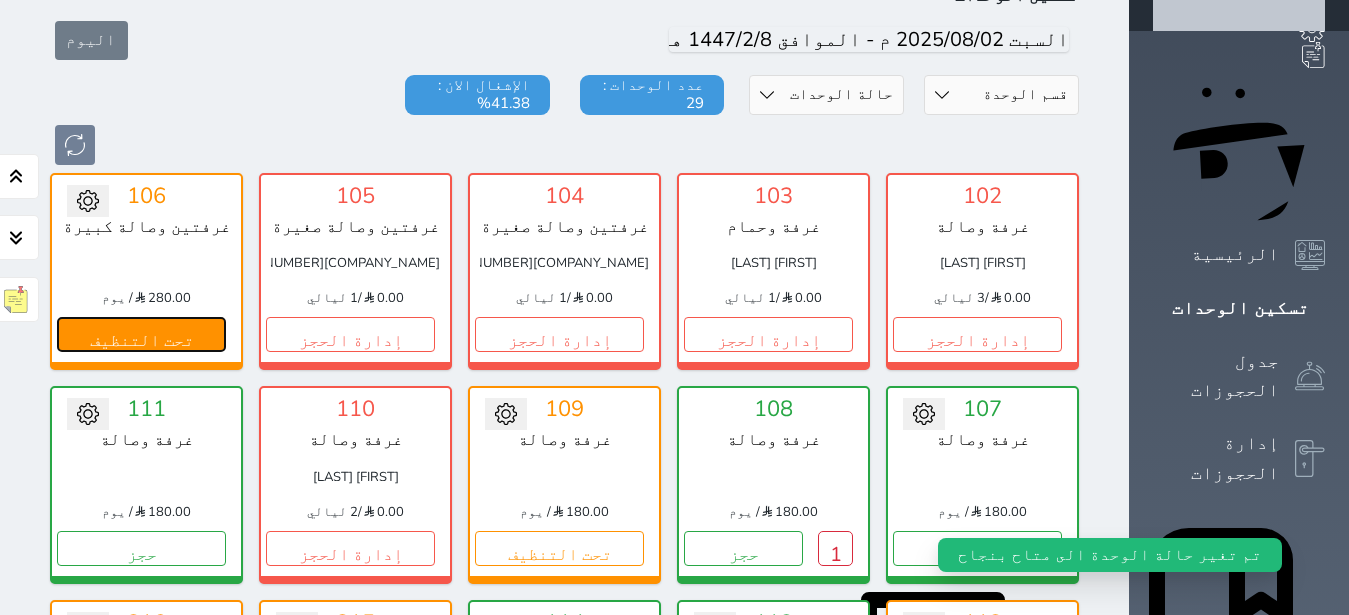 click on "تحت التنظيف" at bounding box center [141, 334] 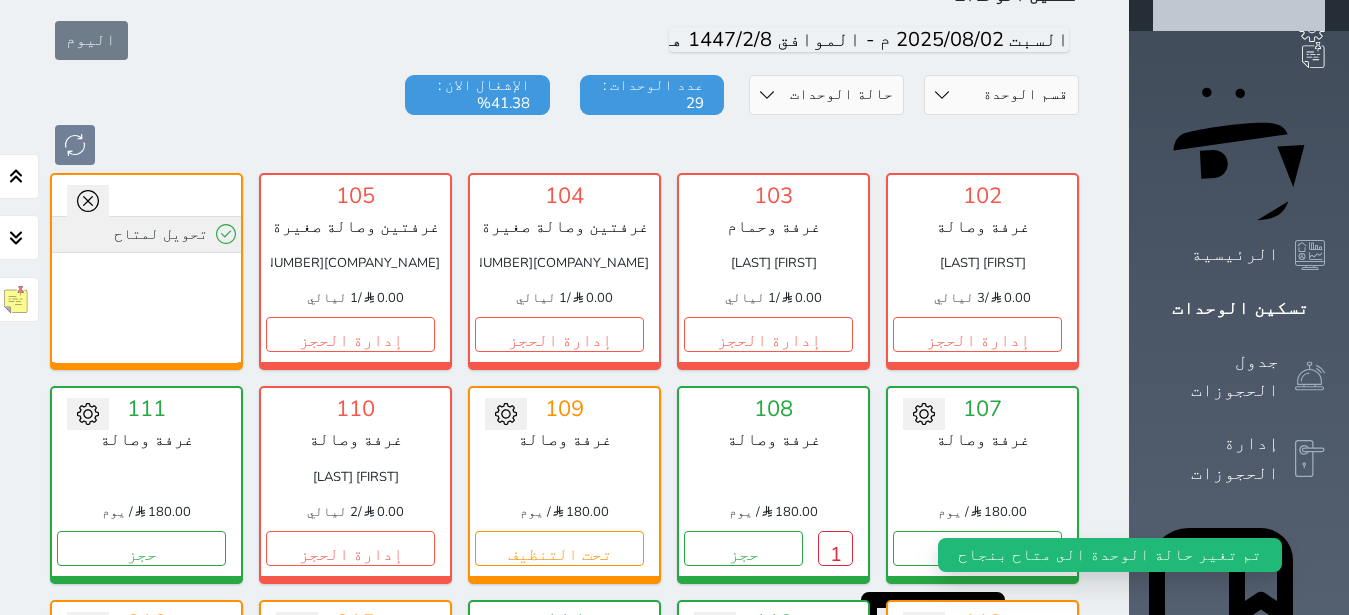 click on "تحويل لمتاح" at bounding box center [146, 234] 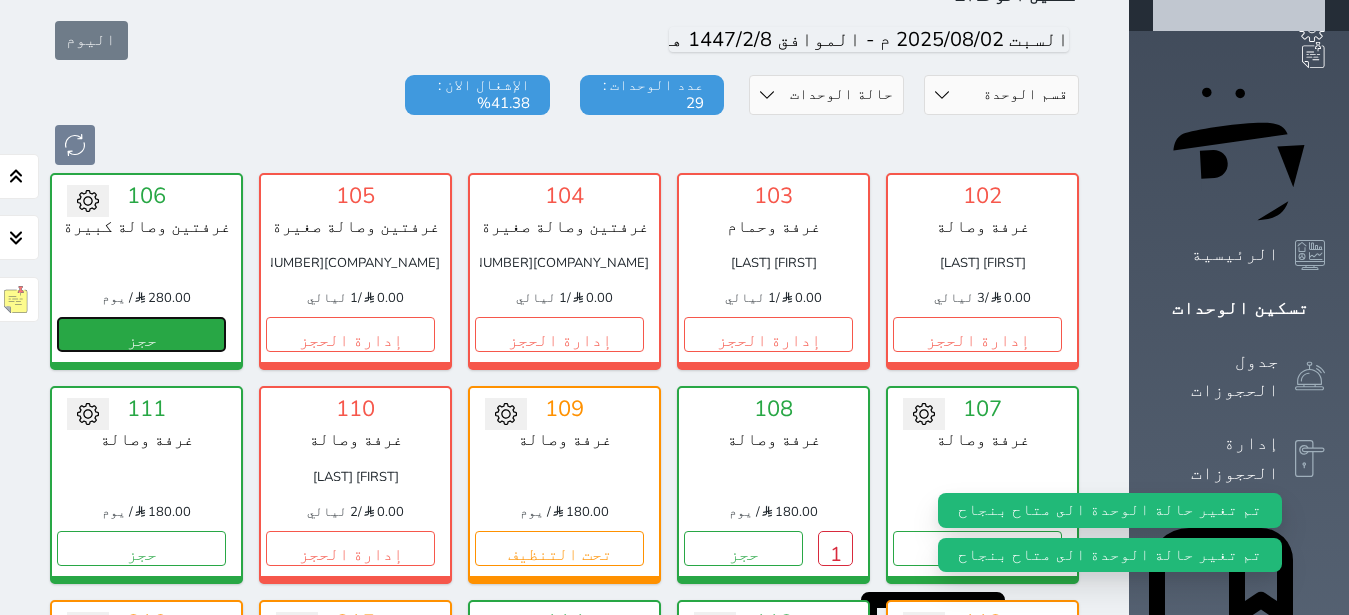 click on "حجز" at bounding box center [141, 334] 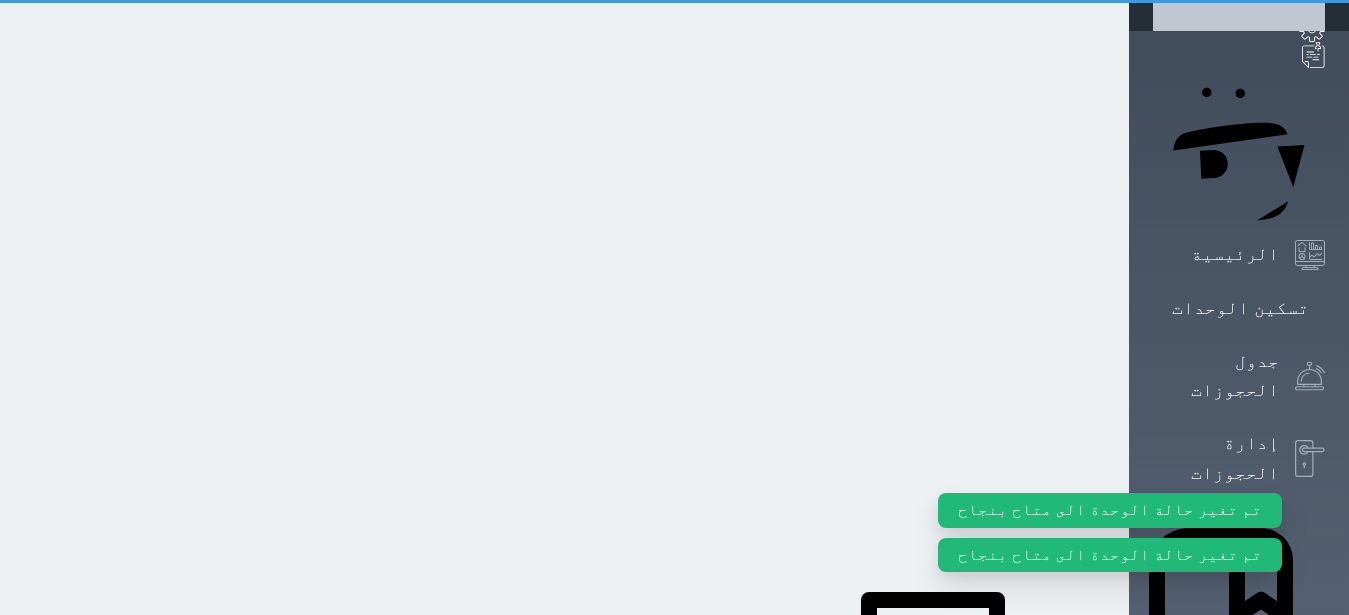 scroll, scrollTop: 20, scrollLeft: 0, axis: vertical 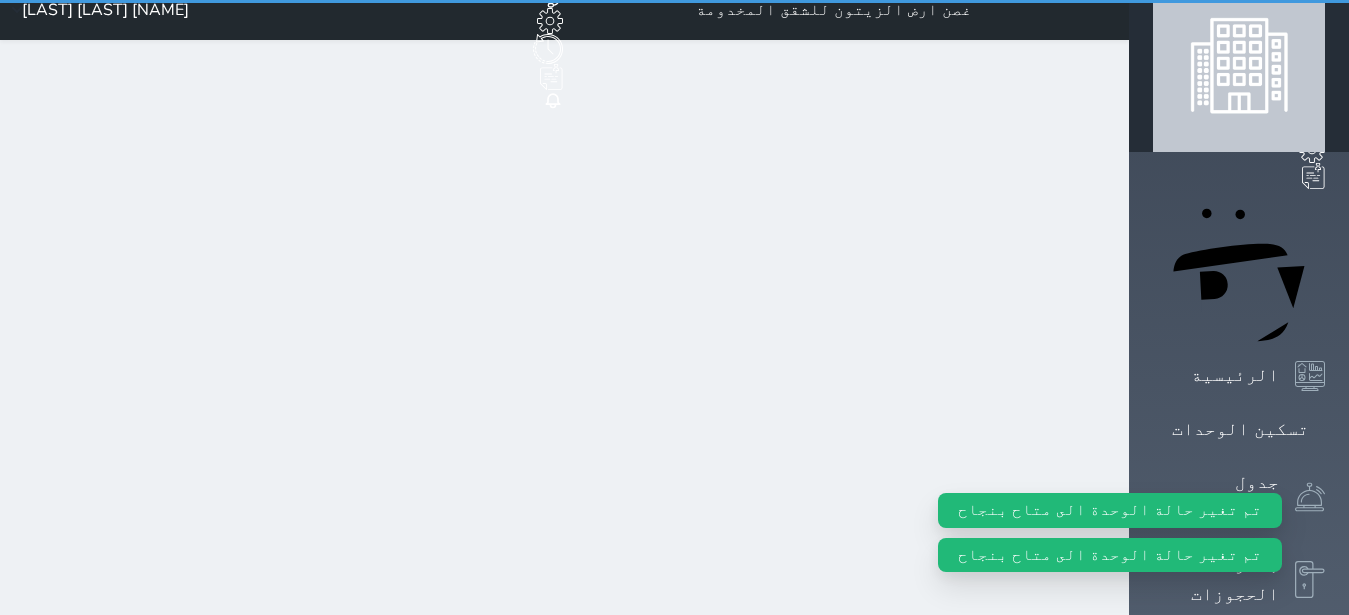 select on "1" 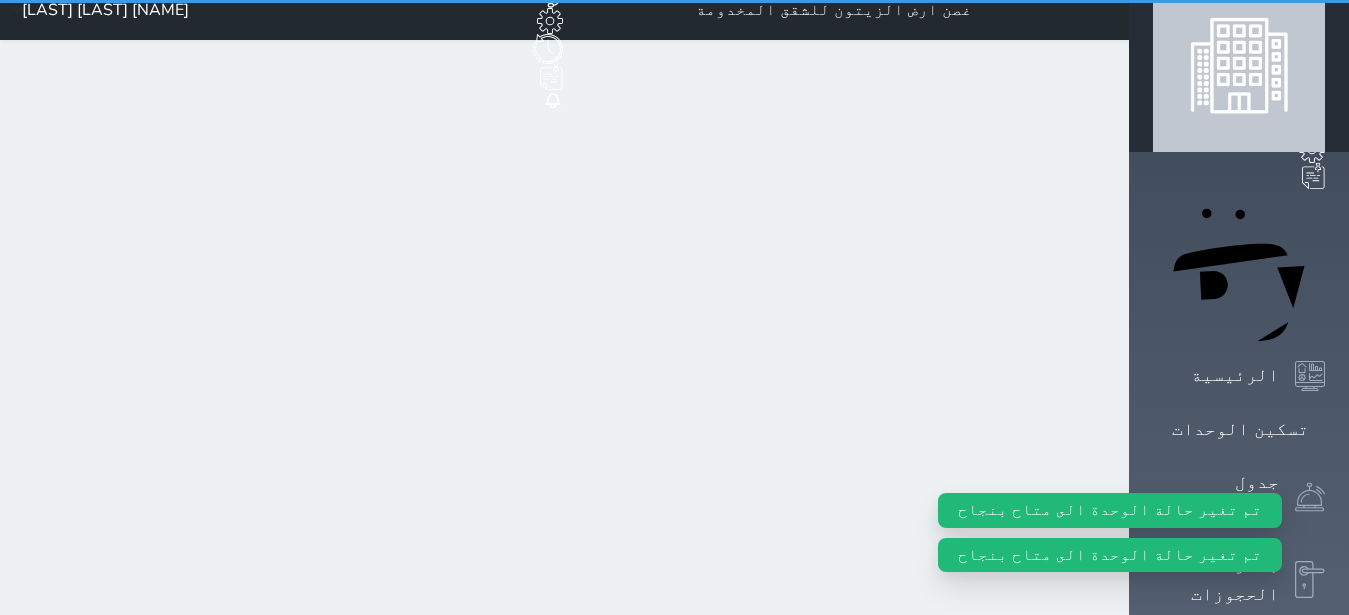 scroll, scrollTop: 0, scrollLeft: 0, axis: both 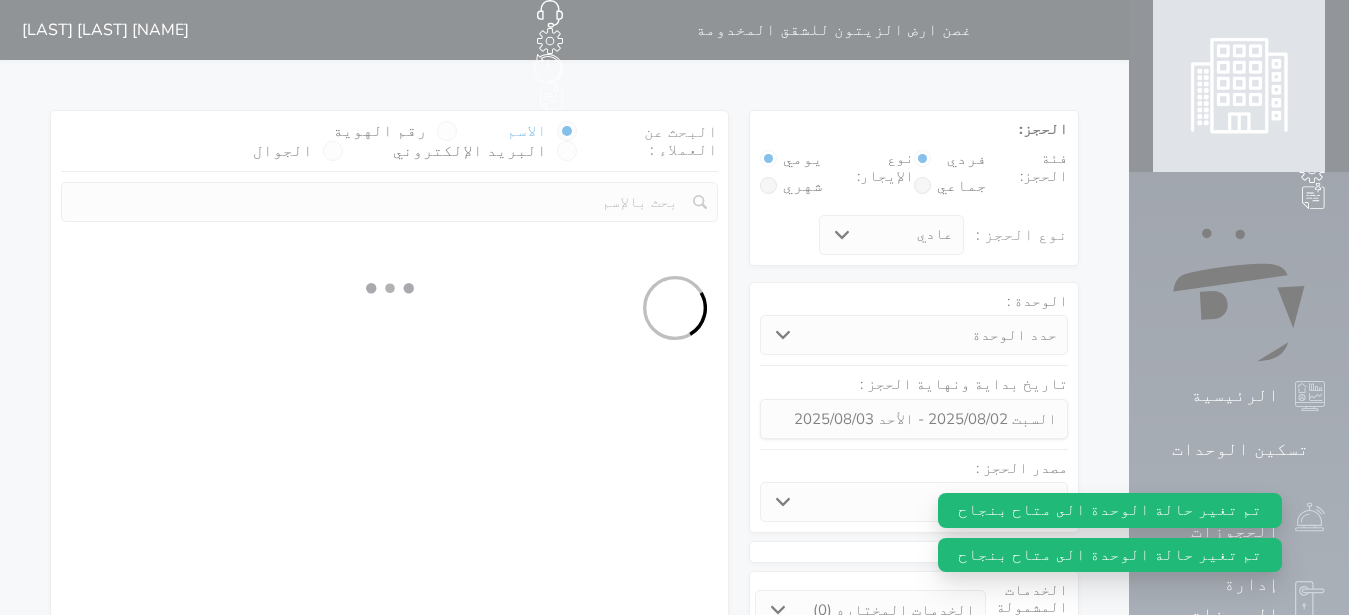 select 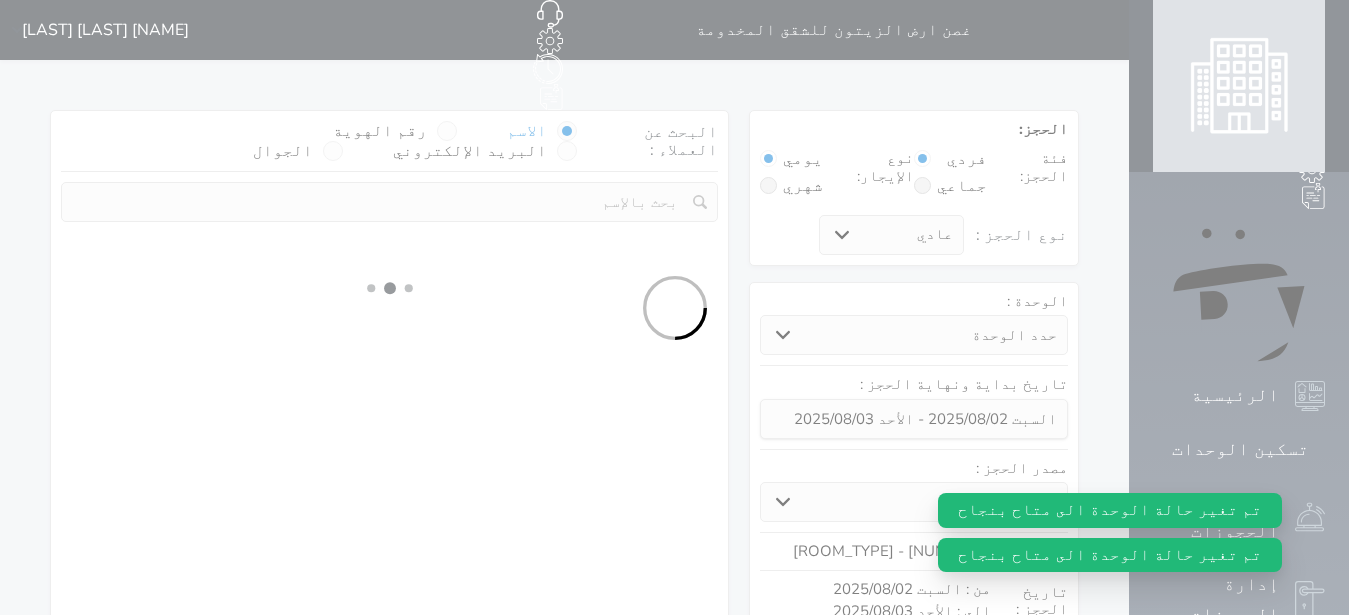 select on "113" 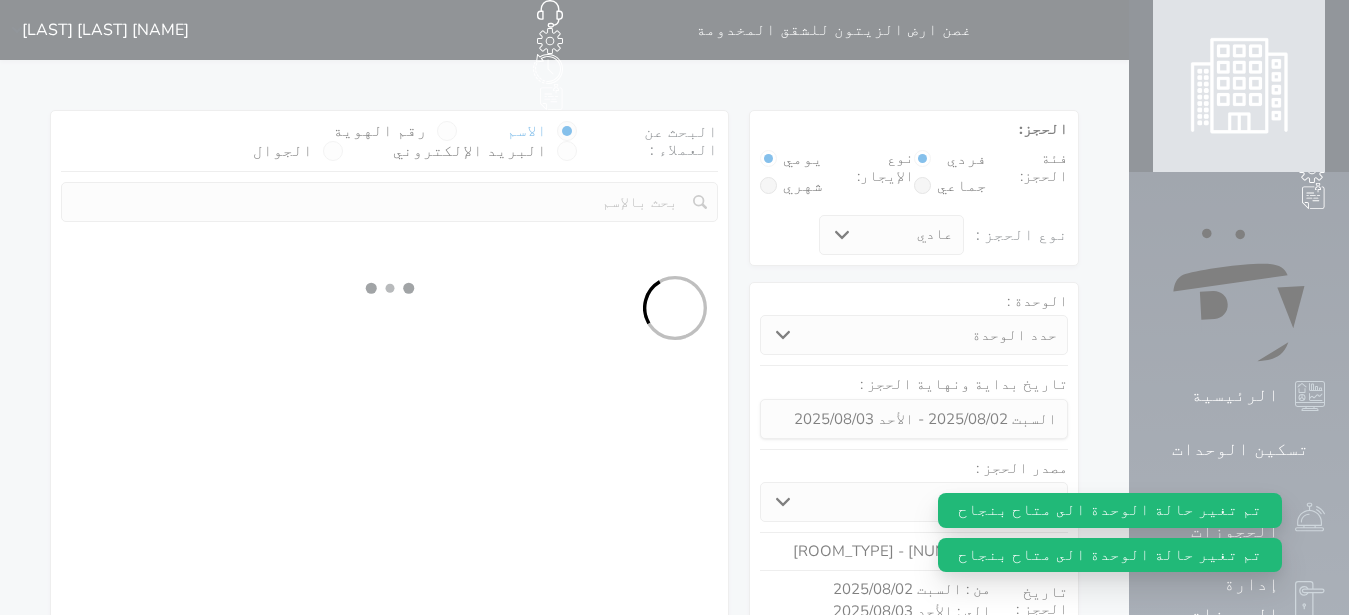select on "1" 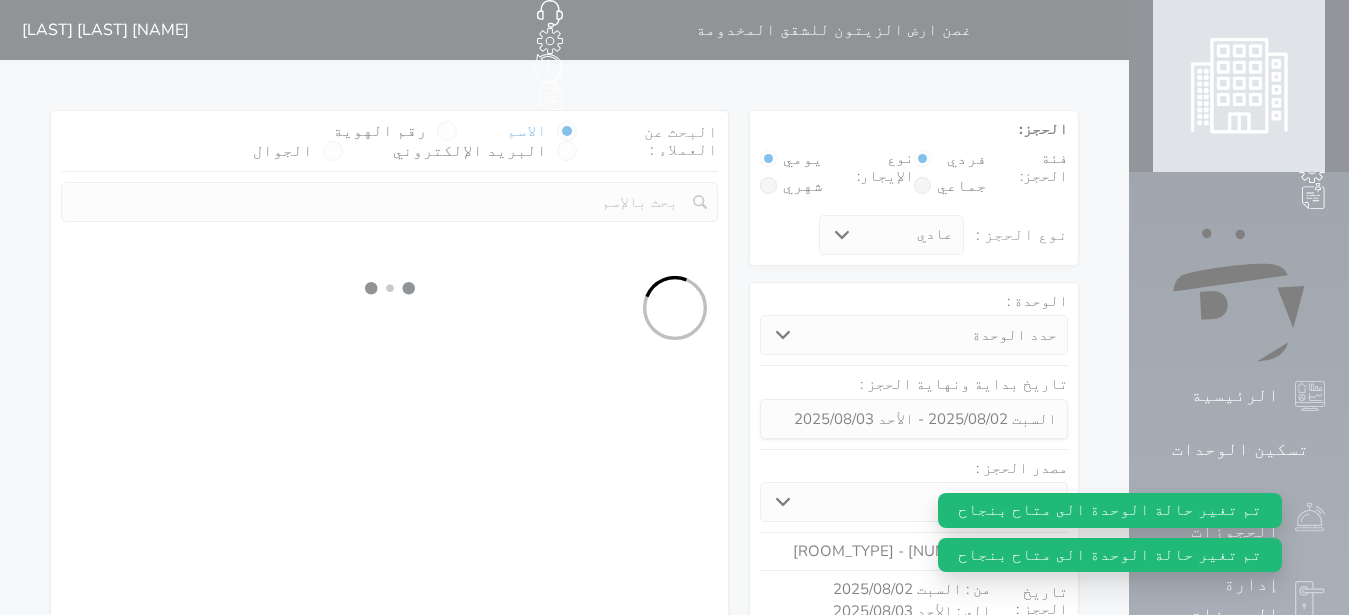 select 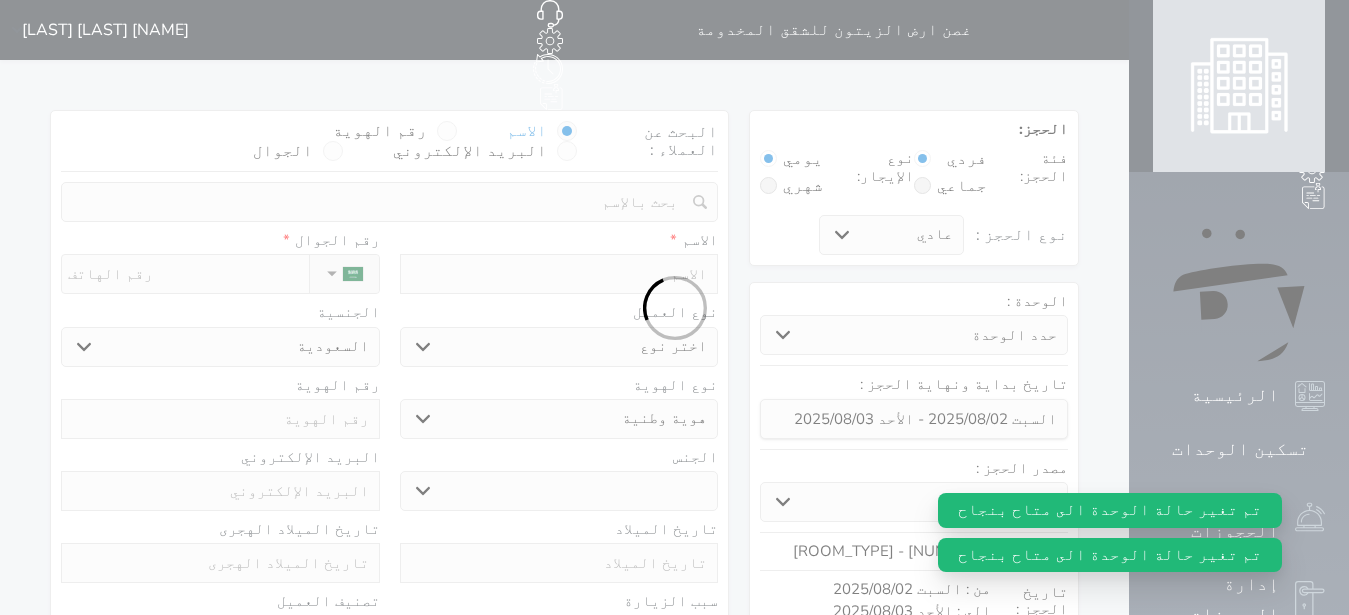 select 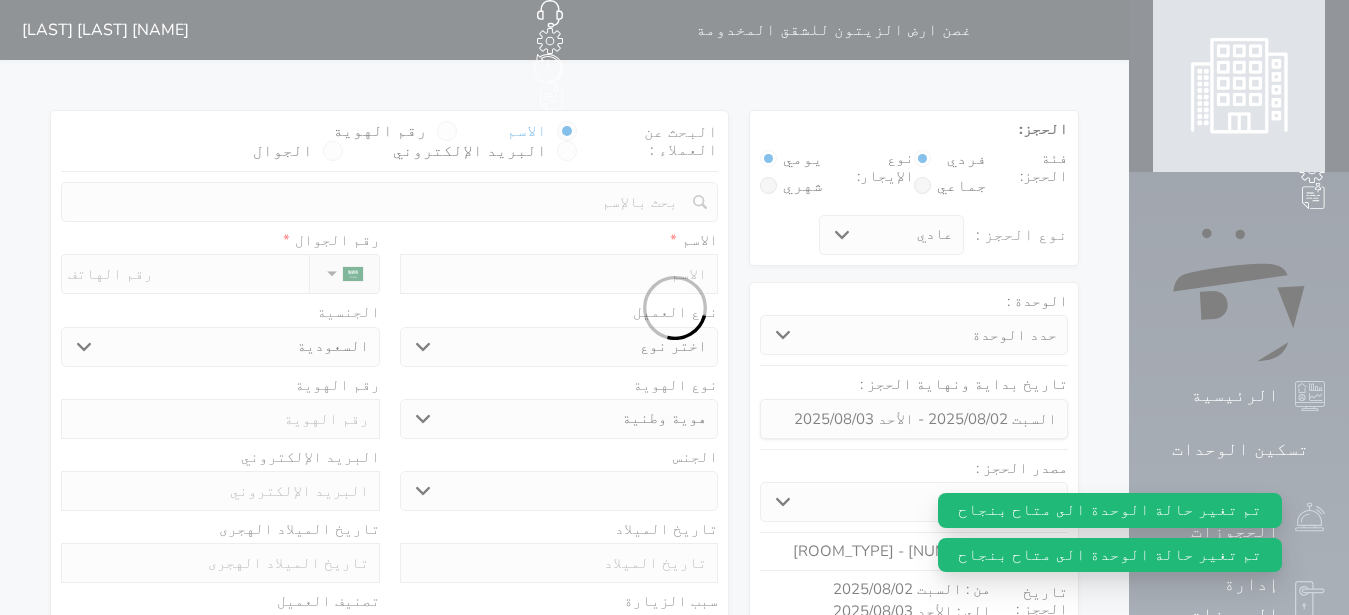 select 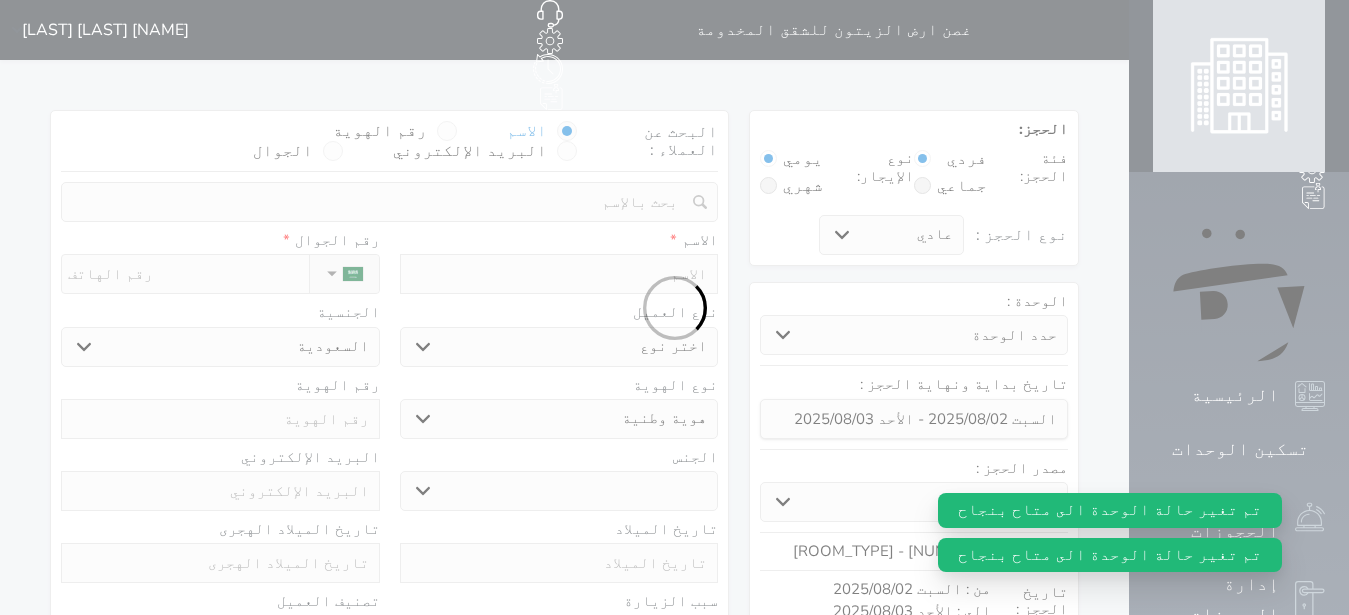select on "1" 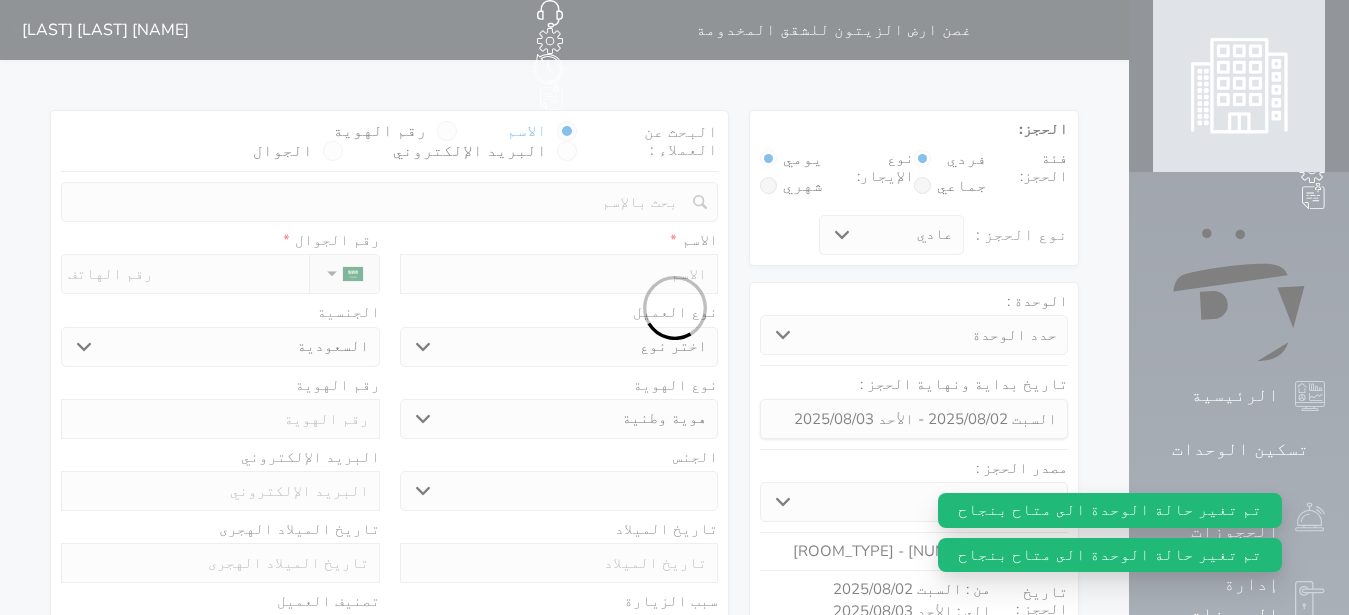 select on "7" 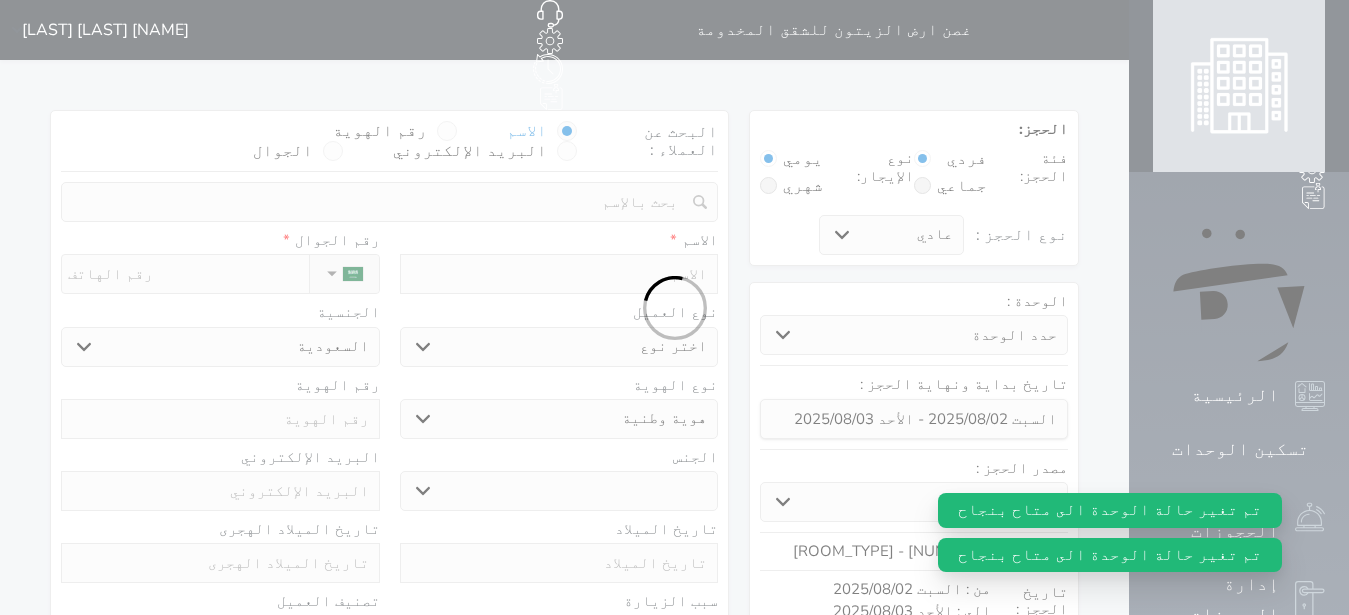 select 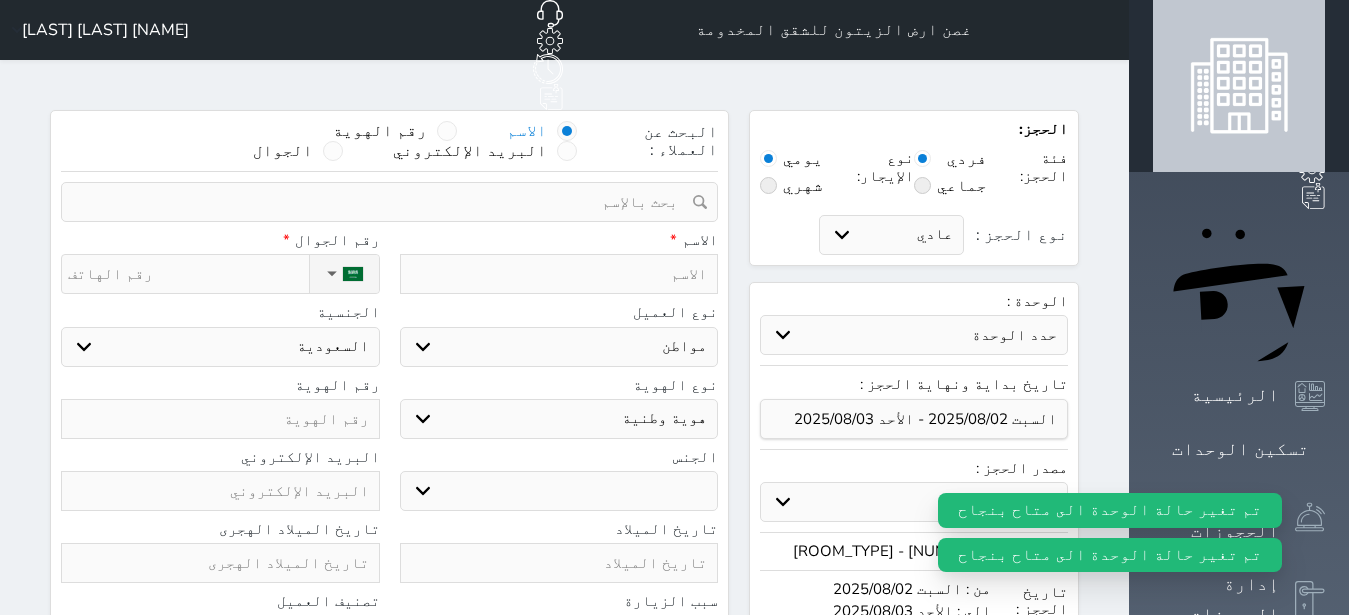 select 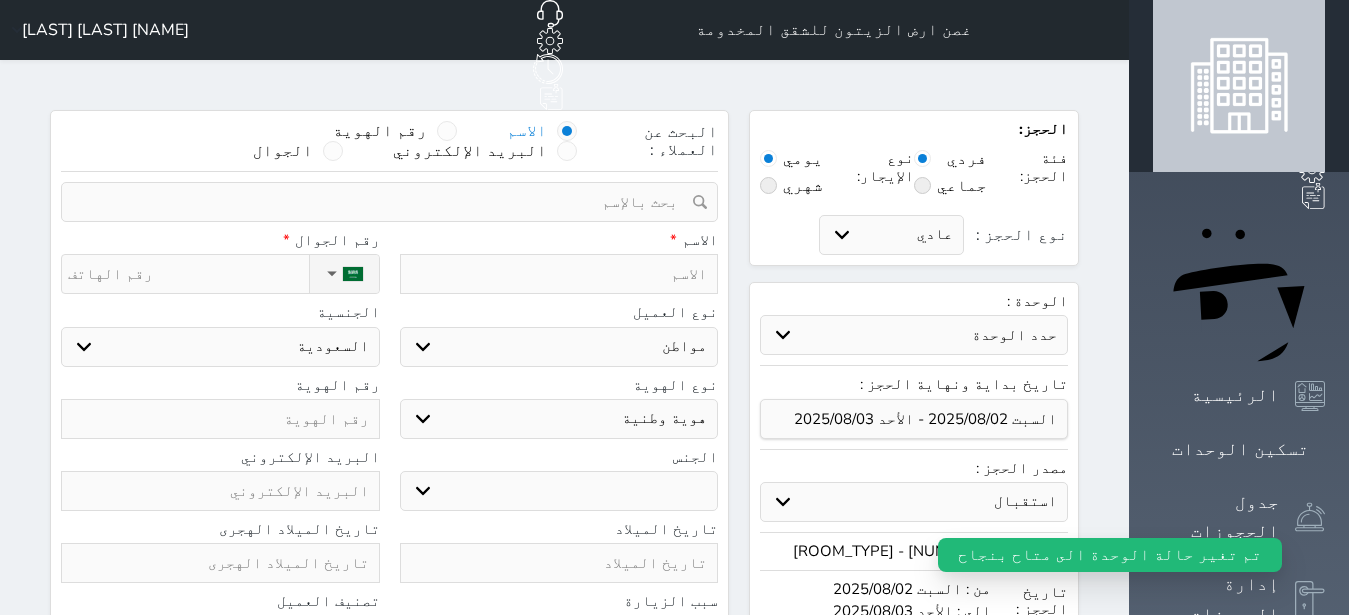 click on "الاسم       رقم الهوية       البريد الإلكتروني       الجوال" at bounding box center [319, 141] 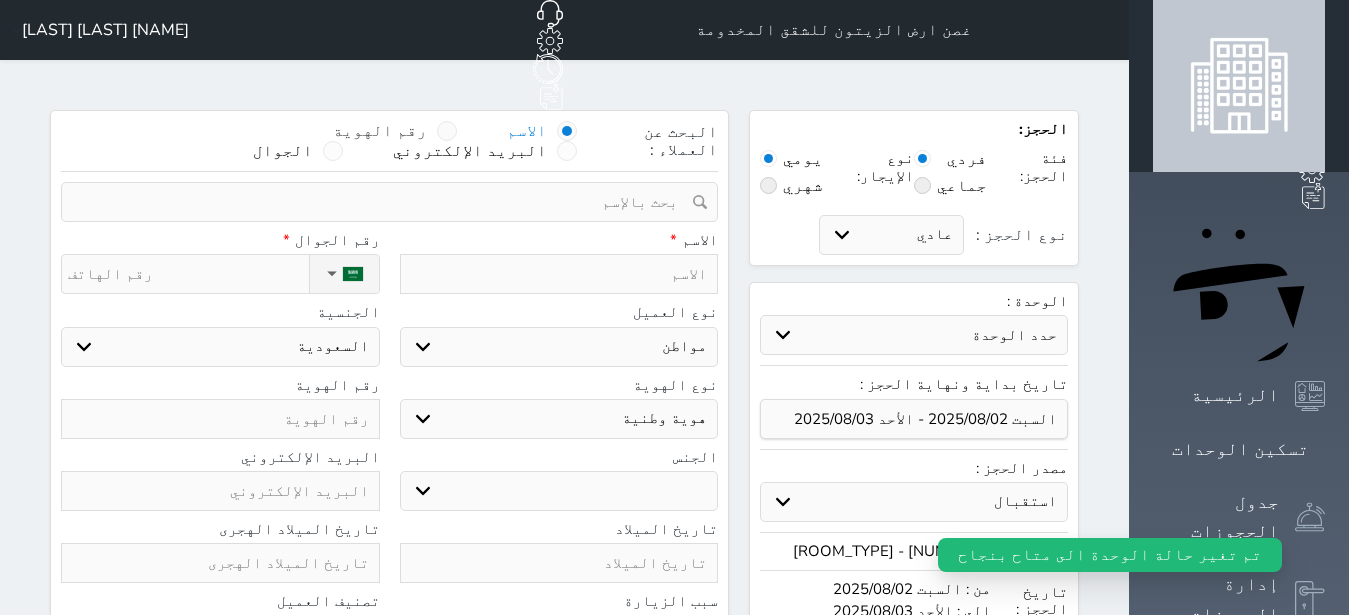 click at bounding box center [447, 131] 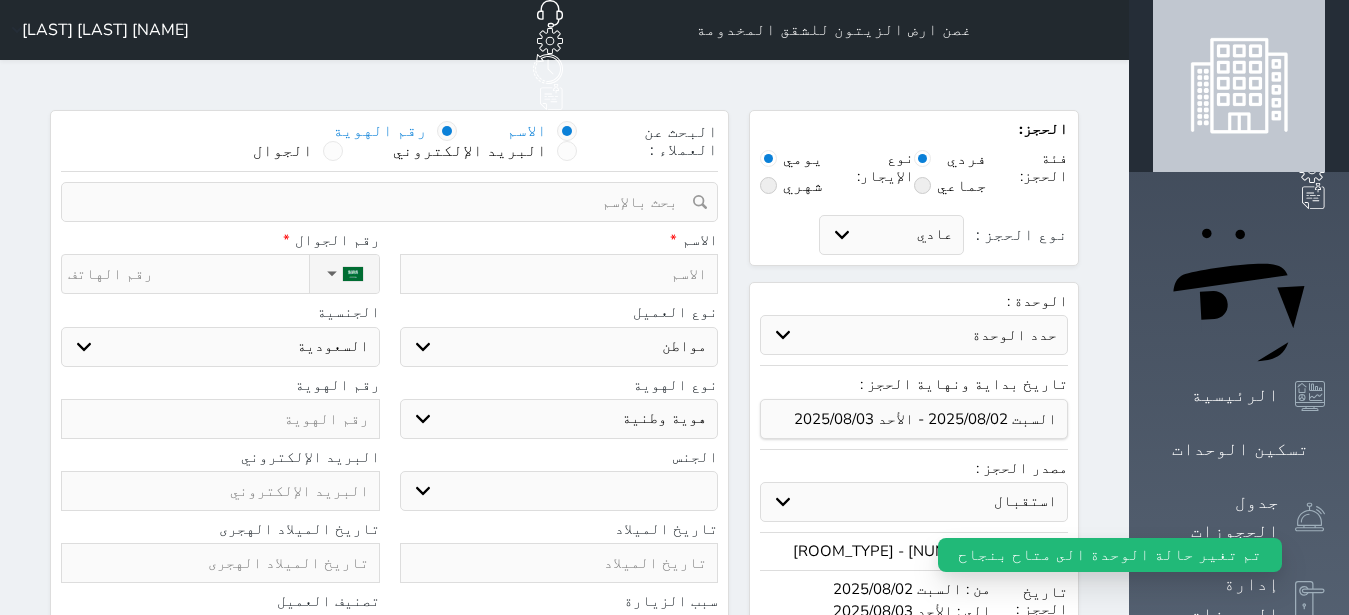 select 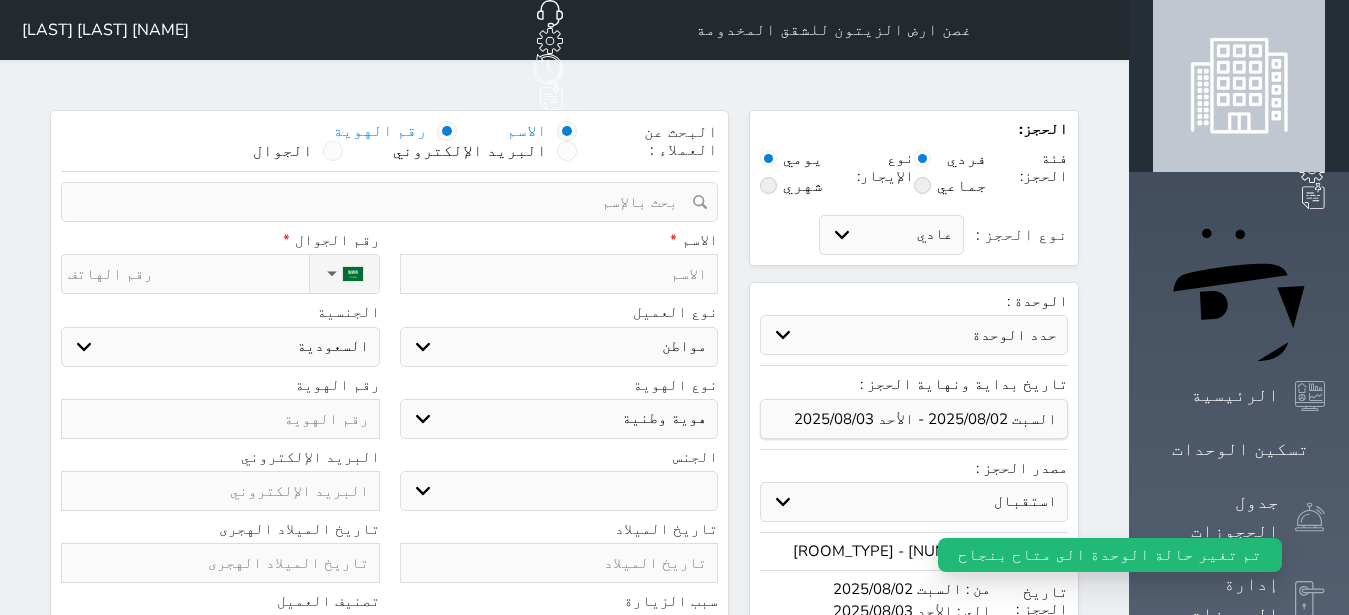 select 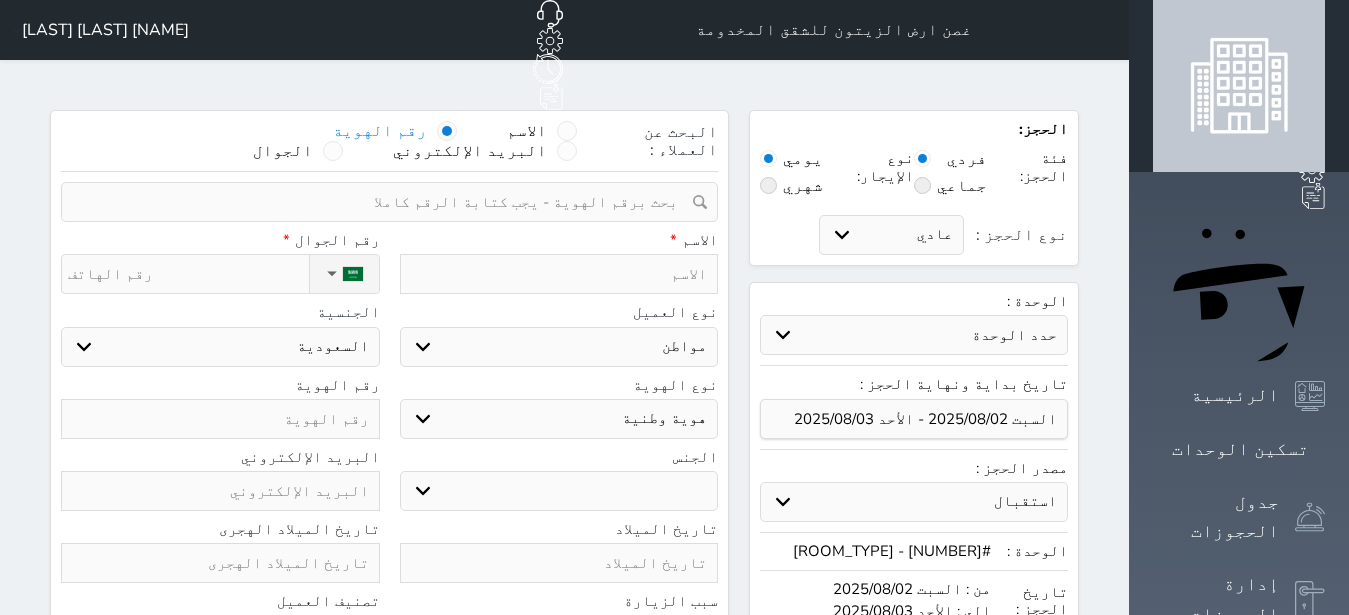 click at bounding box center [559, 274] 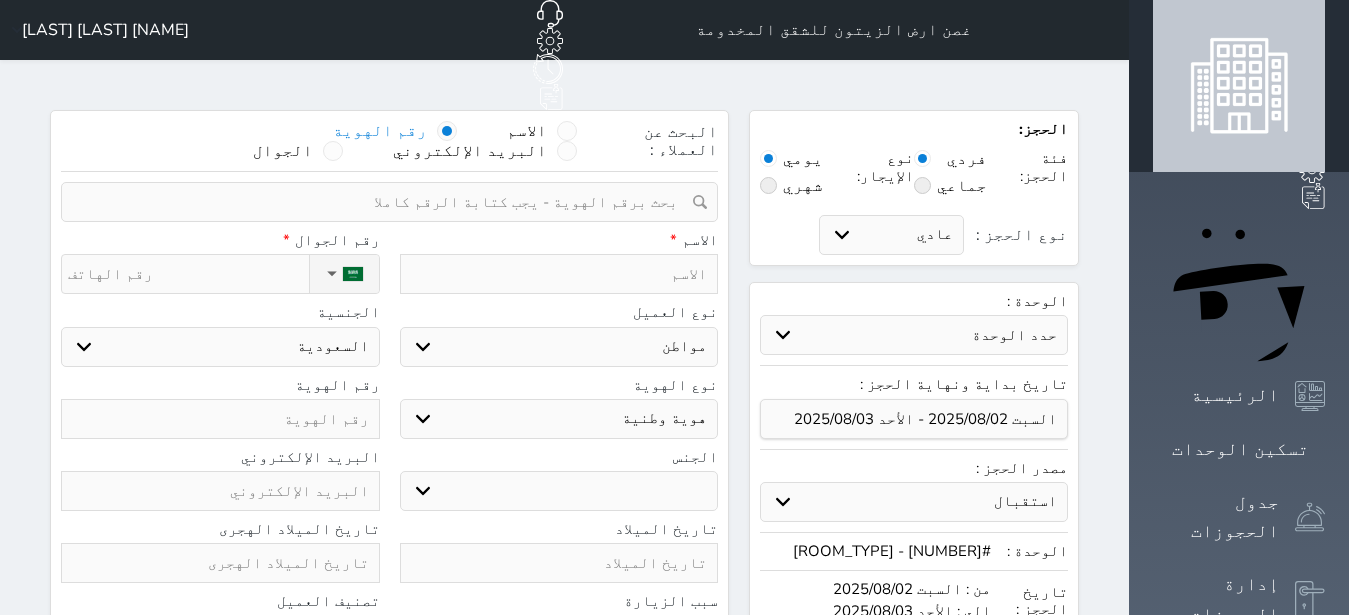 type on "ا" 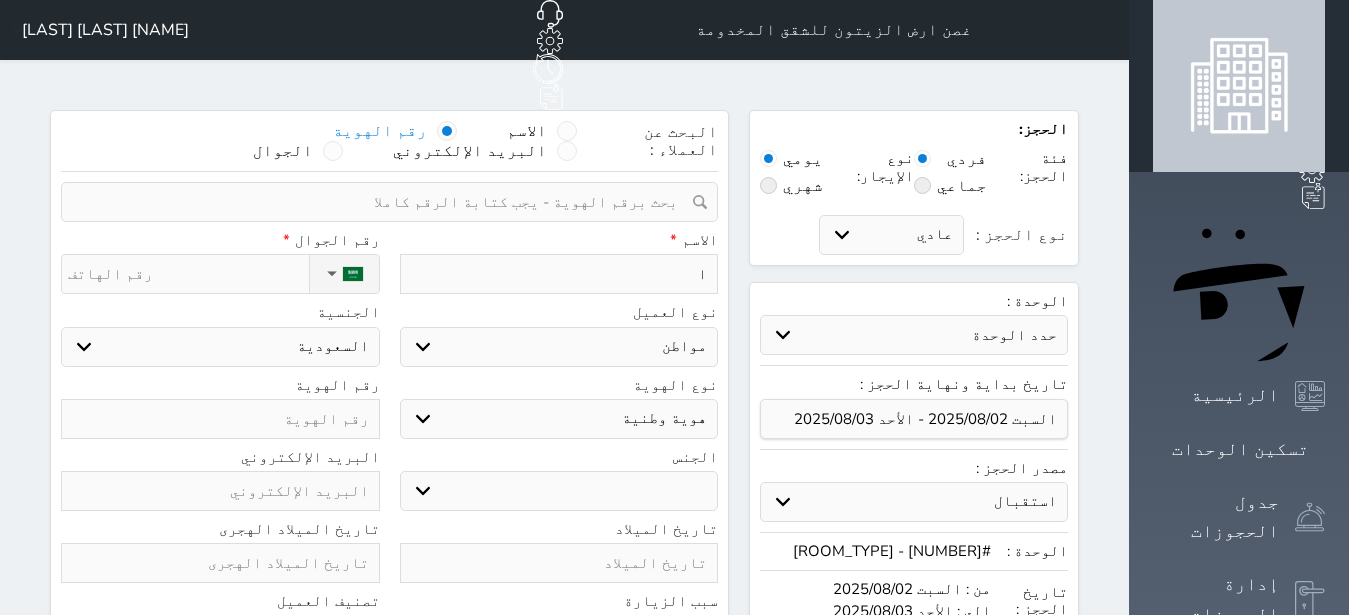type on "ال" 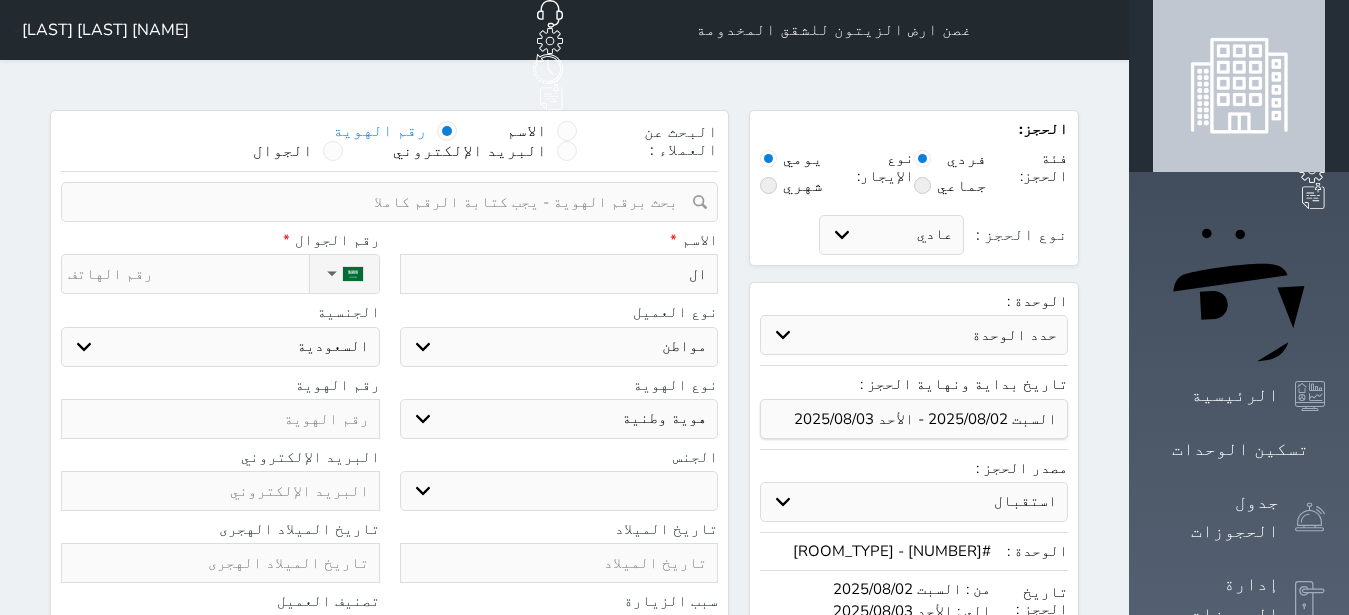 type on "ا" 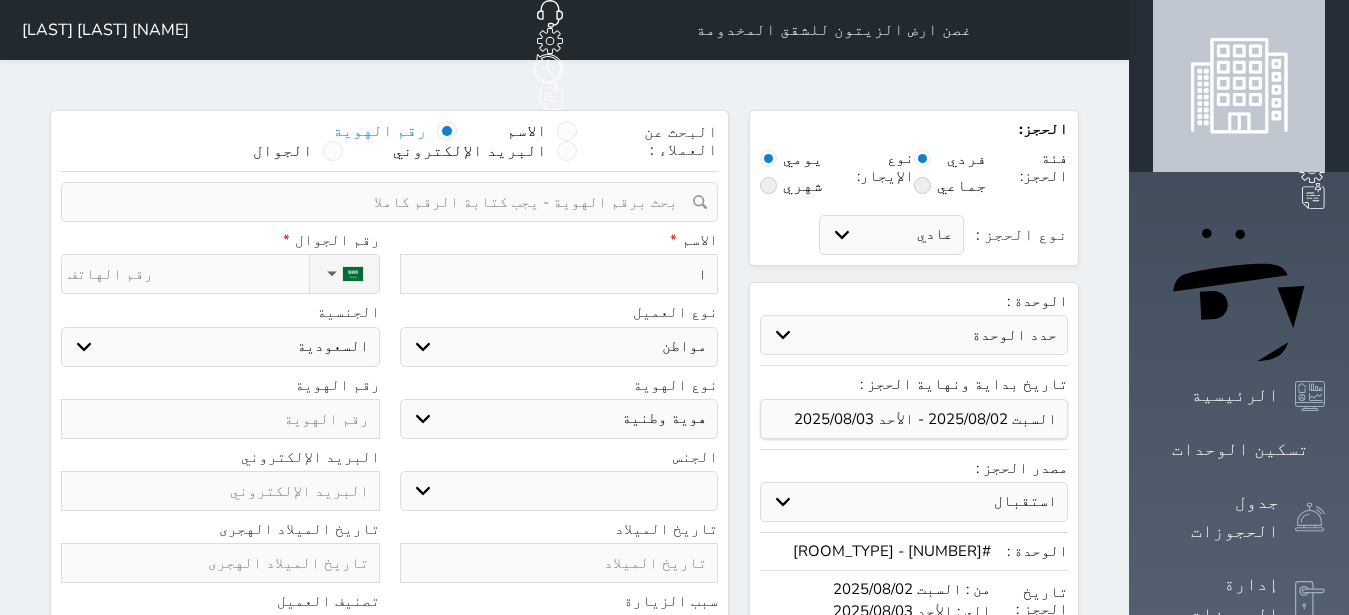 type 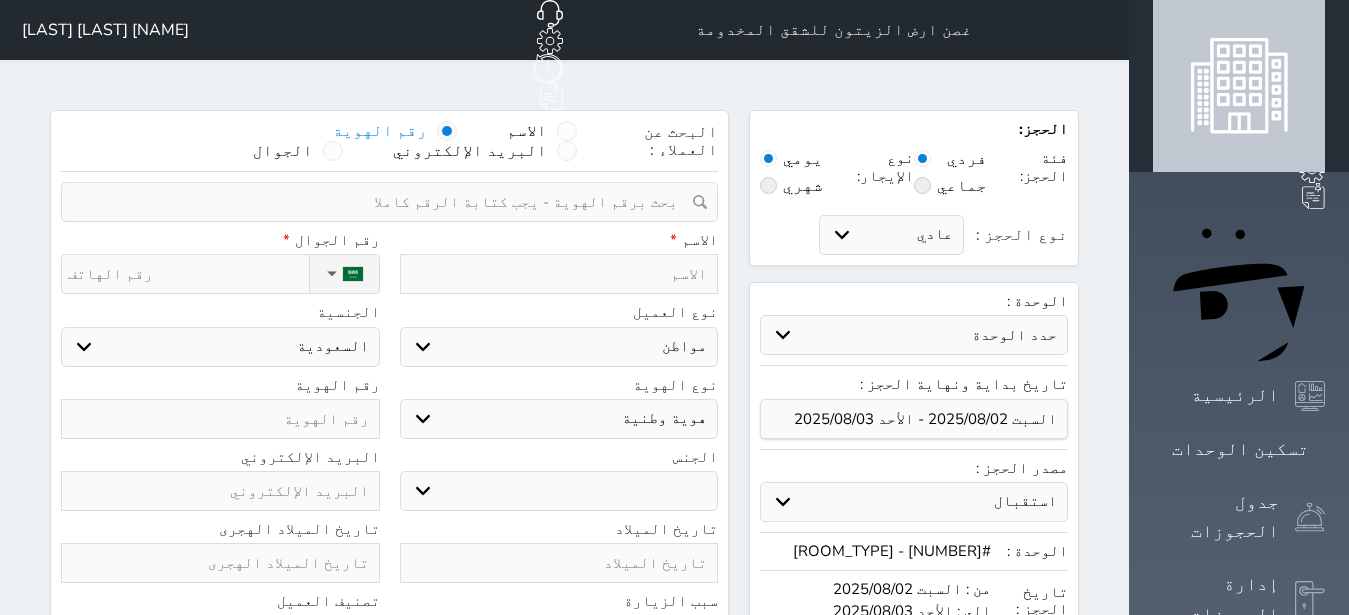 type on "ق" 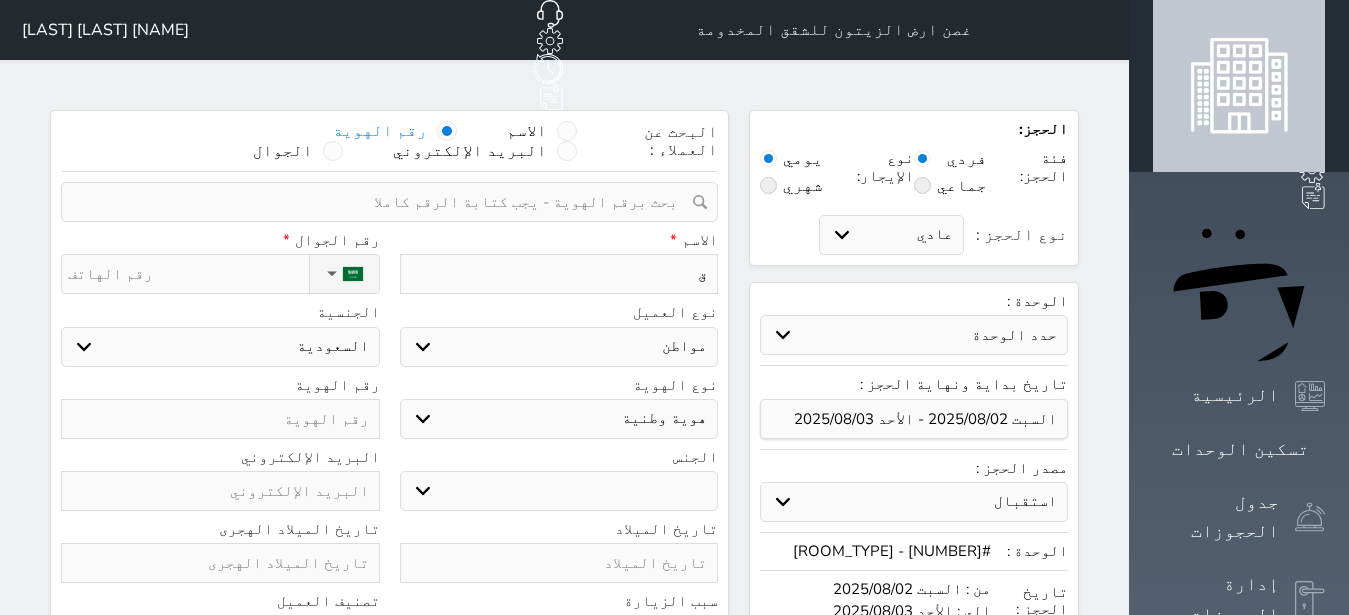 type on "قي" 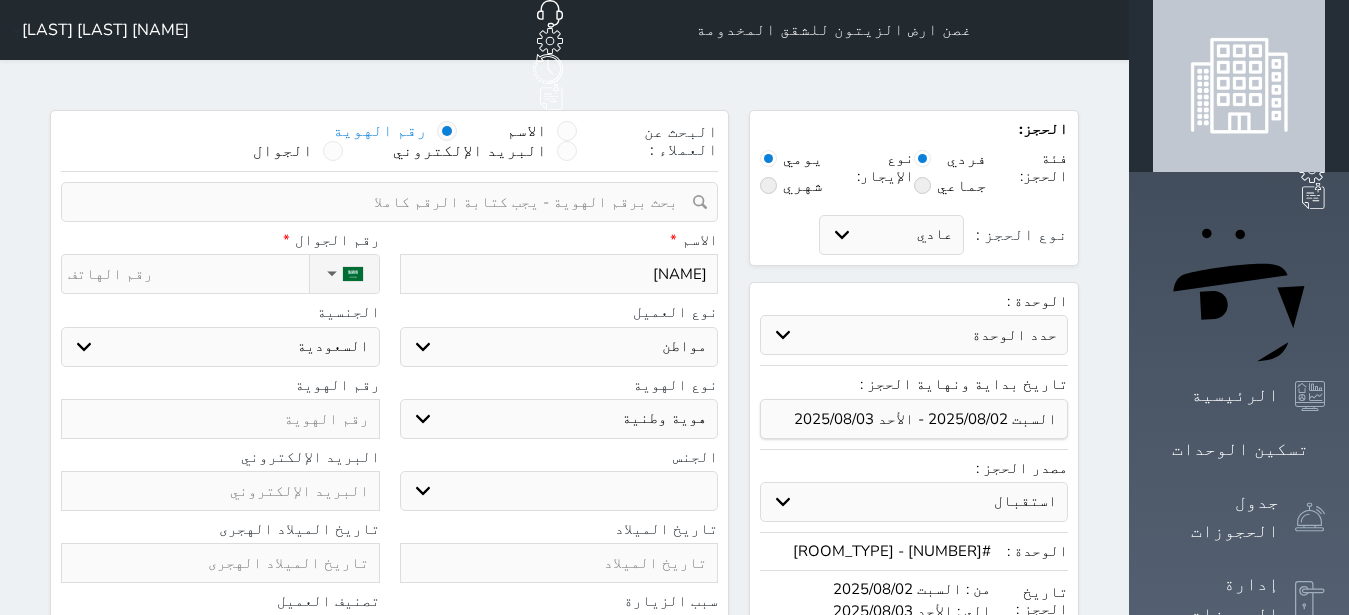 select 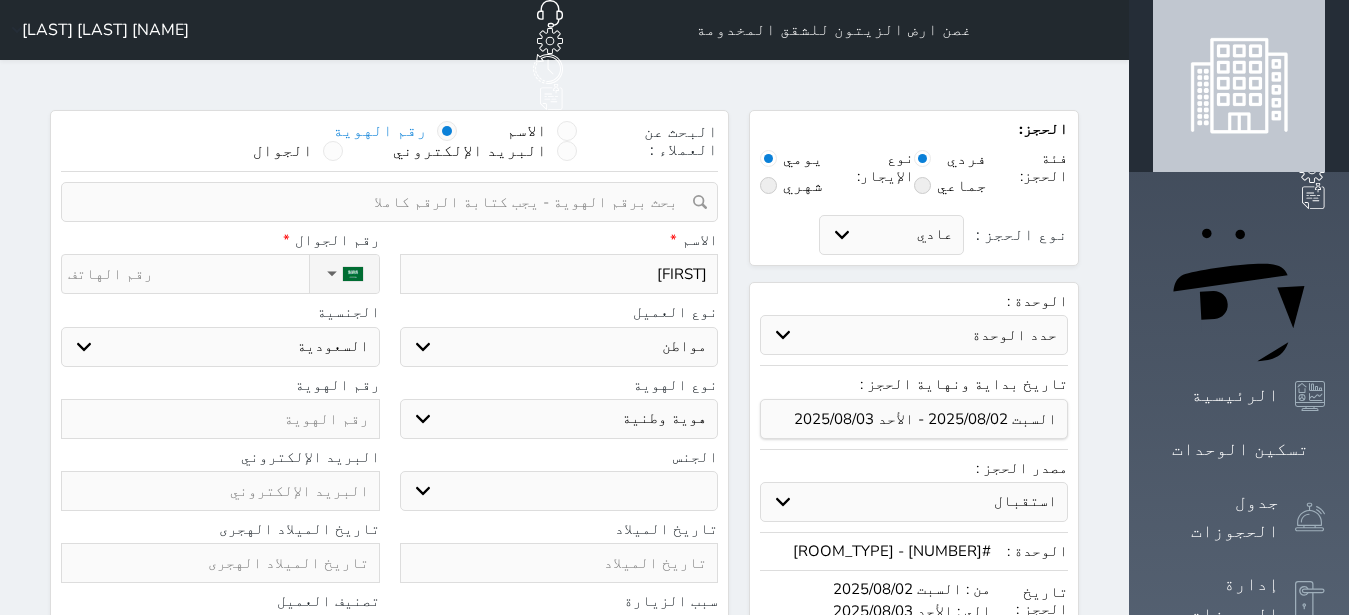 type on "قيس" 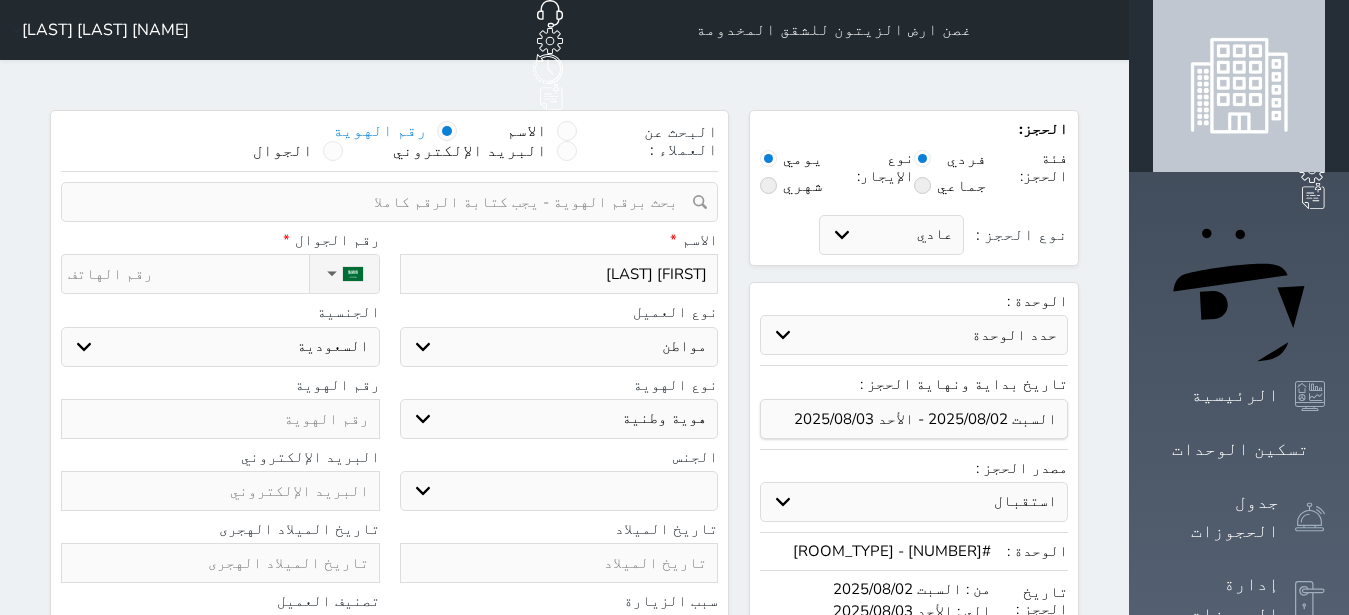 type on "قيس" 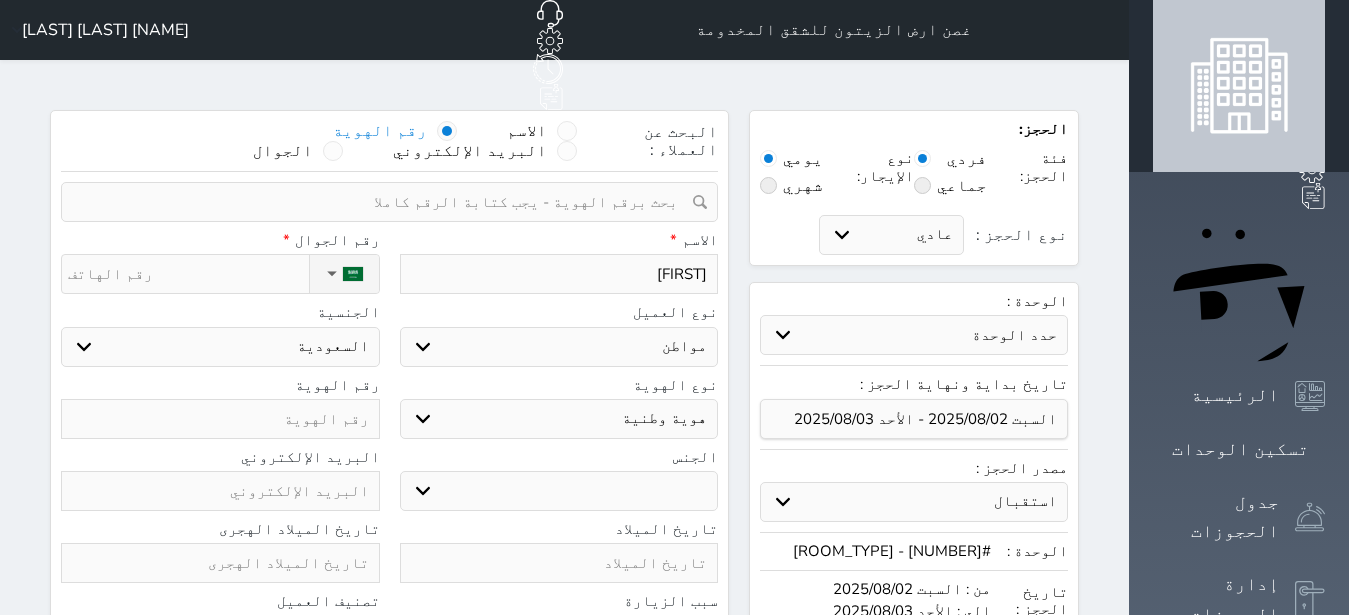 type on "قيس ح" 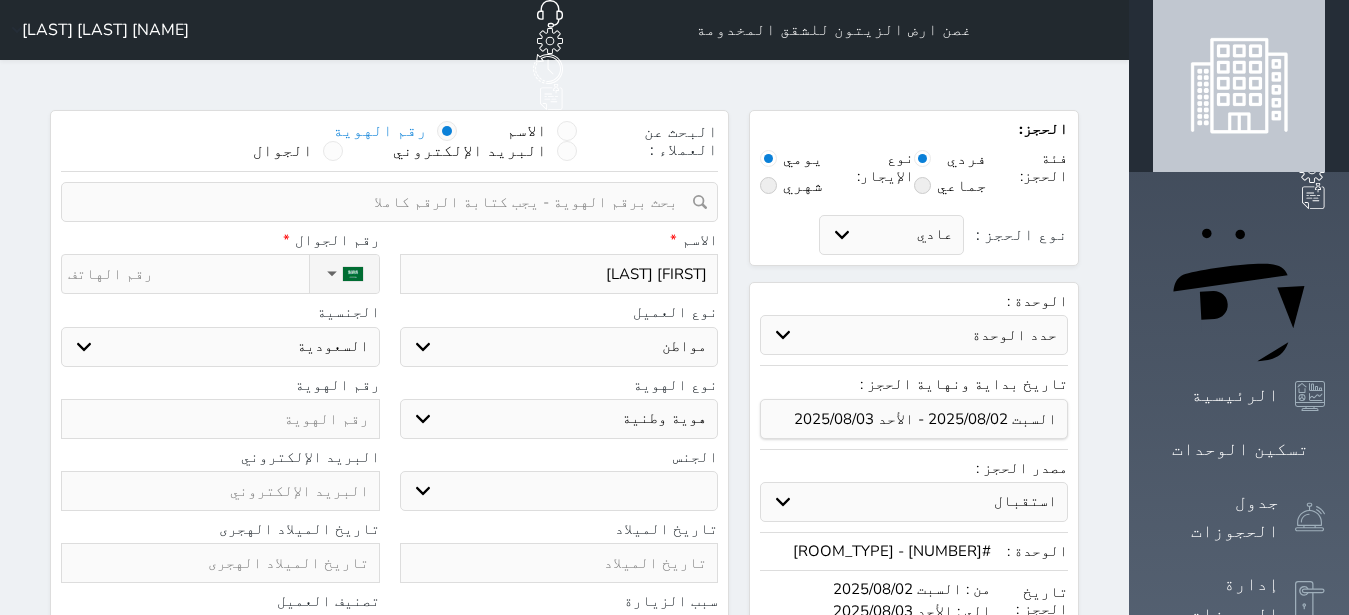type on "قيس حا" 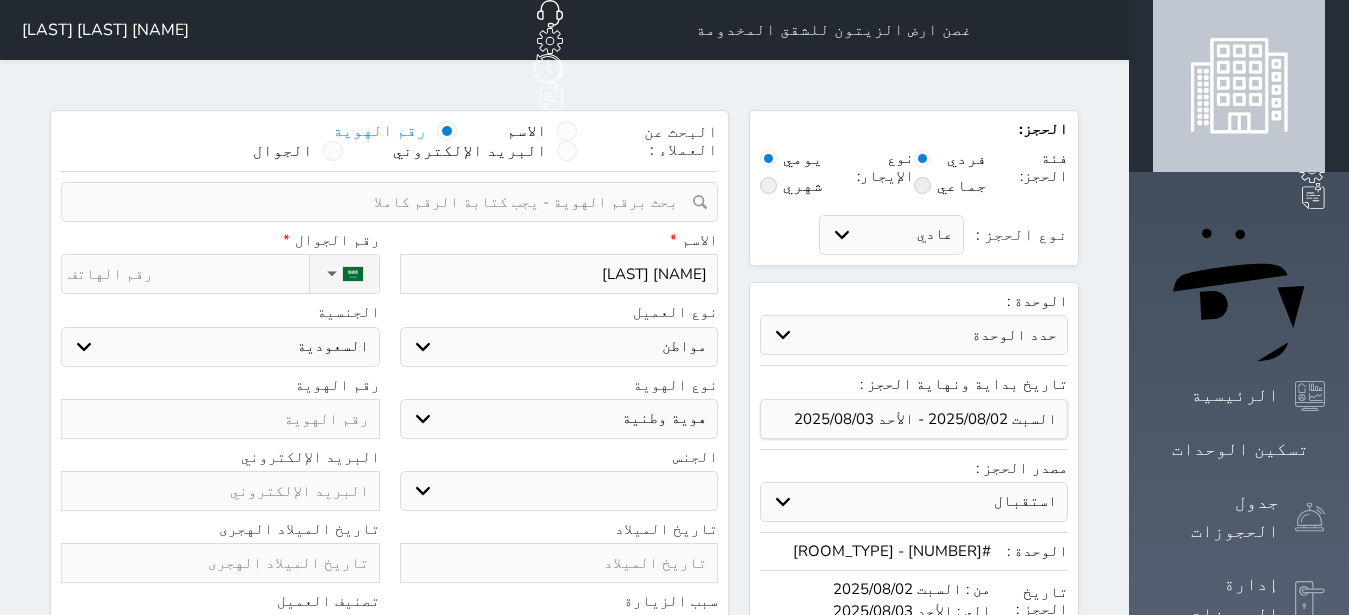 type on "قيس حات" 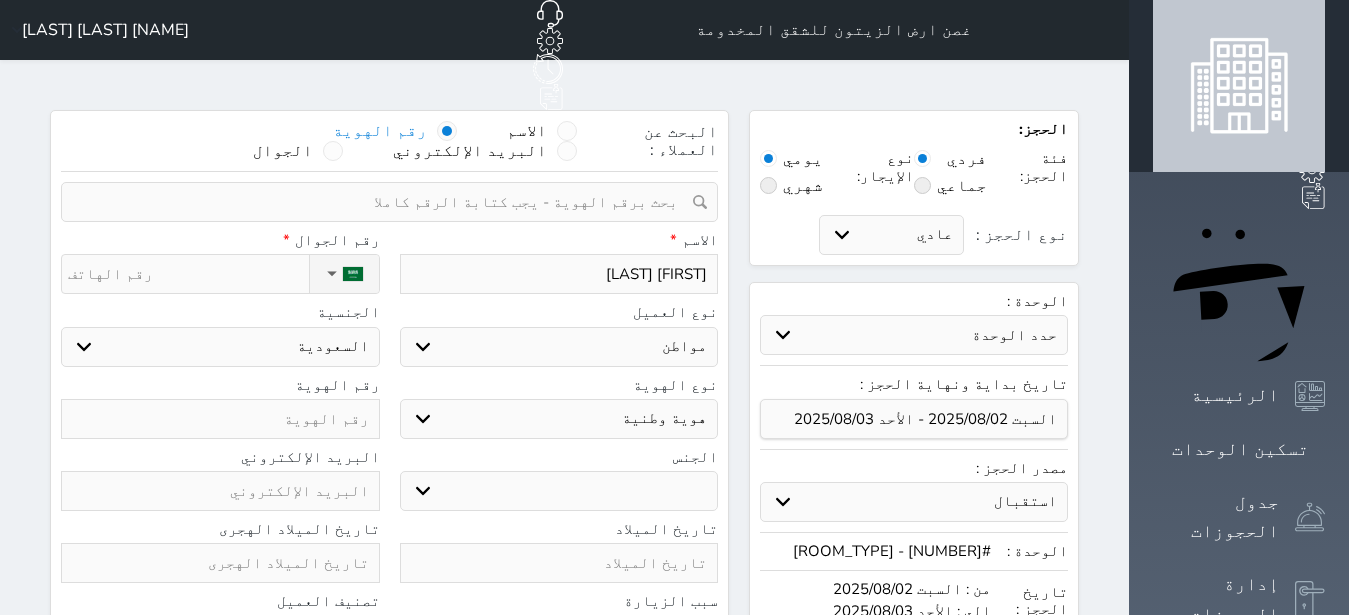 type on "قيس حاتم" 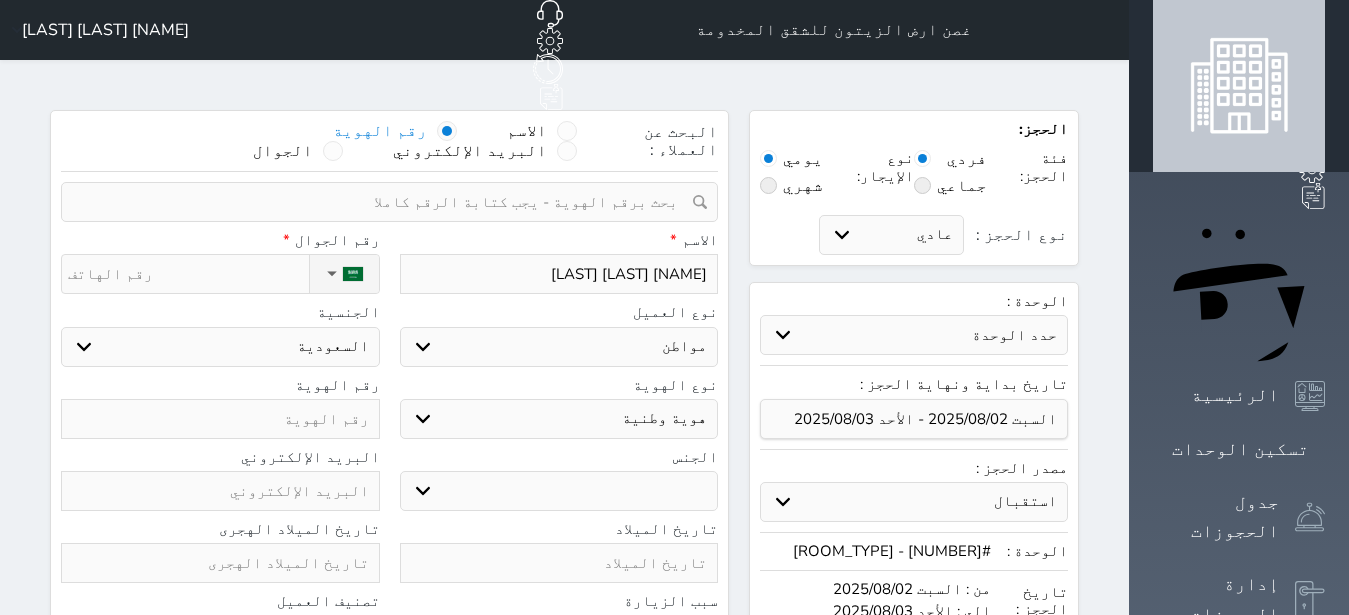 select 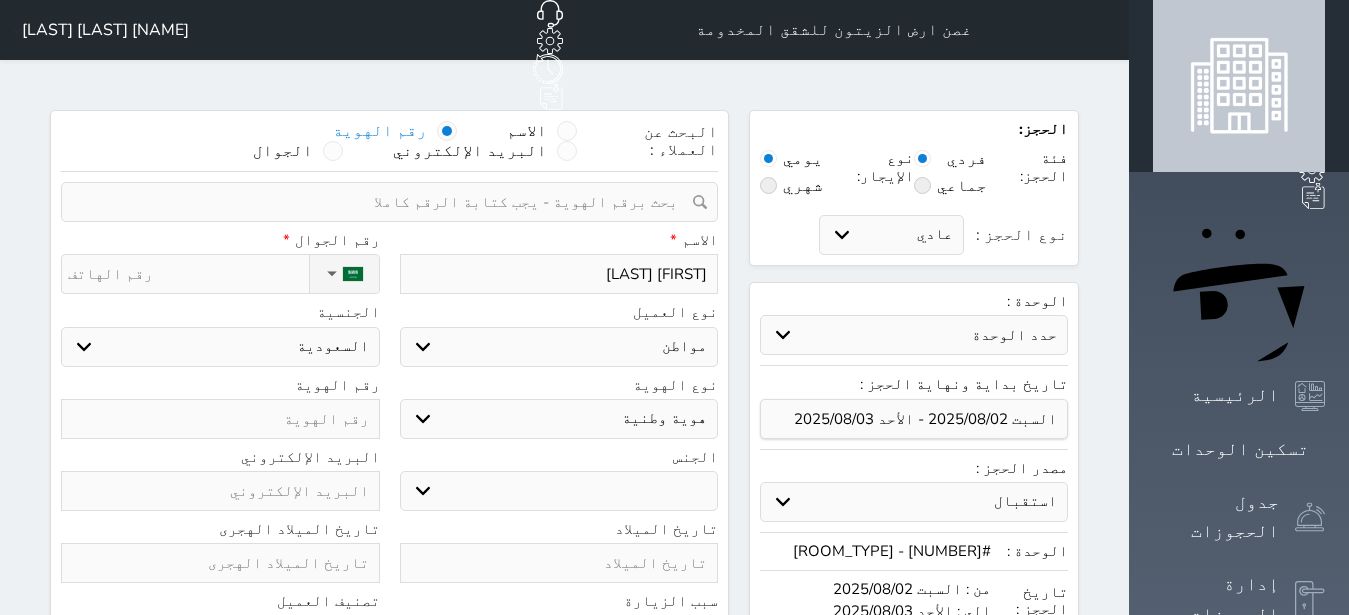 type on "قيس حاتم كاظم" 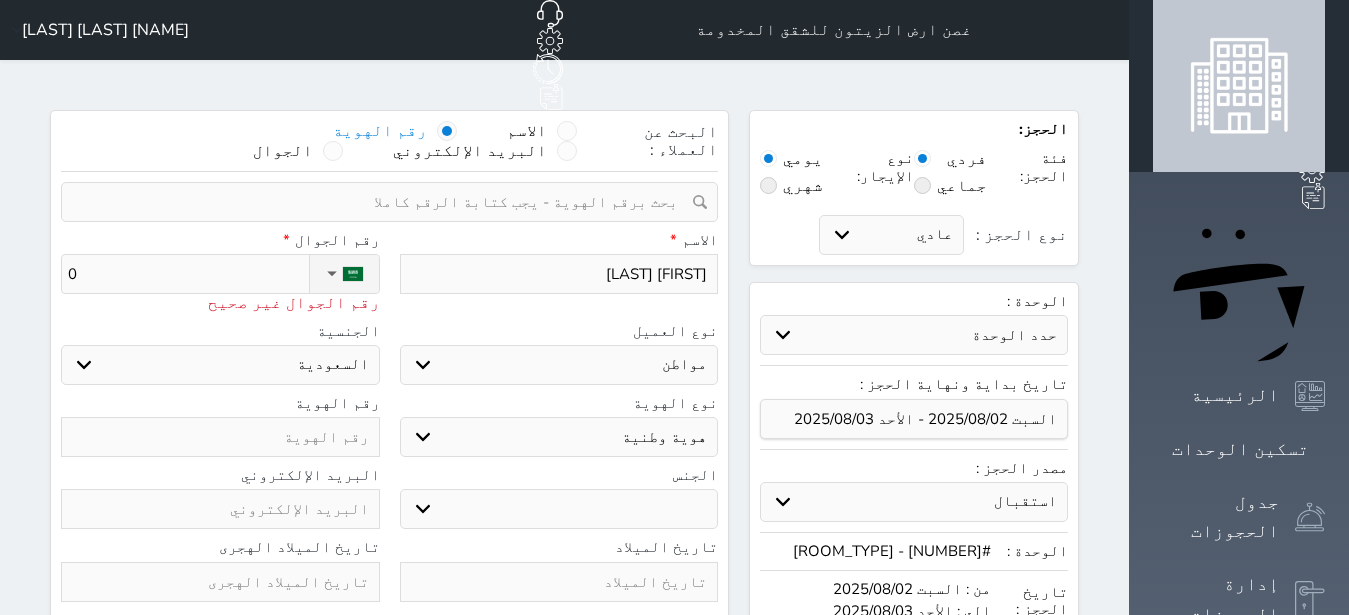 type on "05" 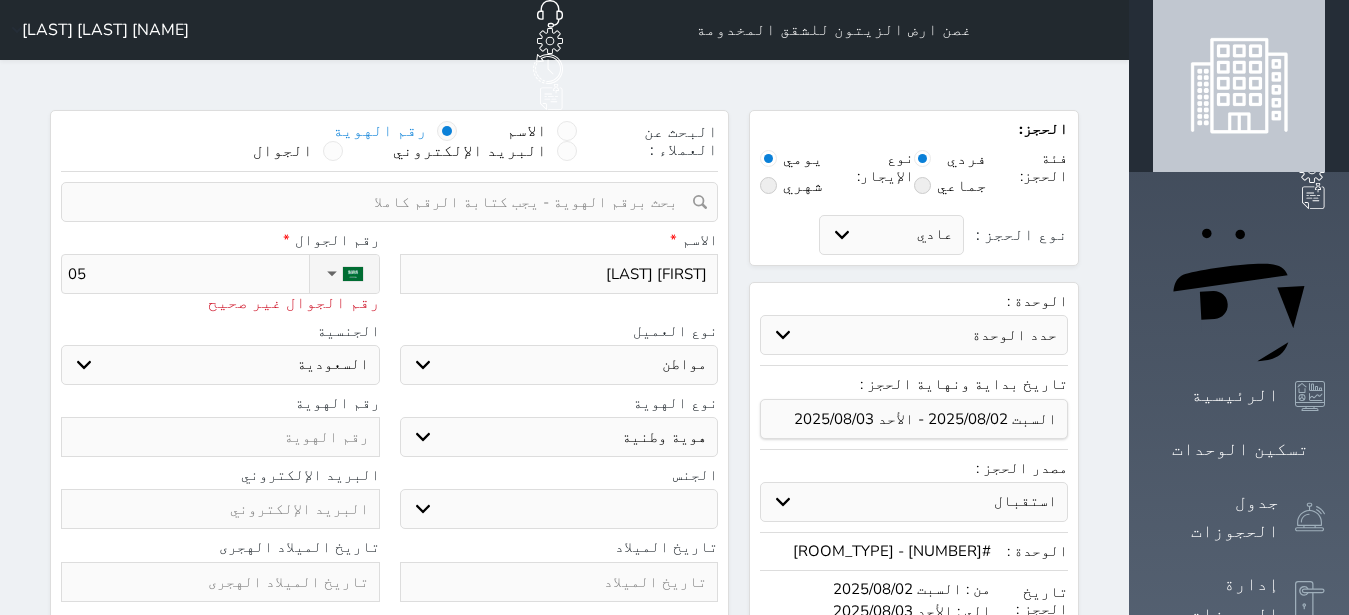 type on "056" 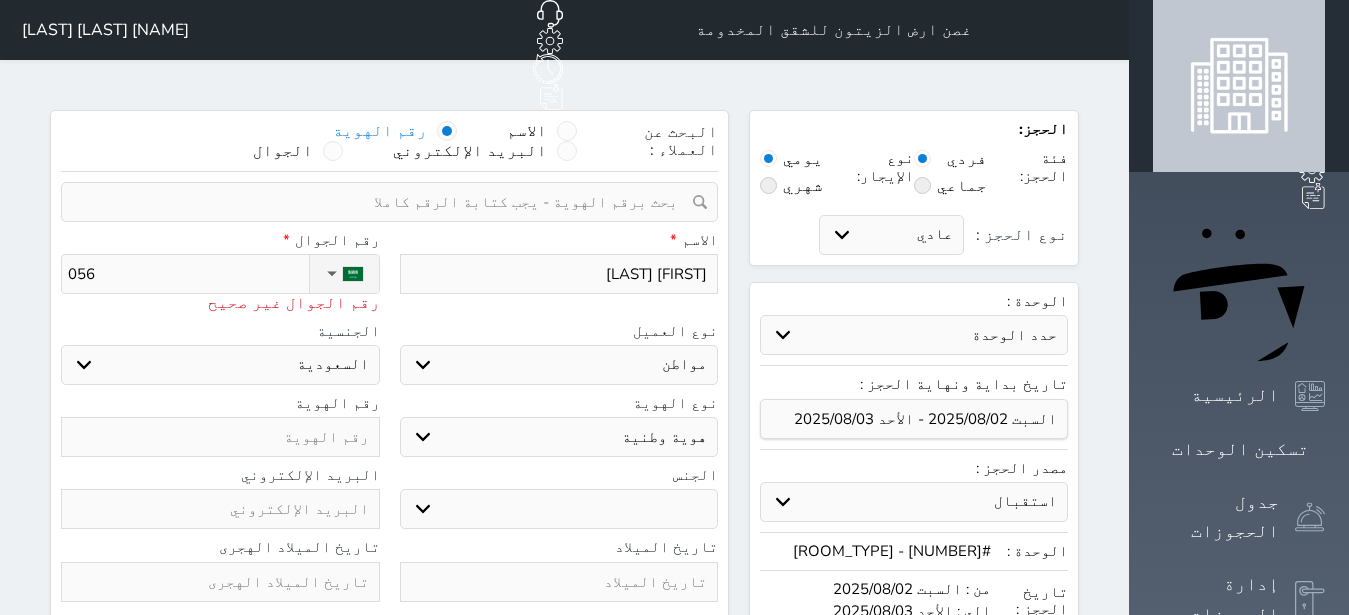type on "0563" 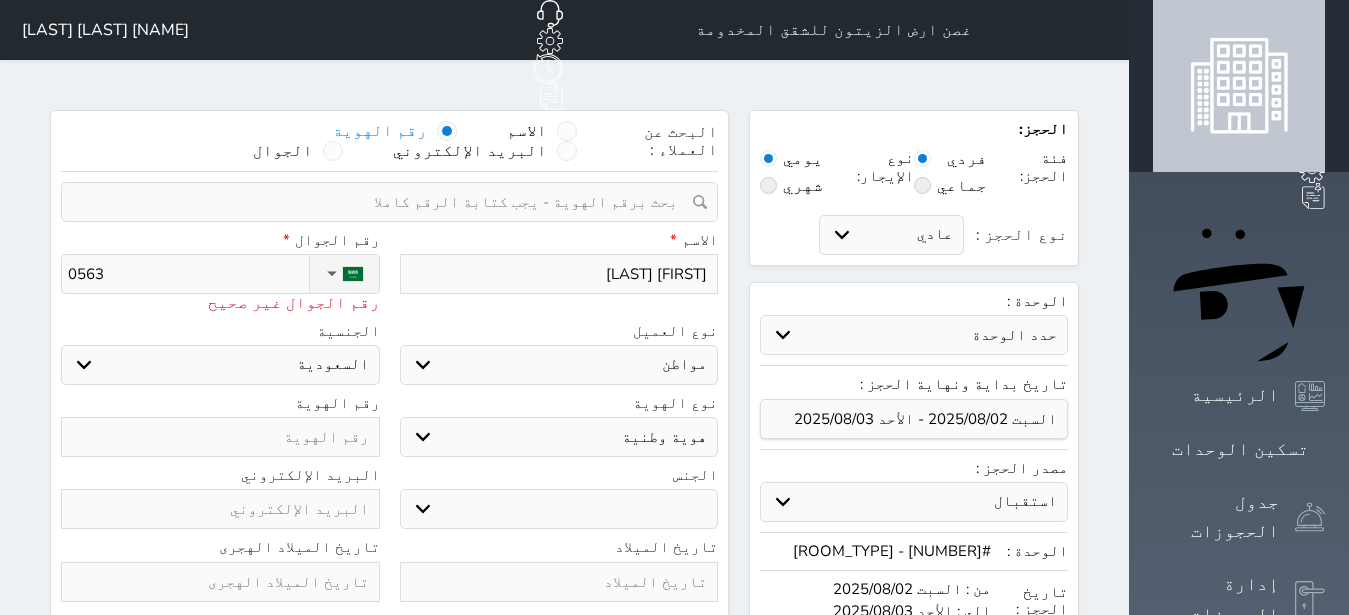 type on "05634" 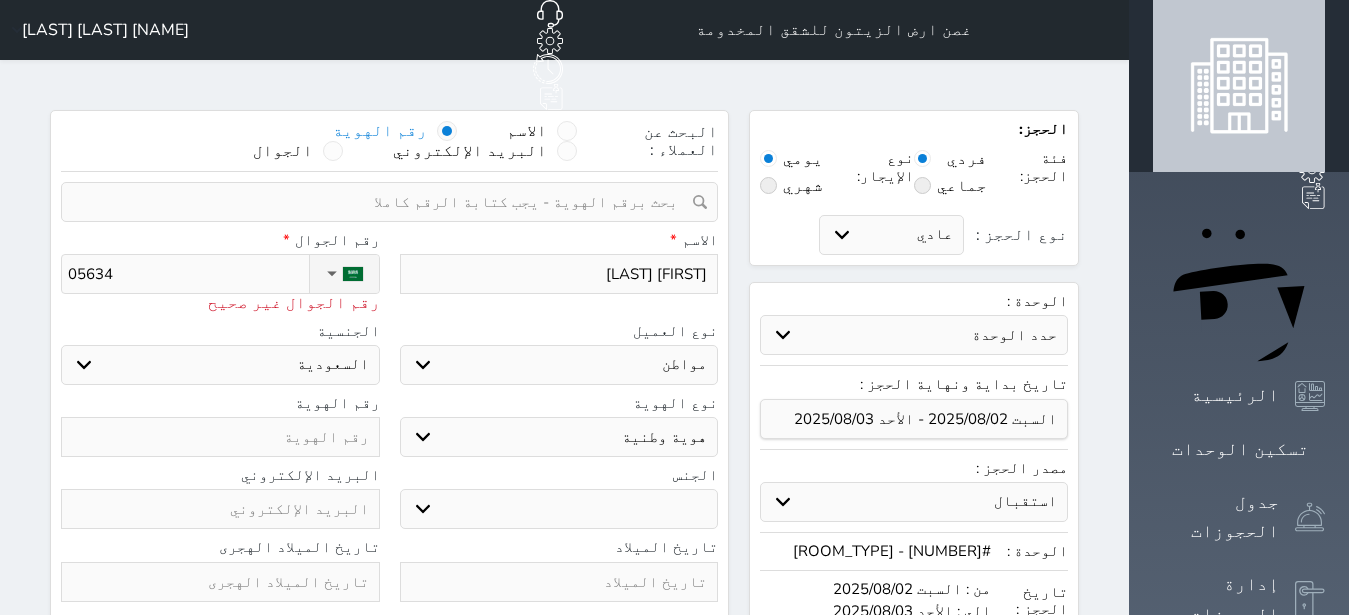 type on "056347" 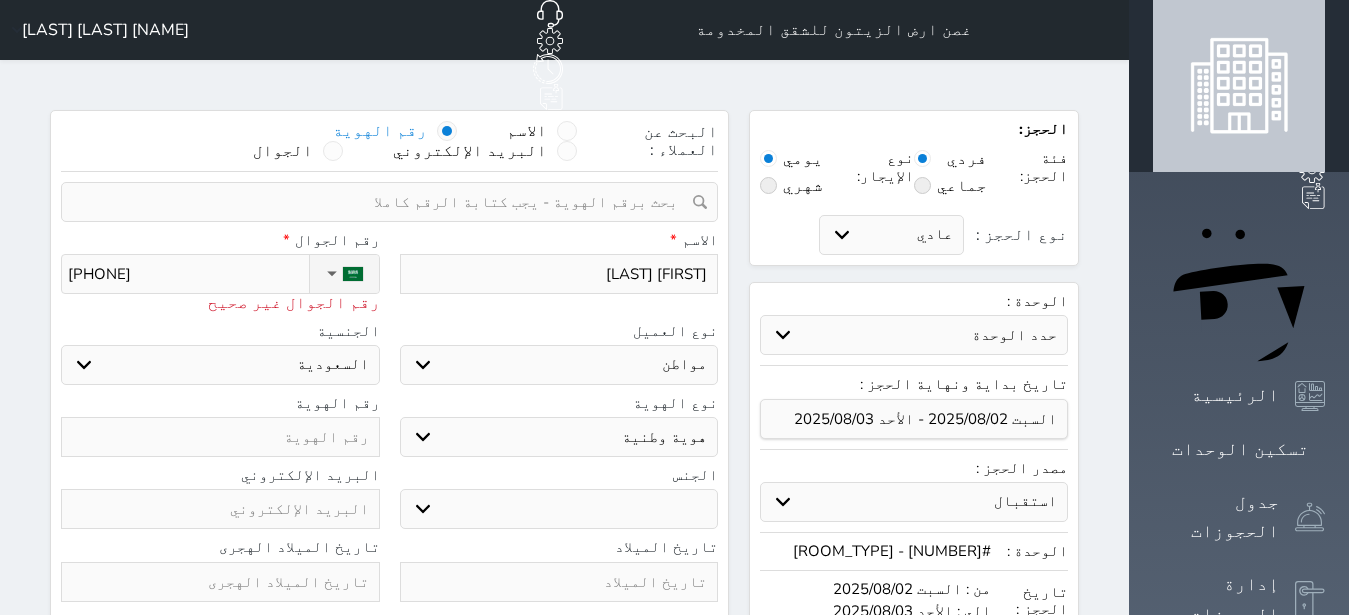 type on "0563473" 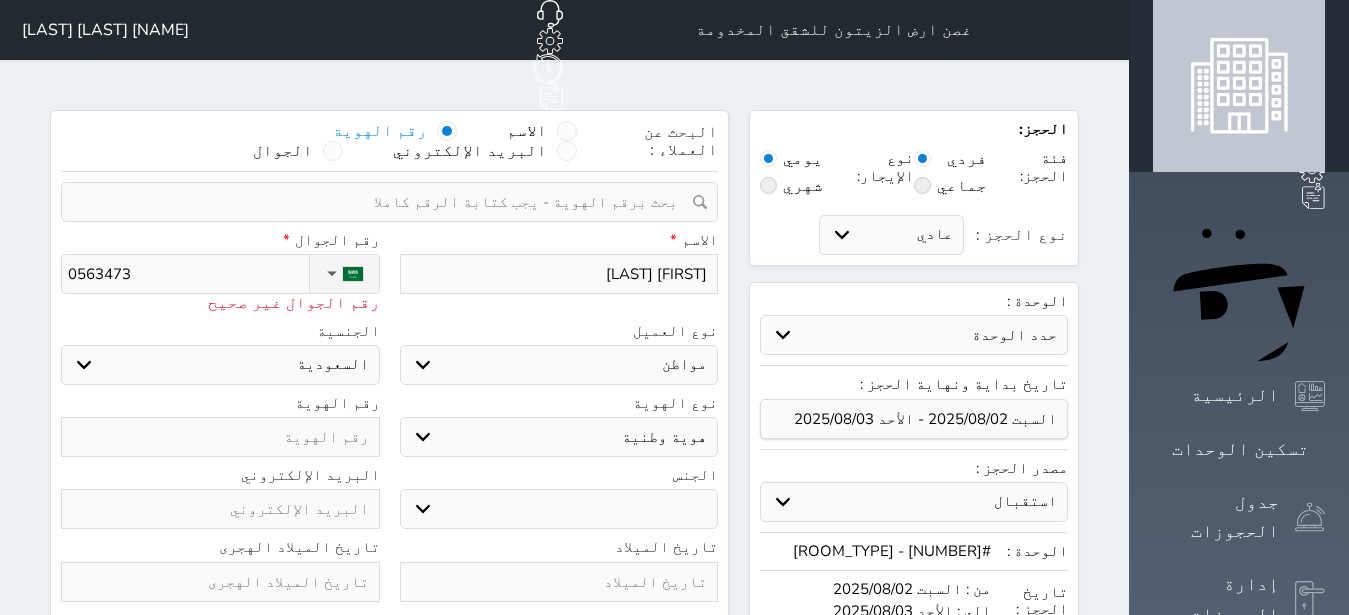 type on "05634734" 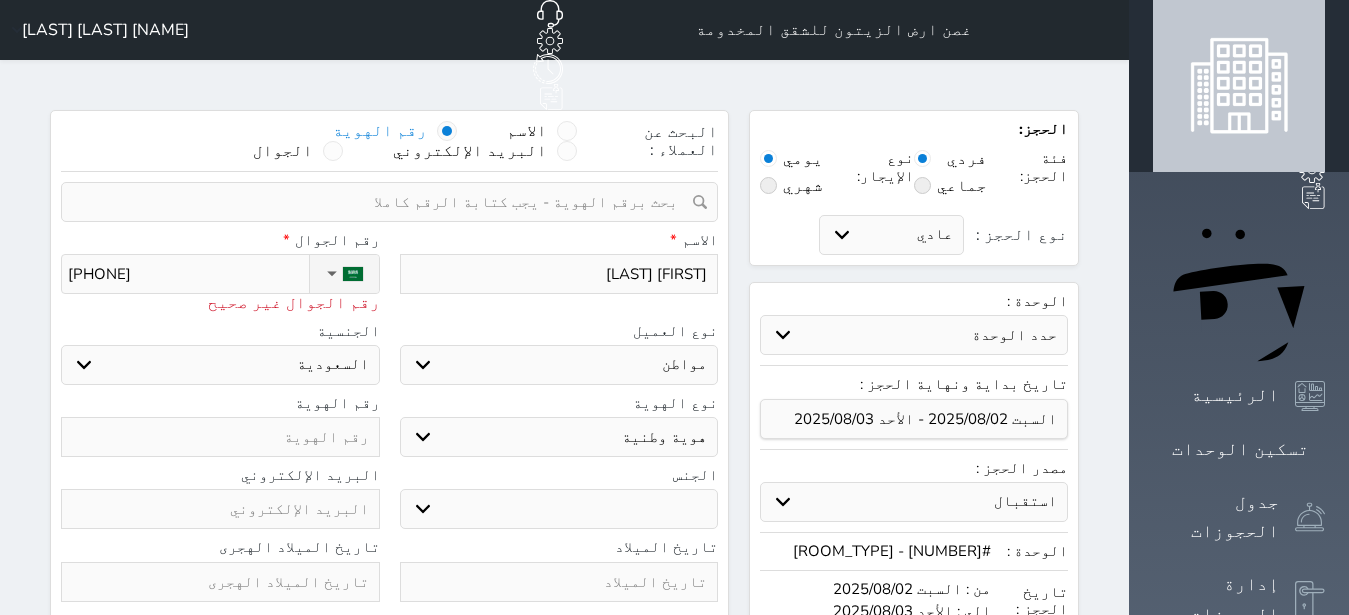 select 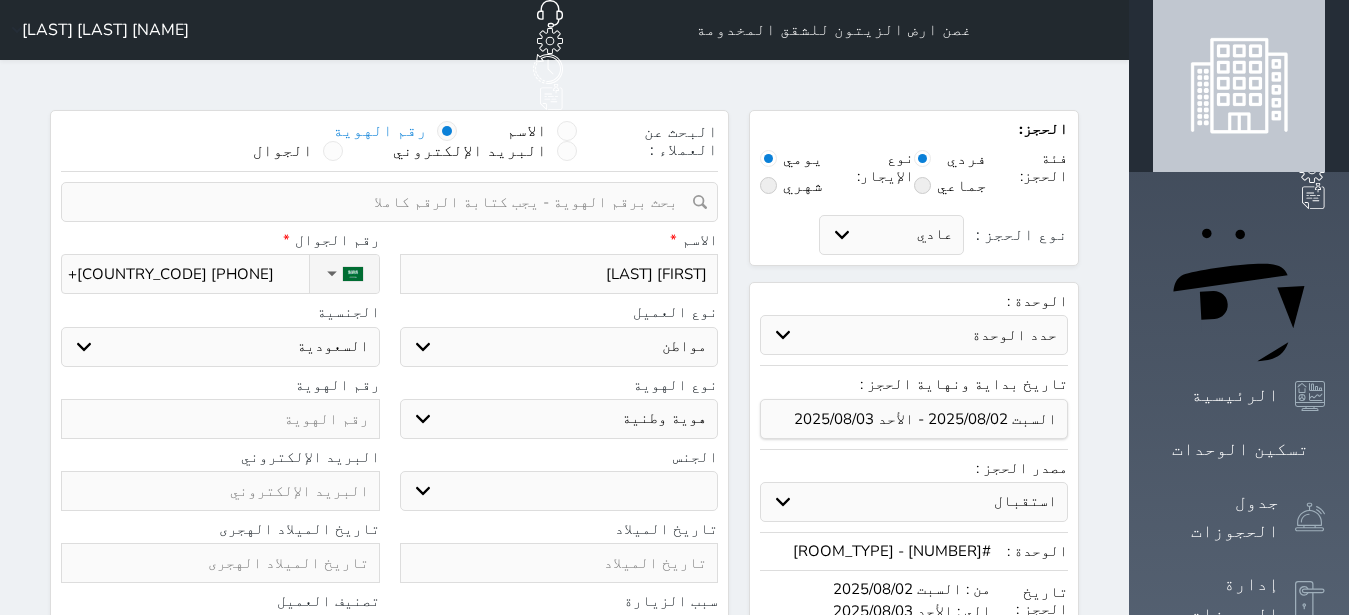 type on "+966 56 347 3460" 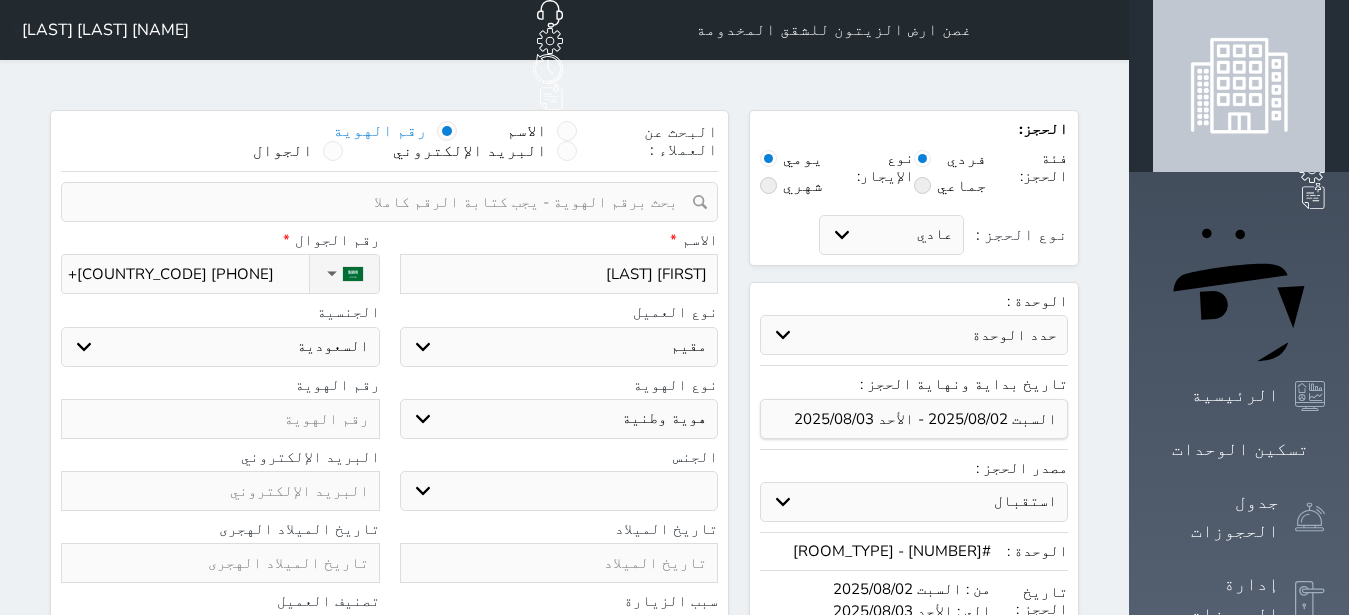 click on "مقيم" at bounding box center [0, 0] 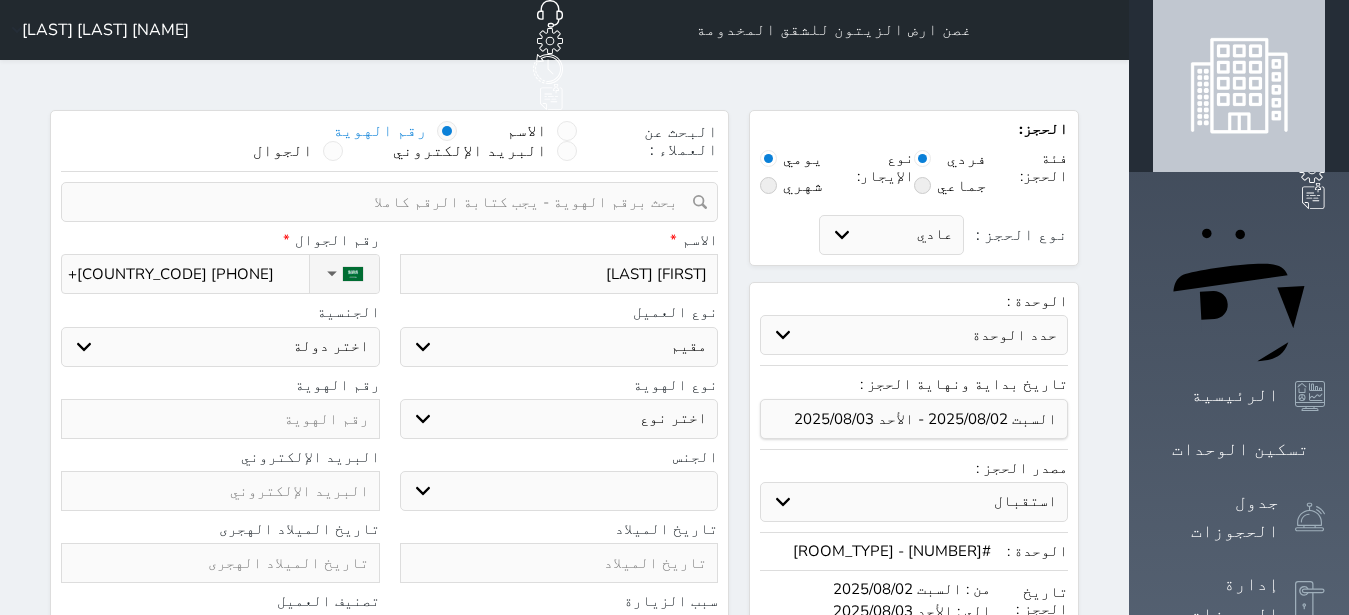 click on "اختر دولة
اثيوبيا
اجنبي بجواز سعودي
اخرى
اذربيجان
ارتيريا
ارمينيا
ازبكستان
اسبانيا
استراليا
استونيا" at bounding box center [220, 347] 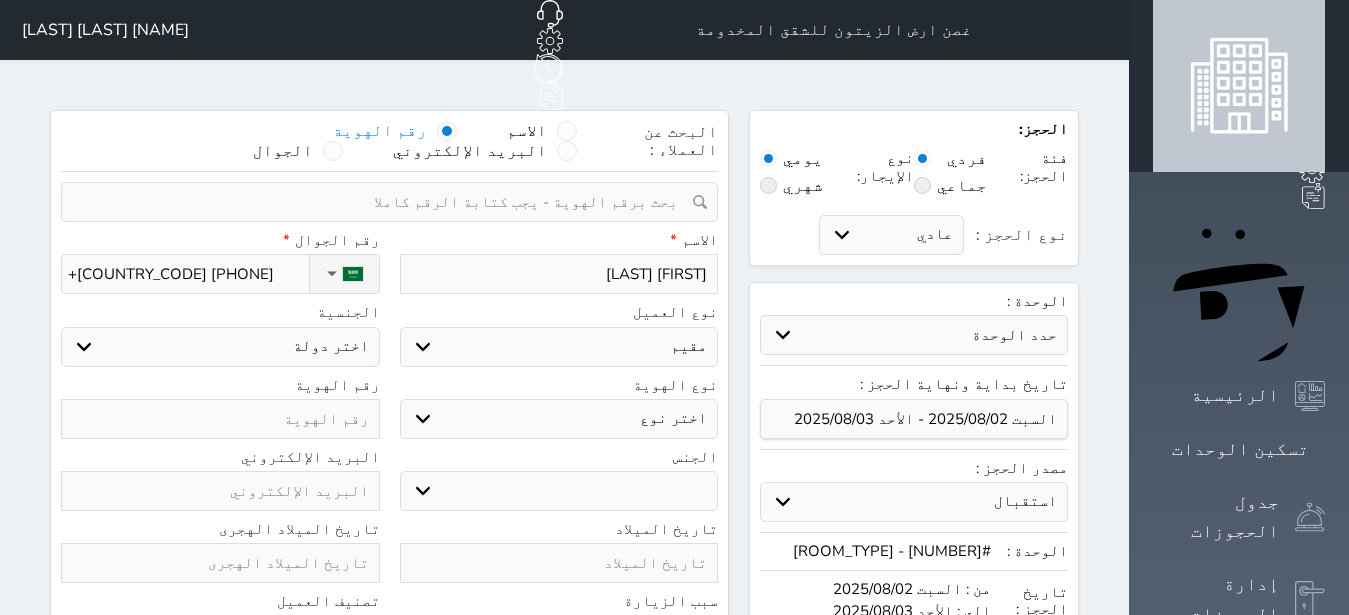 select on "105" 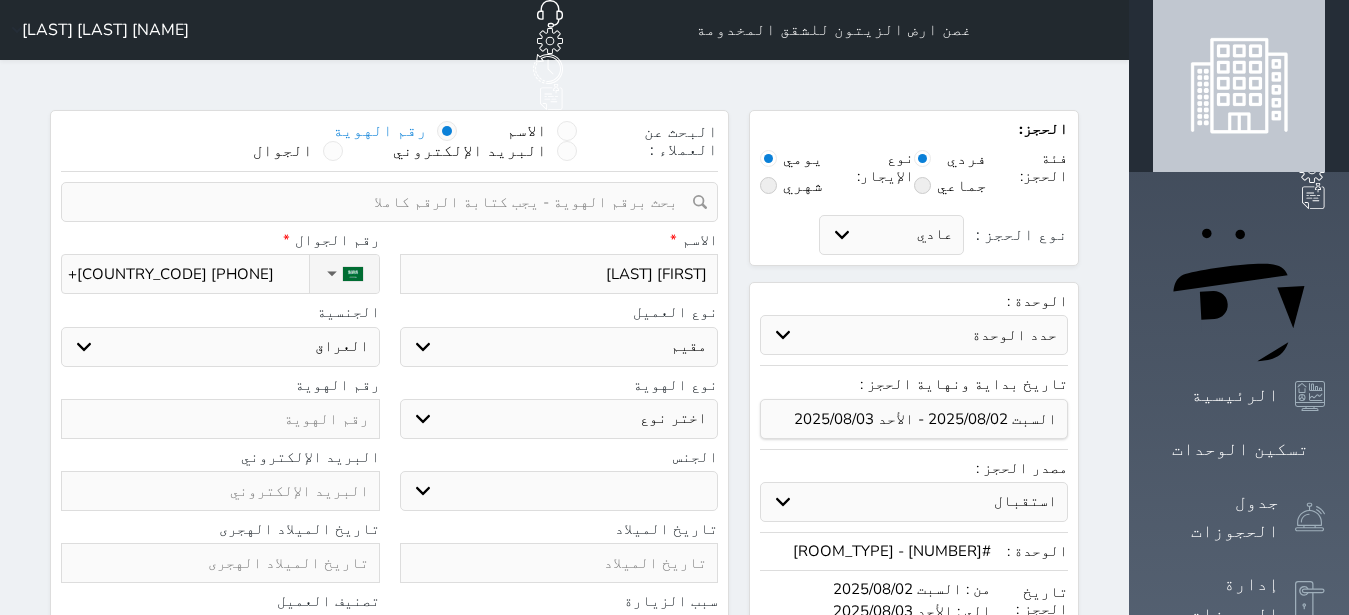 click on "العراق" at bounding box center (0, 0) 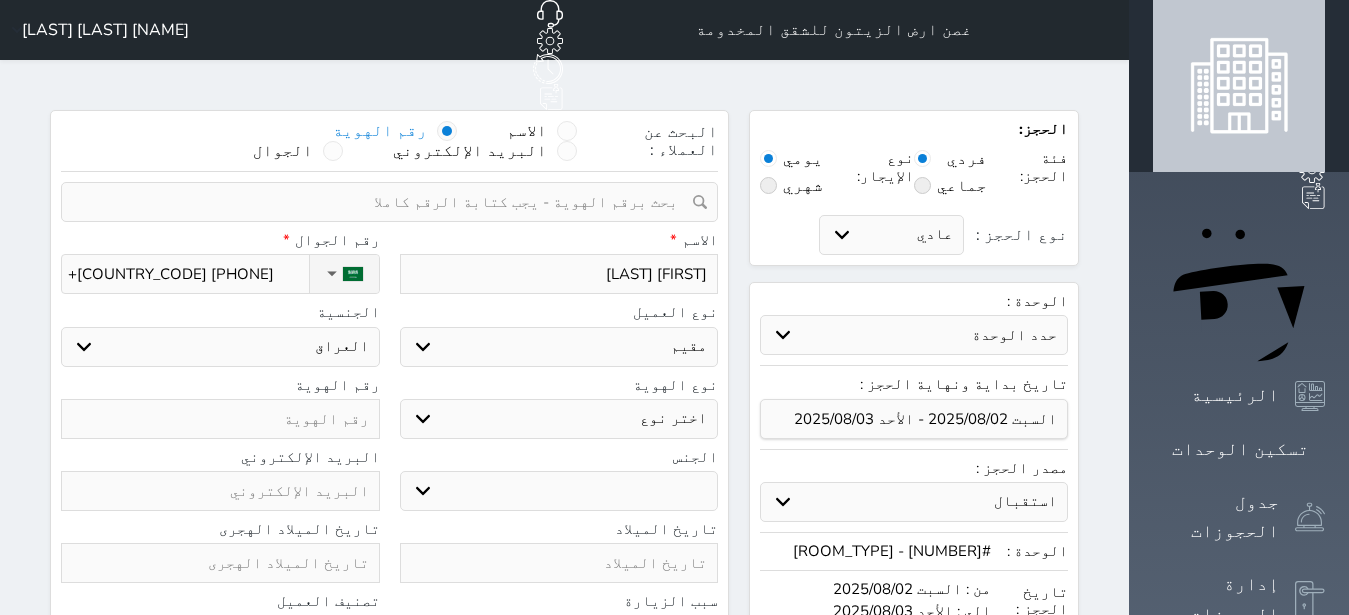 select 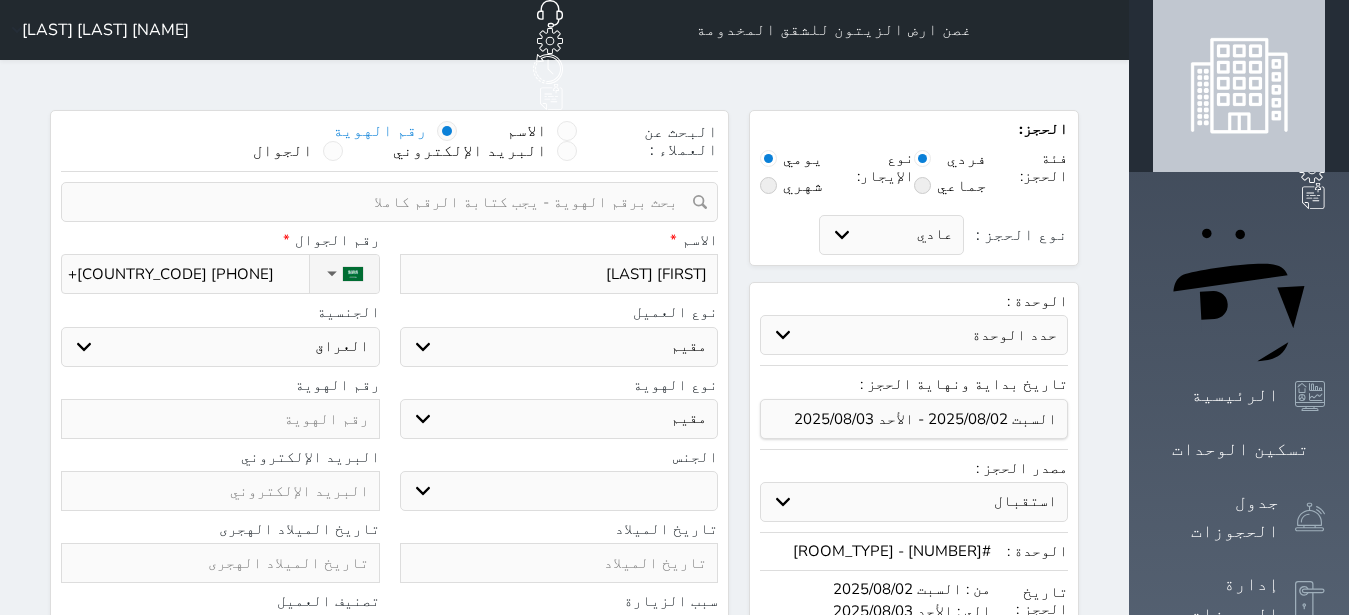 select 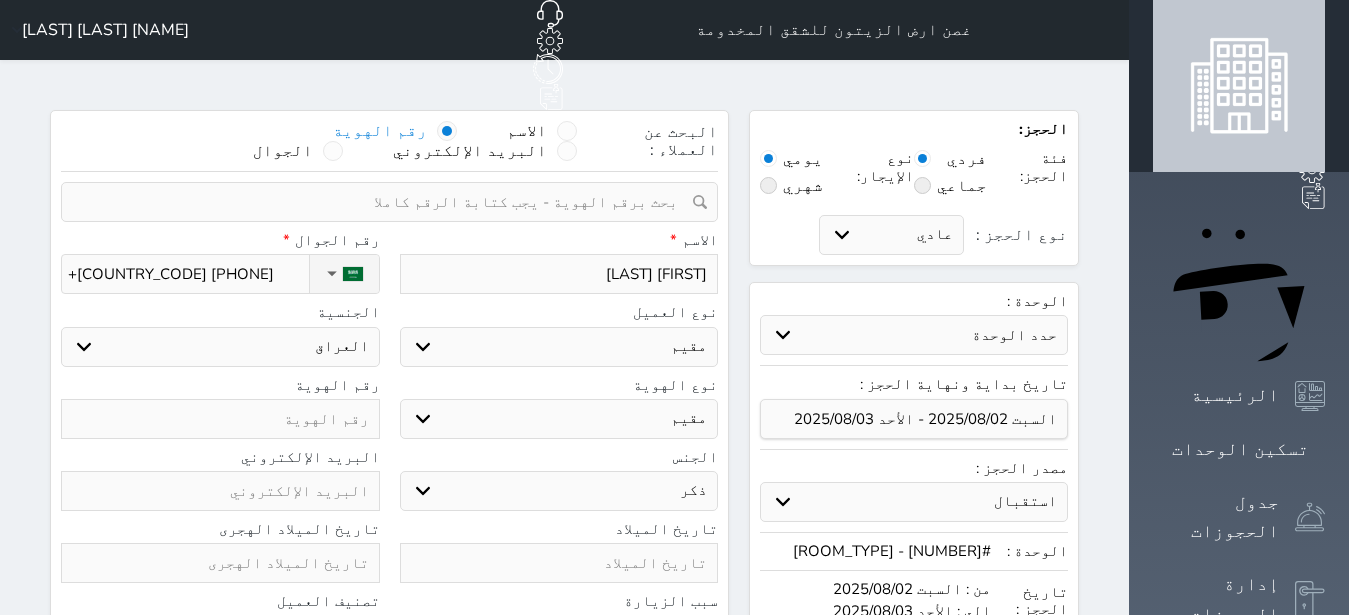 select 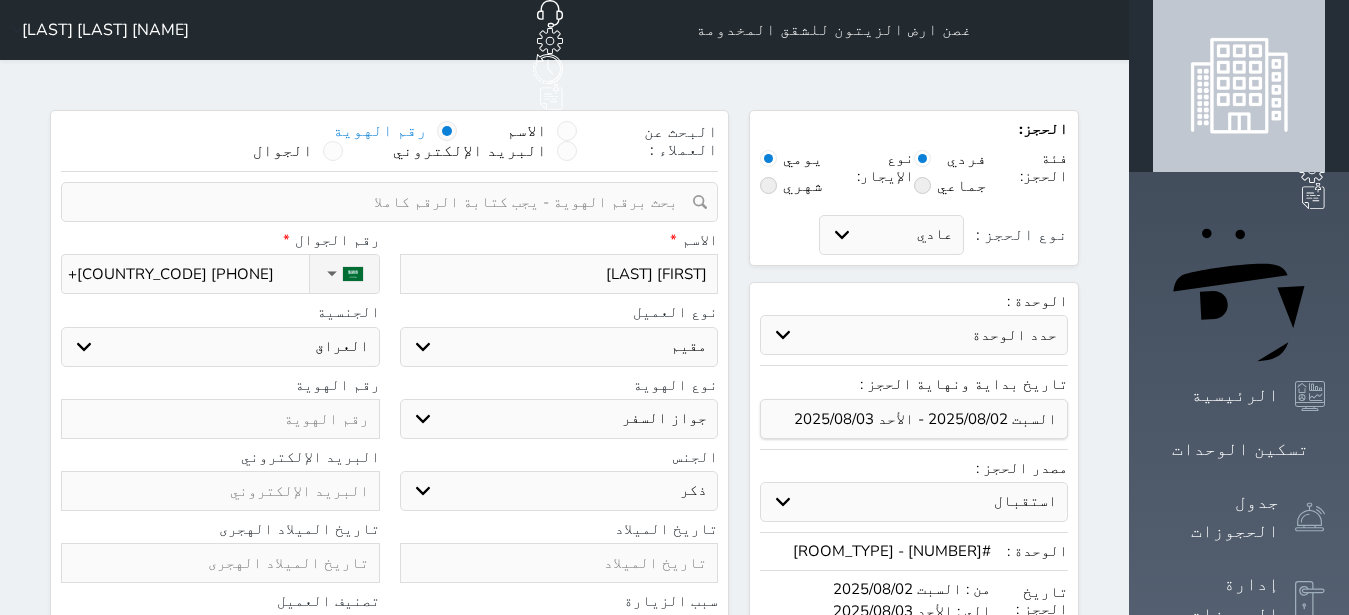 select 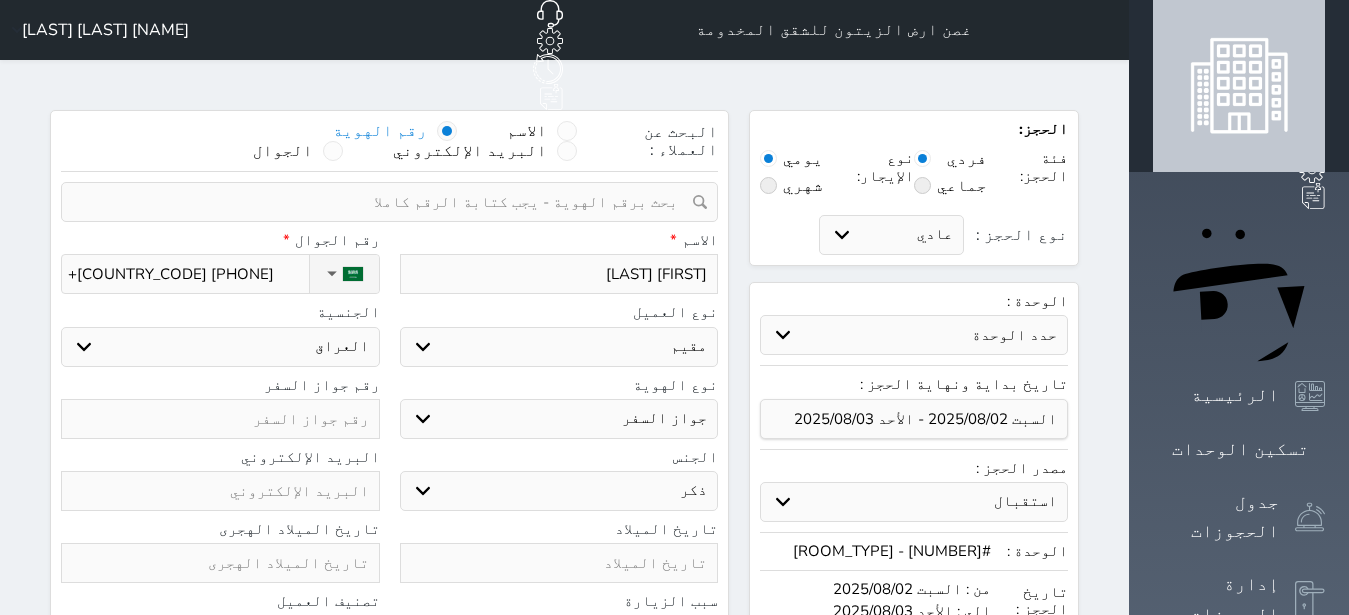 click at bounding box center [220, 419] 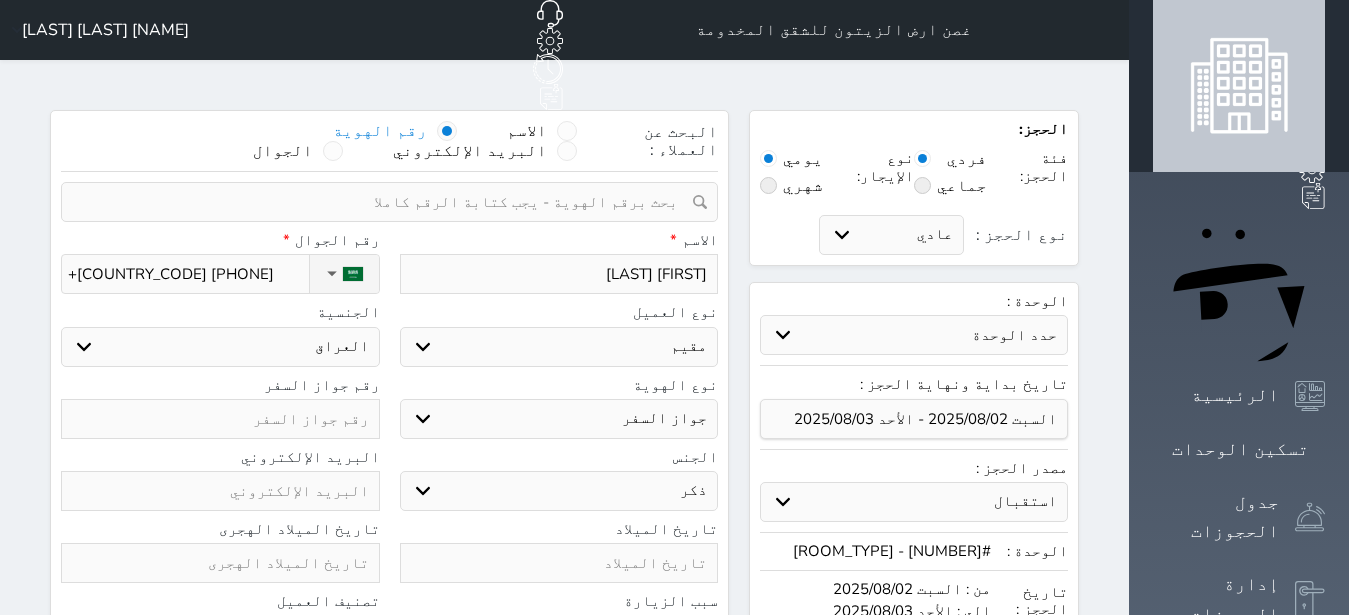 type on "A" 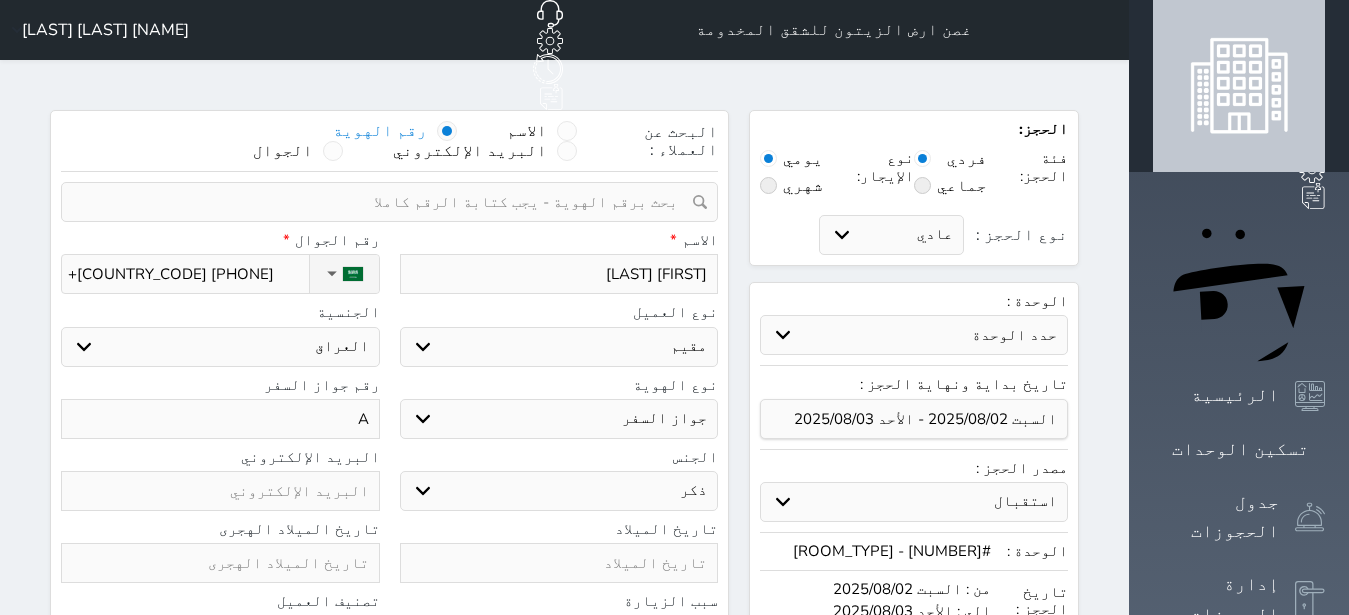 type on "A1" 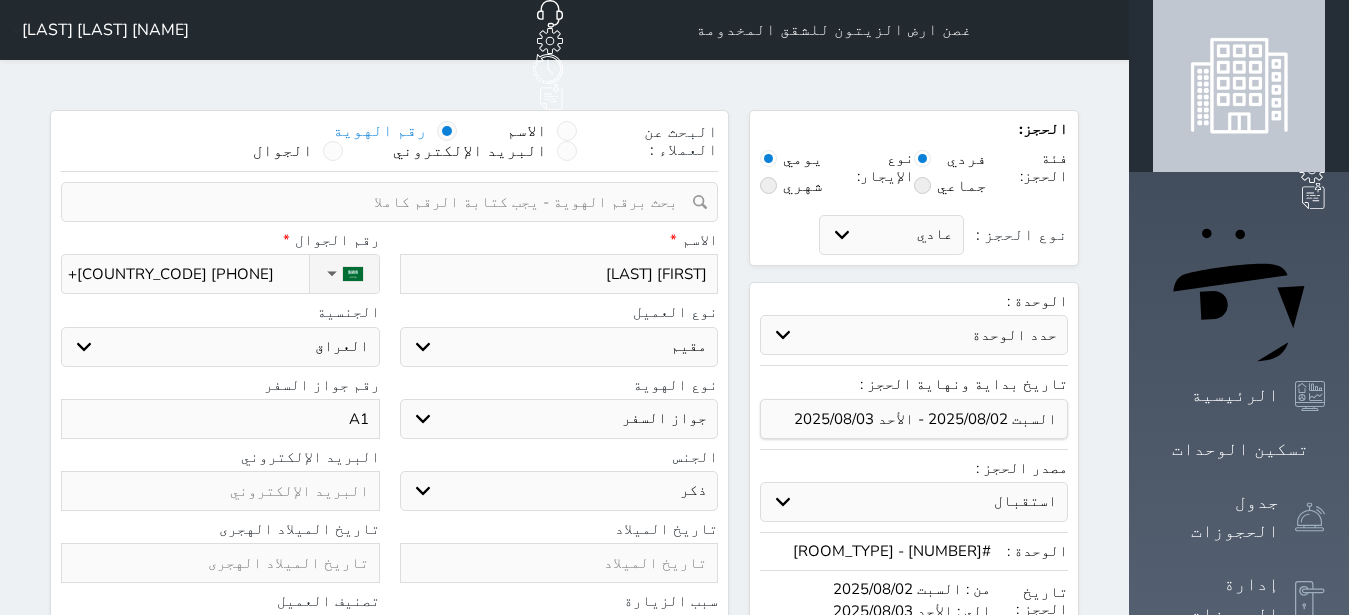 type on "A14" 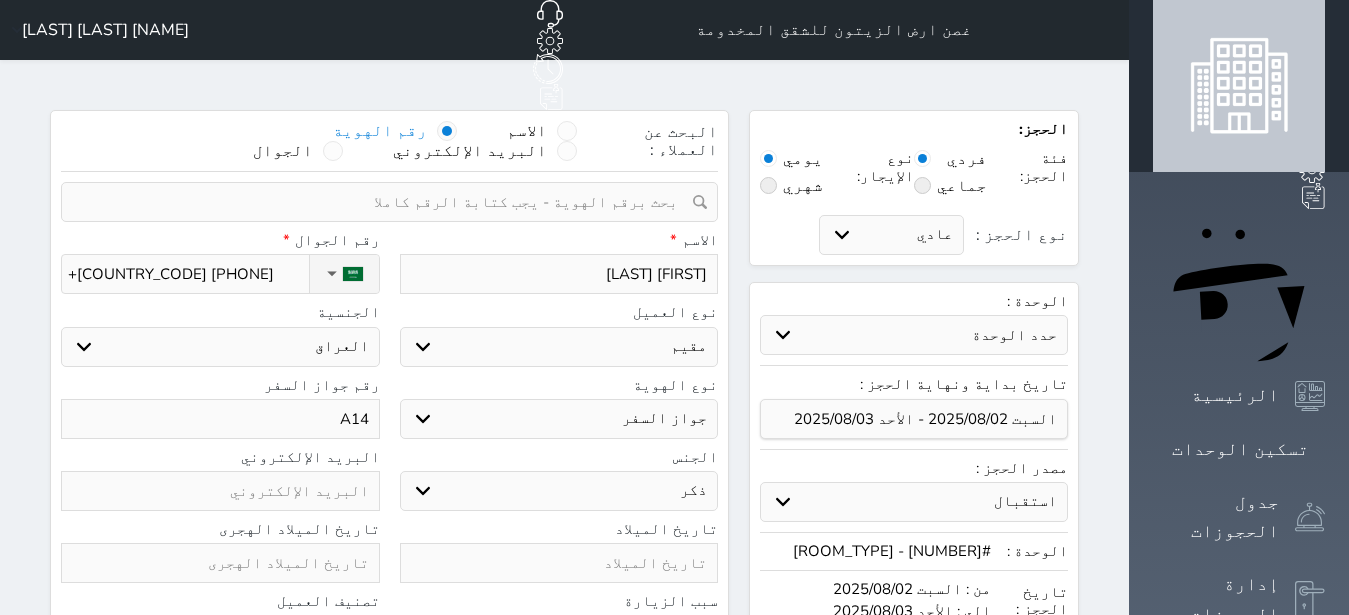 type on "A144" 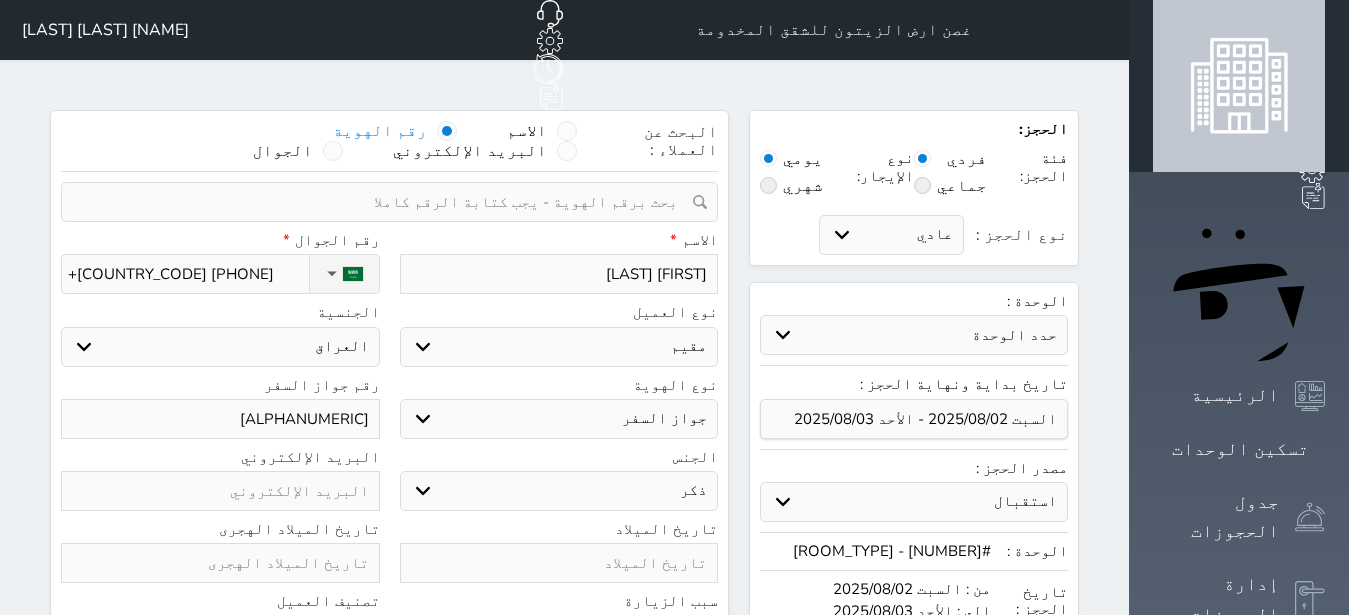 type on "A1441" 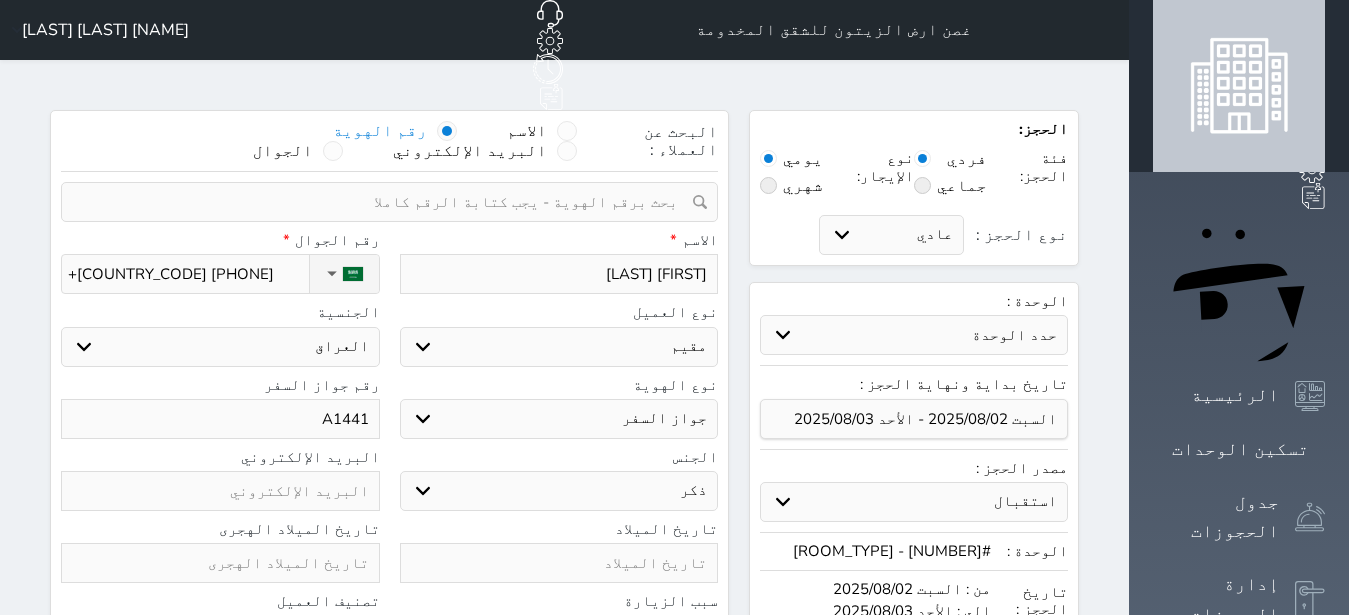 type on "A14416" 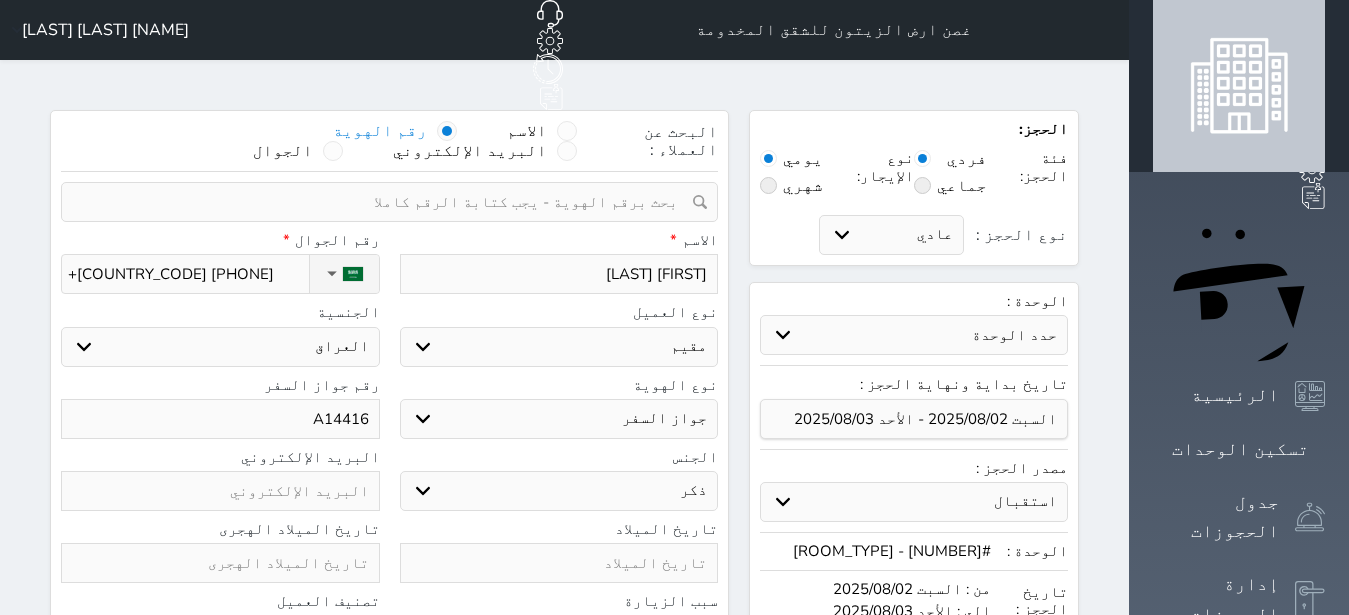type on "A144163" 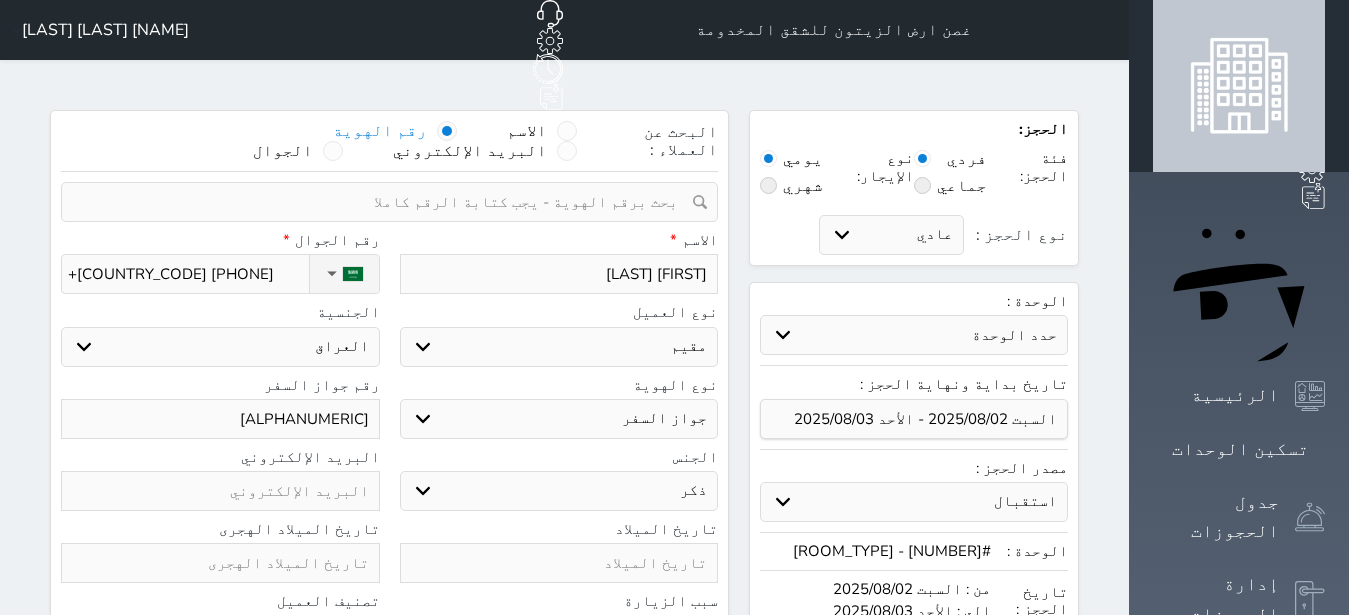 type on "A1441630" 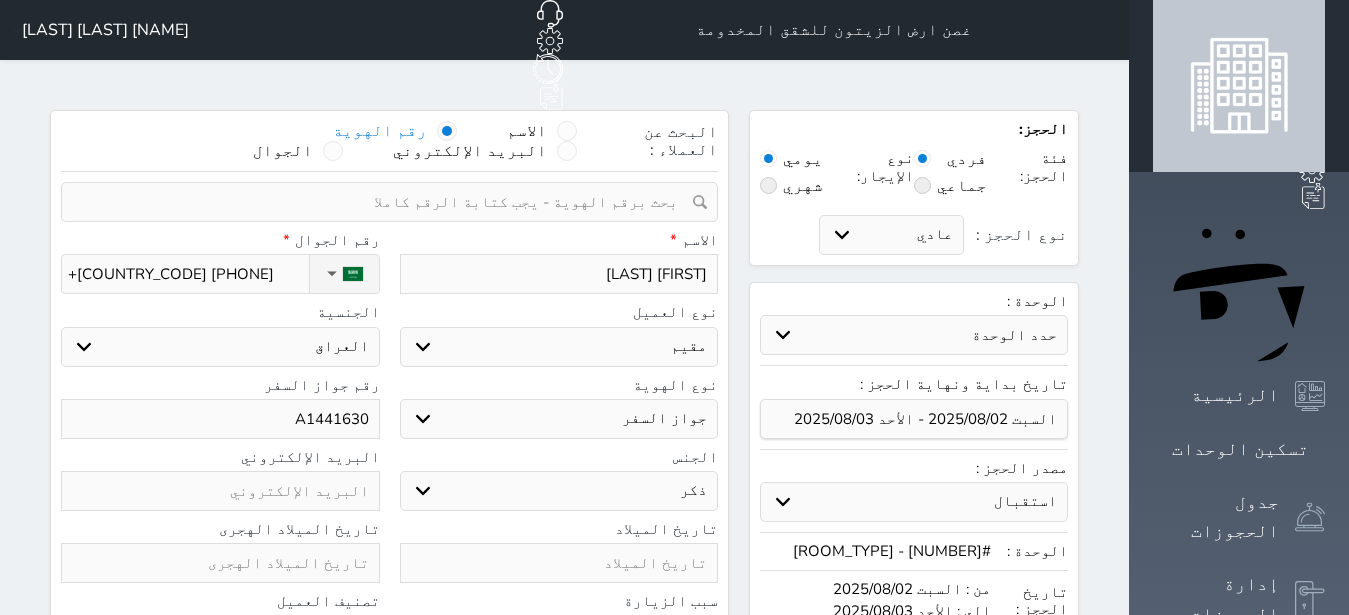type on "A14416304" 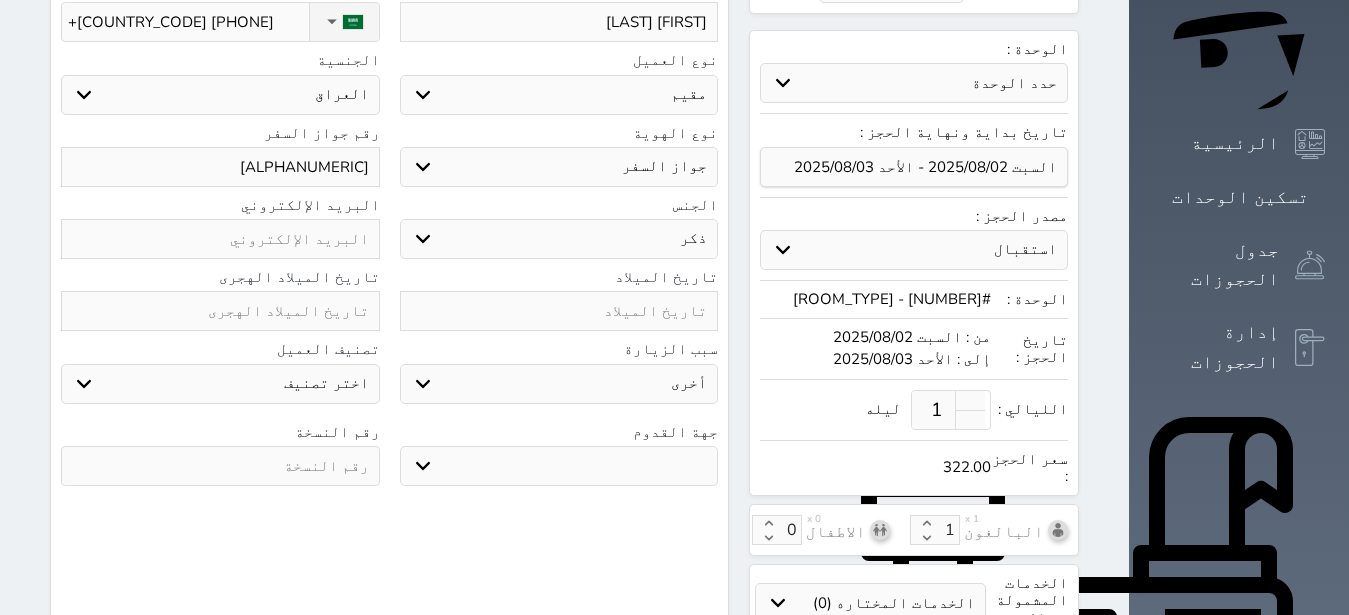 scroll, scrollTop: 630, scrollLeft: 0, axis: vertical 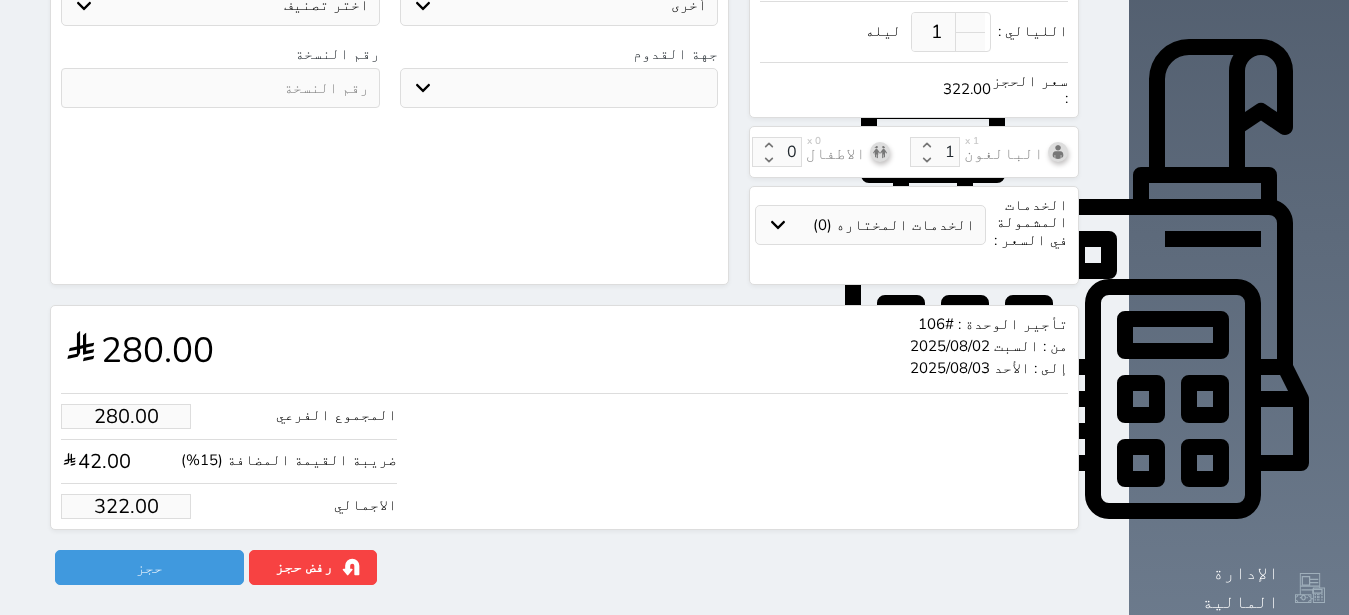 type on "A14416304" 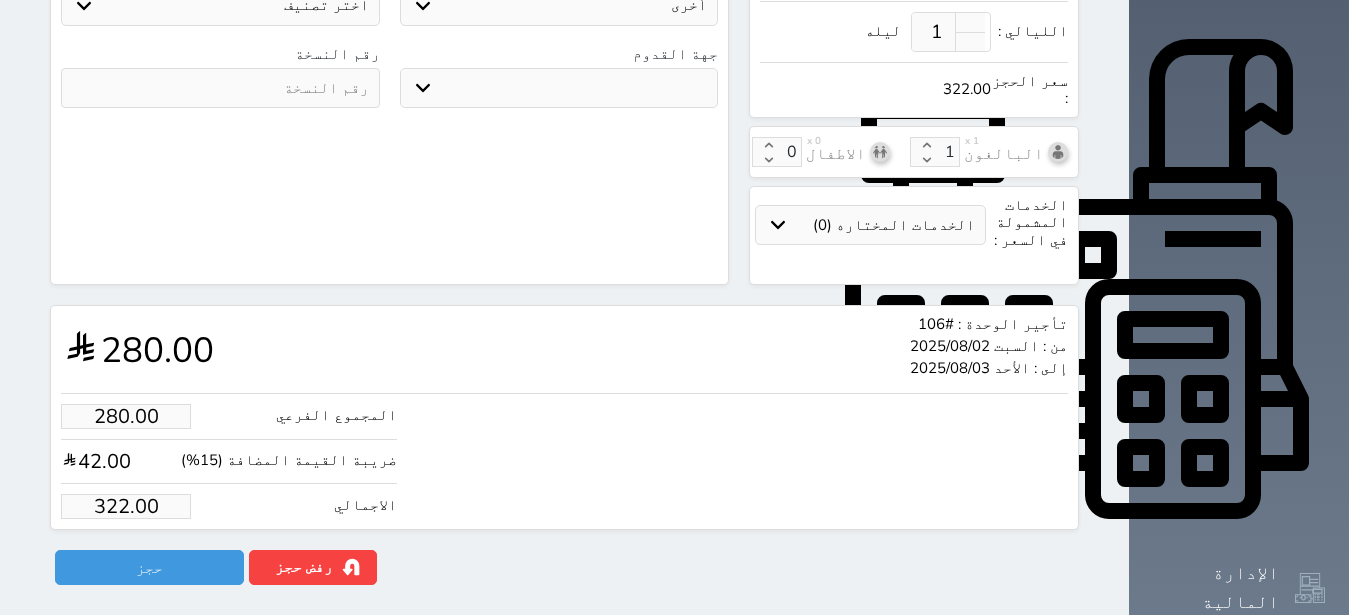 click on "322.00" at bounding box center (126, 506) 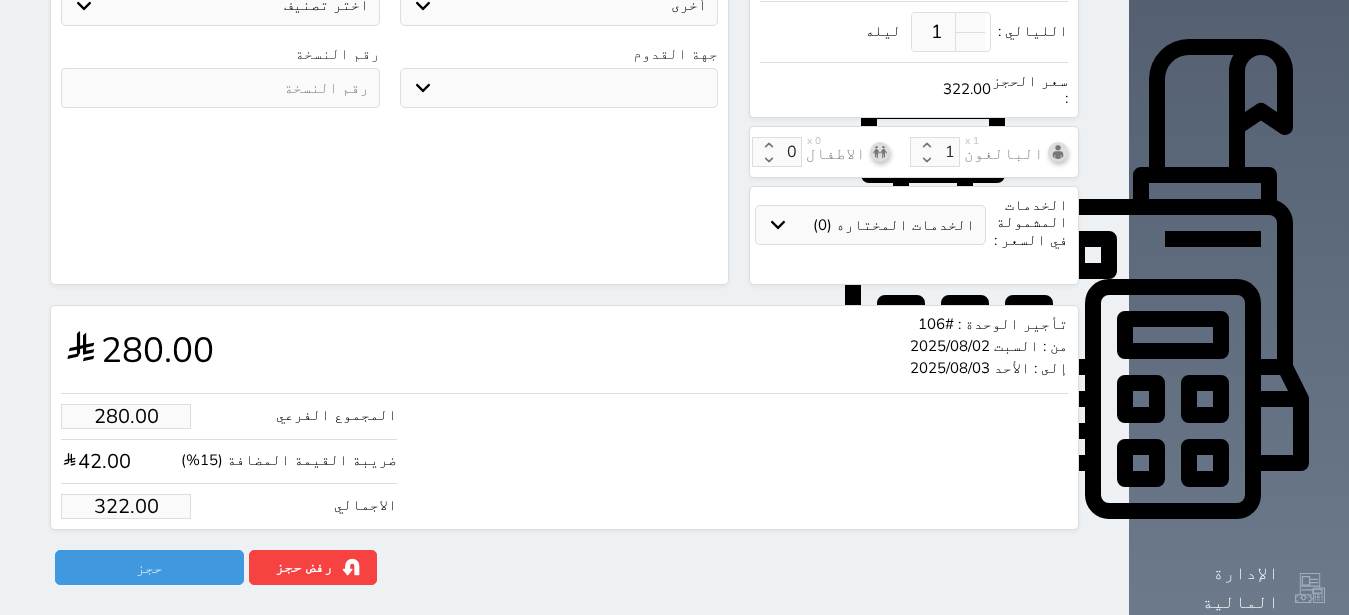 click on "322.00" at bounding box center (126, 506) 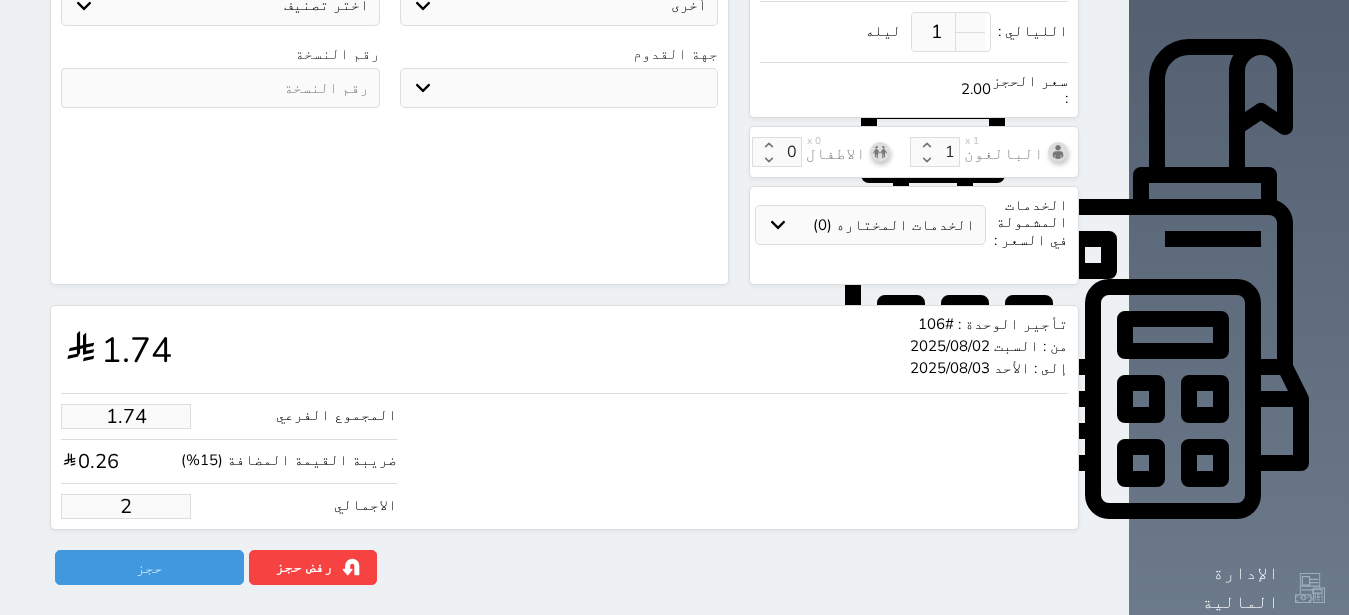 type on "17.39" 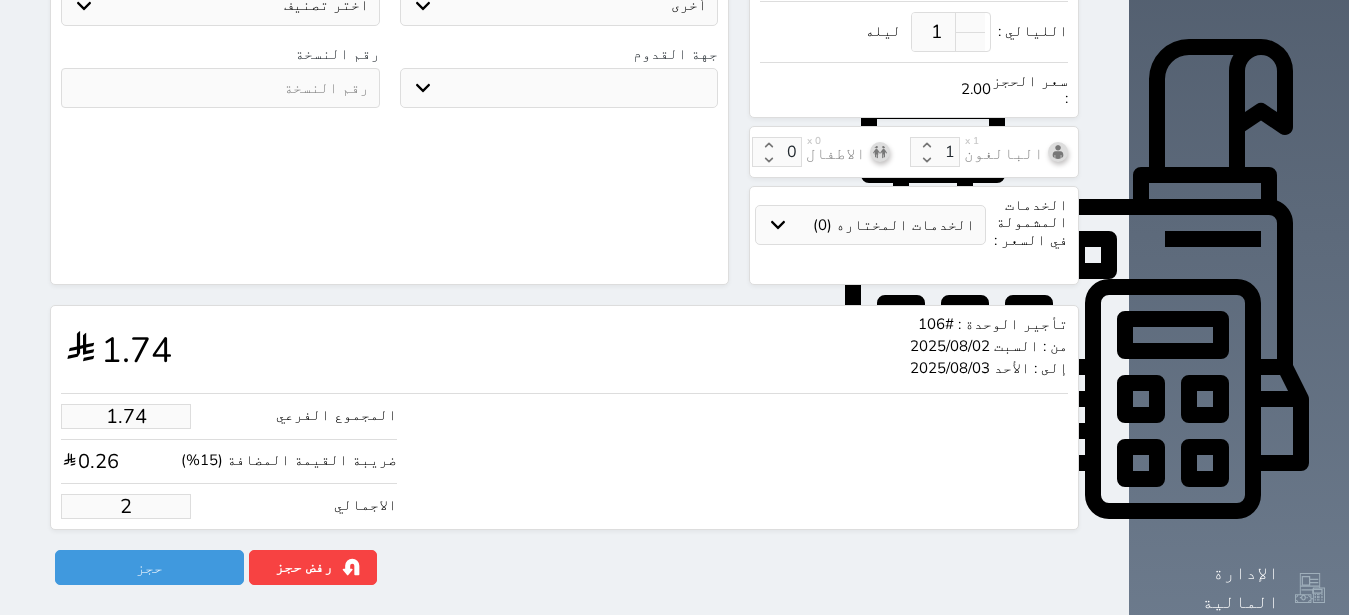 type on "20" 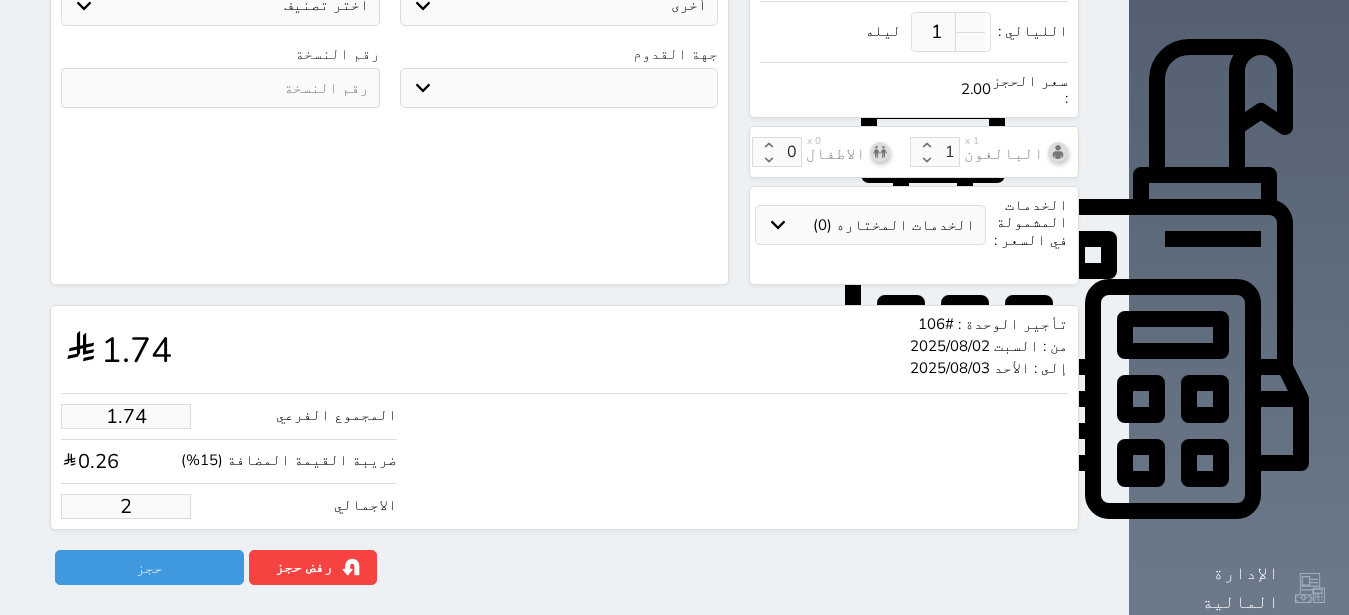 select 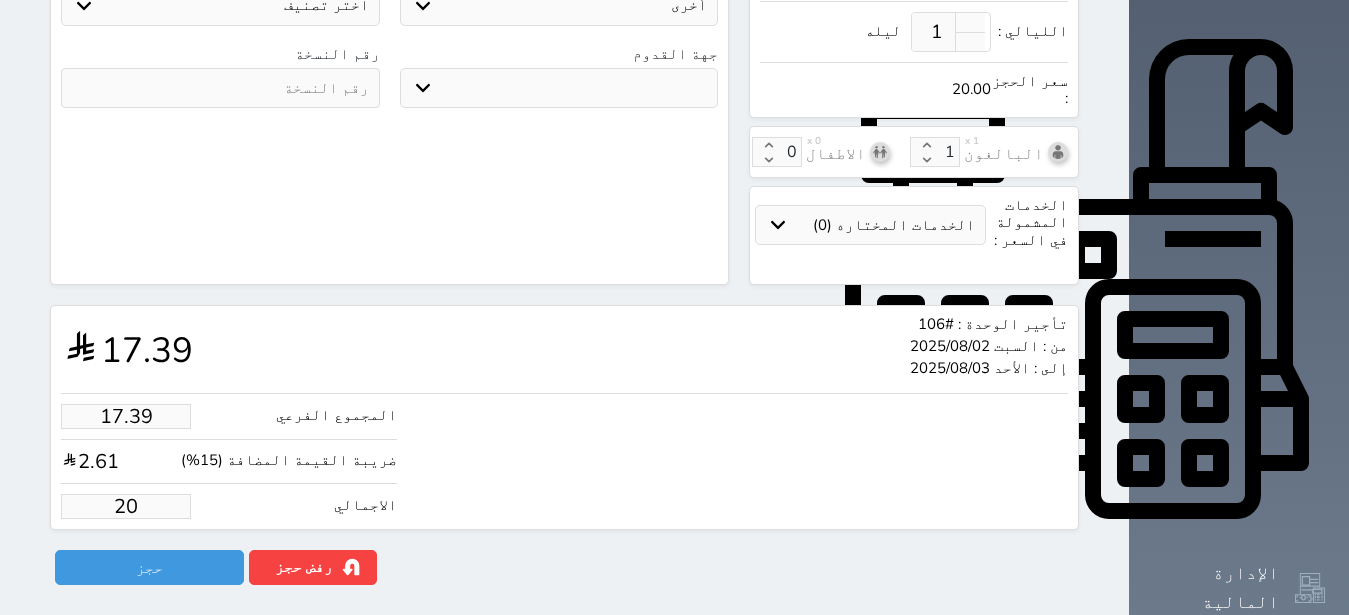 type on "1.74" 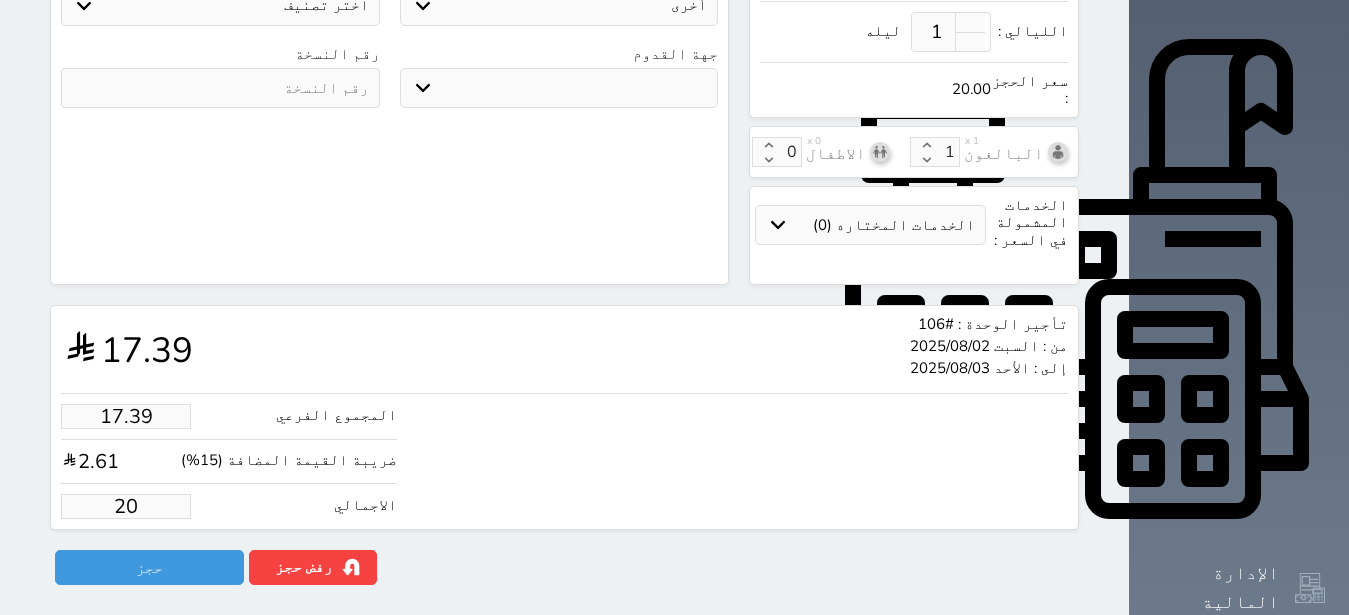 type on "2" 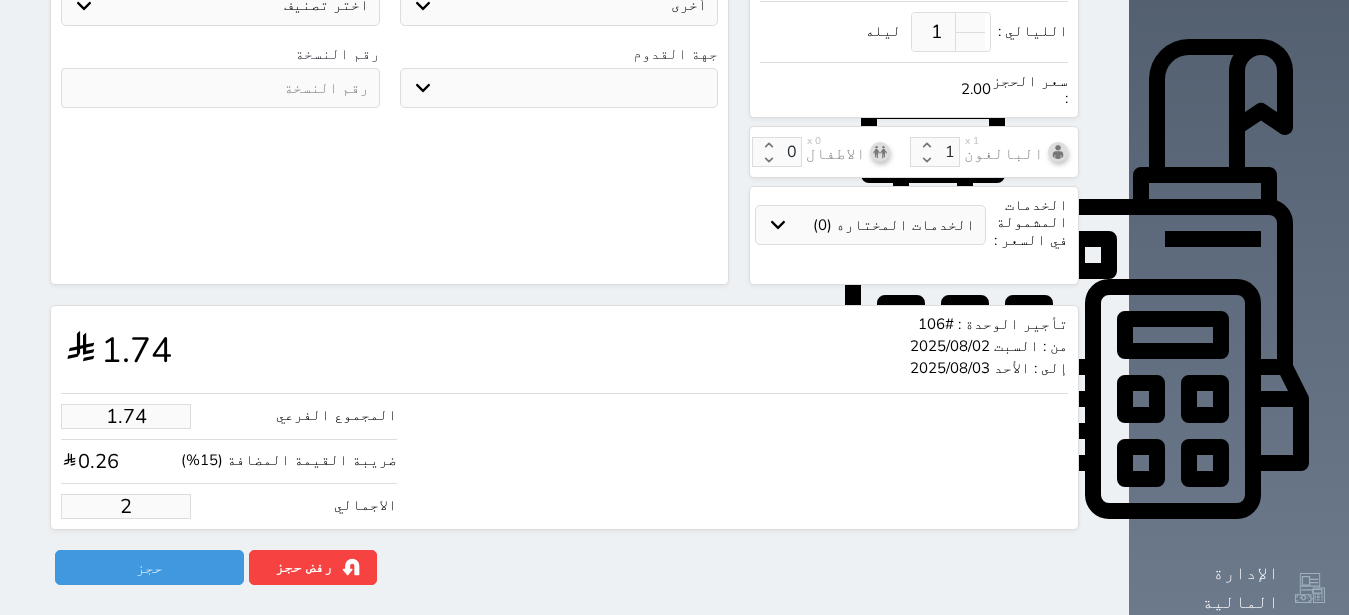 type on "21.74" 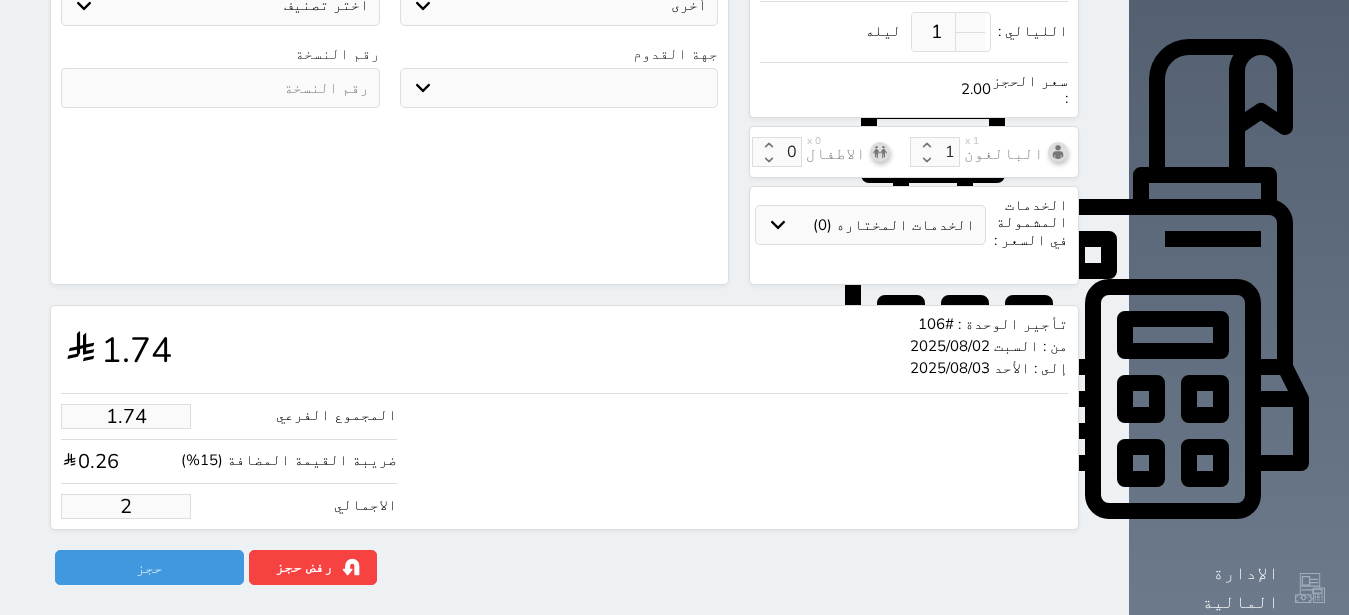 type on "25" 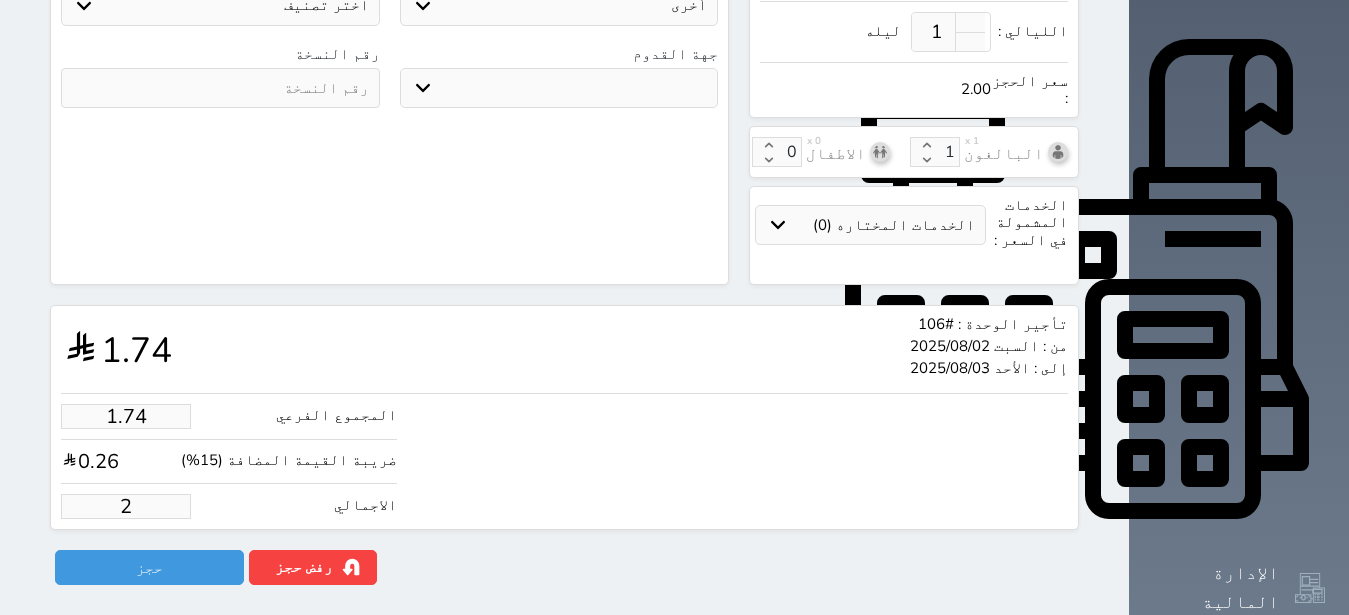 select 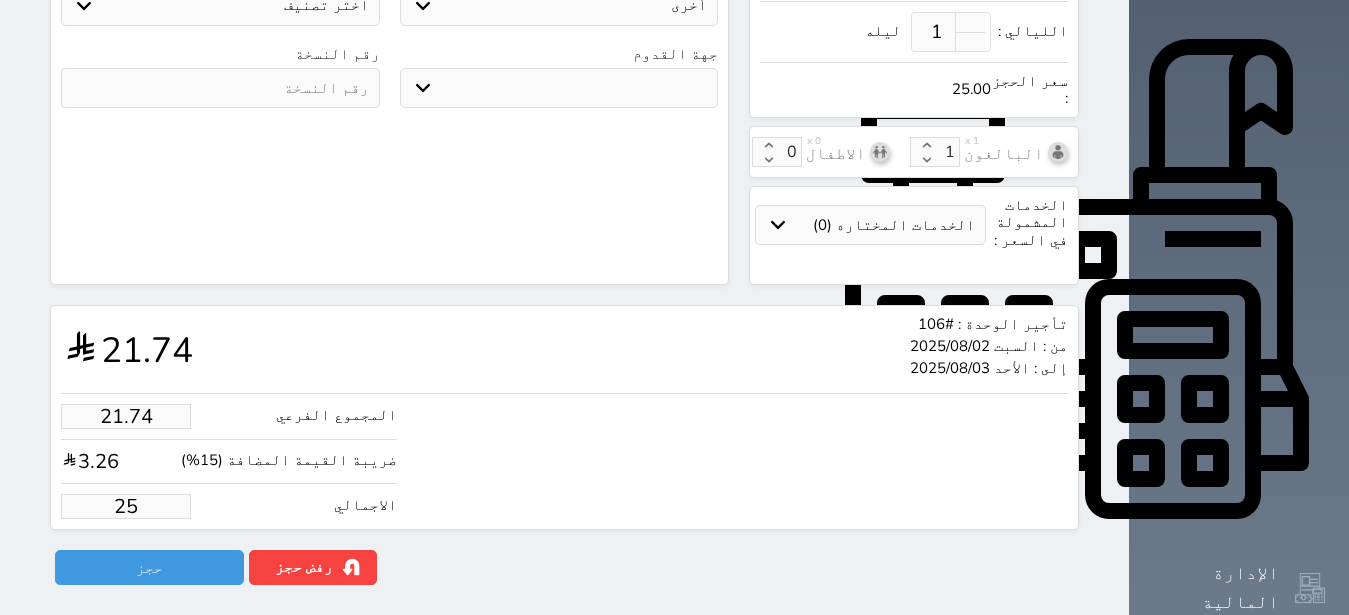type on "217.39" 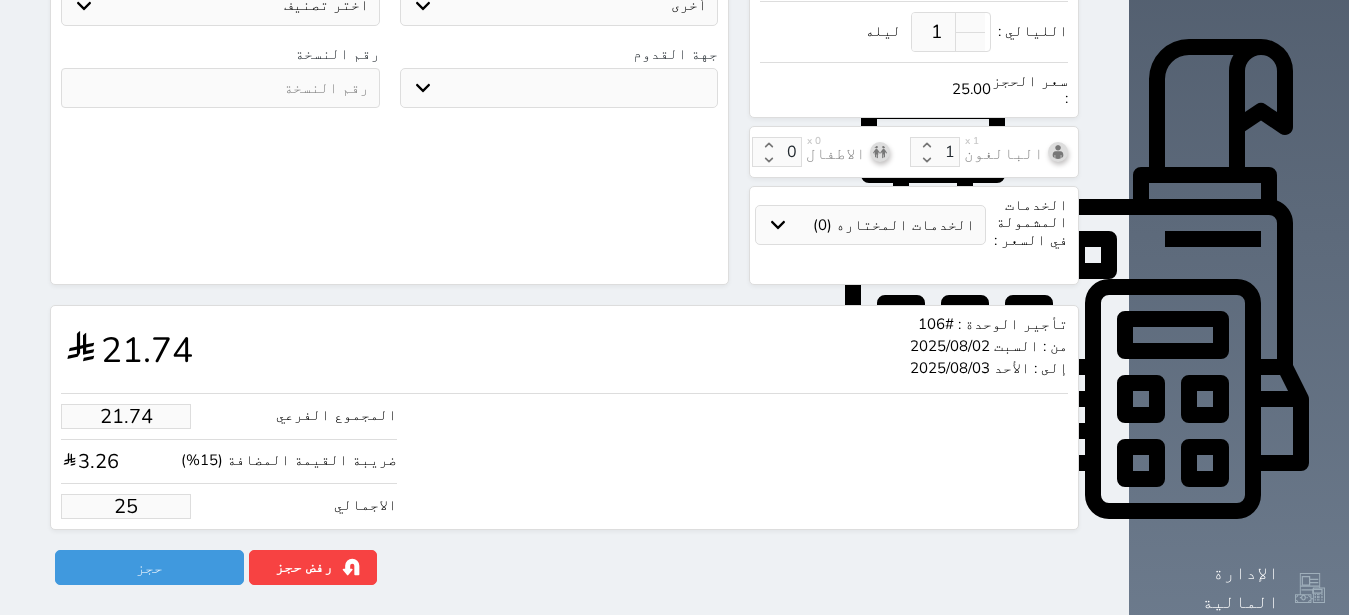 type on "250" 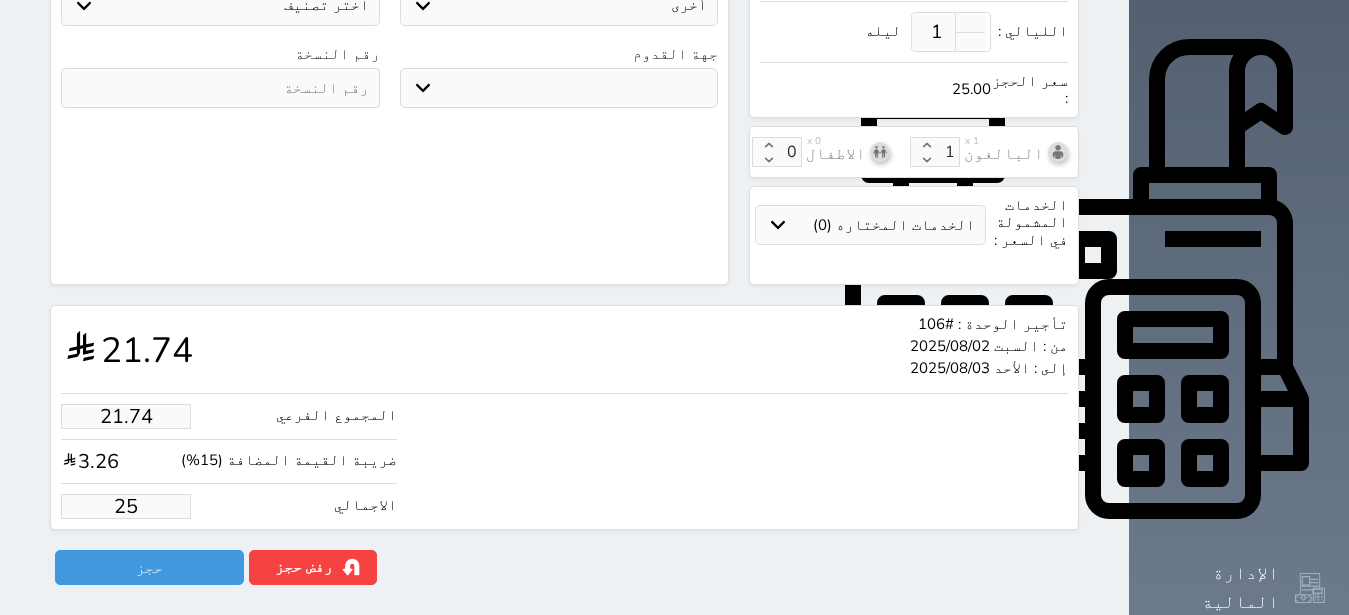select 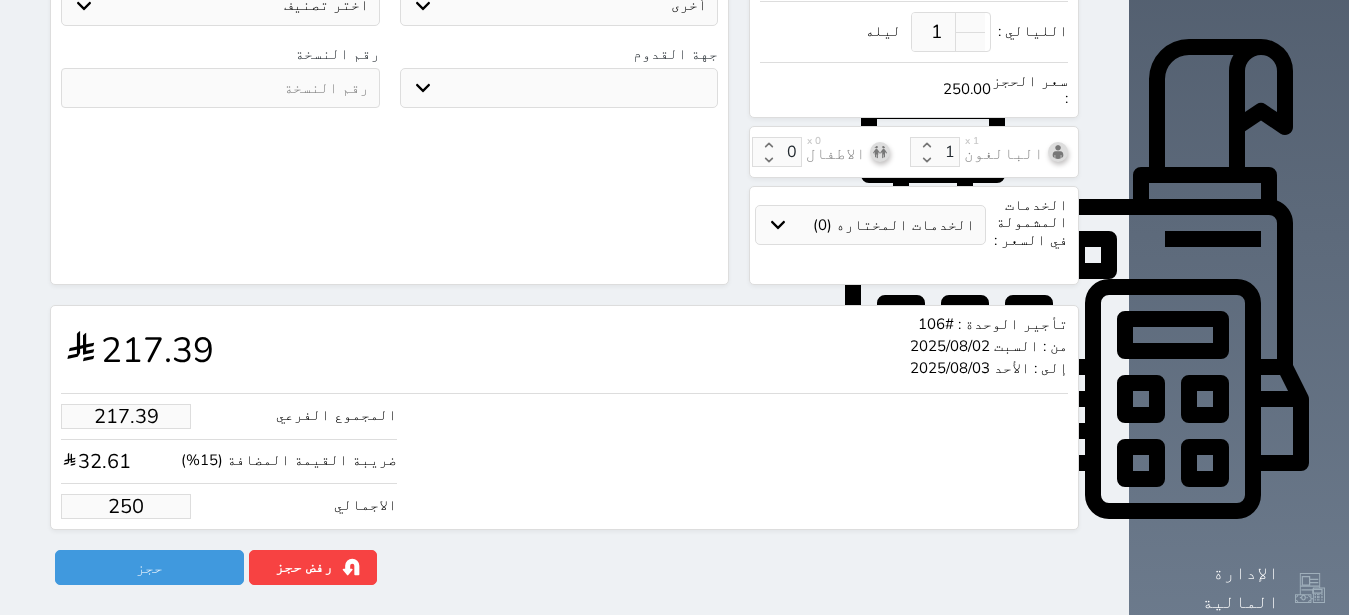 type on "250.00" 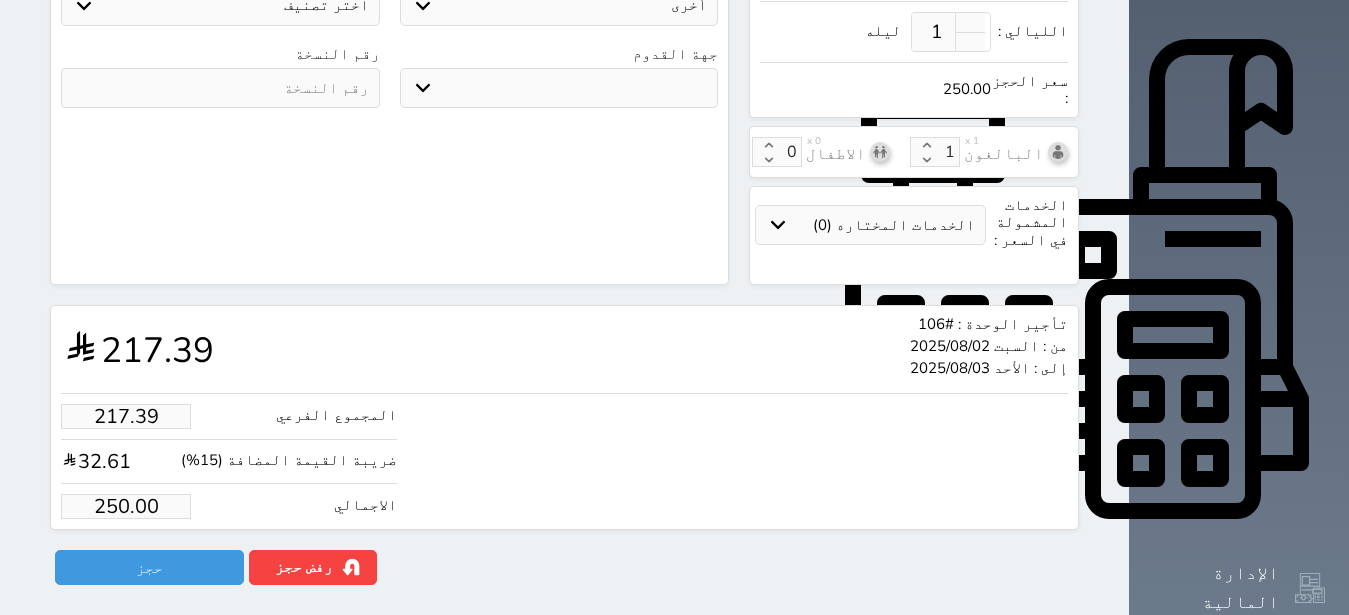 click on "تأجير الوحدة : #106   من : السبت 2025/08/02   إلى : الأحد 2025/08/03    217.39" at bounding box center (564, 349) 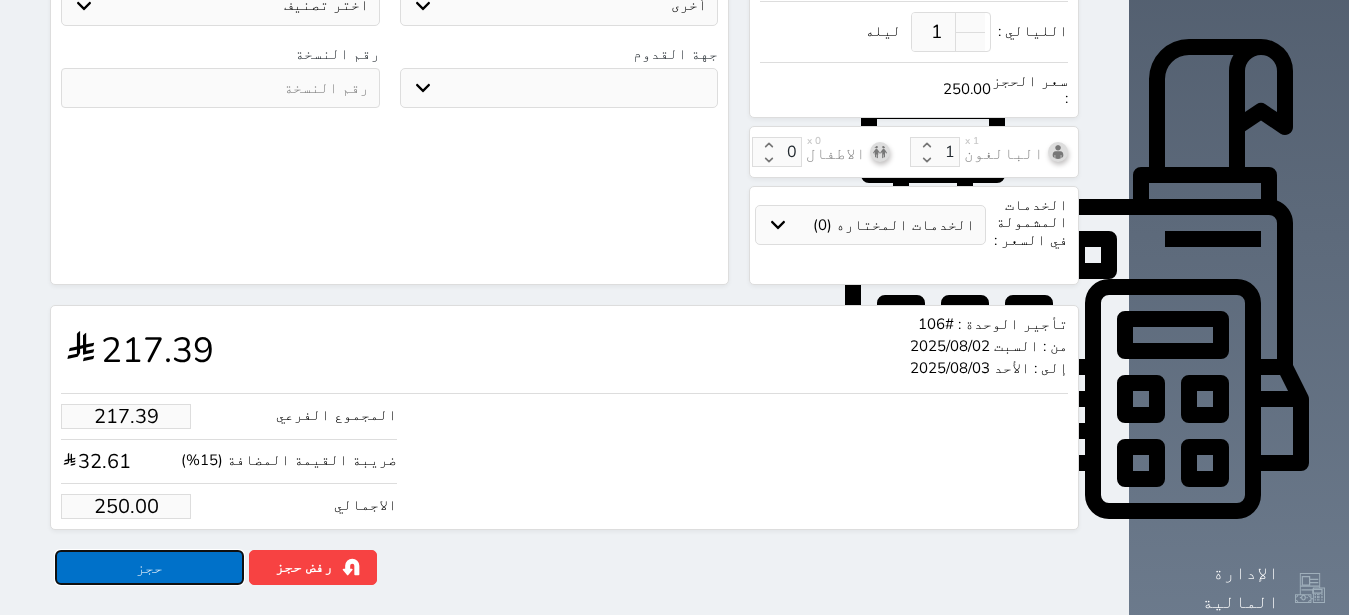 click on "حجز" at bounding box center [149, 567] 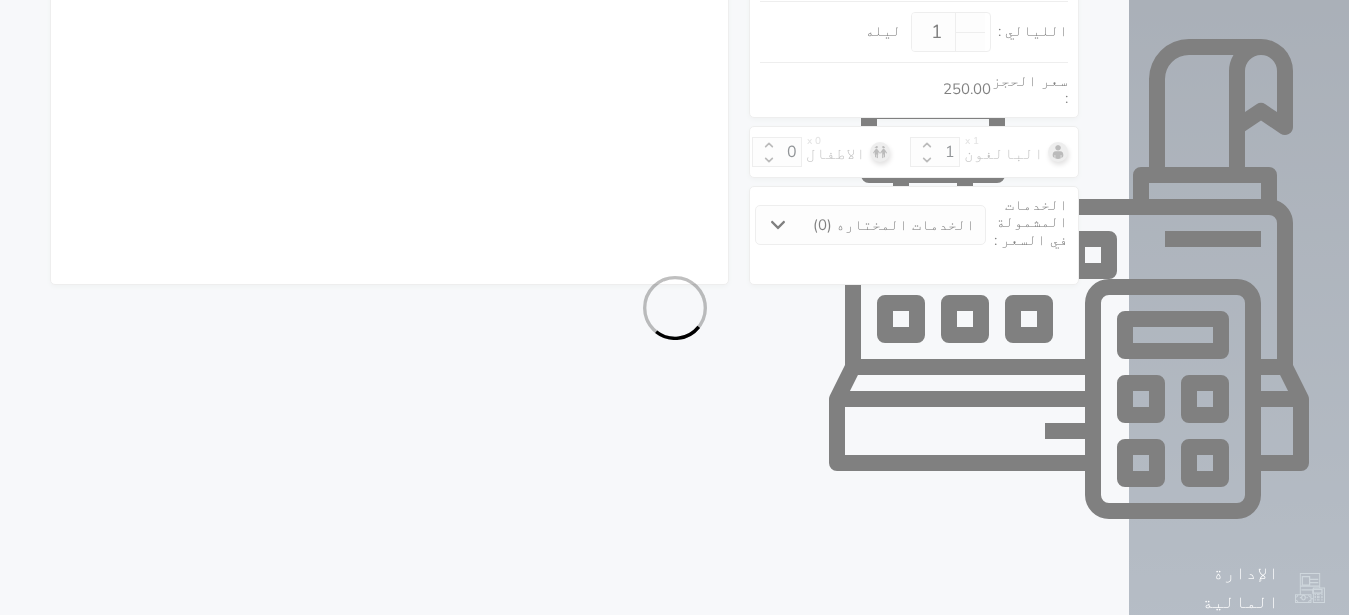 select on "4" 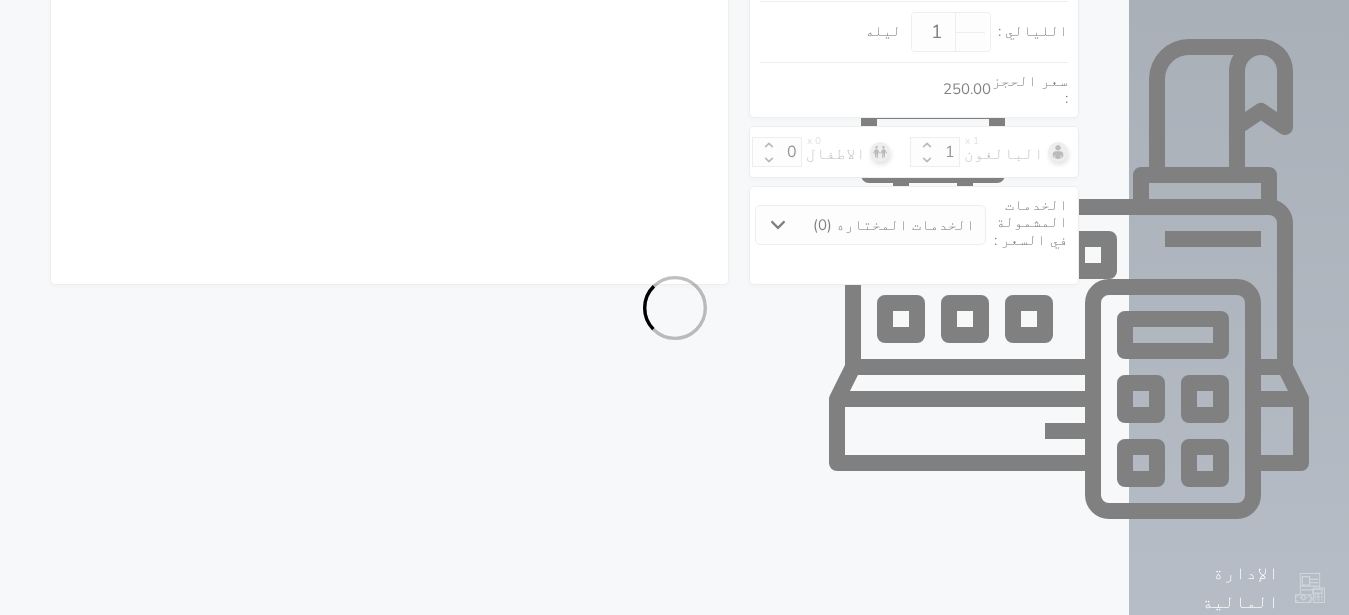 select on "105" 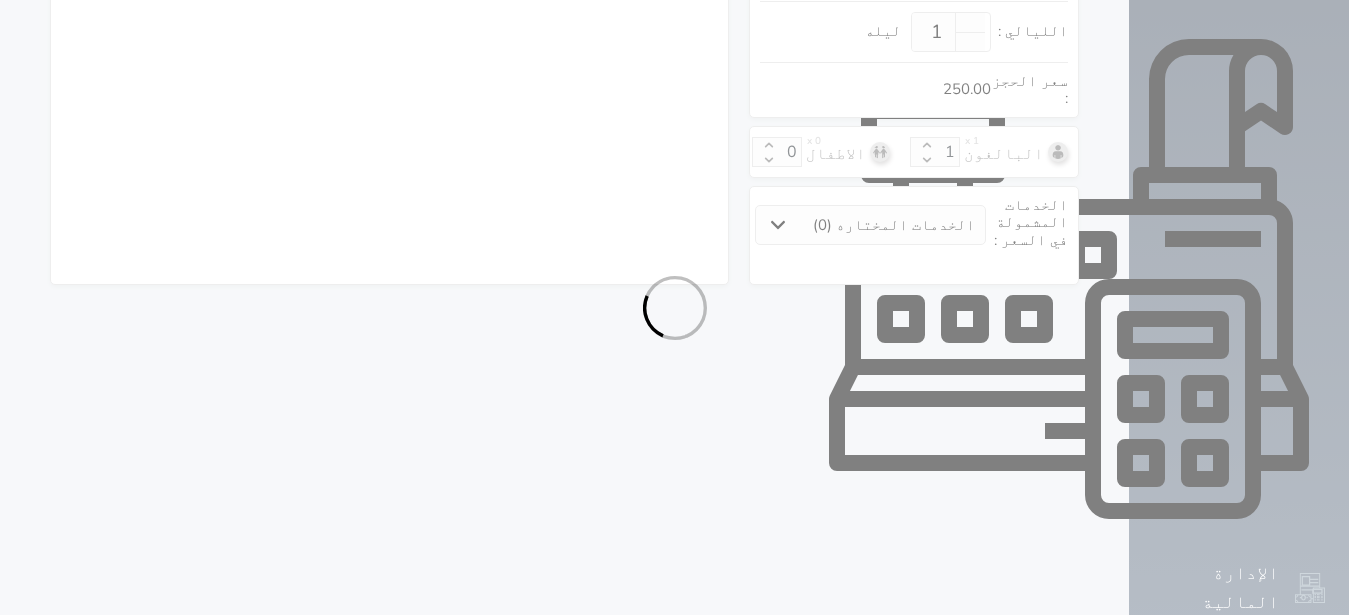 select on "5" 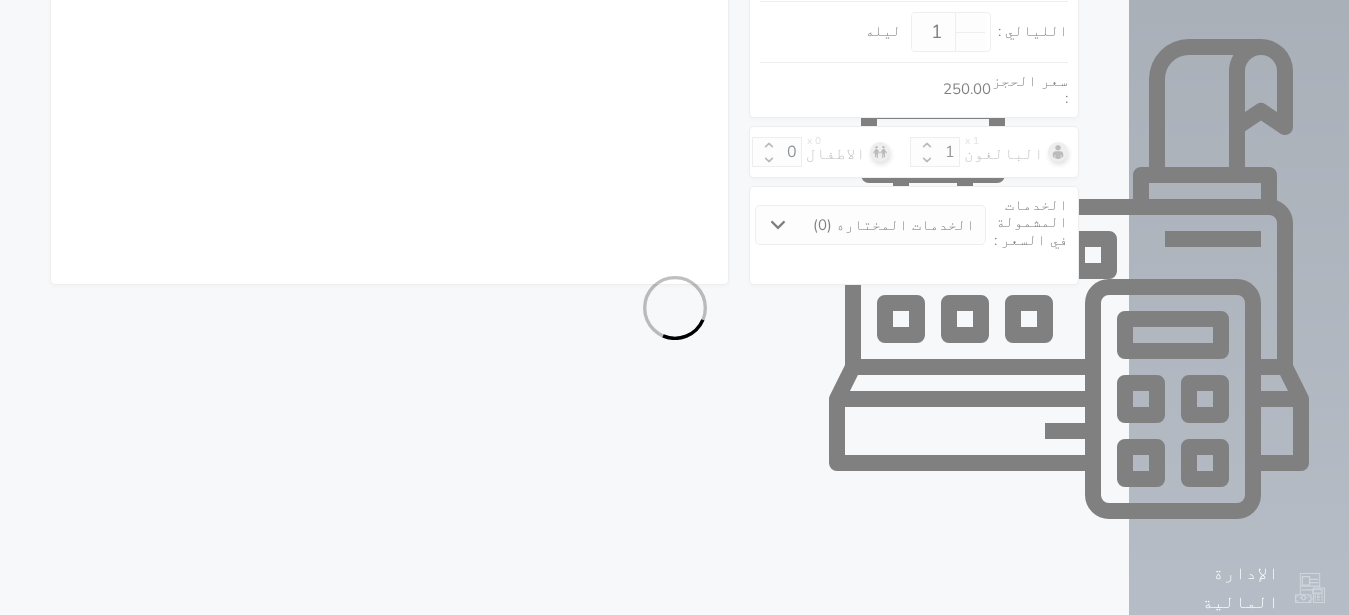 select on "7" 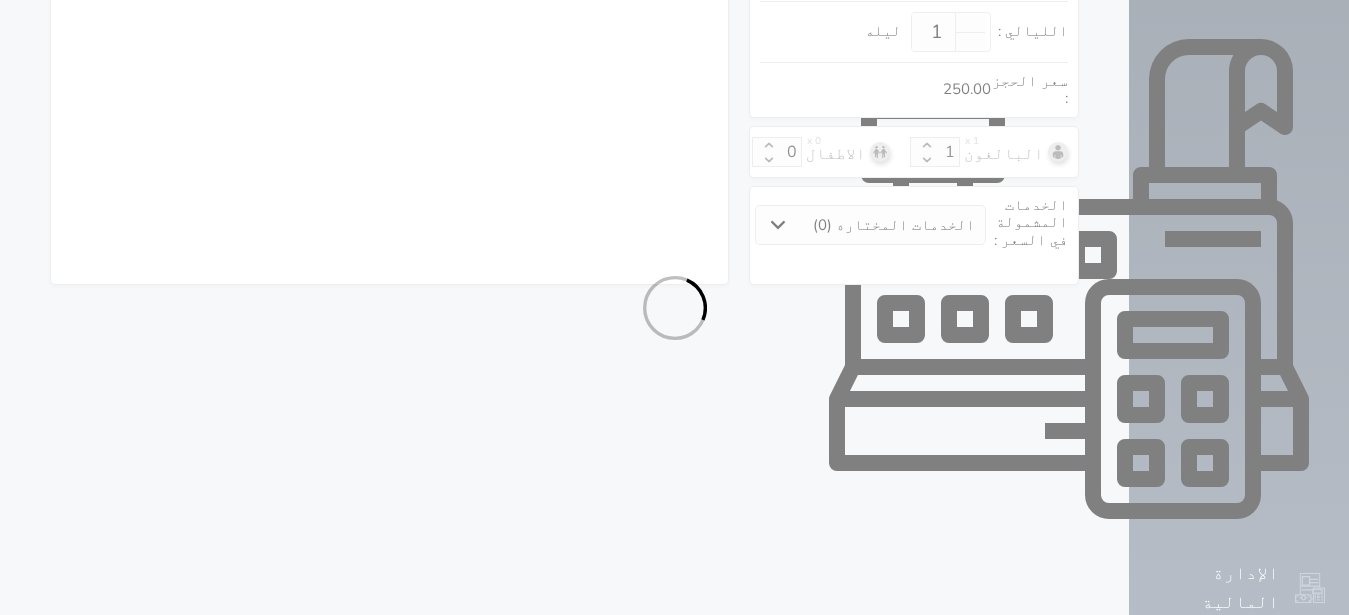 select 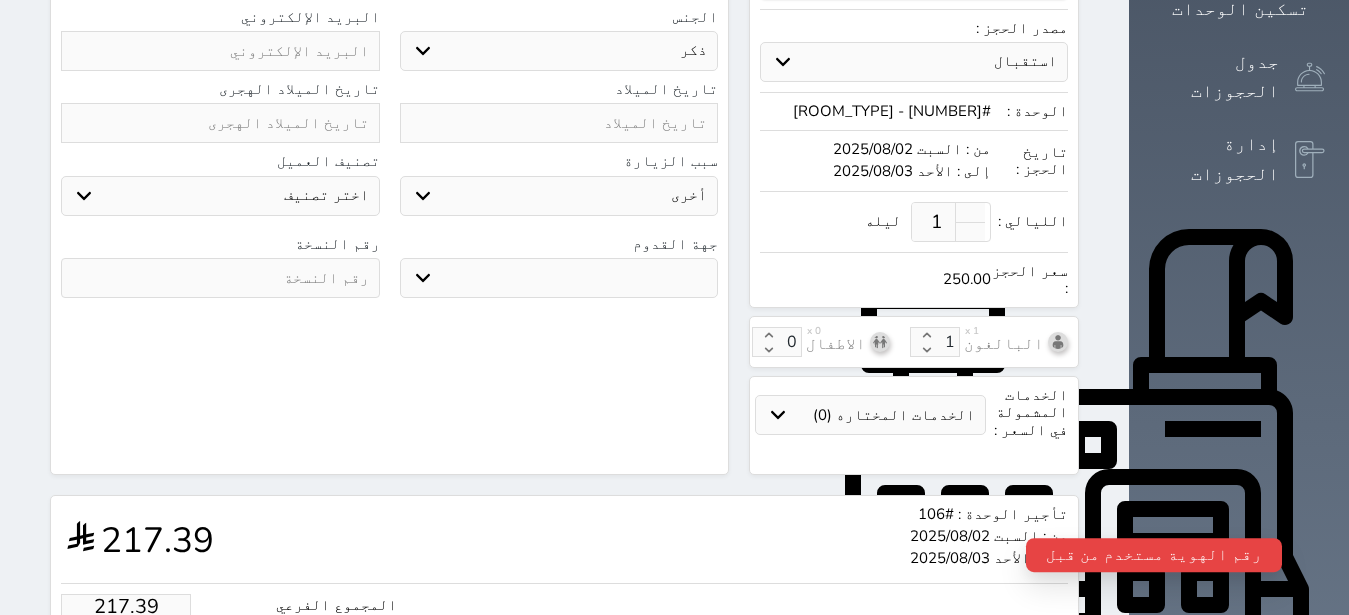 scroll, scrollTop: 252, scrollLeft: 0, axis: vertical 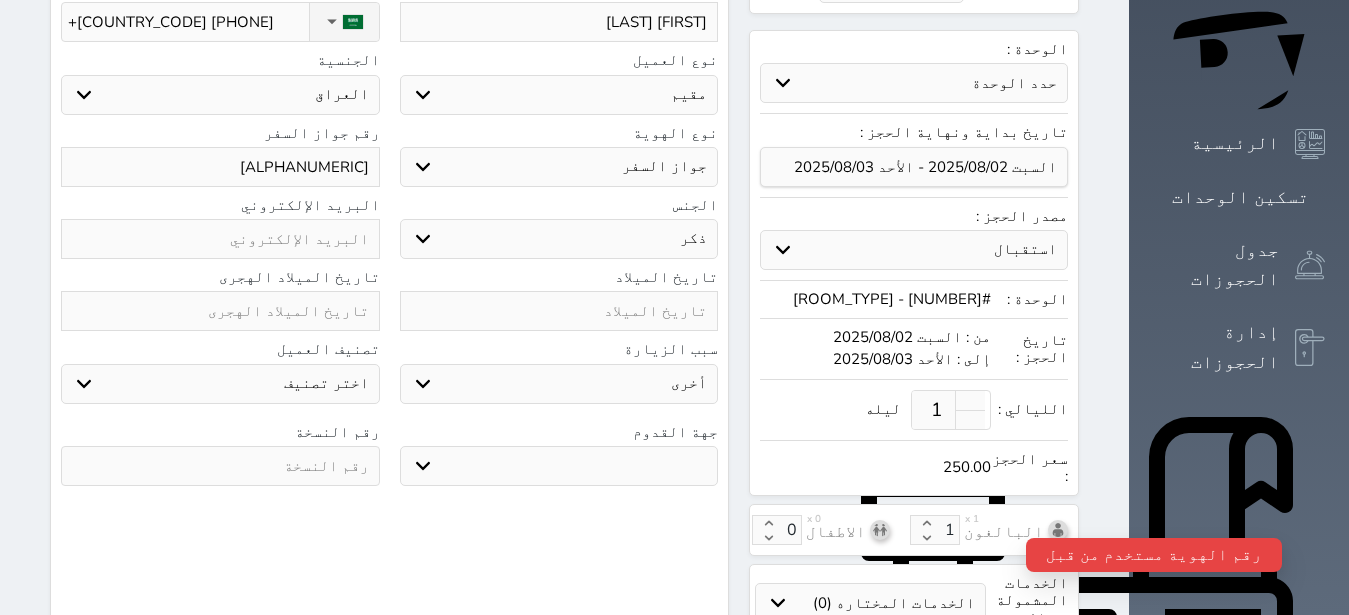 click on "A14416304" at bounding box center (220, 167) 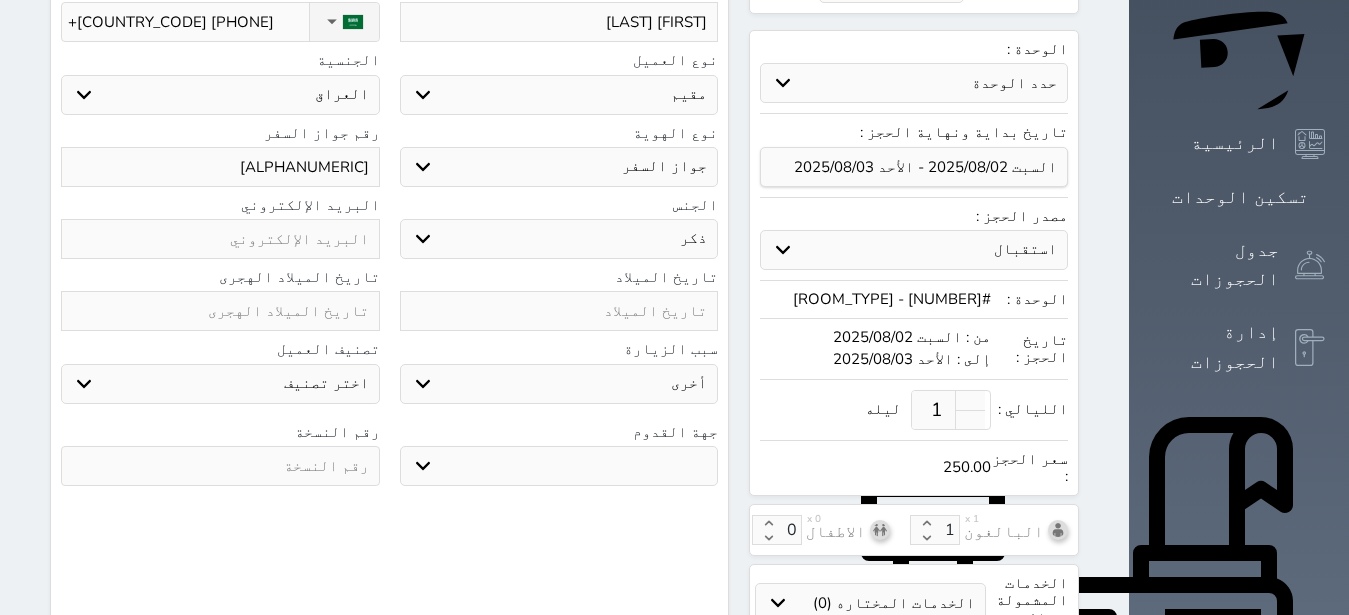 scroll, scrollTop: 0, scrollLeft: 0, axis: both 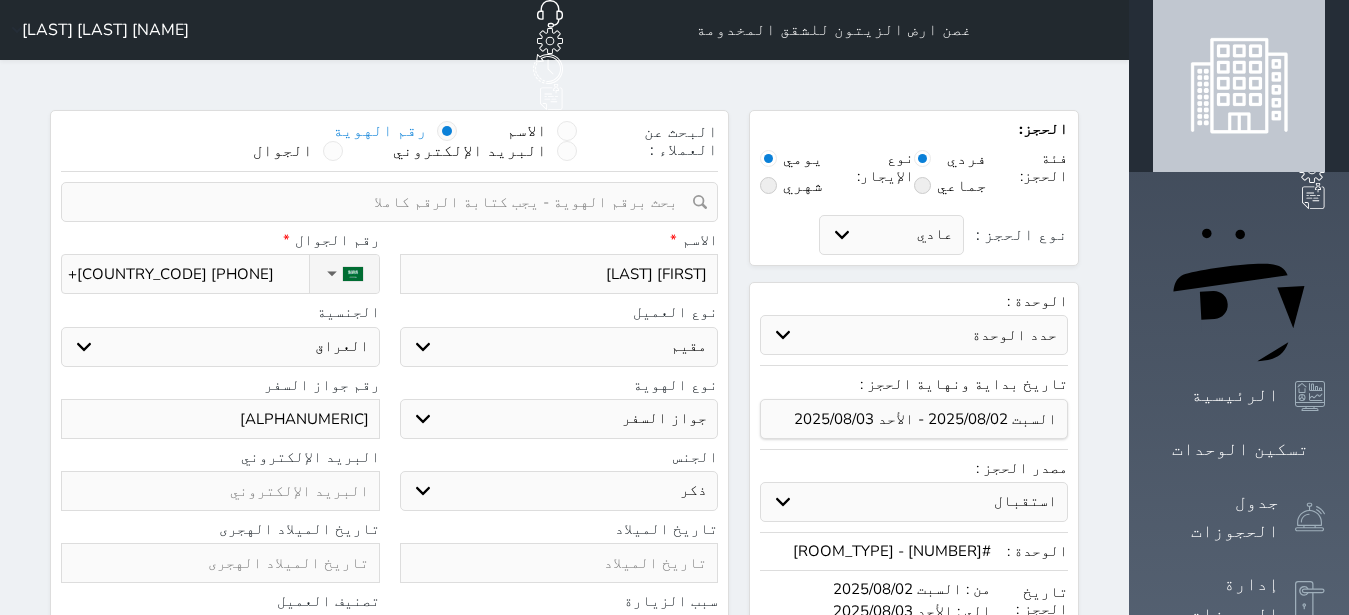 click at bounding box center (382, 202) 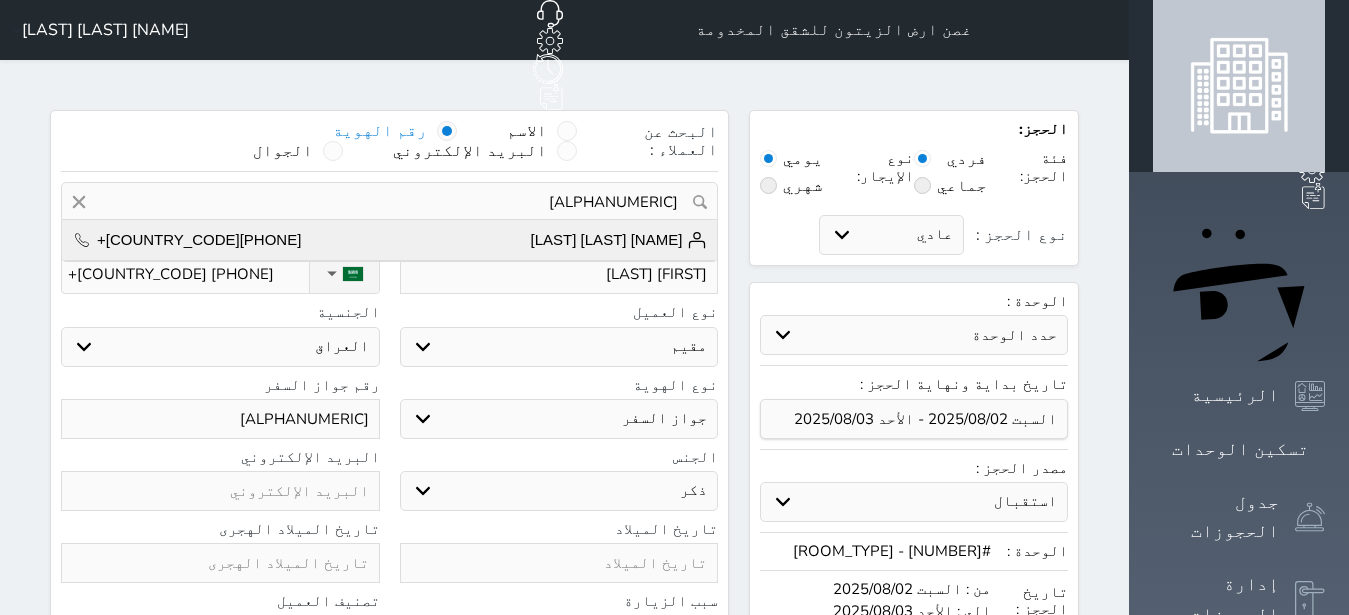 click on "[FIRST] [LAST] [LAST]" at bounding box center [619, 240] 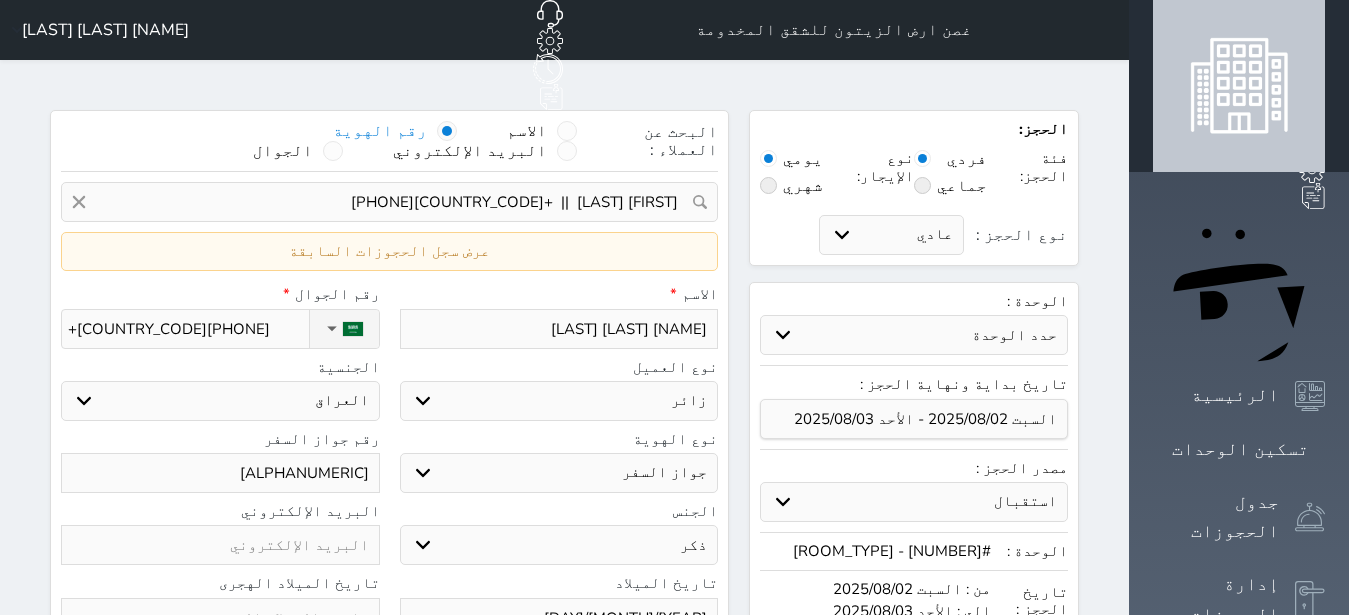 click on "+966146241211" at bounding box center [188, 329] 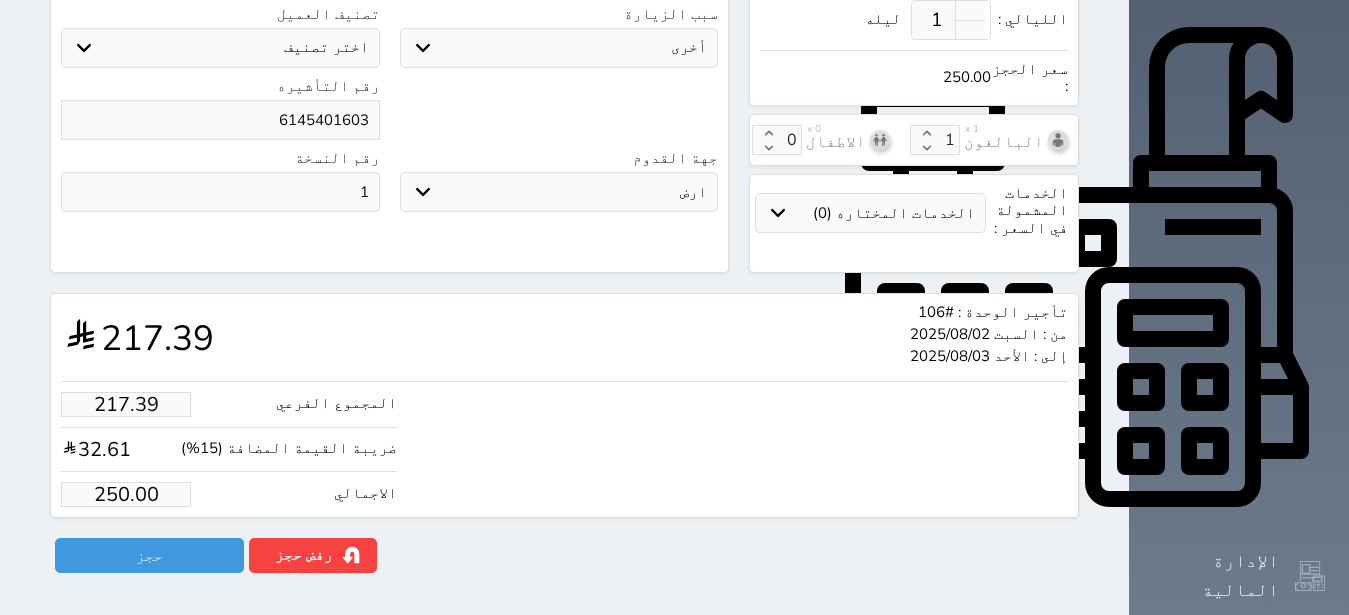scroll, scrollTop: 694, scrollLeft: 0, axis: vertical 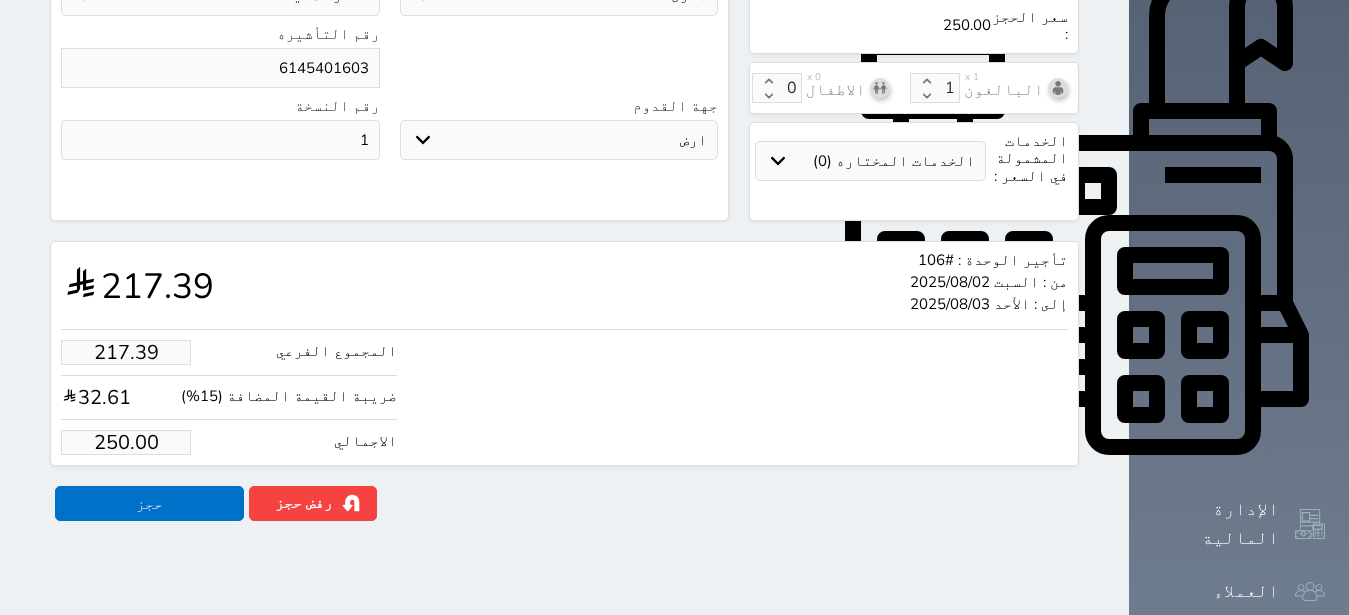 type on "+966 56 347 3460" 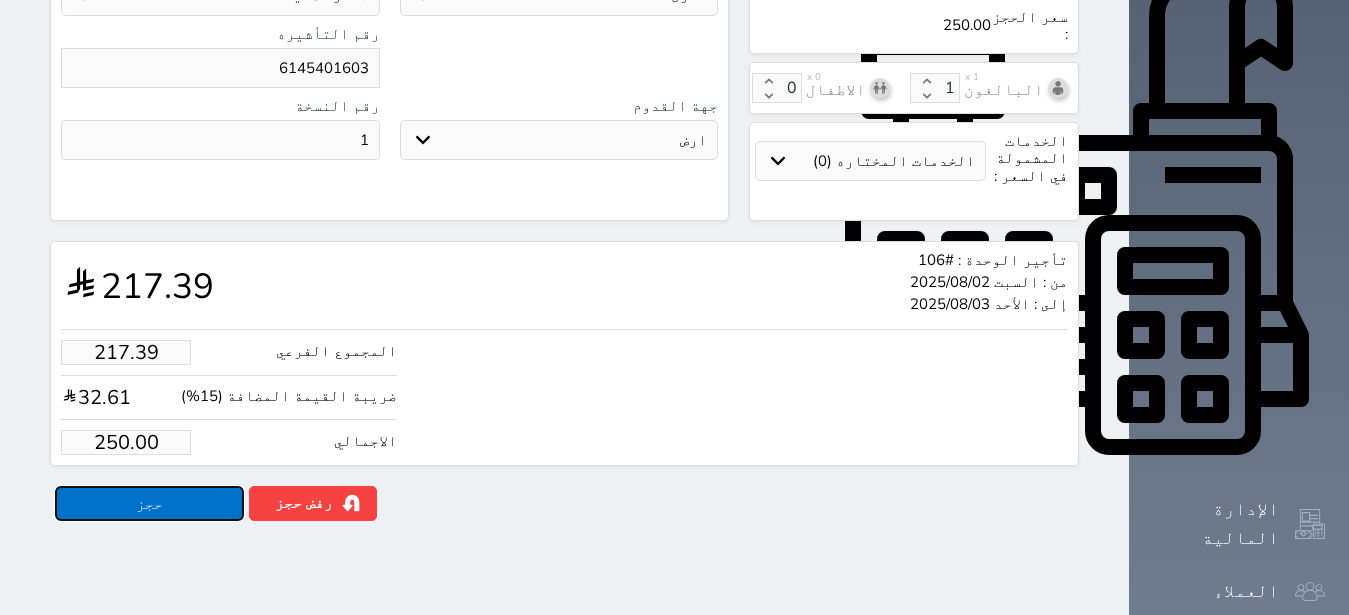 click on "حجز" at bounding box center [149, 503] 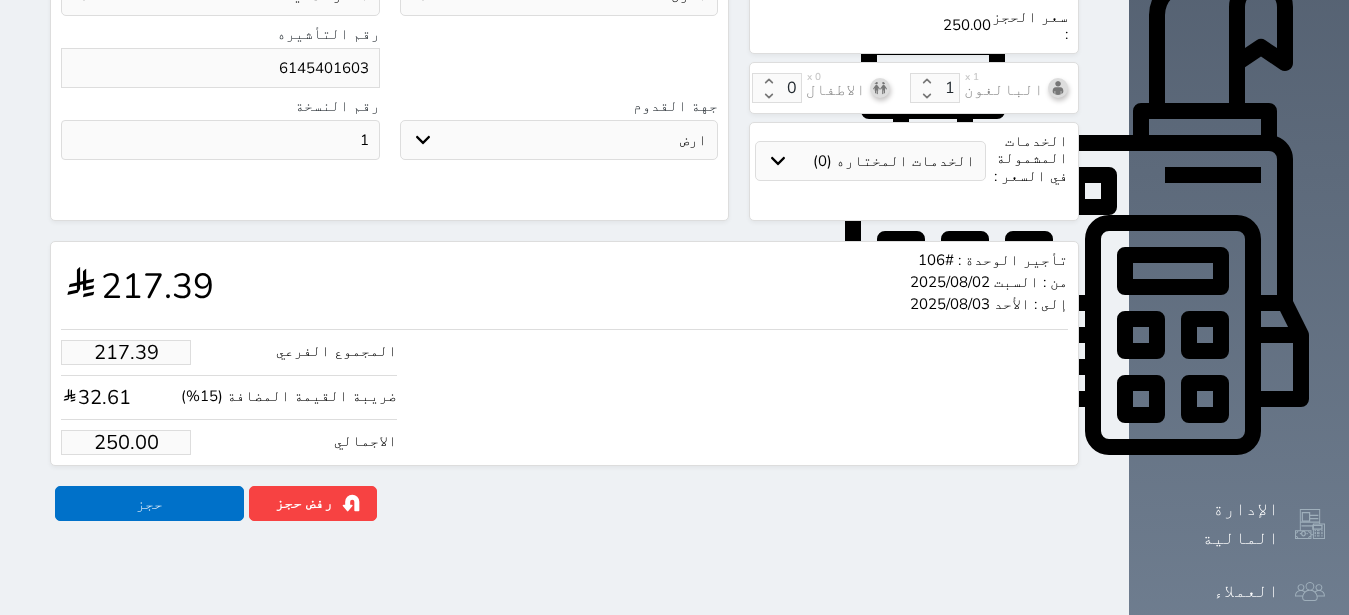 click at bounding box center [0, 0] 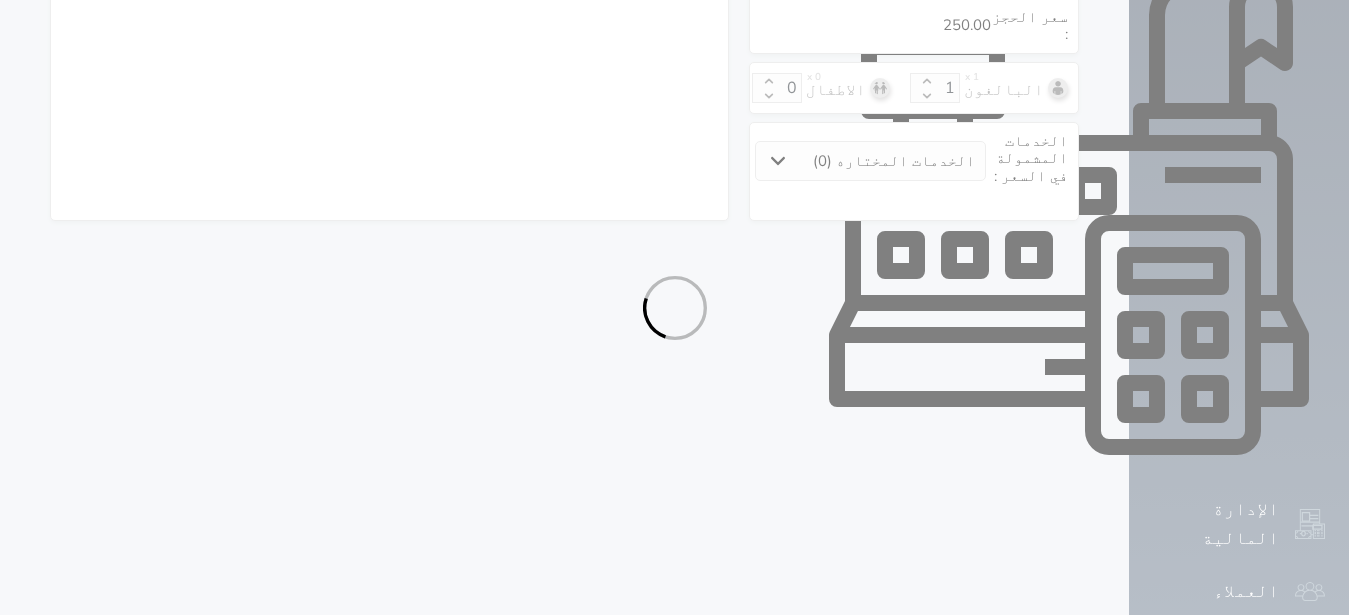 select on "3" 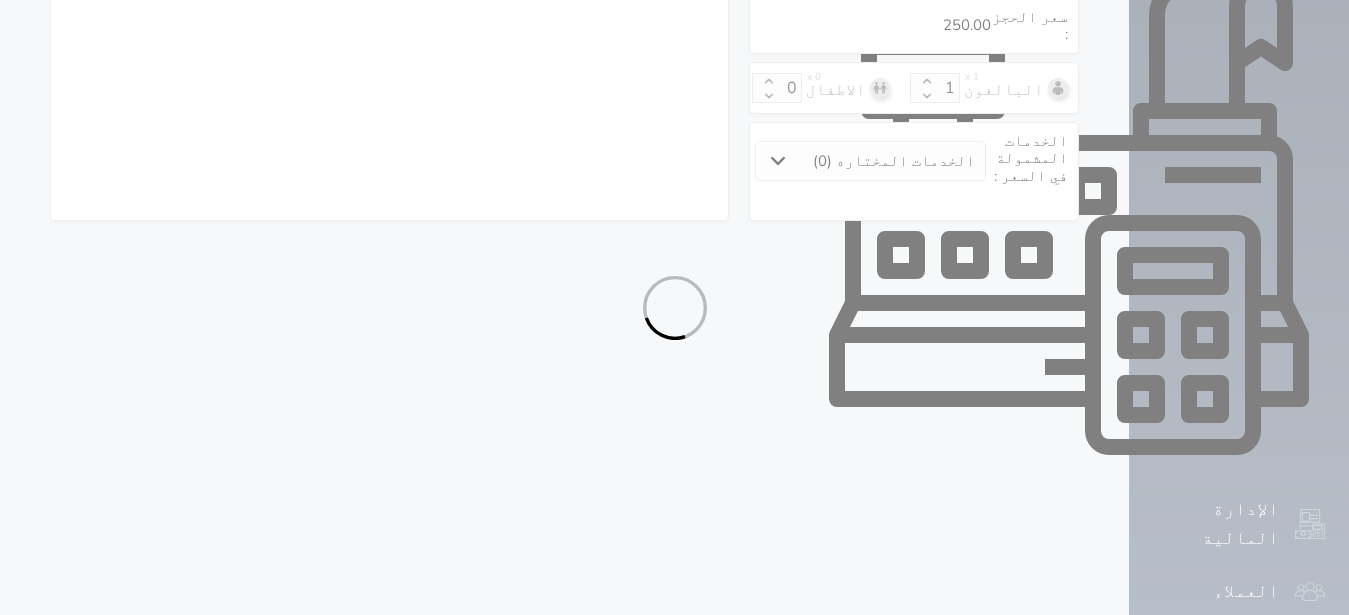 select on "105" 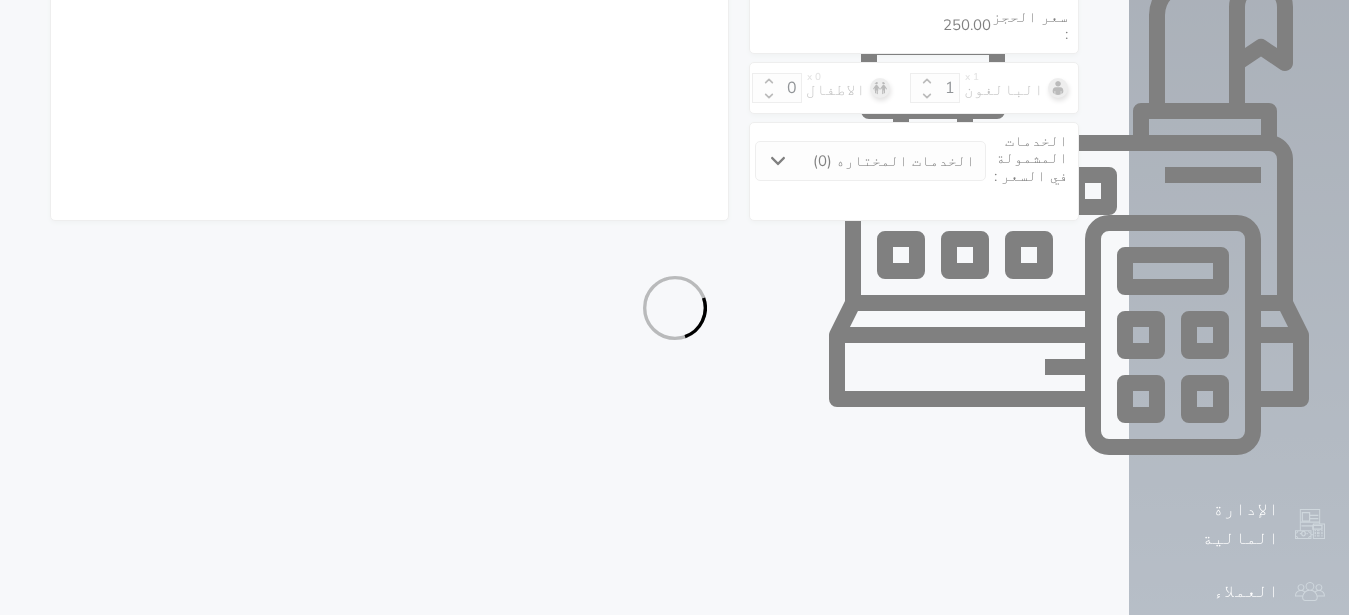 select on "5" 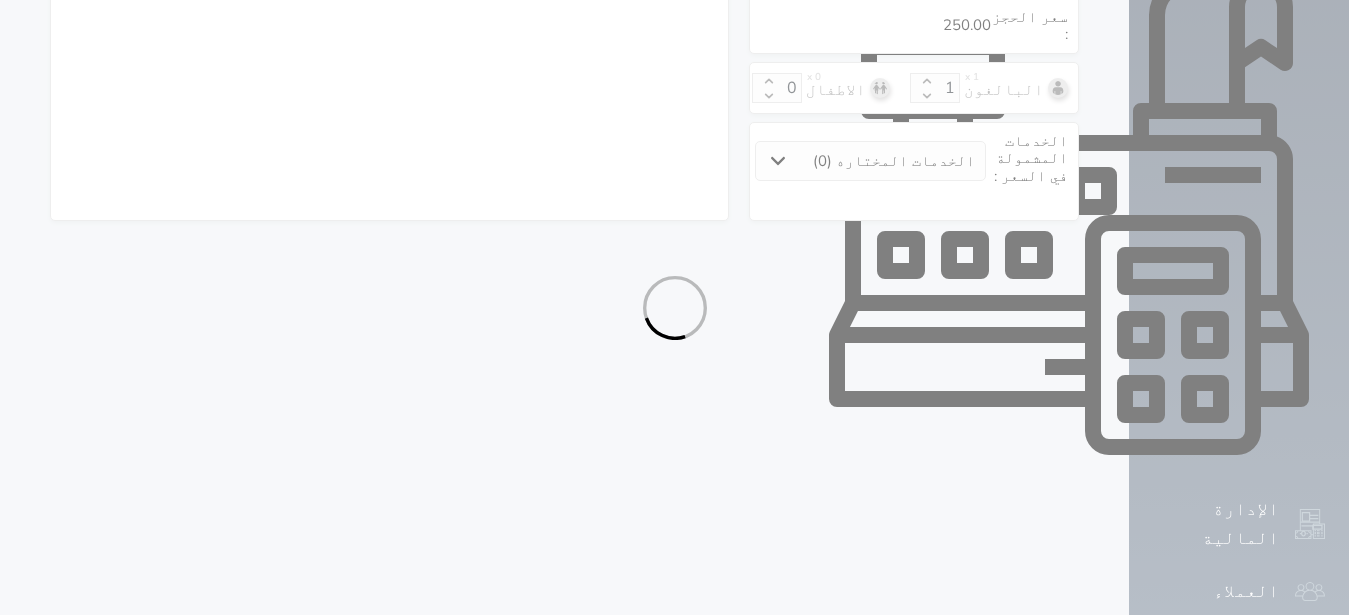 select on "7" 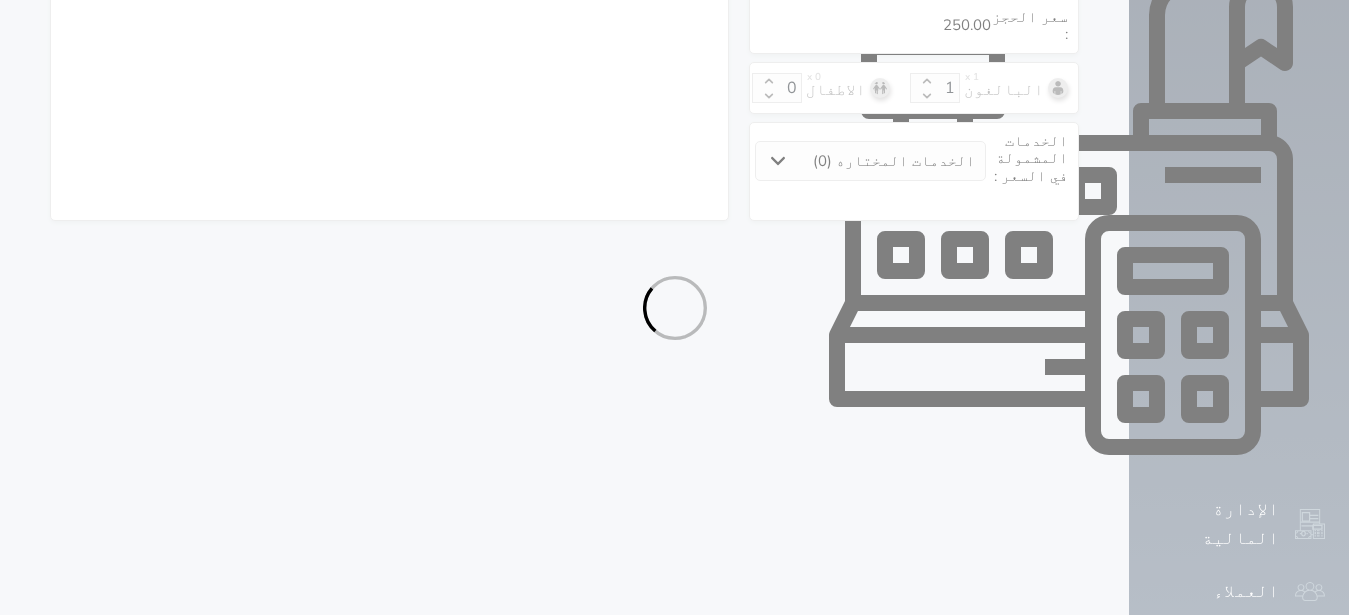 select on "9" 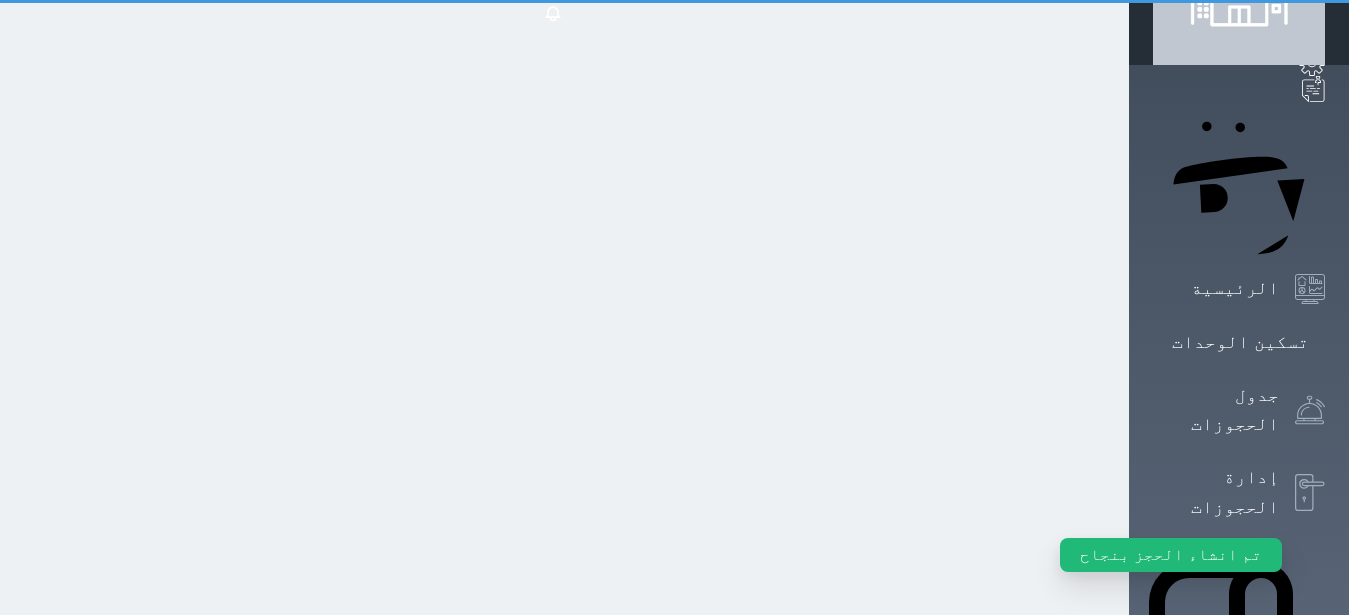 scroll, scrollTop: 0, scrollLeft: 0, axis: both 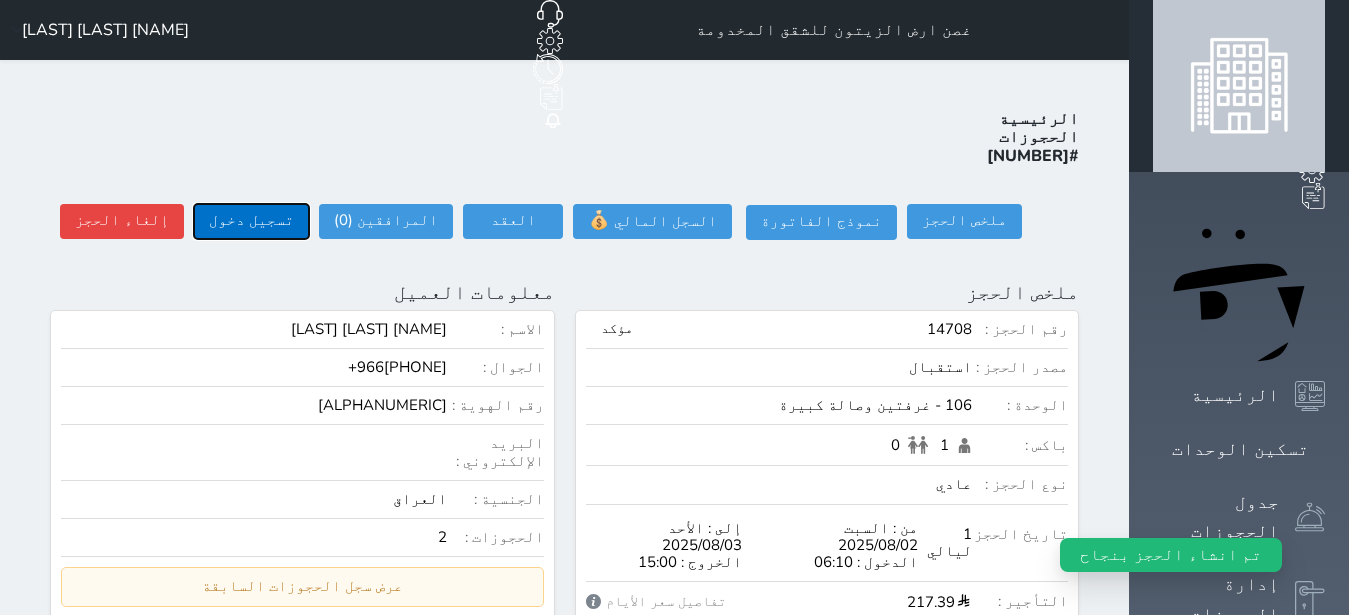 click on "تسجيل دخول" at bounding box center (251, 221) 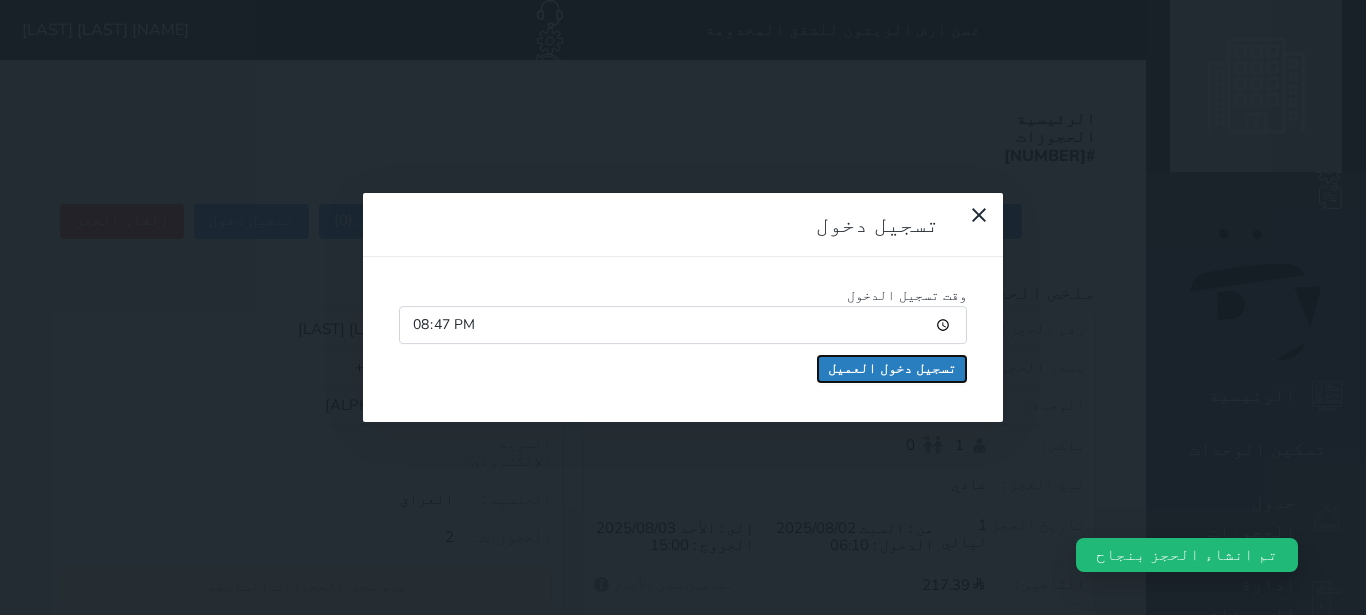 click on "تسجيل دخول العميل" at bounding box center [892, 369] 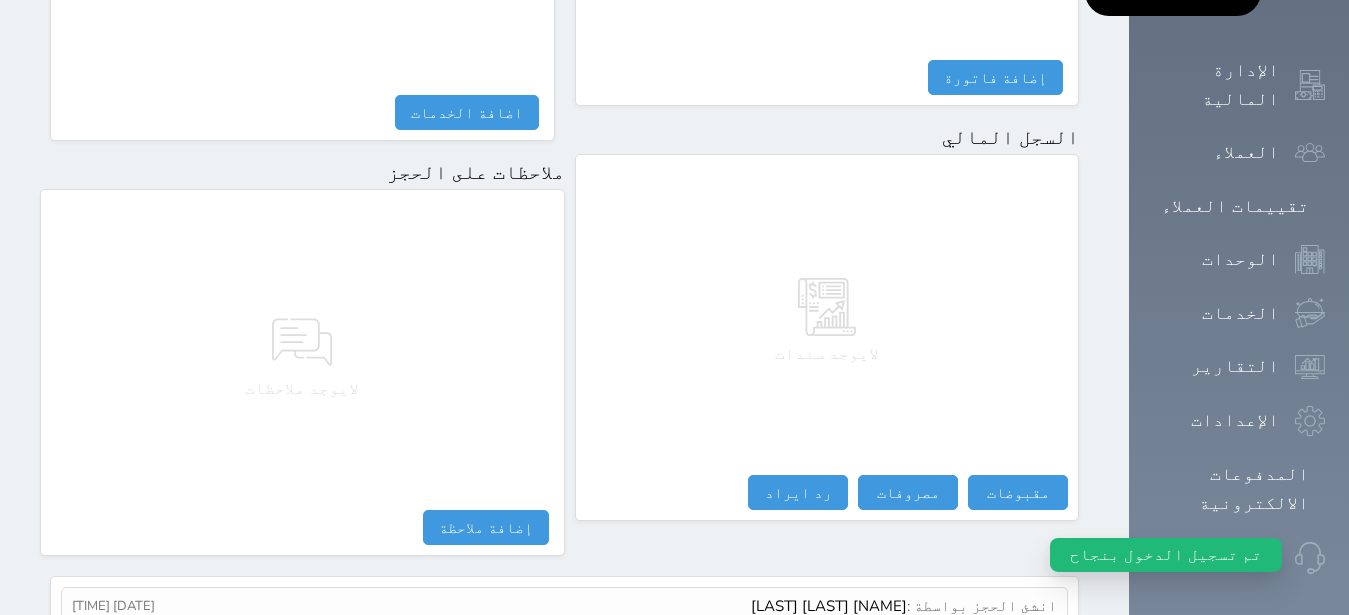 scroll, scrollTop: 1134, scrollLeft: 0, axis: vertical 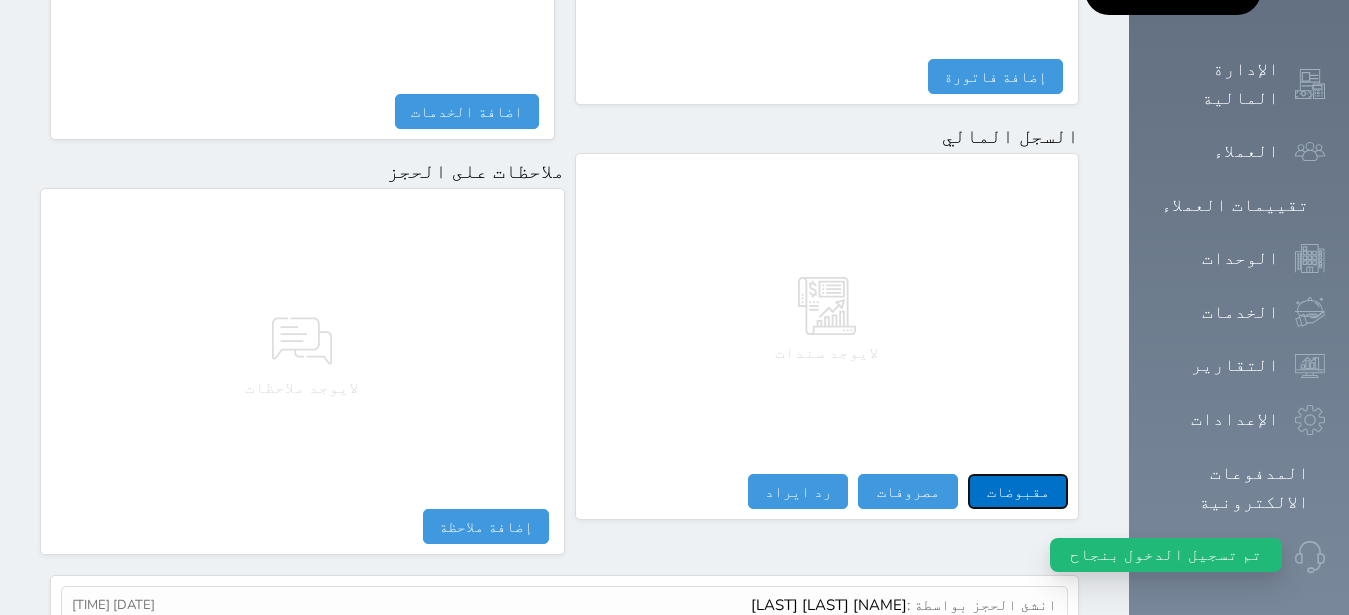 click on "مقبوضات" at bounding box center [1018, 491] 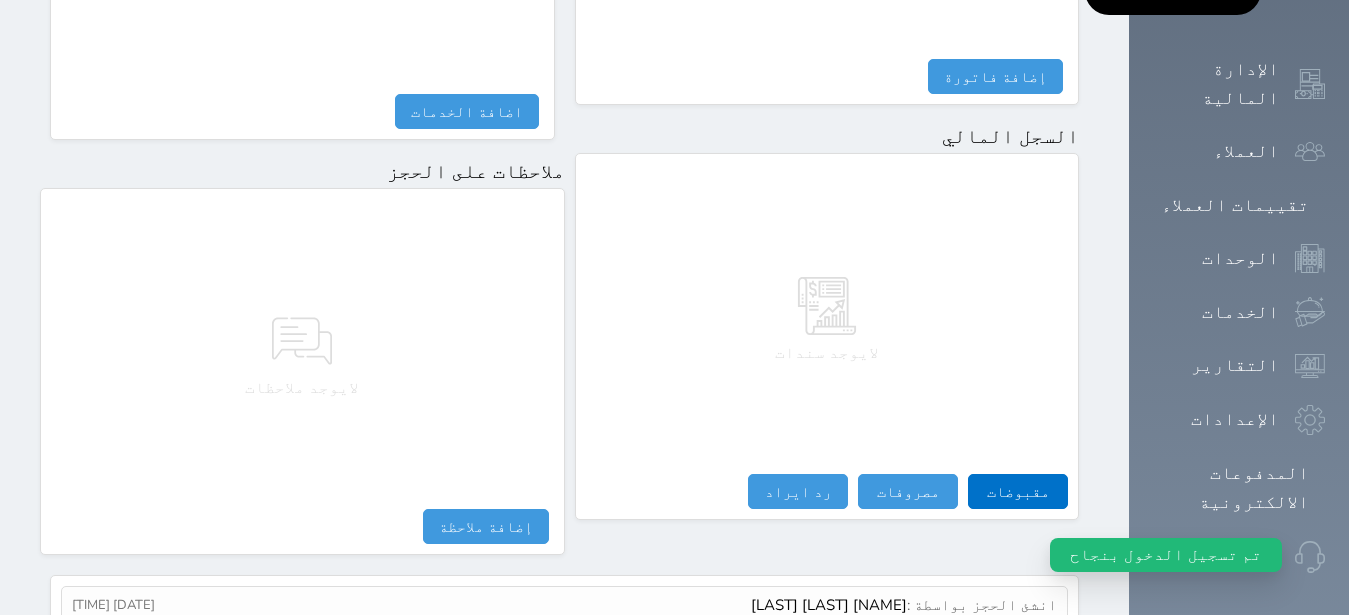 select 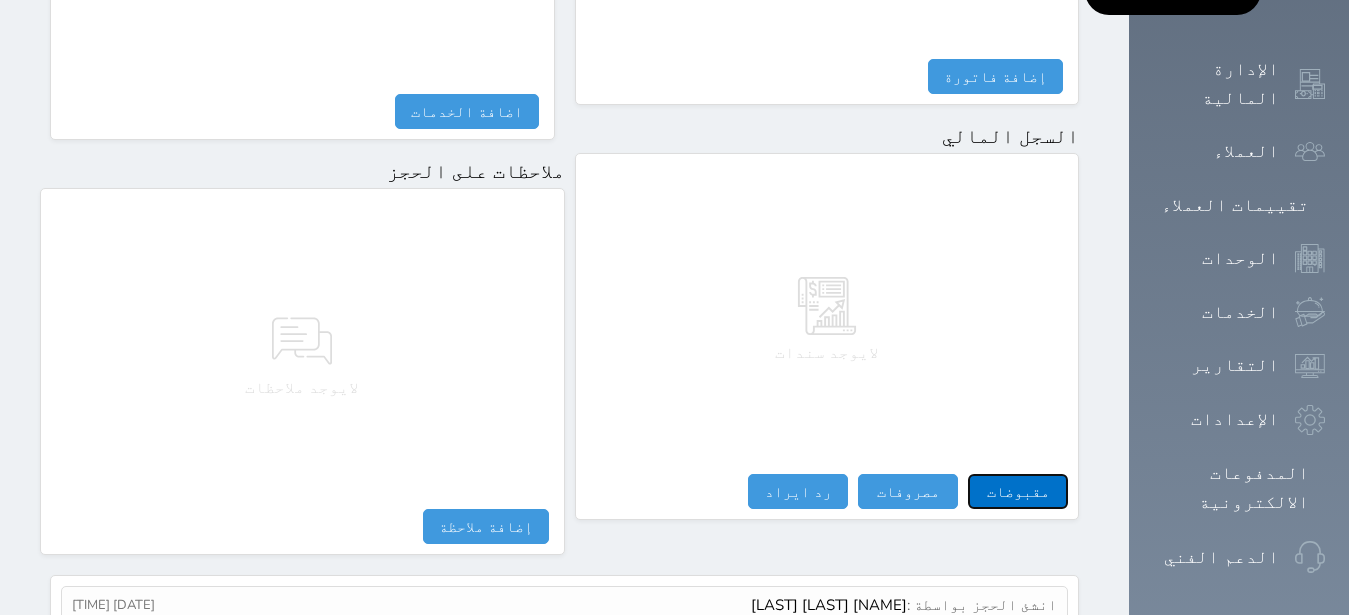 click on "مقبوضات" at bounding box center (1018, 491) 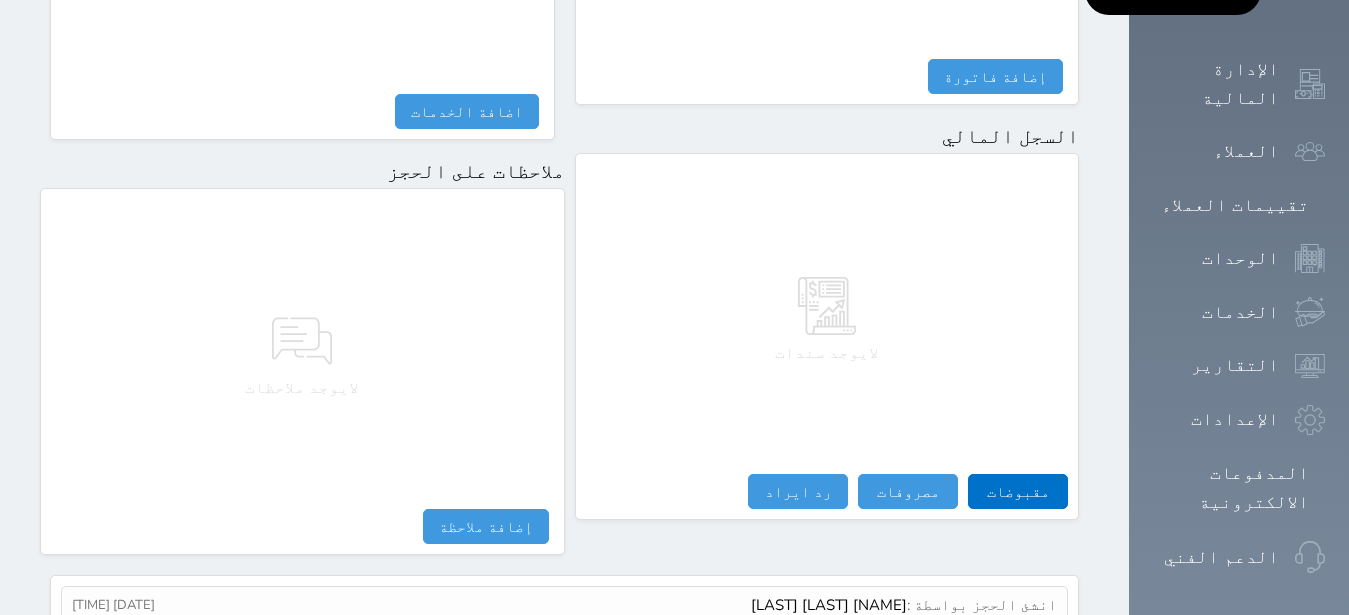 select 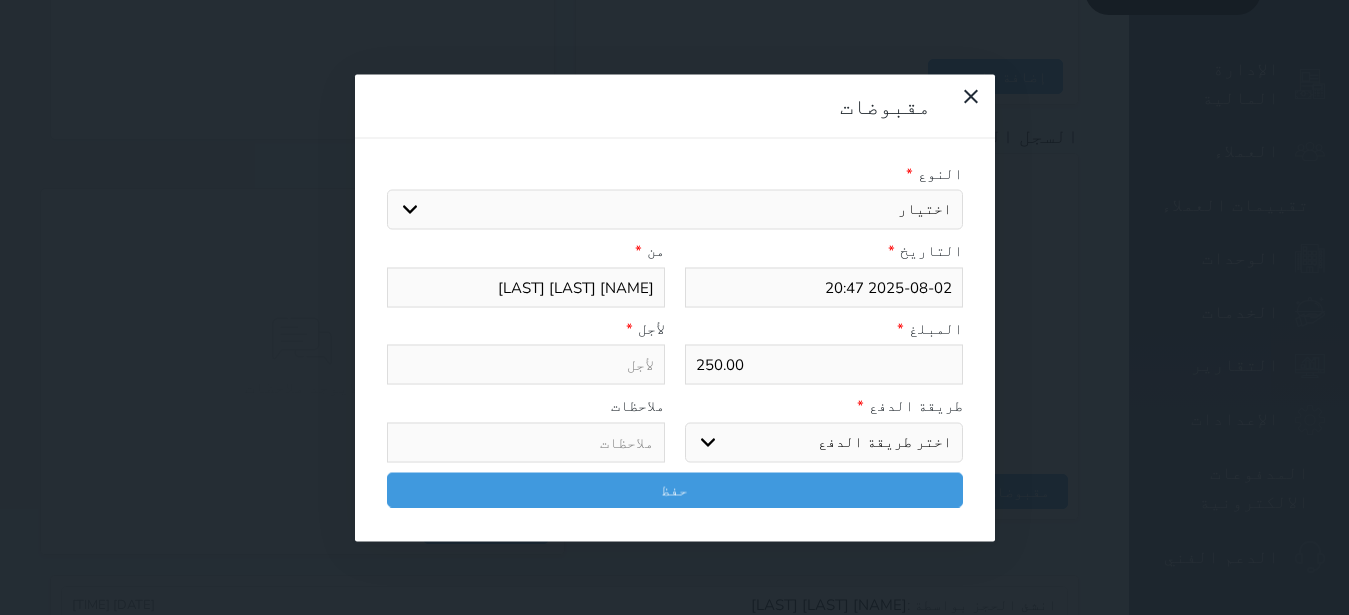 select 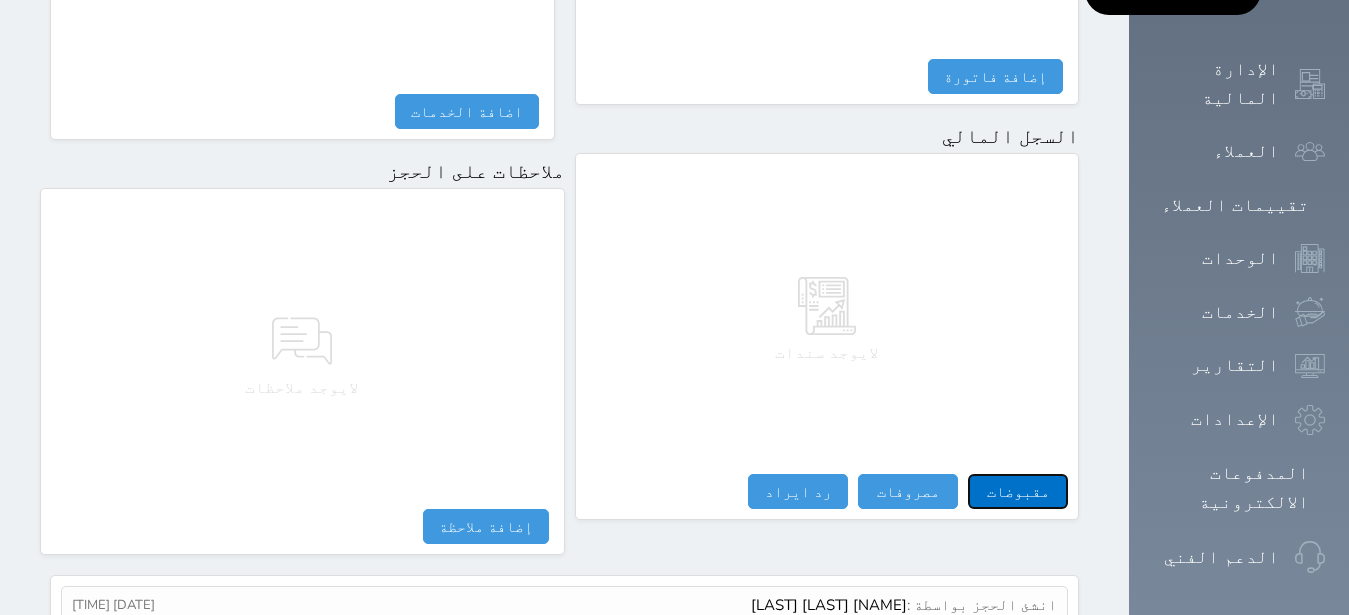 click on "مقبوضات" at bounding box center (1018, 491) 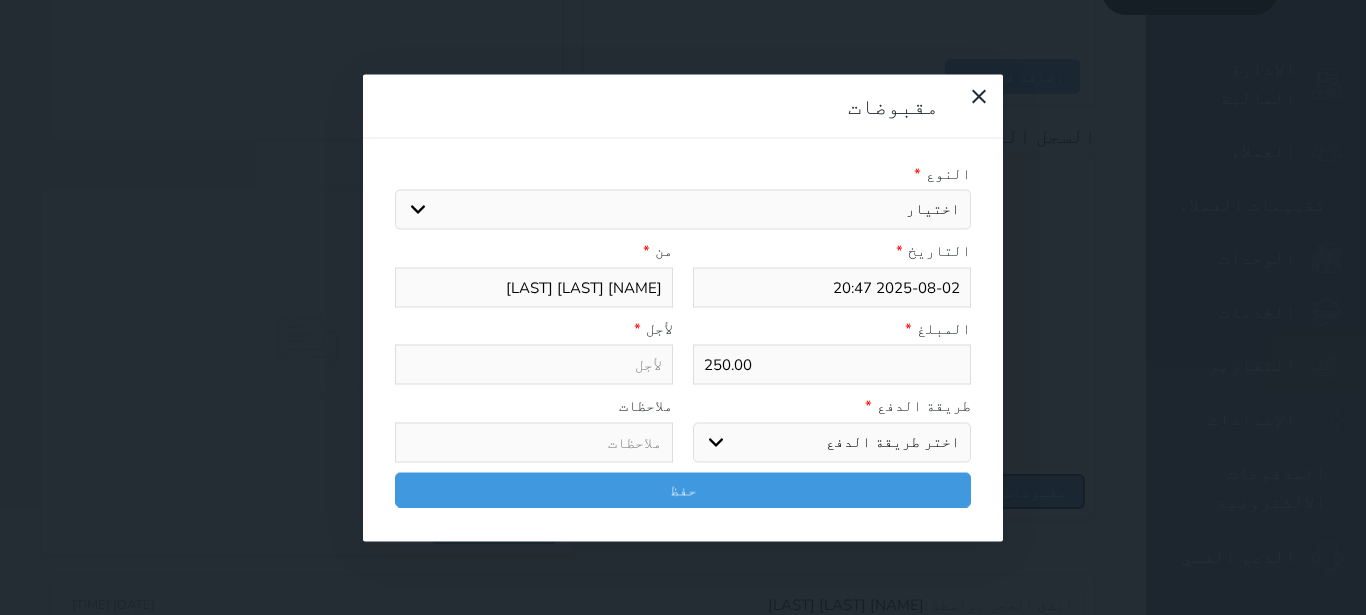 select 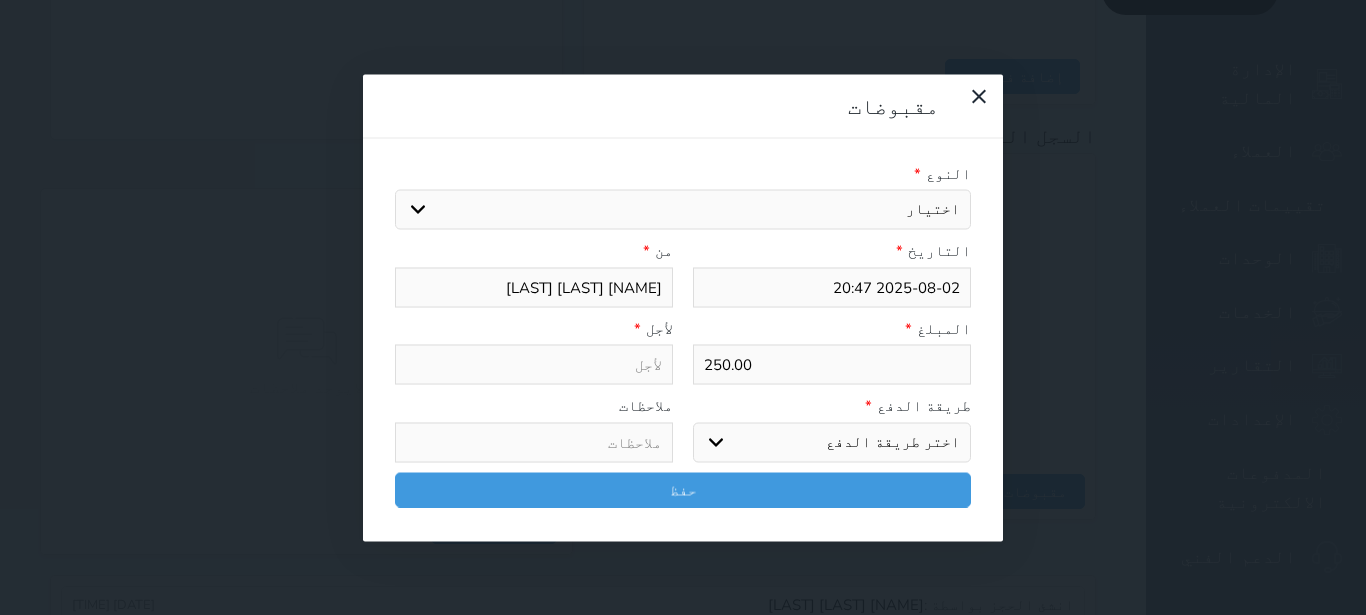 select on "23255" 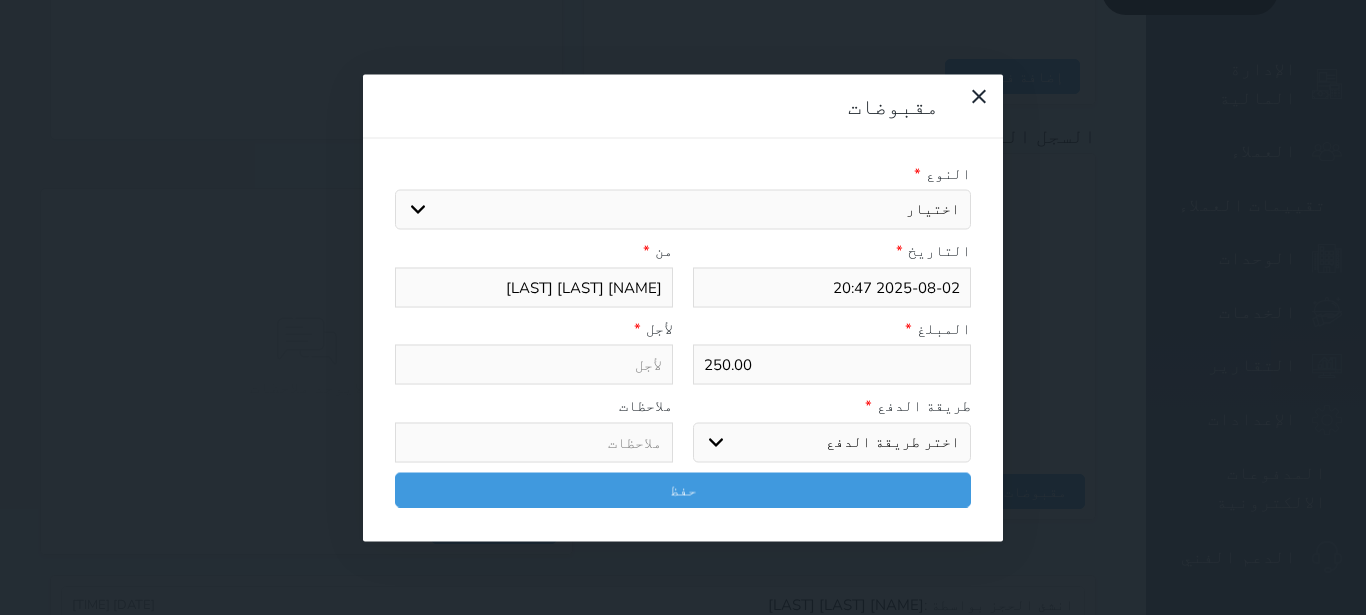select 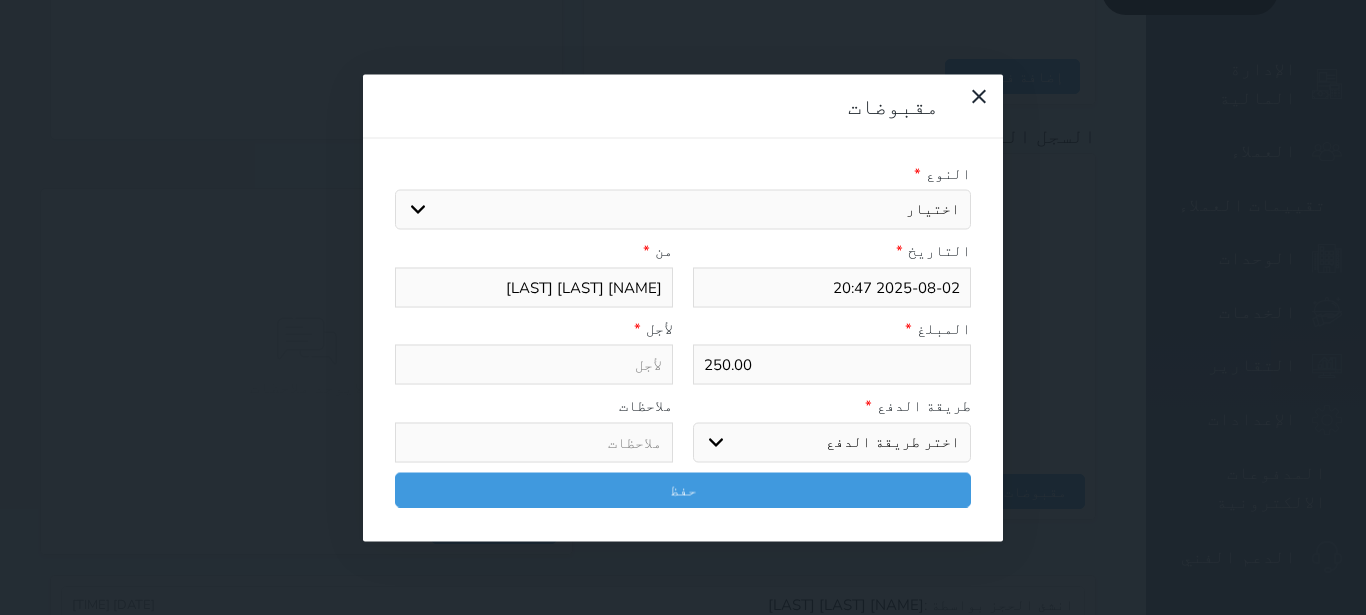 type on "قيمة إيجار - الوحدة - 106" 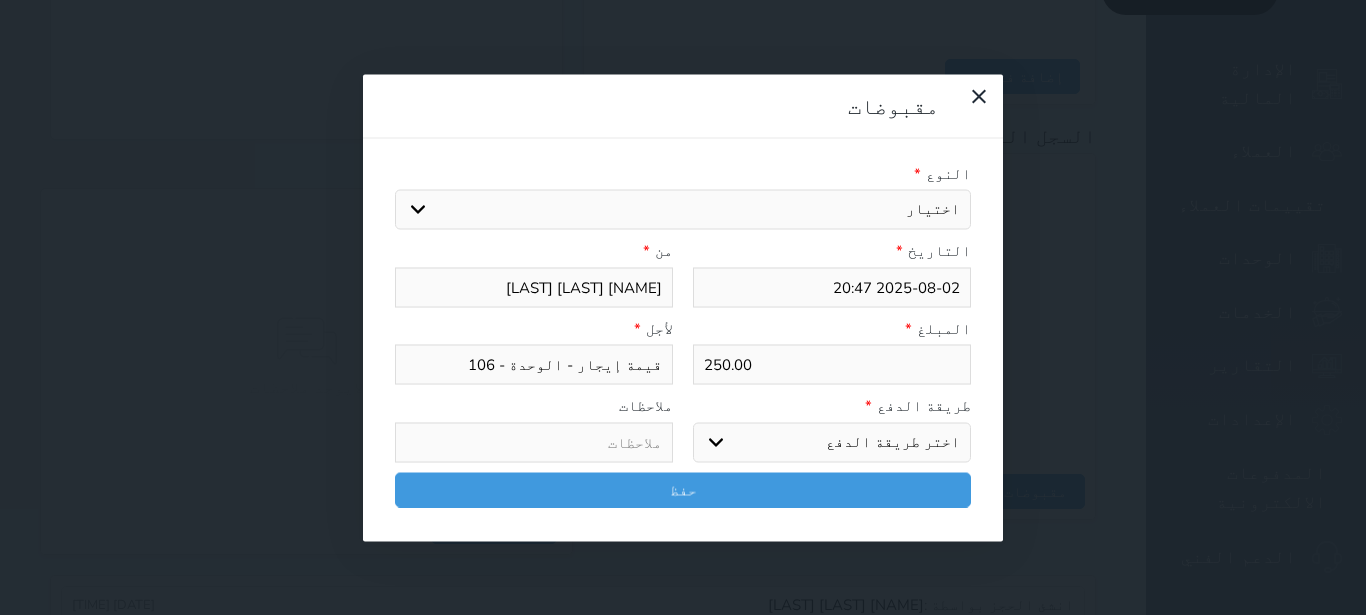 click on "اختر طريقة الدفع   دفع نقدى   تحويل بنكى   مدى   بطاقة ائتمان   آجل" at bounding box center (832, 442) 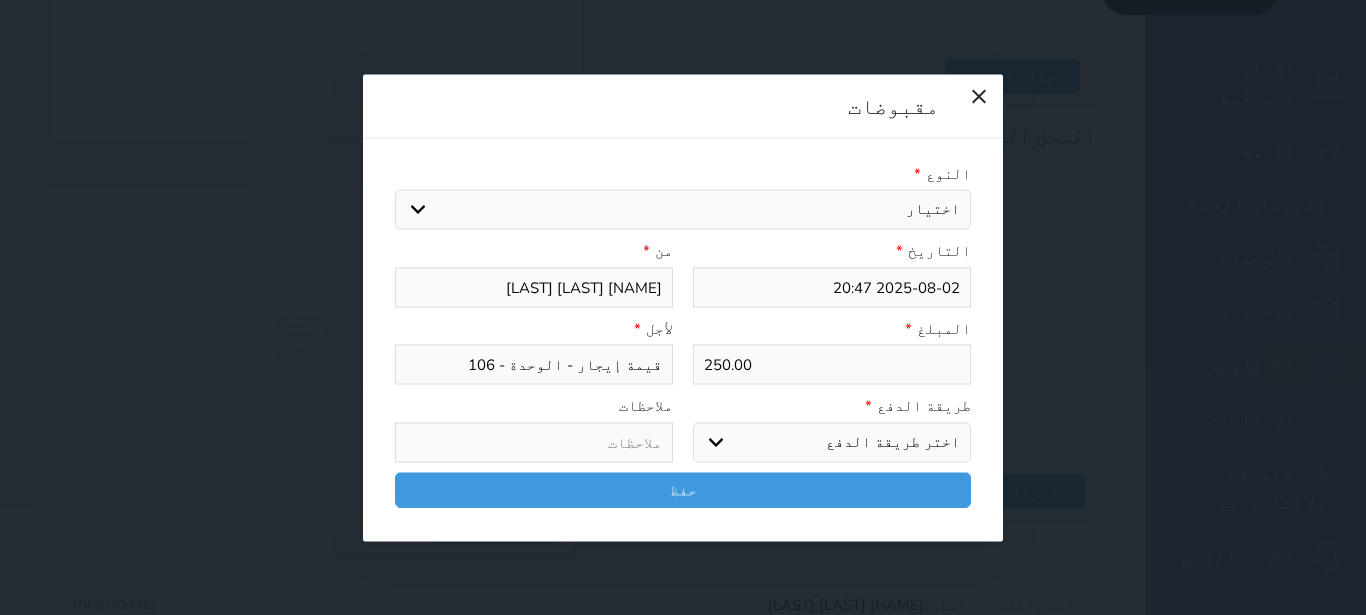 select on "mada" 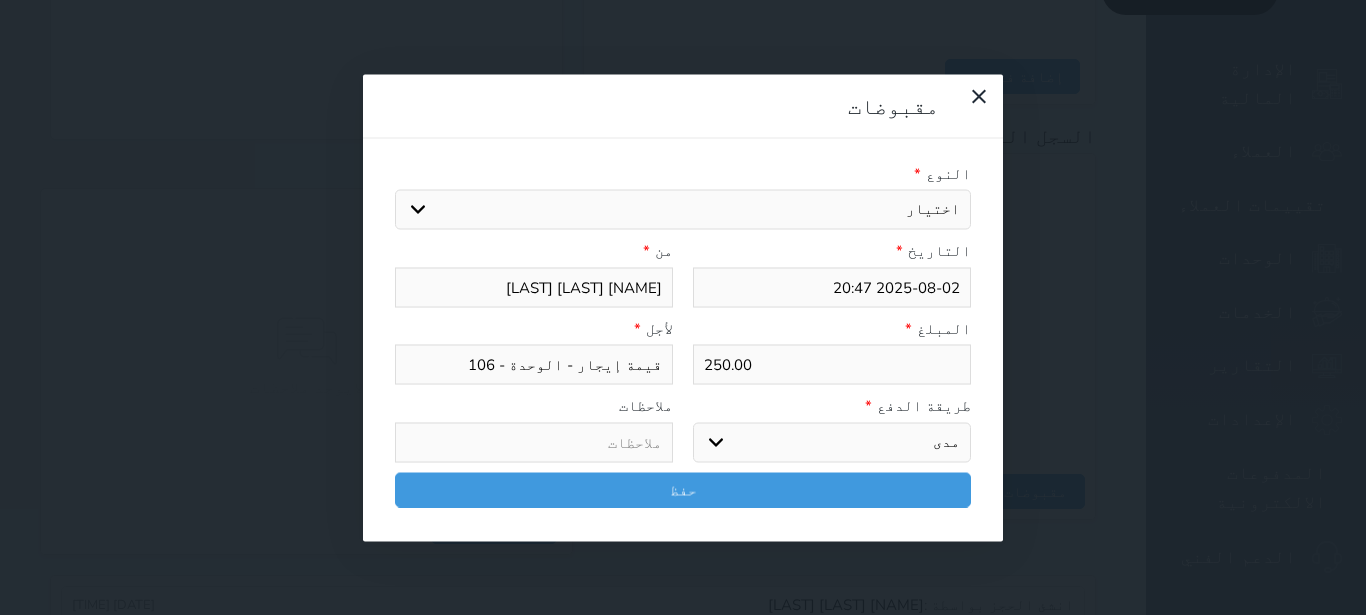 click on "مدى" at bounding box center (0, 0) 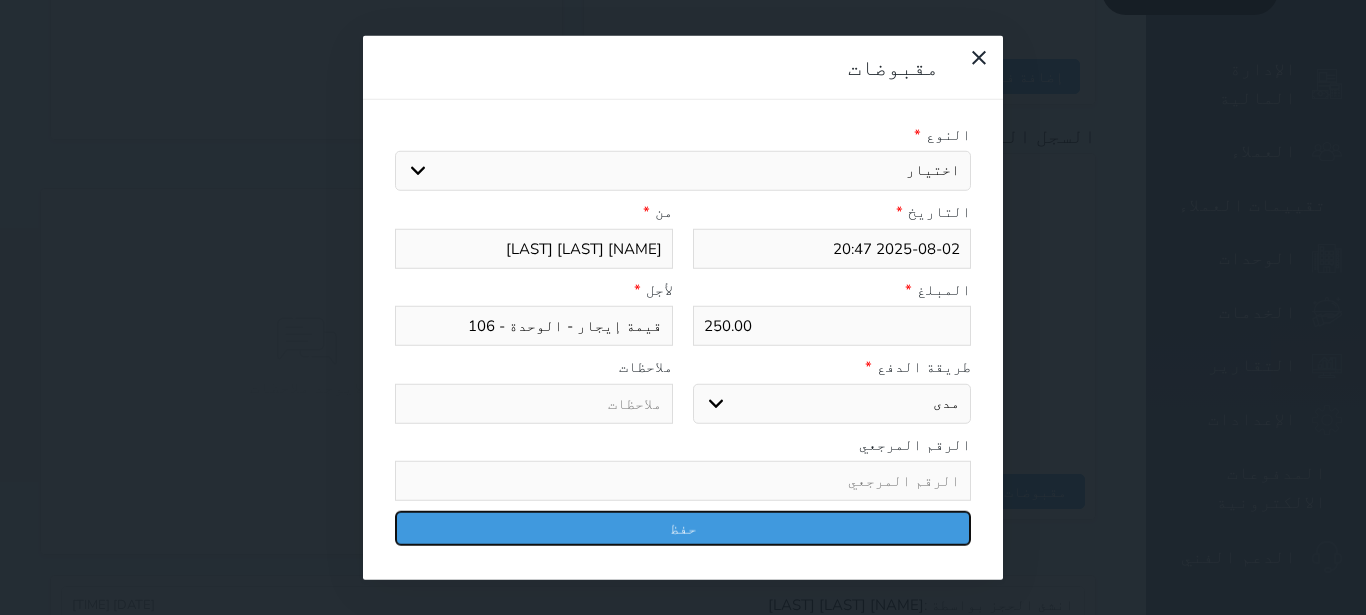 click on "حفظ" at bounding box center (683, 528) 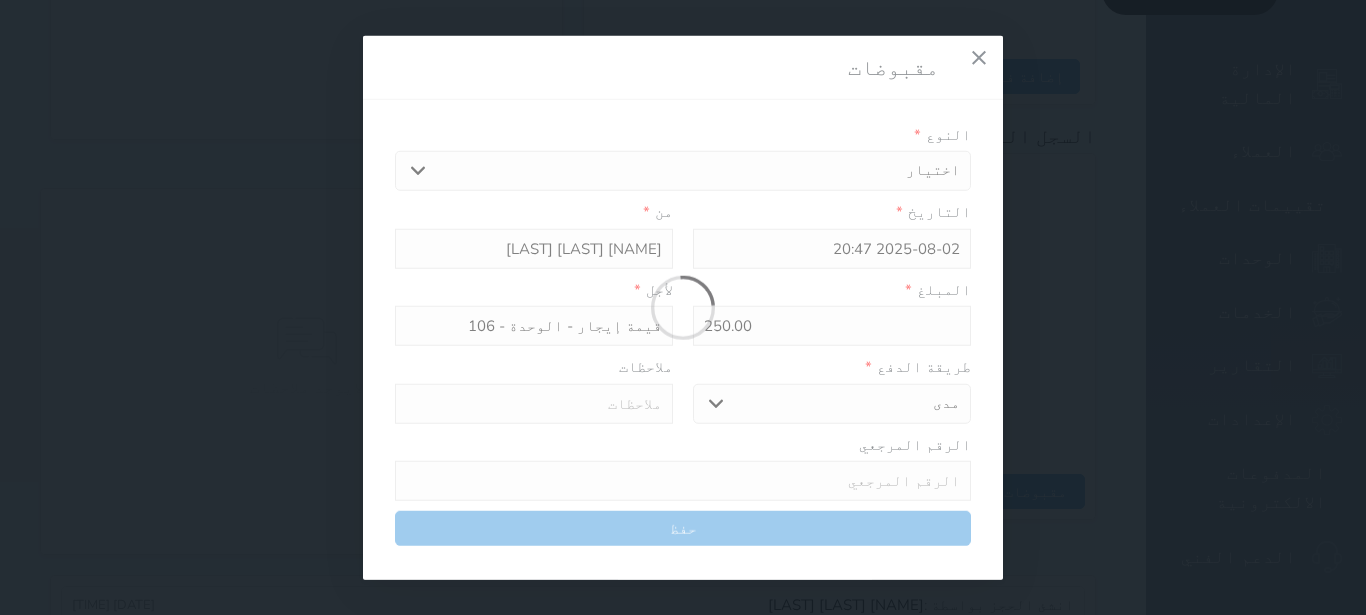 select 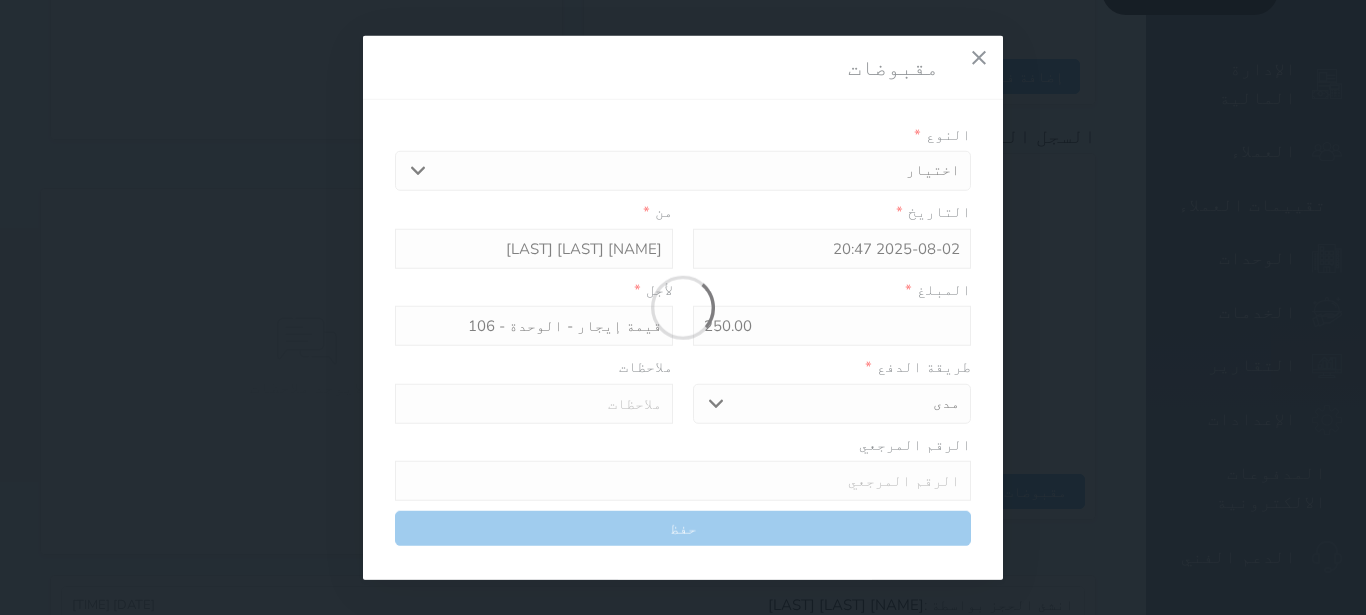 type 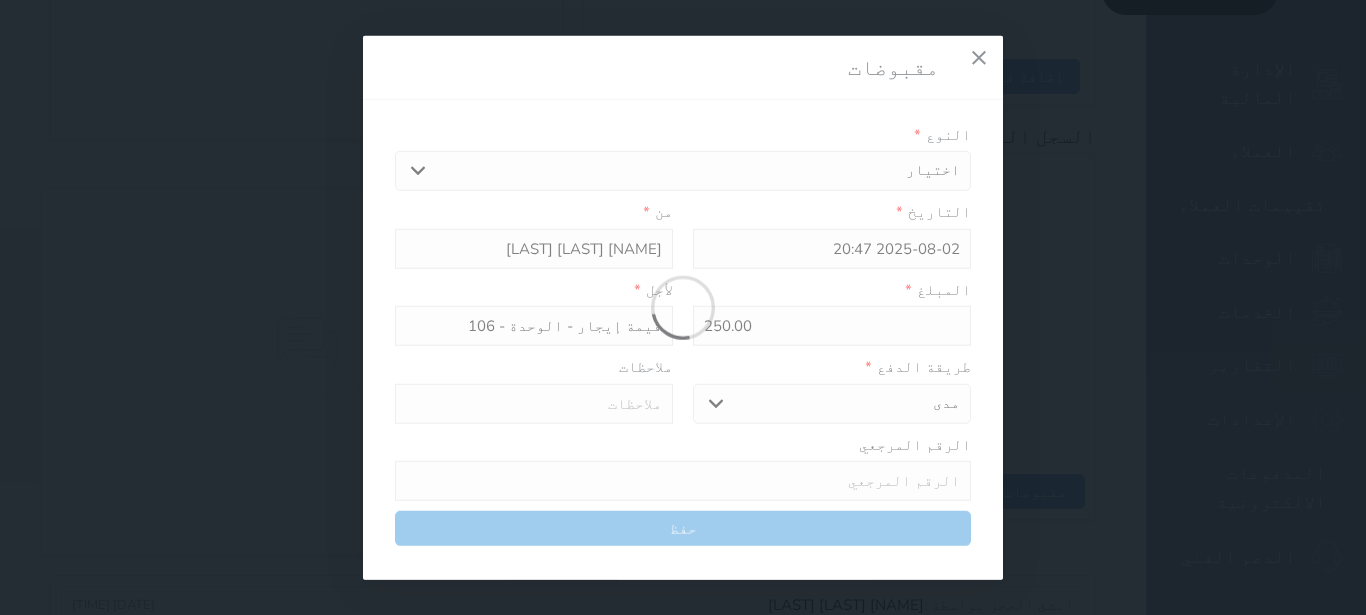 type on "0" 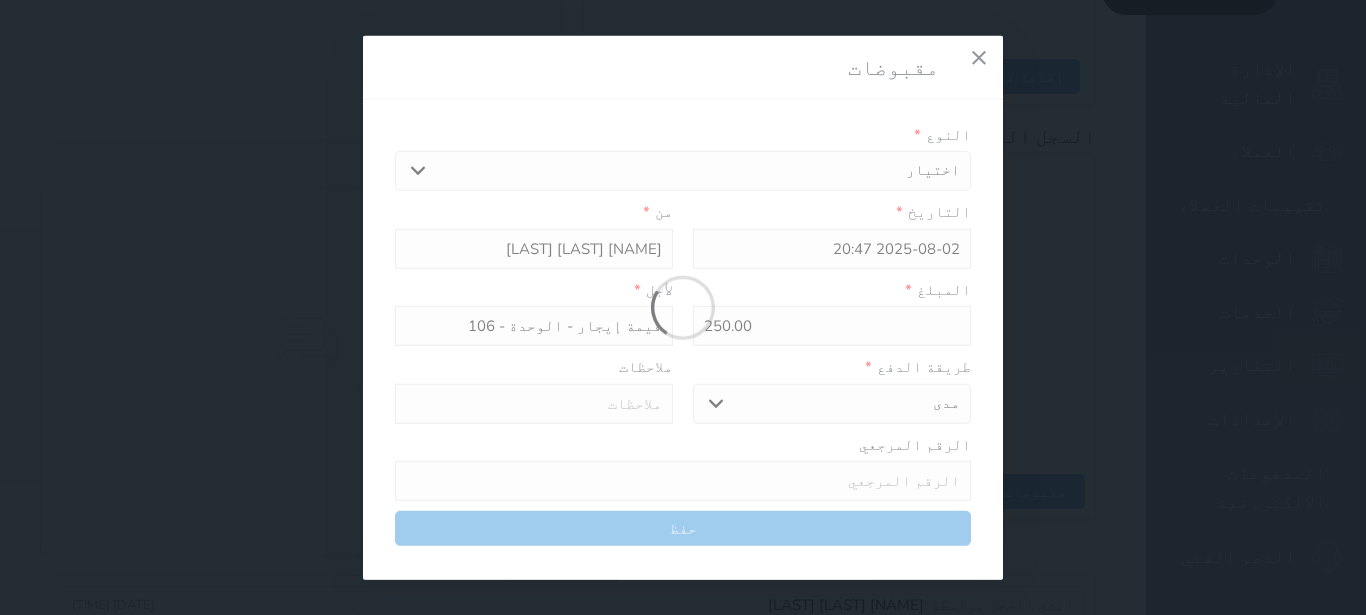 select 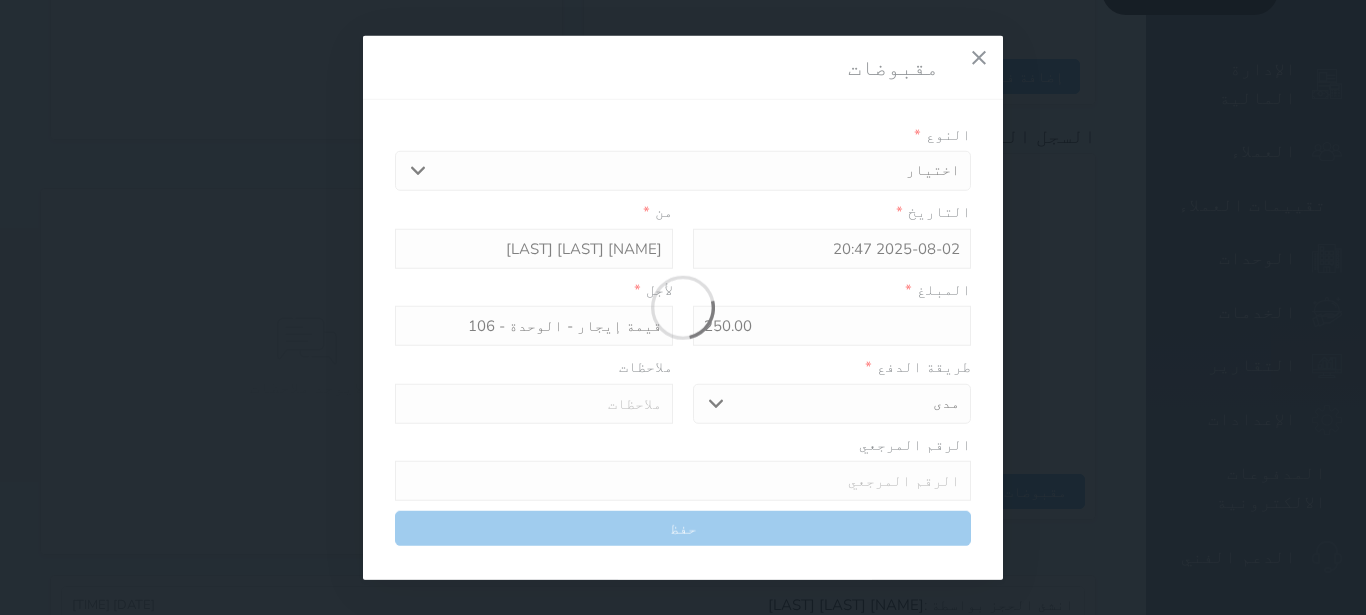 type on "0" 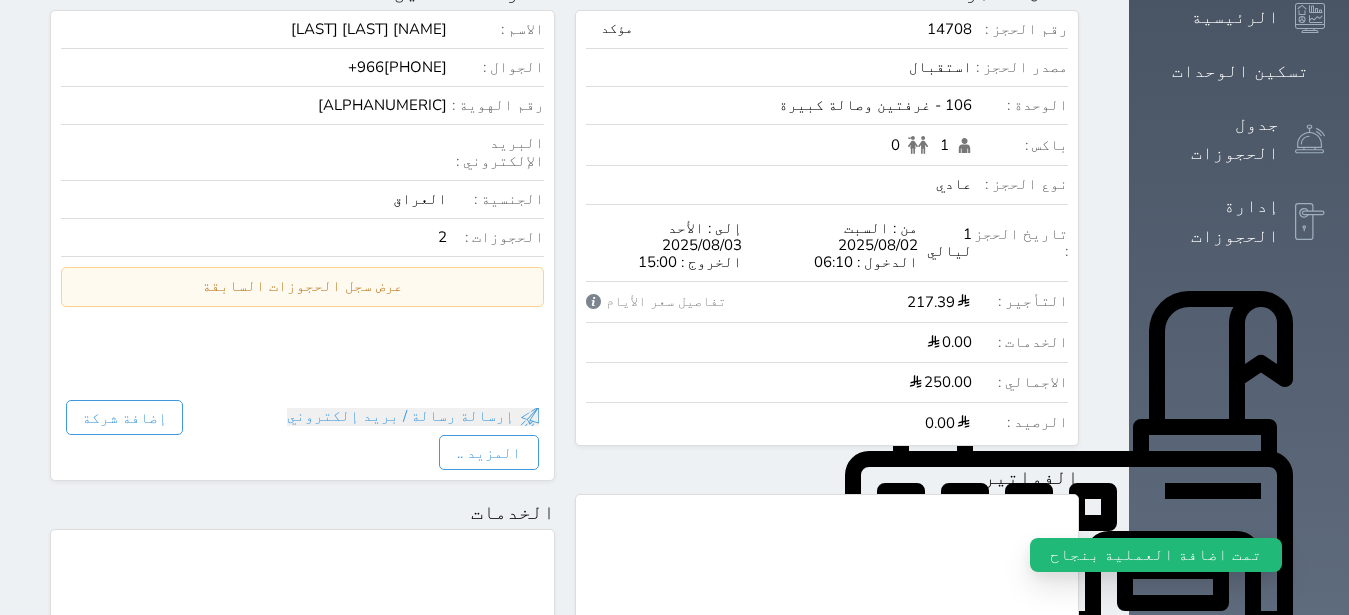 scroll, scrollTop: 0, scrollLeft: 0, axis: both 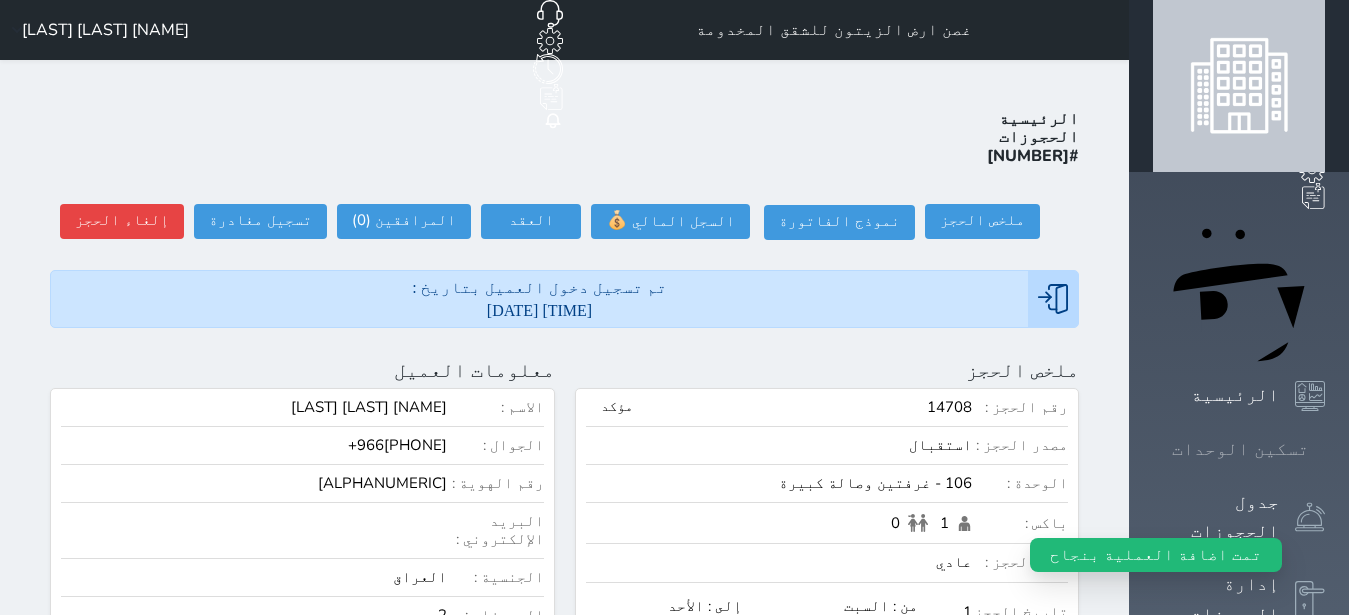 click at bounding box center (1325, 449) 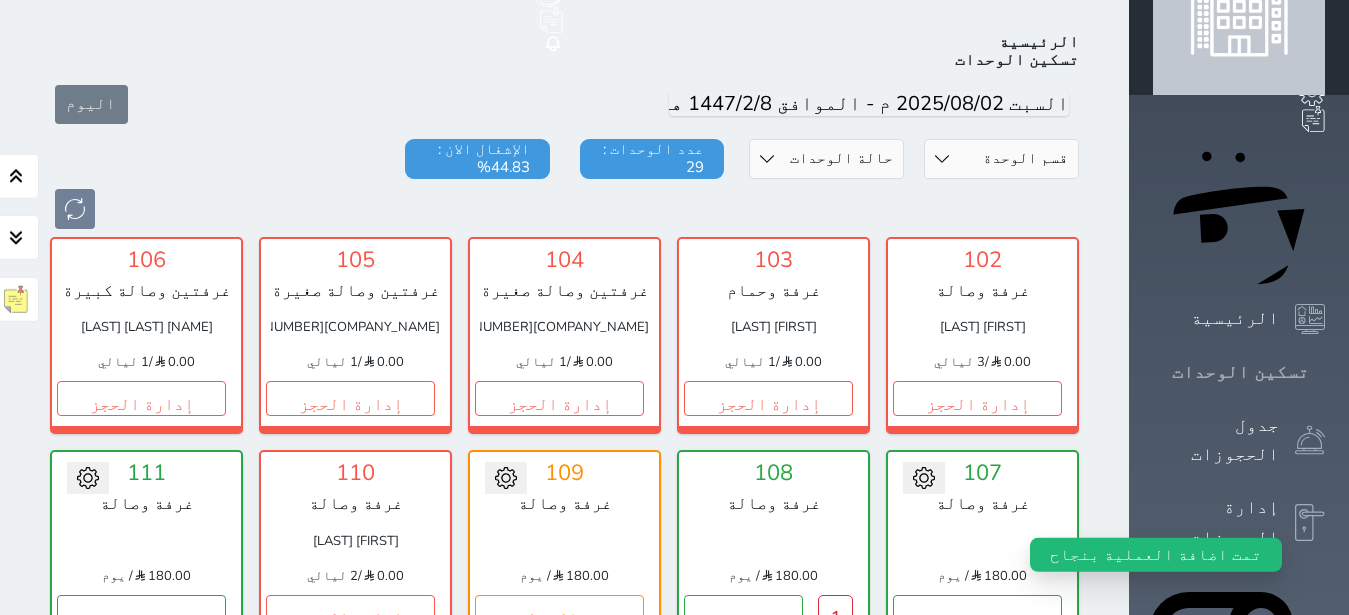 scroll, scrollTop: 78, scrollLeft: 0, axis: vertical 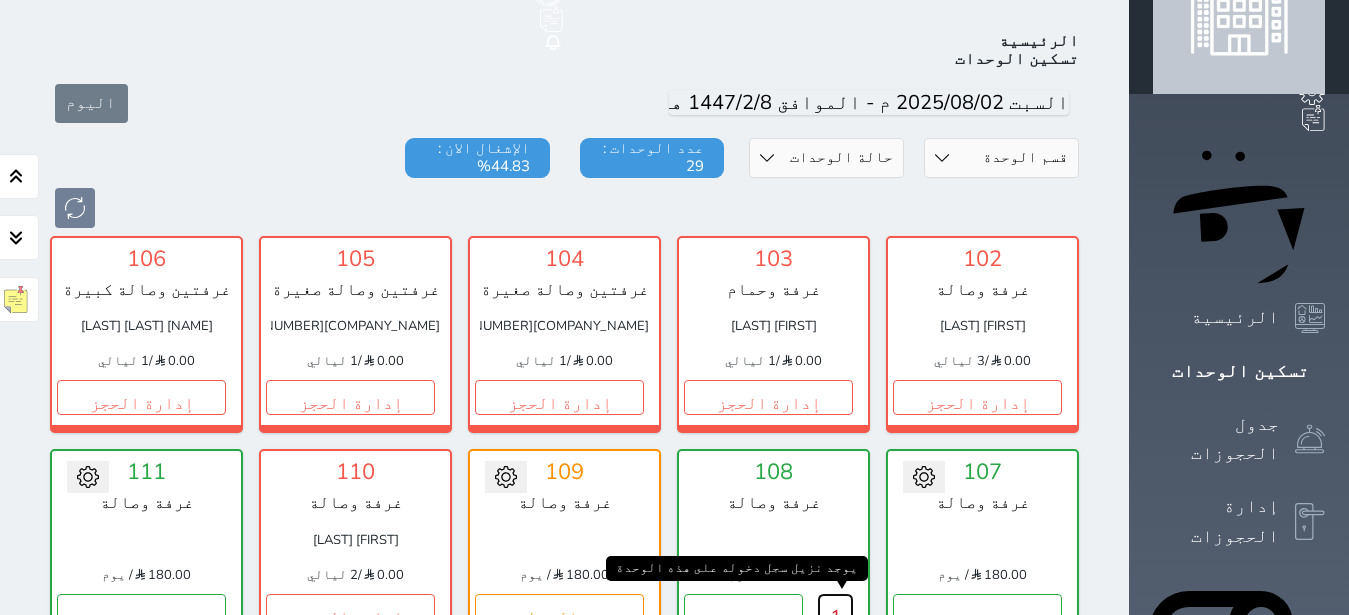 click on "1" at bounding box center (835, 611) 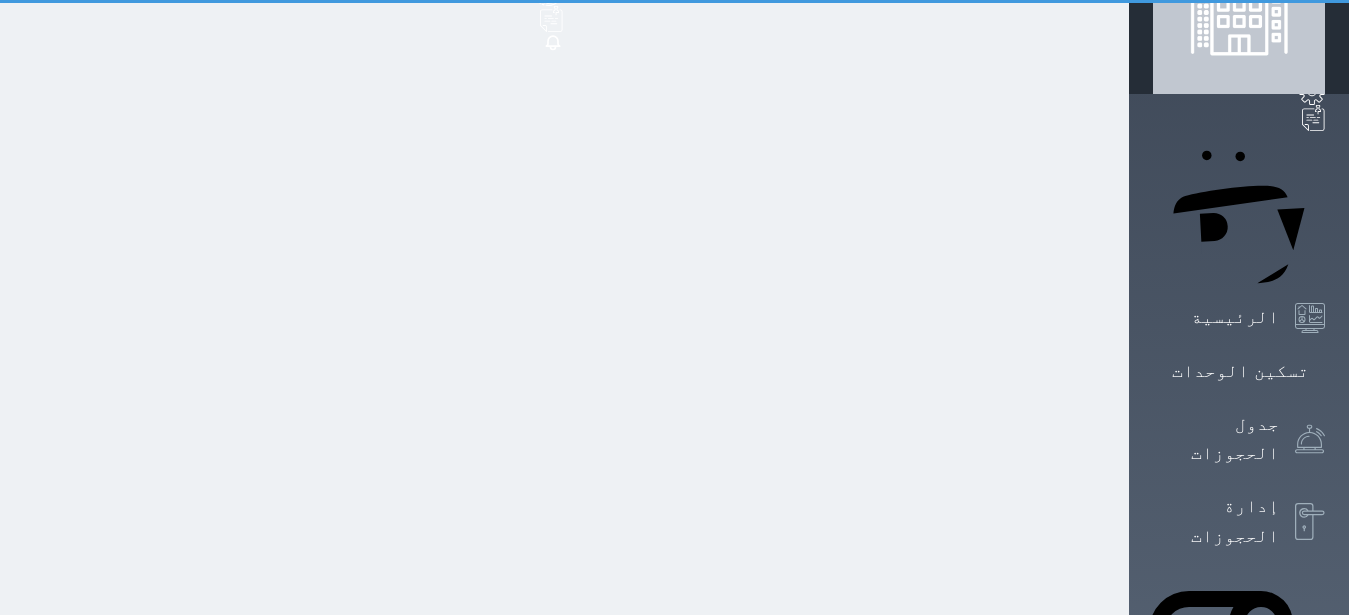 scroll, scrollTop: 0, scrollLeft: 0, axis: both 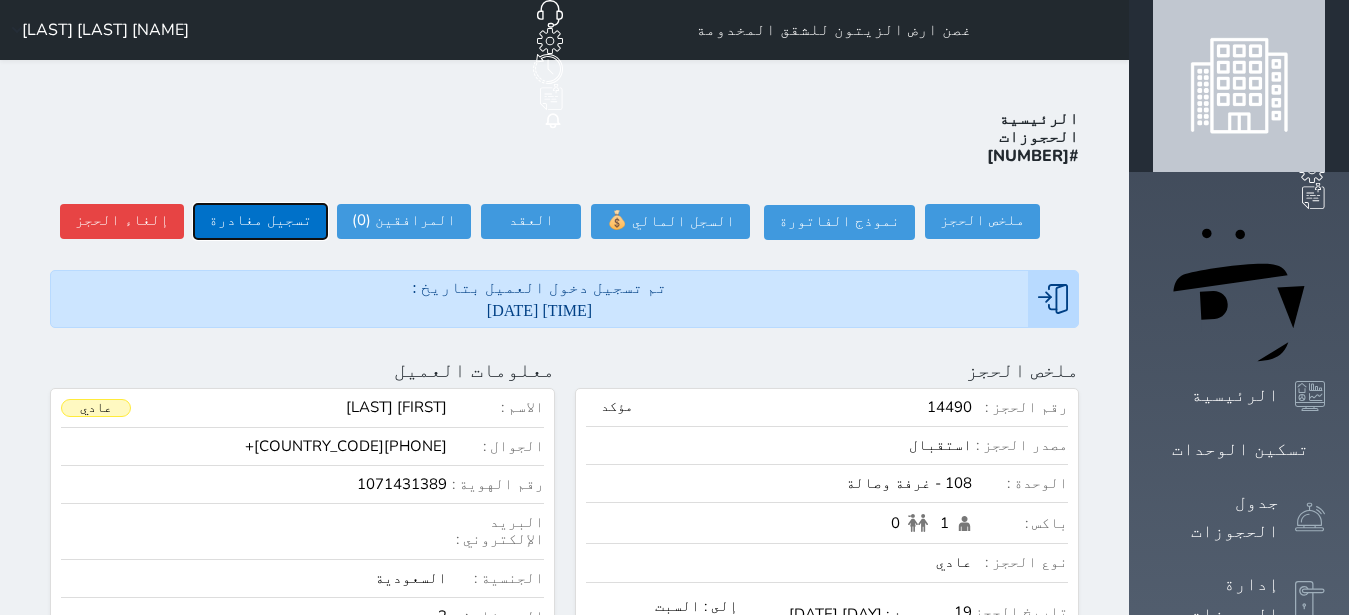 click on "تسجيل مغادرة" at bounding box center (260, 221) 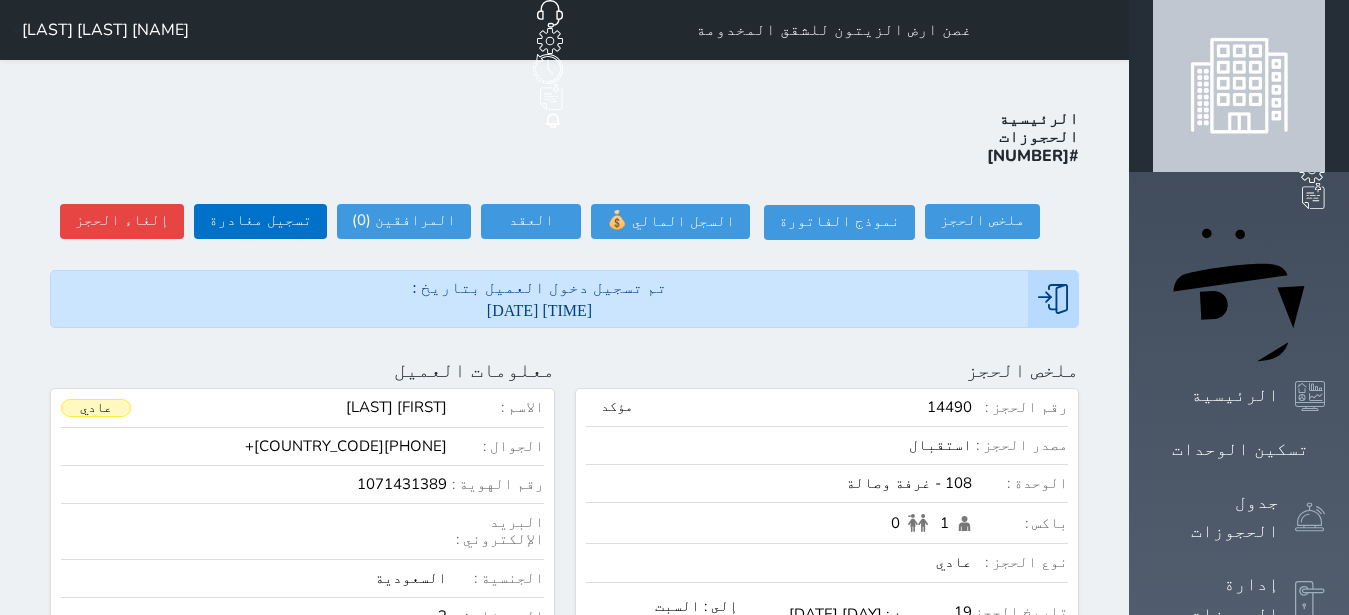 click on "تسجيل مغادرة                       وقت تسجيل المغادرة    20:48
تسجيل مغادرة" at bounding box center [0, 0] 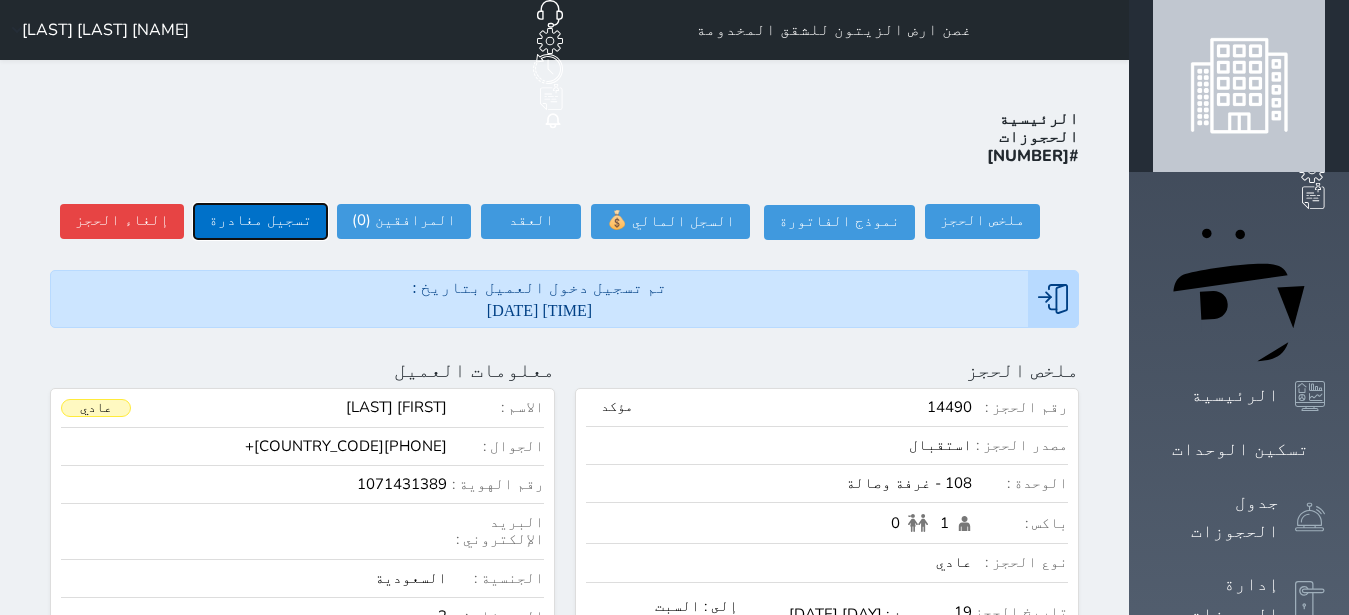 click on "تسجيل مغادرة" at bounding box center [260, 221] 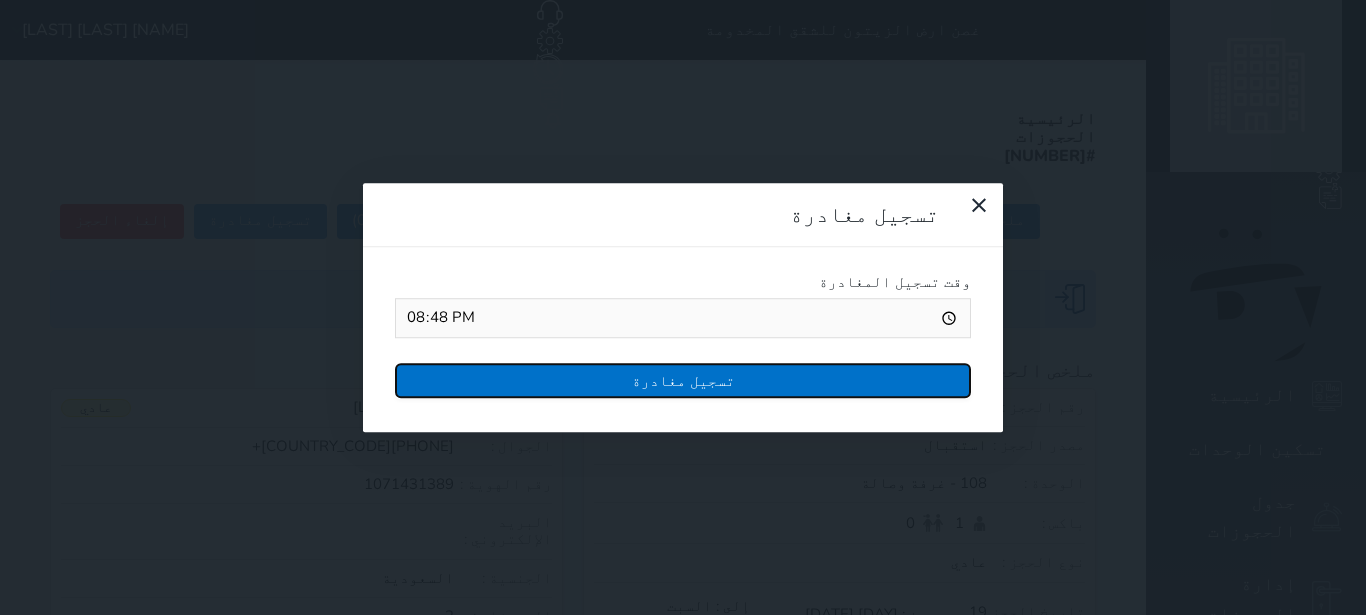 click on "تسجيل مغادرة" at bounding box center (683, 380) 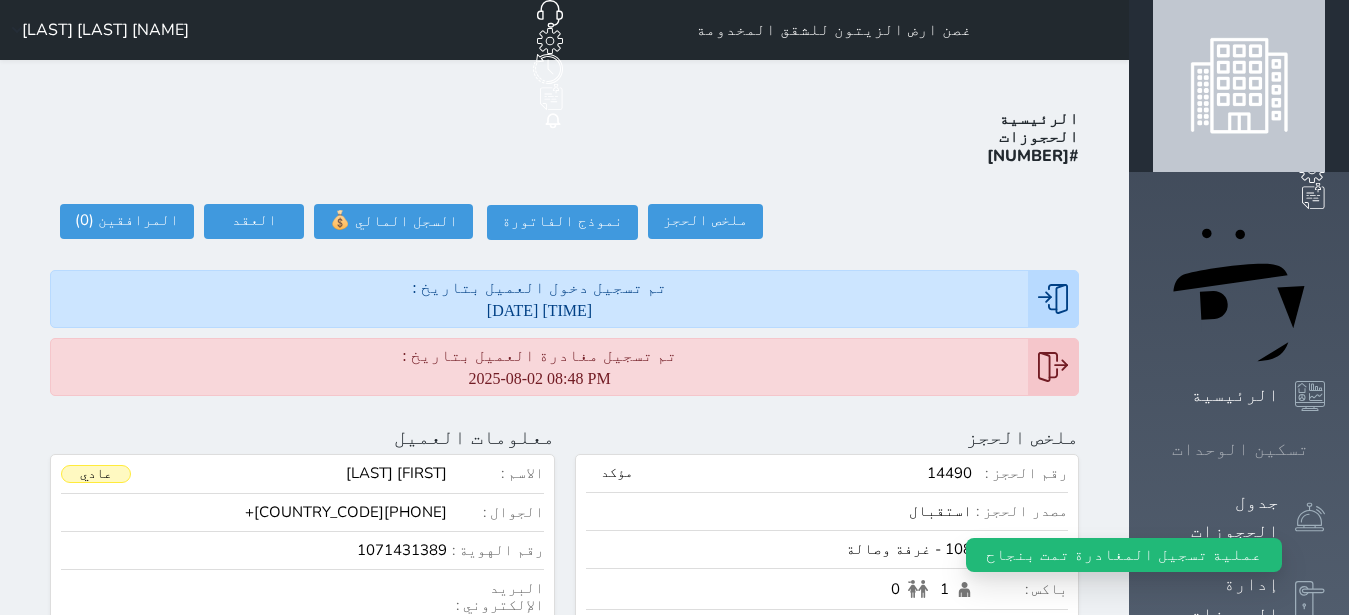 click on "تسكين الوحدات" at bounding box center [1240, 449] 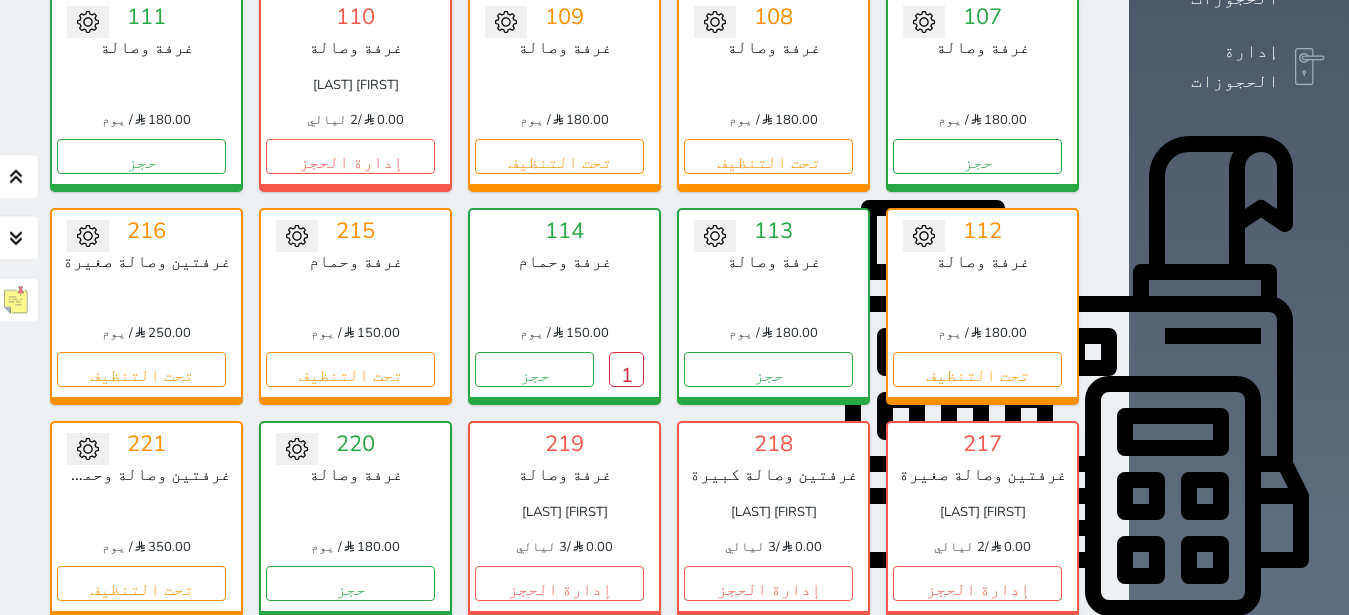 scroll, scrollTop: 582, scrollLeft: 0, axis: vertical 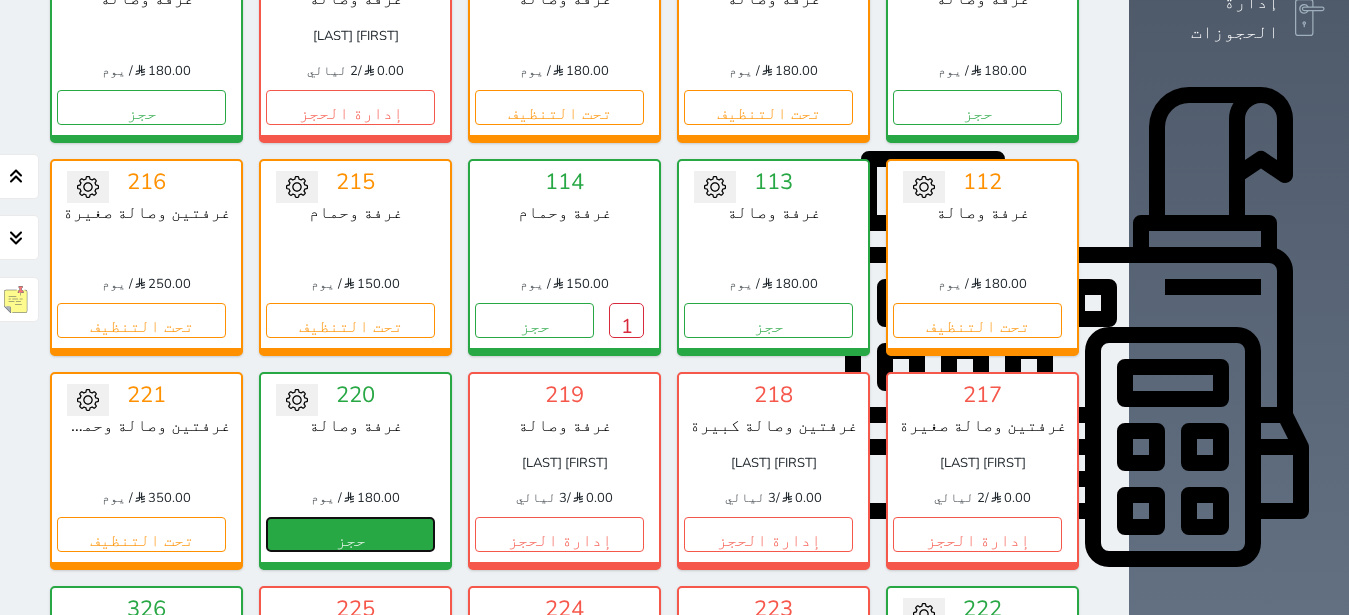 click on "حجز" at bounding box center (350, 534) 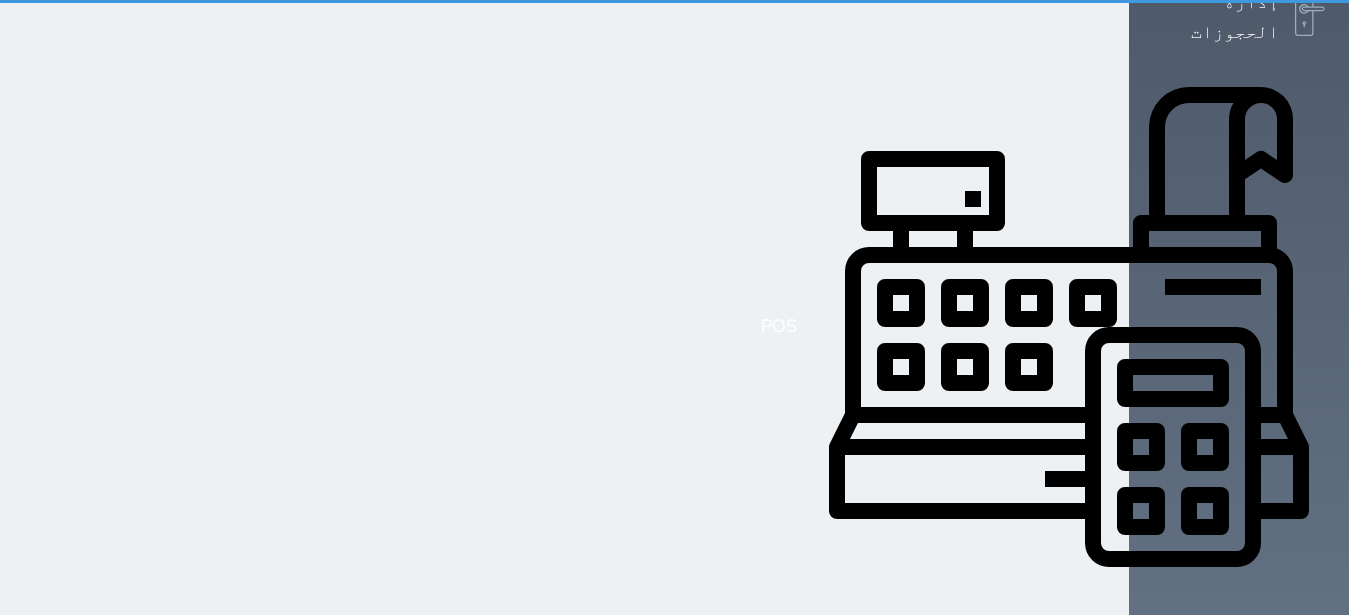 scroll, scrollTop: 415, scrollLeft: 0, axis: vertical 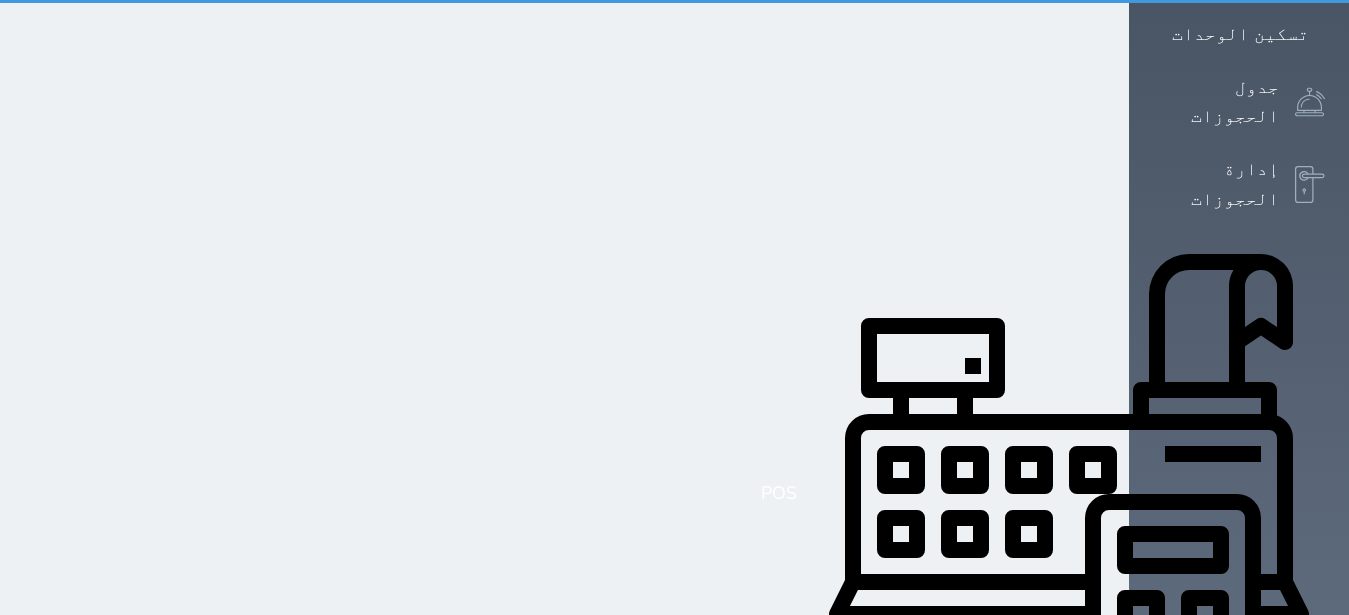 select on "1" 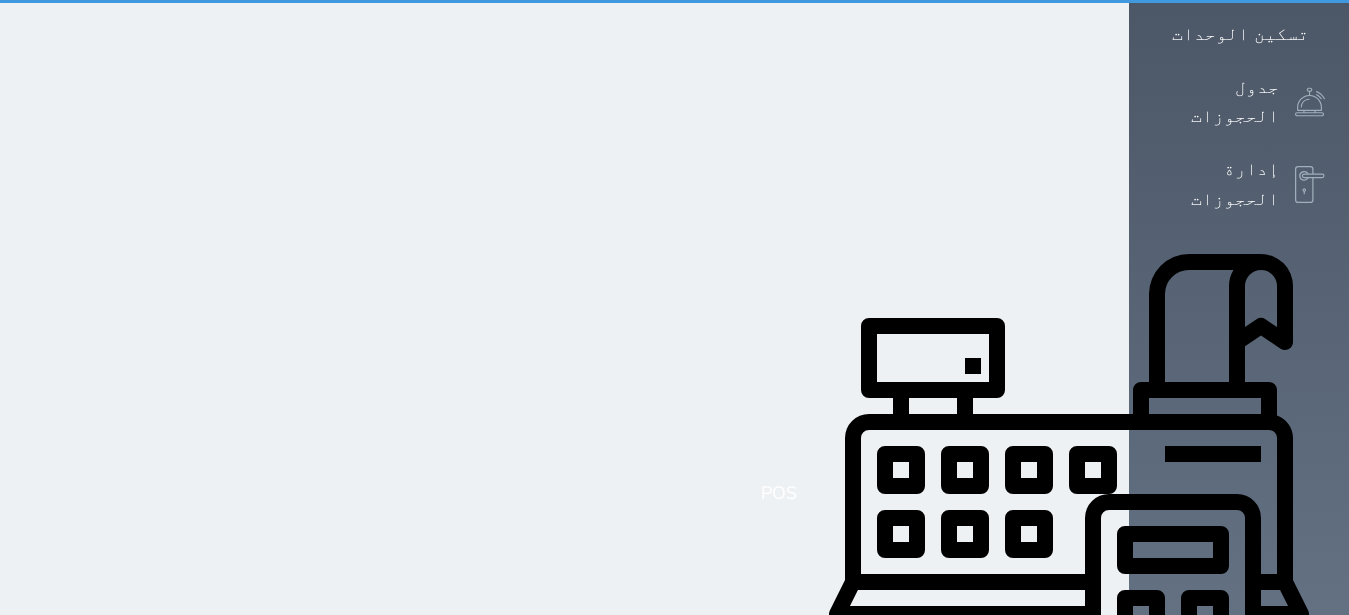scroll, scrollTop: 0, scrollLeft: 0, axis: both 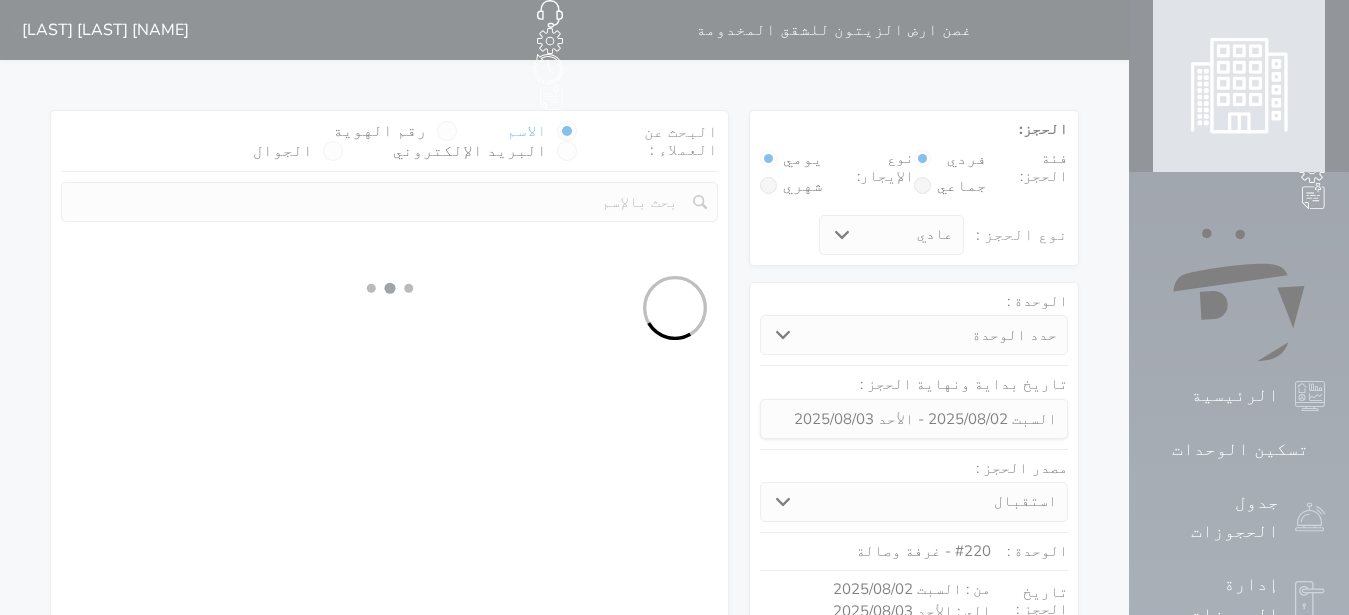 type 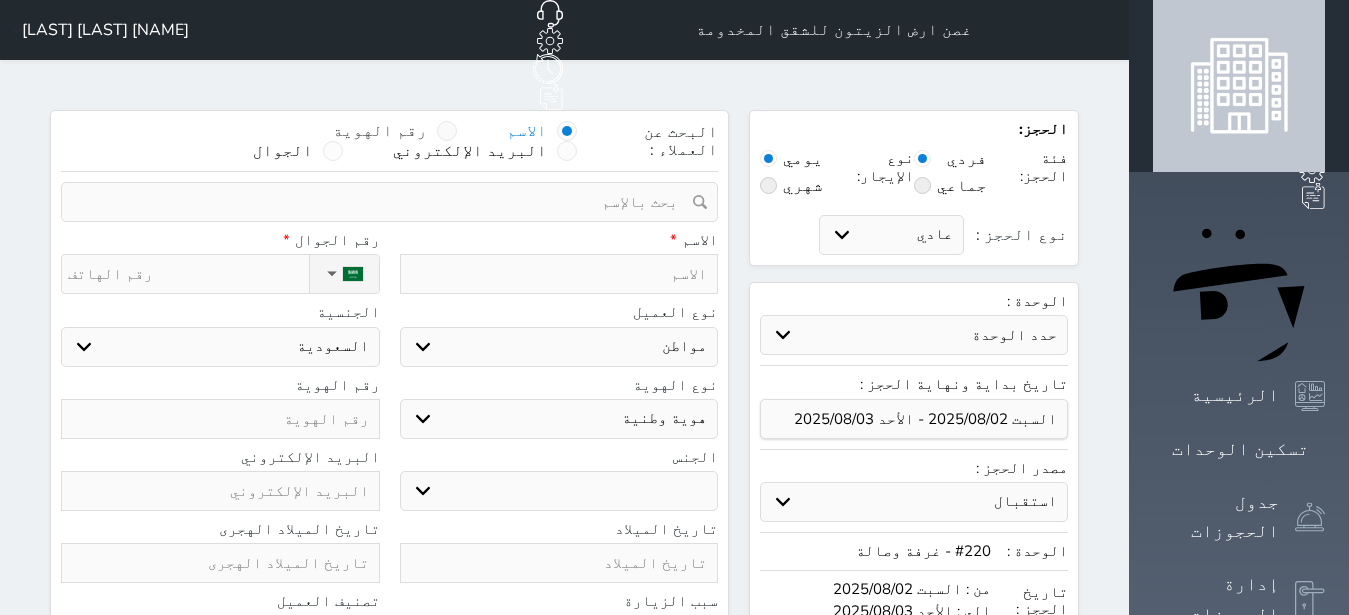 click at bounding box center [447, 131] 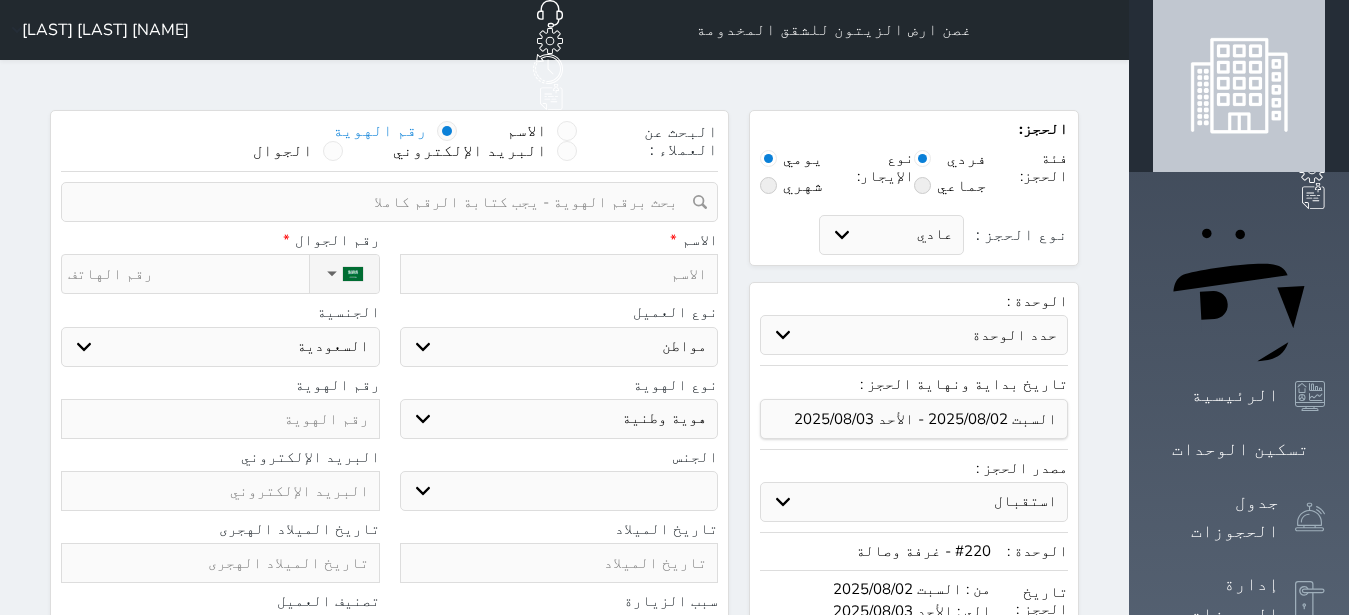 click at bounding box center (382, 202) 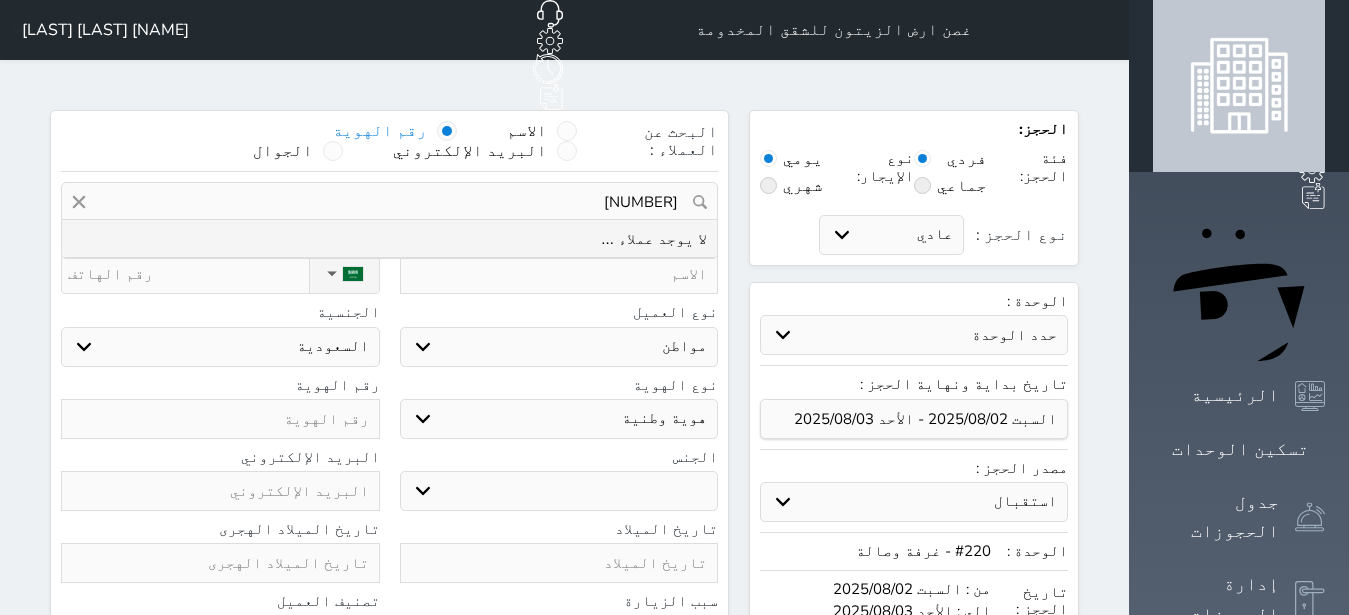 click on "1052076963" at bounding box center [389, 202] 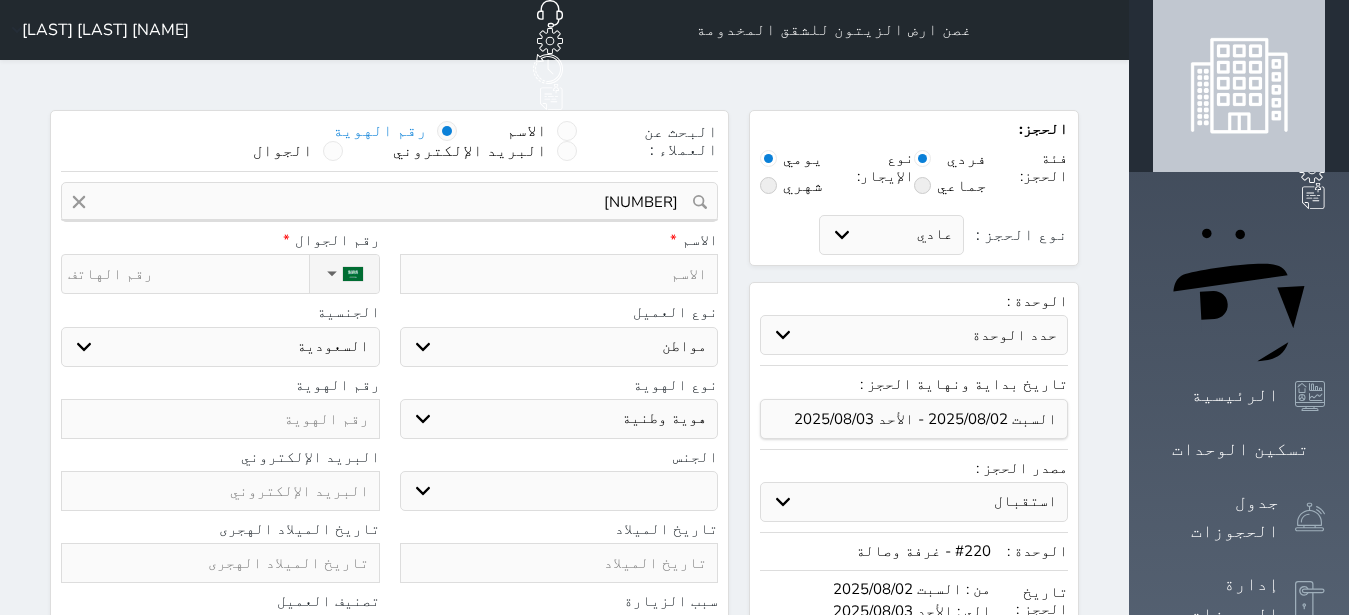 click at bounding box center [220, 419] 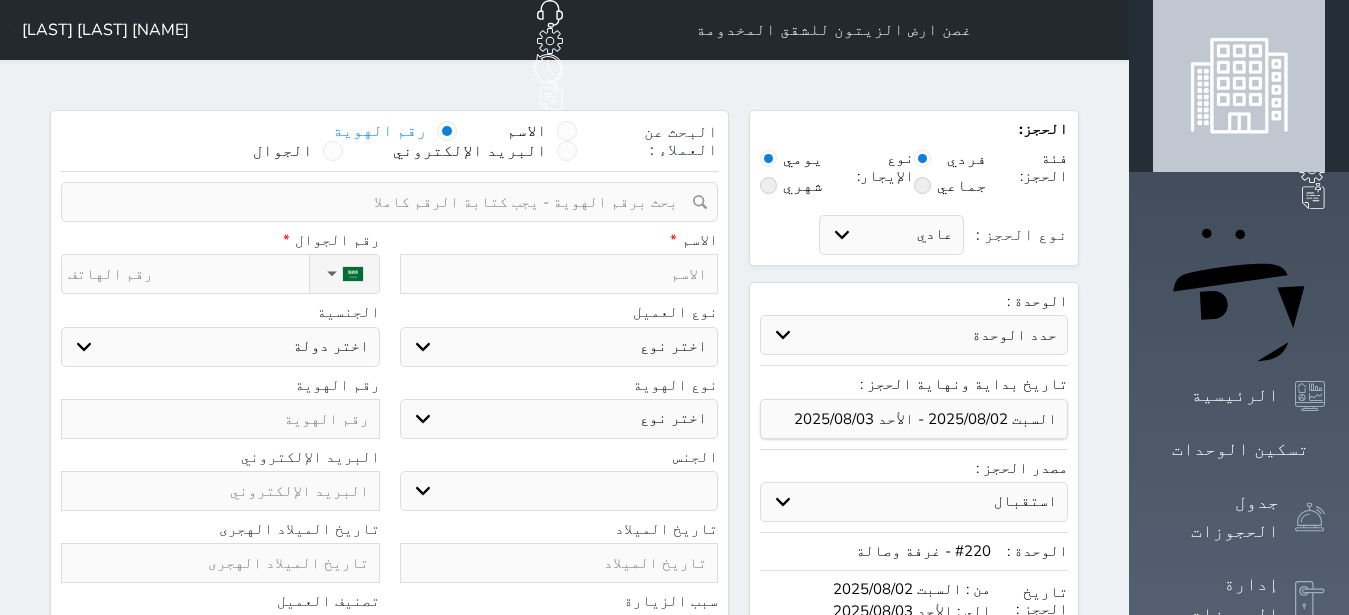 paste on "1052076963" 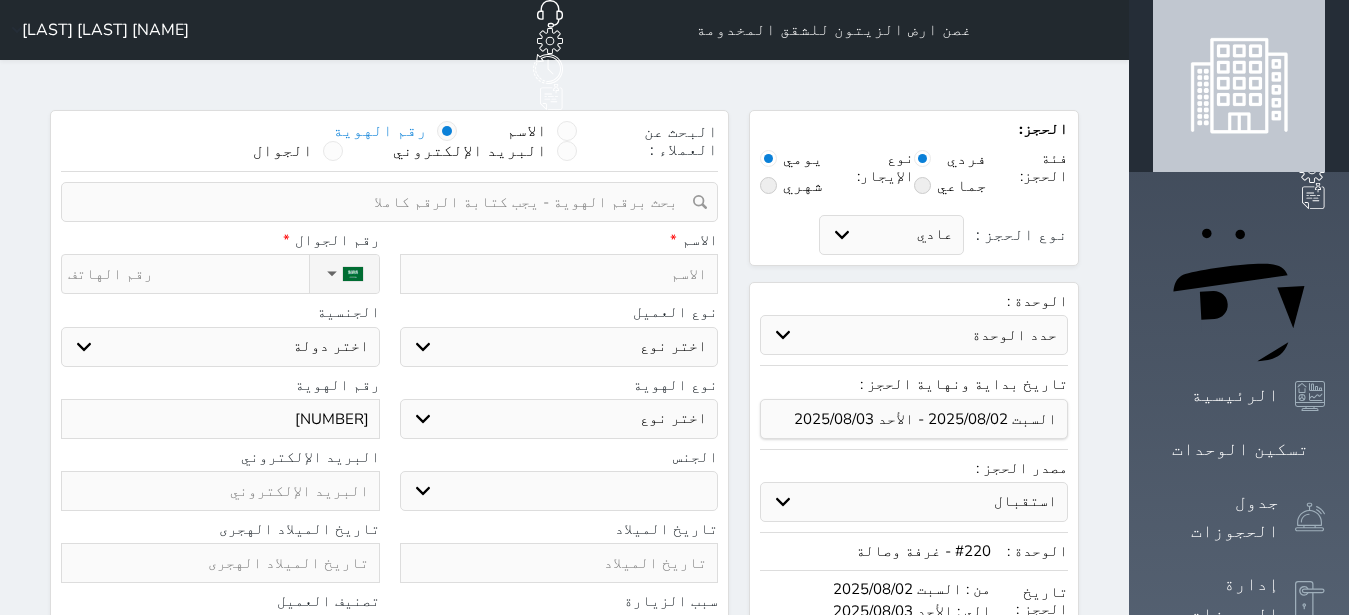 click at bounding box center [559, 274] 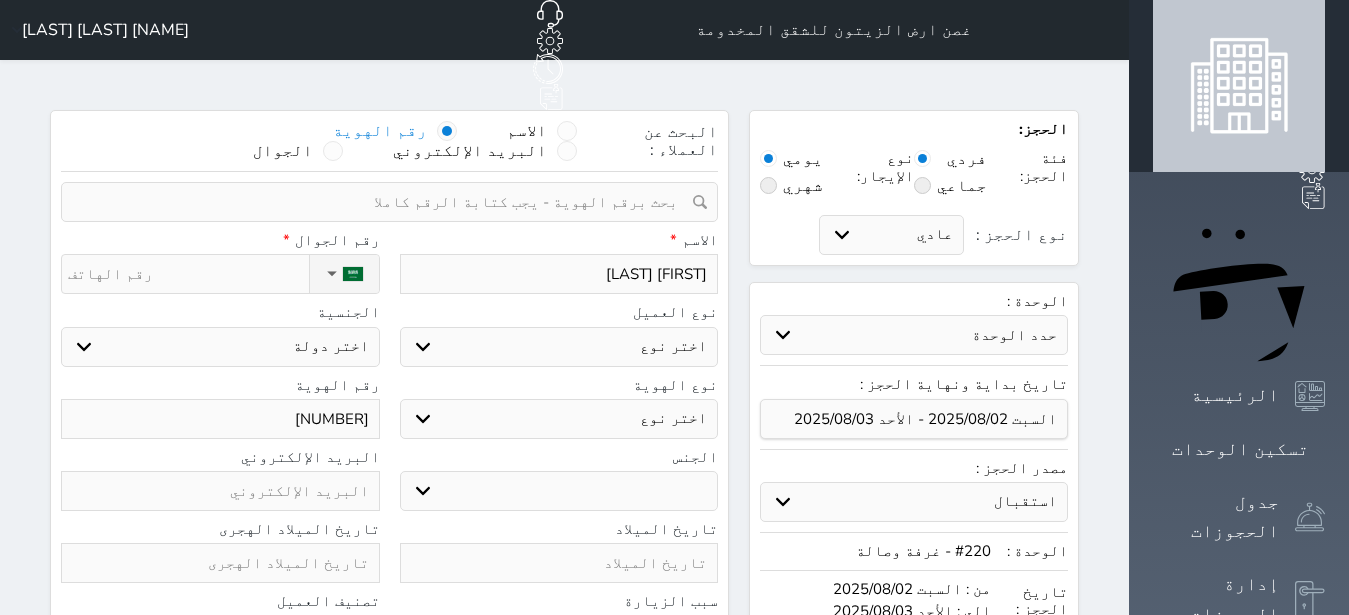 drag, startPoint x: 289, startPoint y: 231, endPoint x: 445, endPoint y: 229, distance: 156.01282 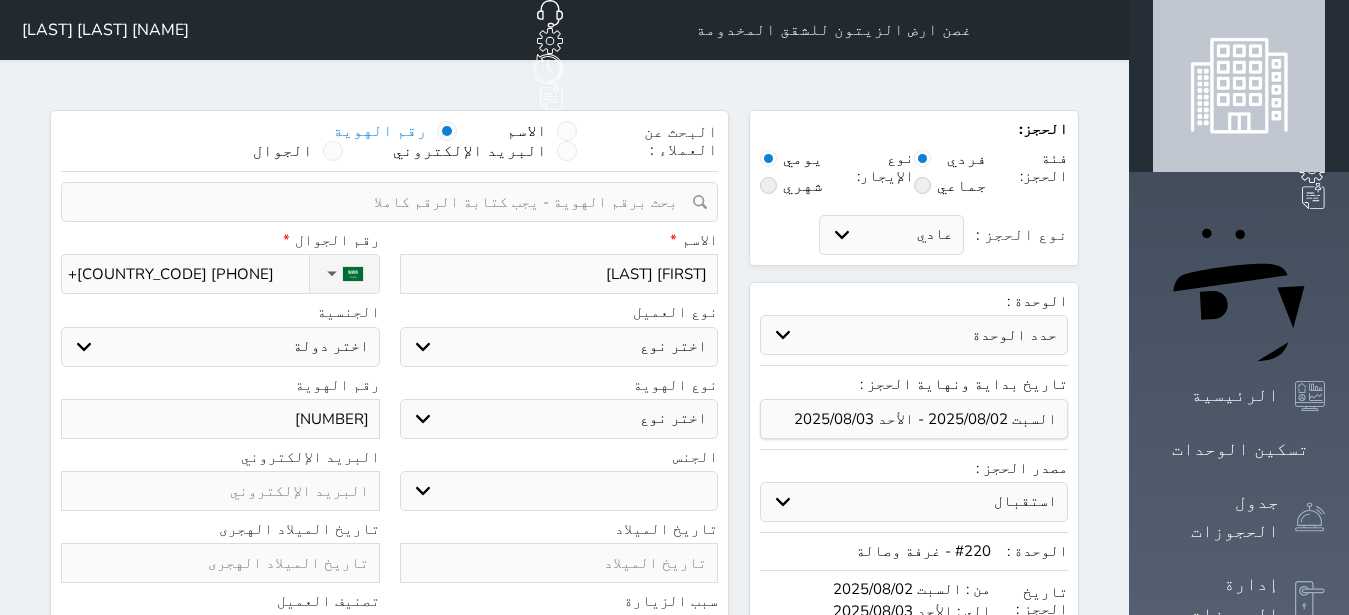 click on "اختر نوع   مواطن مواطن خليجي زائر مقيم" at bounding box center [559, 347] 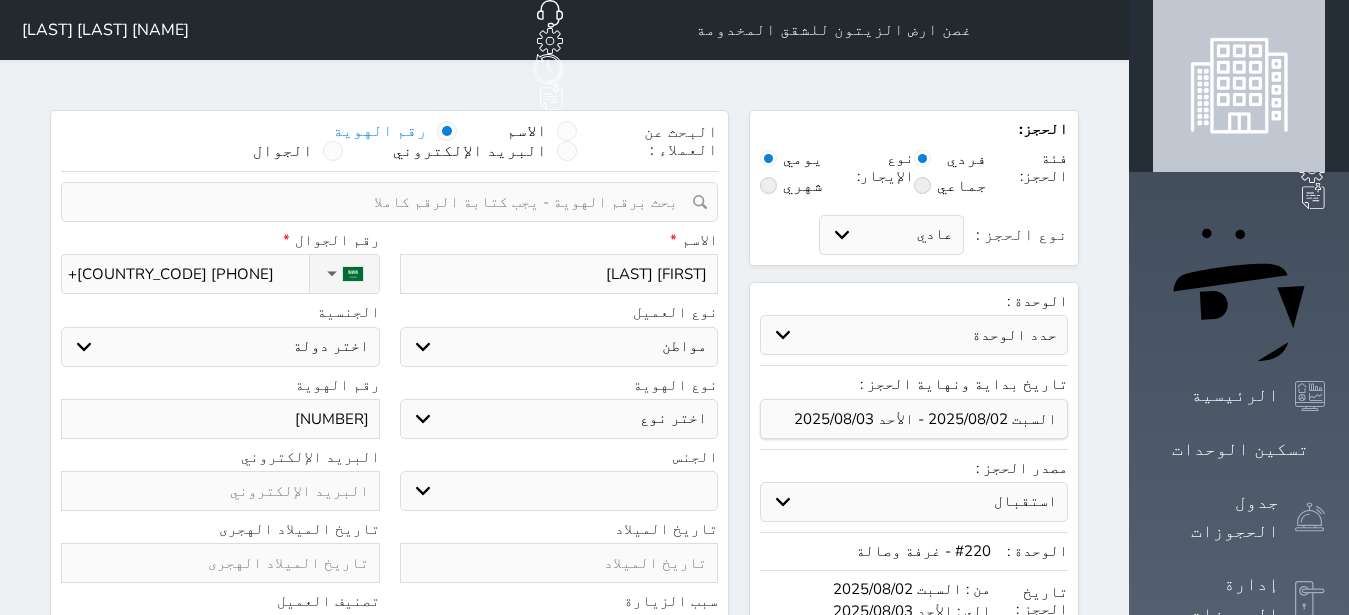 click on "مواطن" at bounding box center (0, 0) 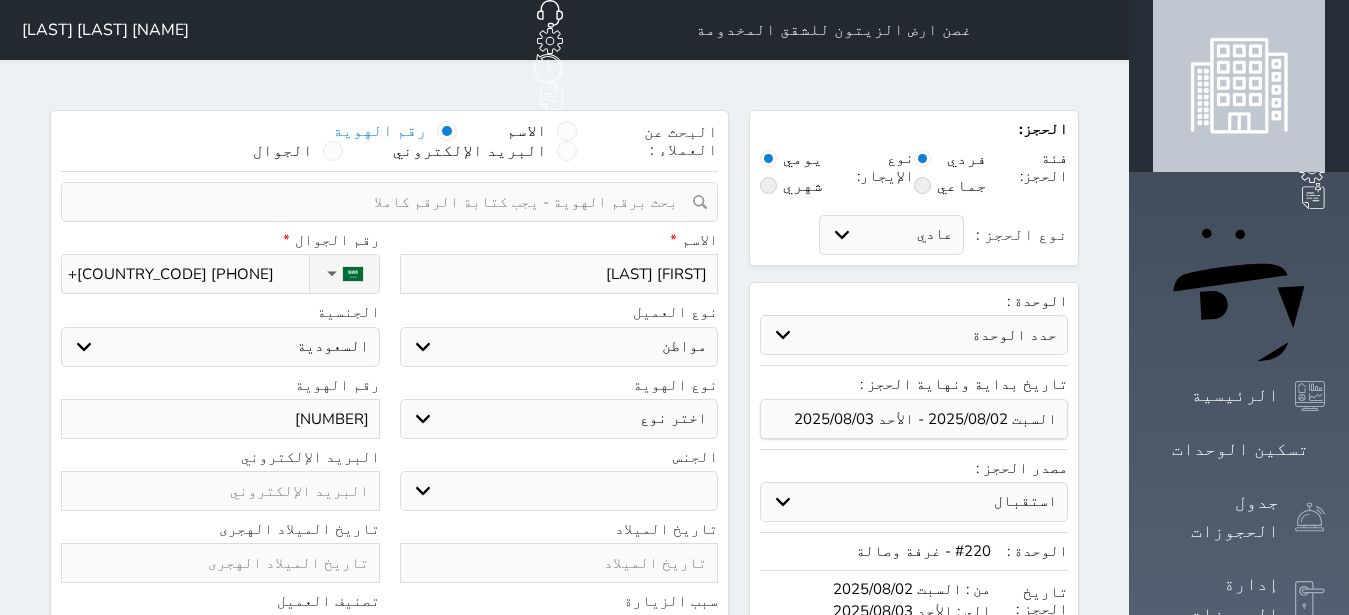 click on "اختر نوع   هوية وطنية هوية عائلية جواز السفر" at bounding box center [559, 419] 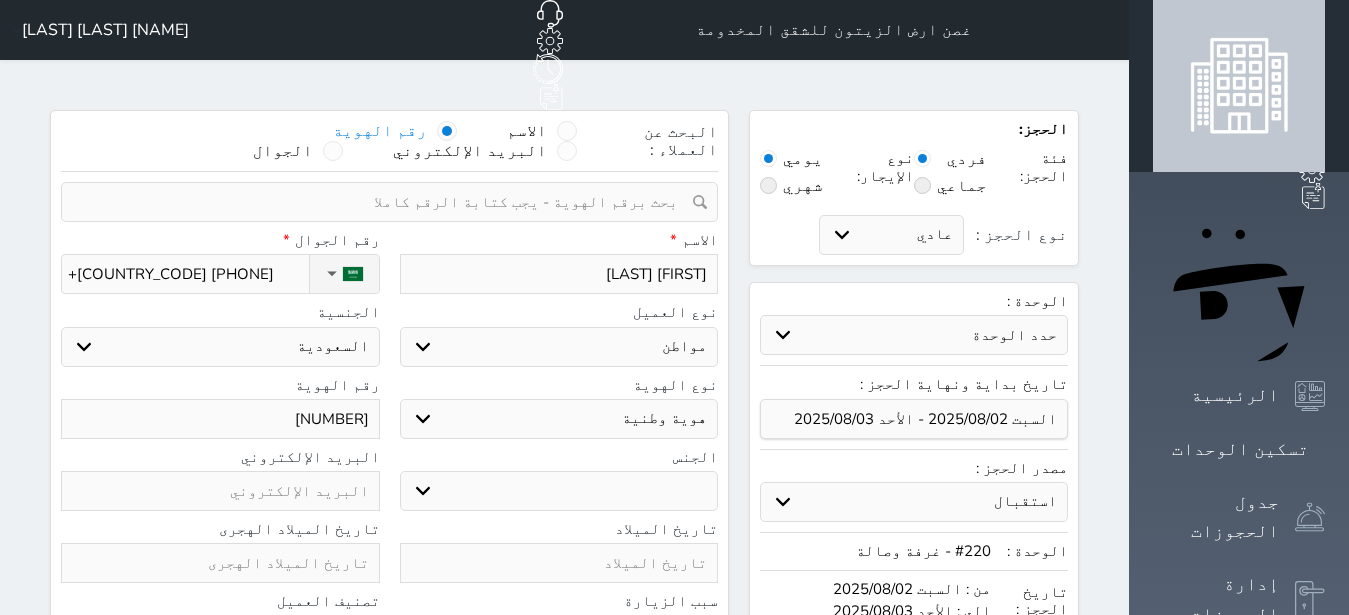 click on "ذكر   انثى" at bounding box center (559, 491) 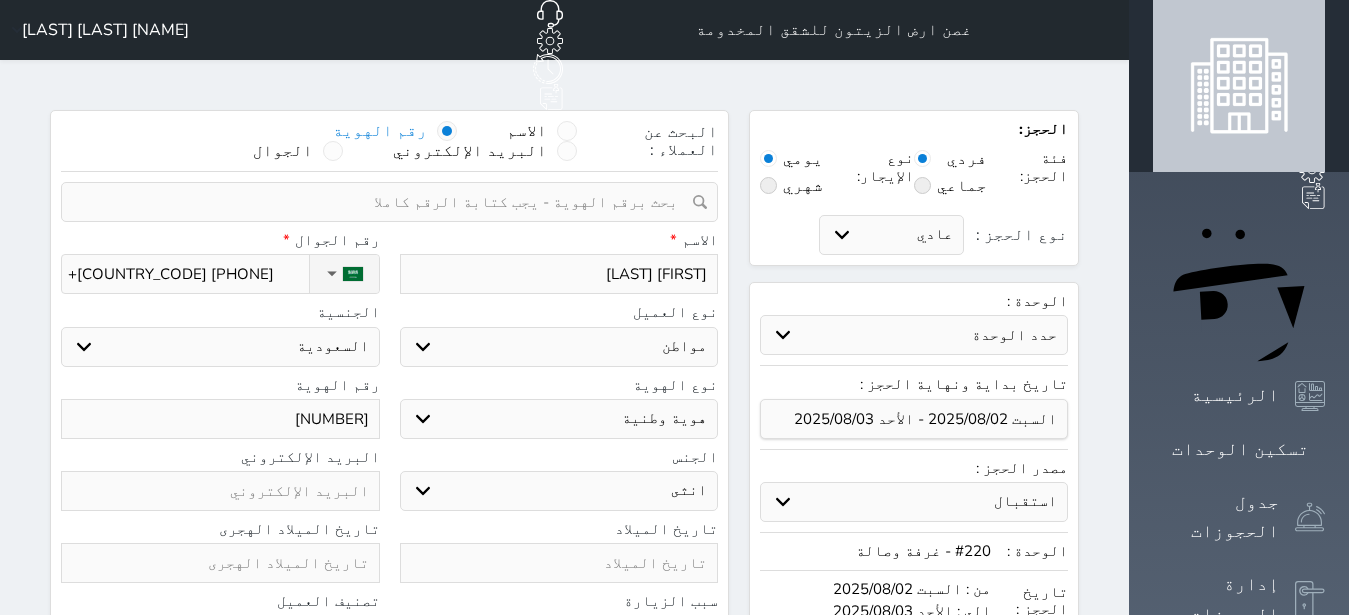 click on "ذكر   انثى" at bounding box center [559, 491] 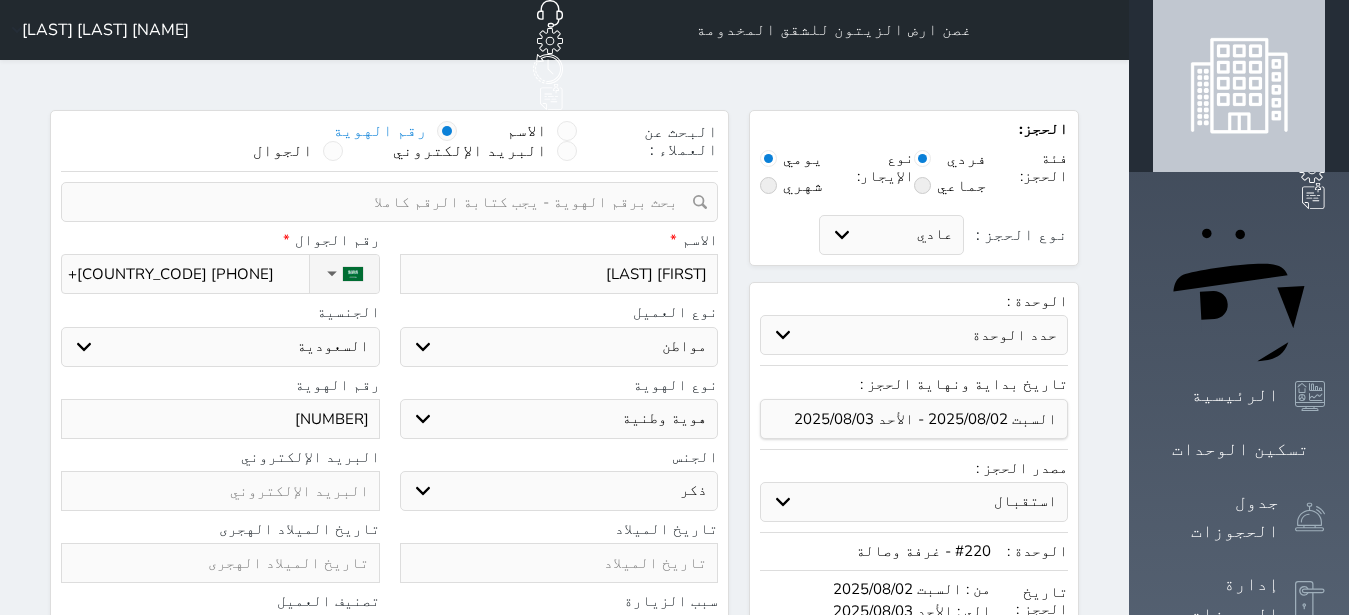 click at bounding box center [559, 563] 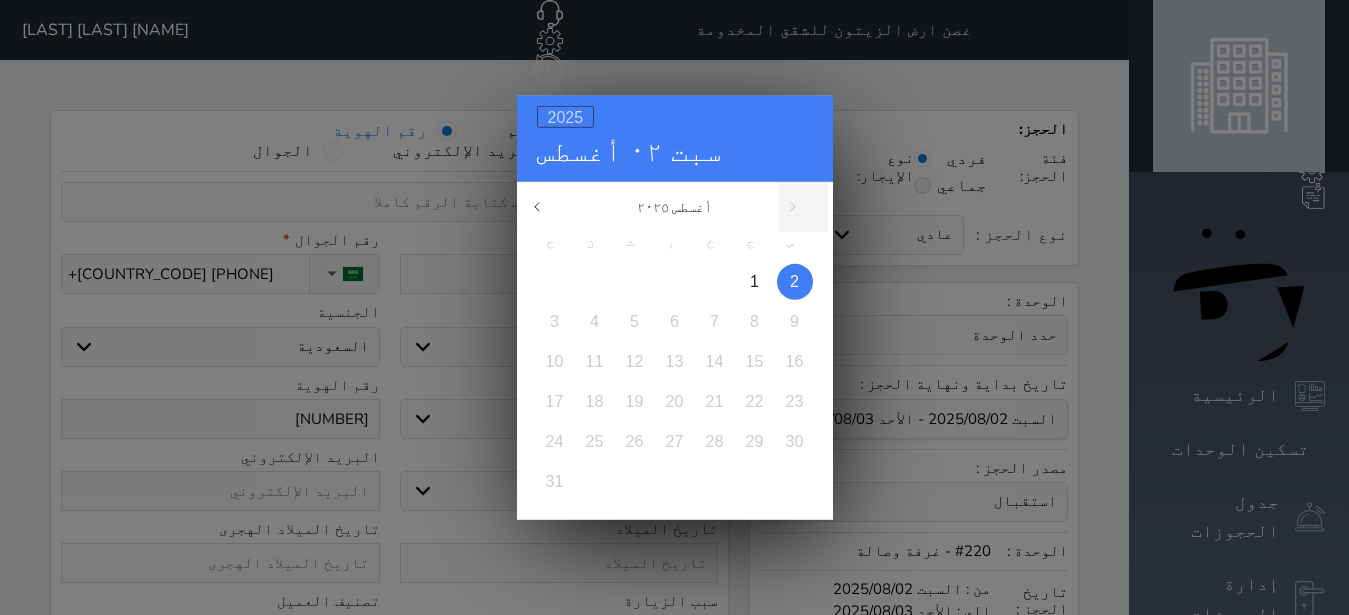 click on "2025" at bounding box center (566, 116) 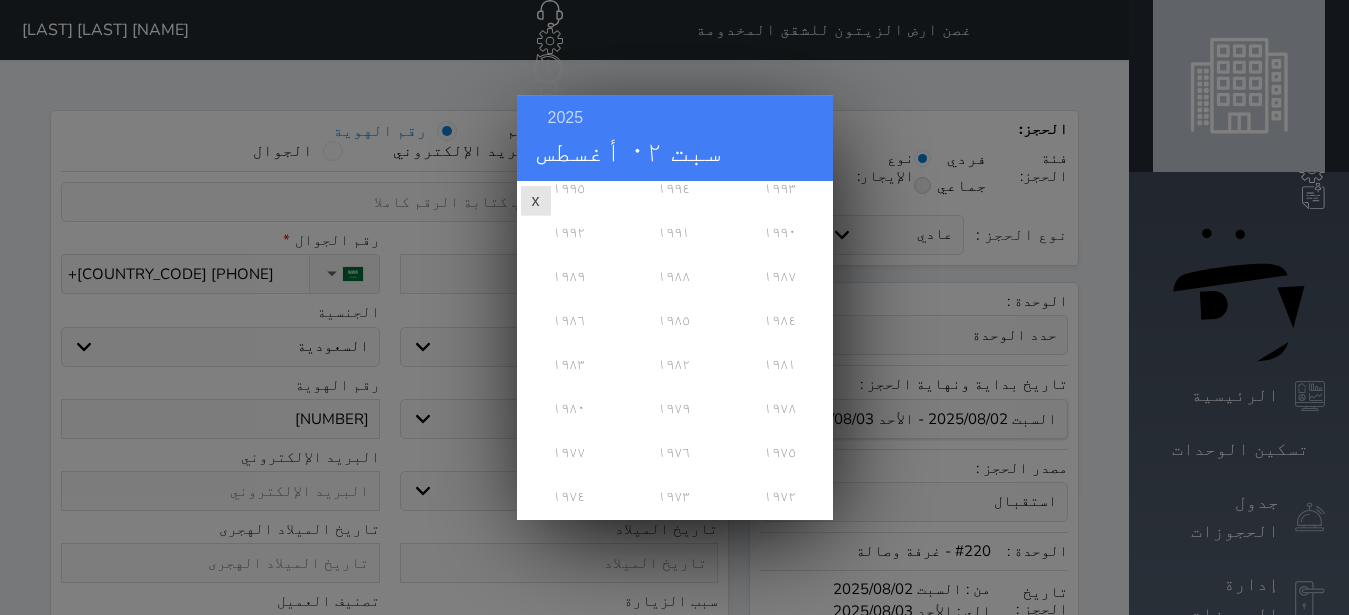 scroll, scrollTop: 648, scrollLeft: 0, axis: vertical 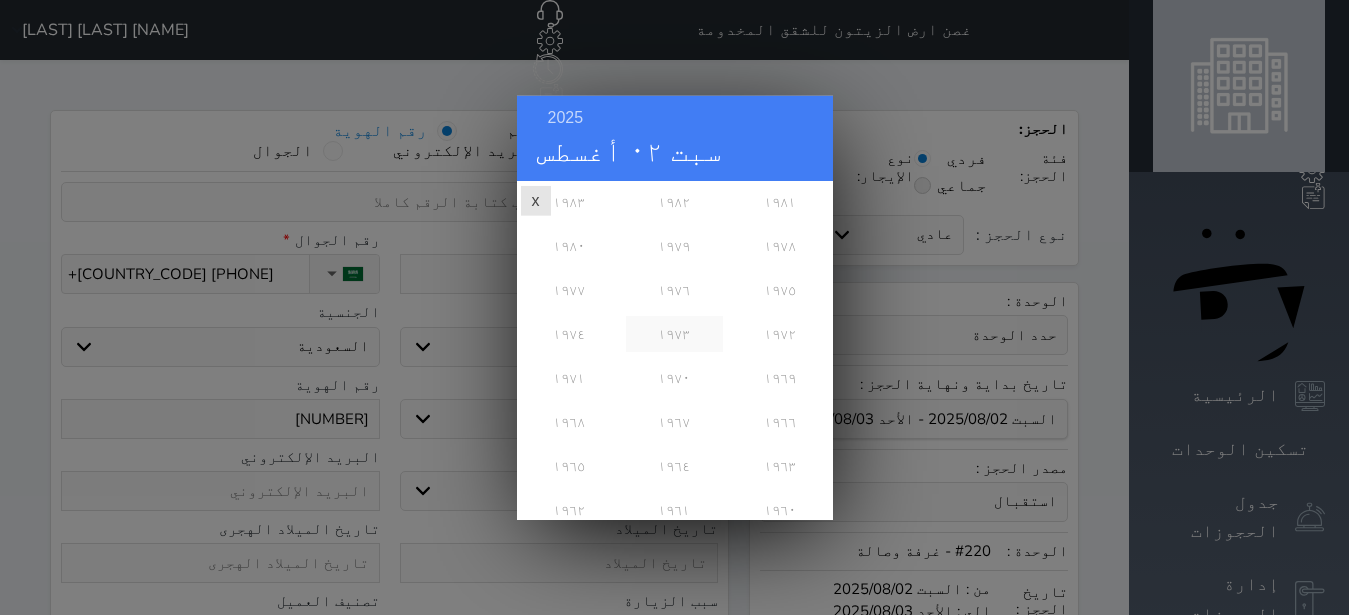 click on "١٩٧٣" at bounding box center (674, 333) 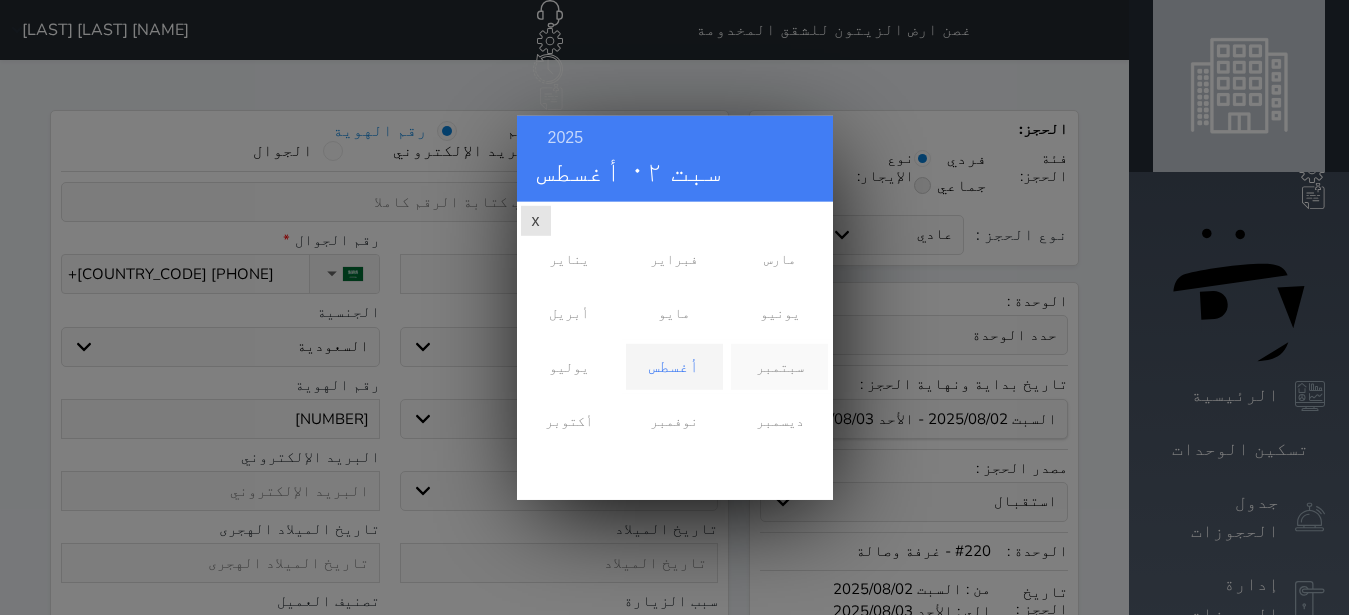 click on "سبتمبر" at bounding box center (779, 366) 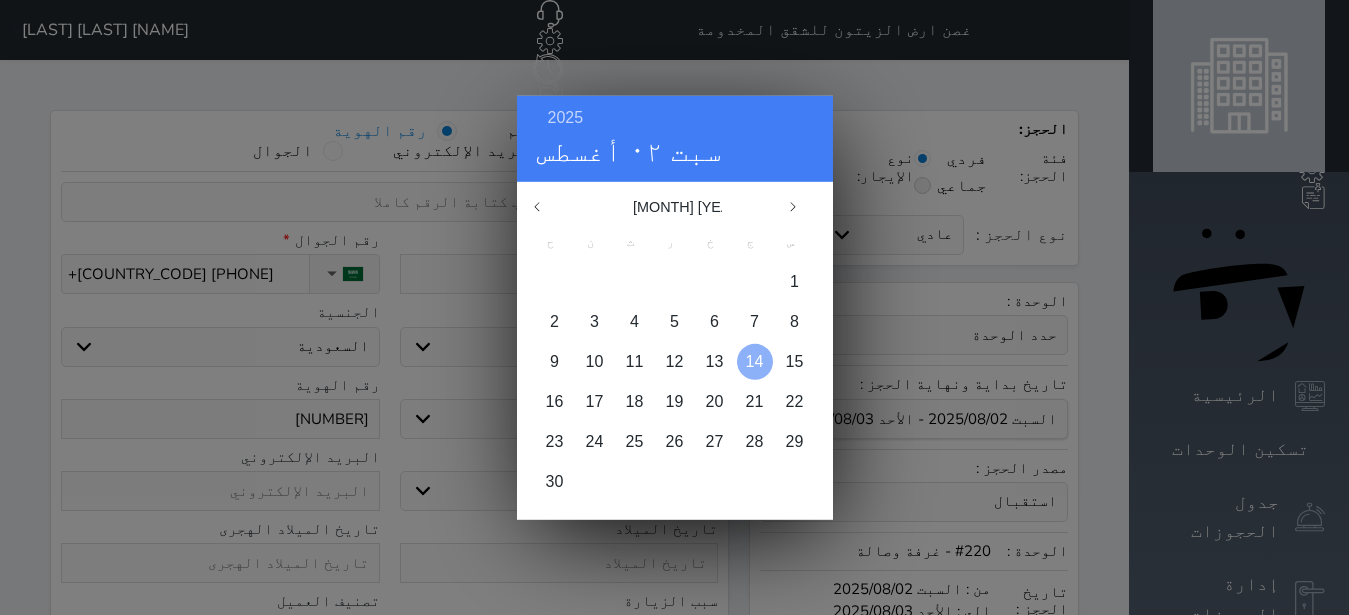click at bounding box center [755, 361] 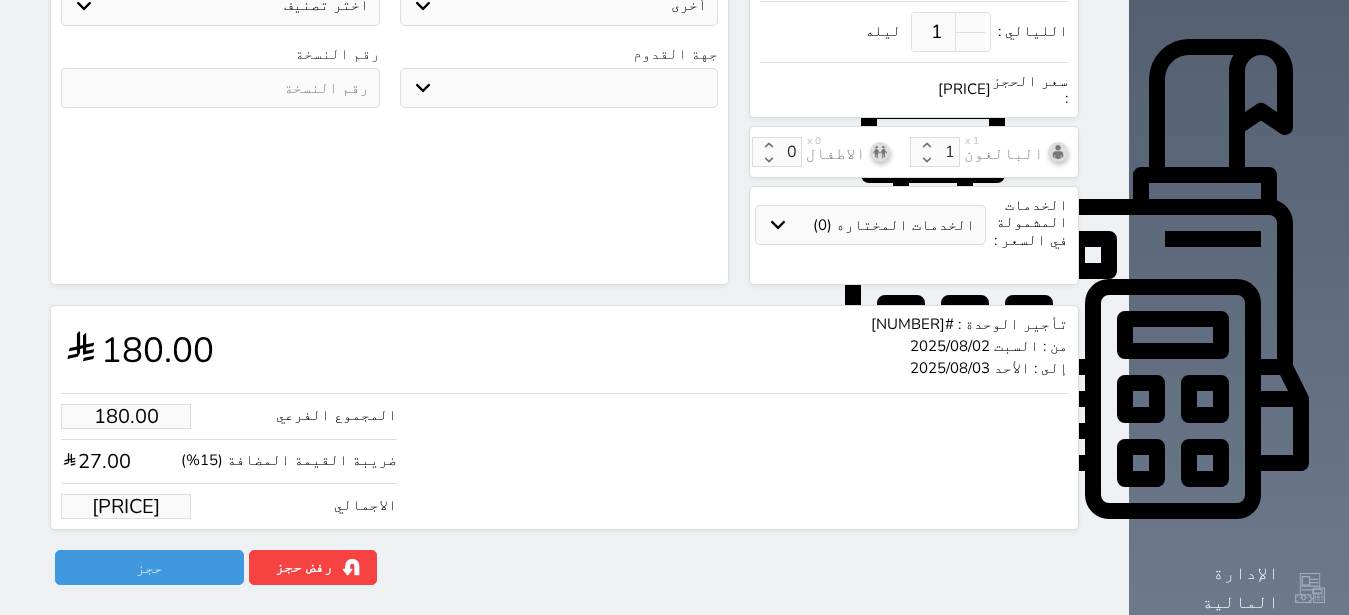 scroll, scrollTop: 378, scrollLeft: 0, axis: vertical 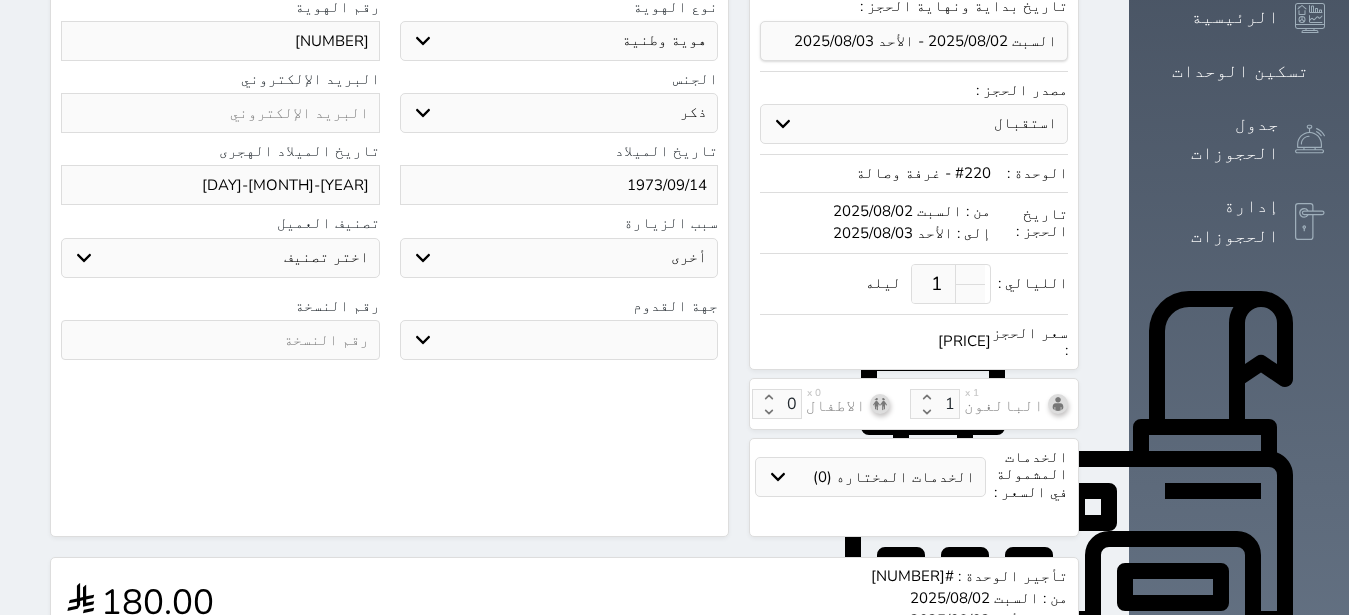 click at bounding box center (220, 340) 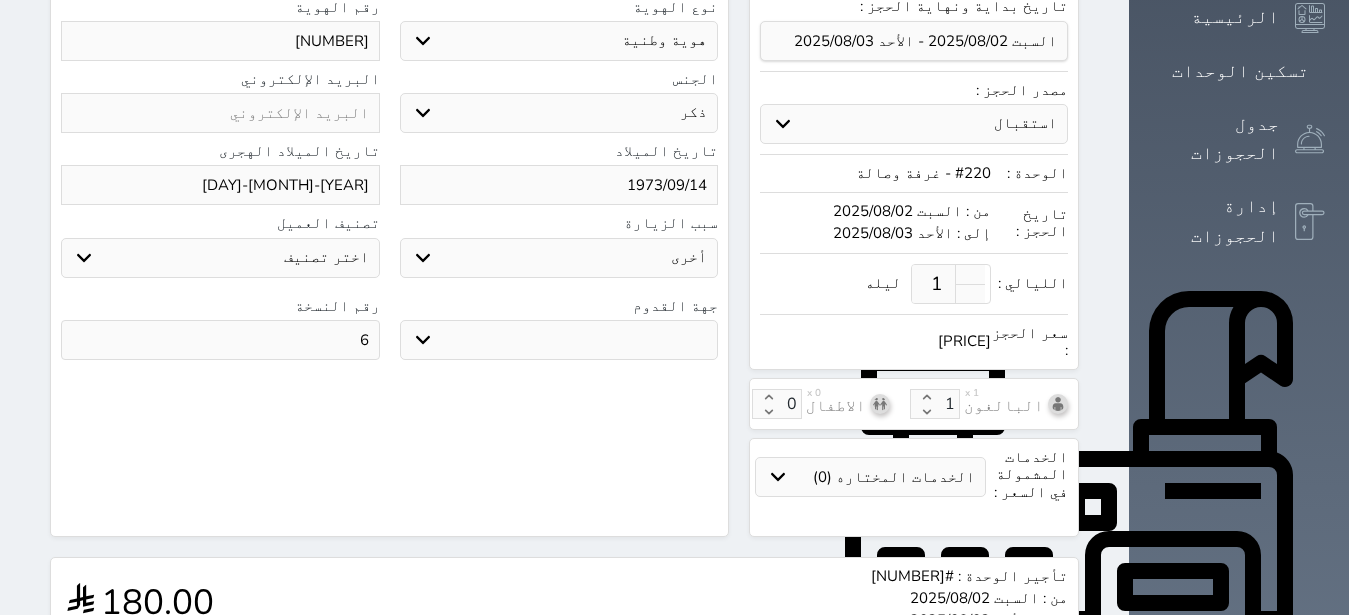 click on "البحث عن العملاء :        الاسم       رقم الهوية       البريد الإلكتروني       الجوال           تغيير العميل                      ملاحظات                           سجل حجوزات العميل كريم عيد البناقي                     إجمالى رصيد العميل : 0 ريال     رقم الحجز   الوحدة   من   إلى   نوع الحجز   الرصيد   الاجرائات         النتائج  : من (  ) - إلى  (  )   العدد  :              سجل الكمبيالات الغير محصلة على العميل كريم عيد البناقي                   رقم الحجز   المبلغ الكلى    المبلغ المحصل    المبلغ المتبقى    تاريخ الإستحقاق         النتائج  : من (  ) - إلى  (  )   العدد  :      الاسم *   كريم عيد البناقي   رقم الجوال *       ▼     Afghanistan (‫افغانستان‬‎)   +93     +355" at bounding box center (389, 134) 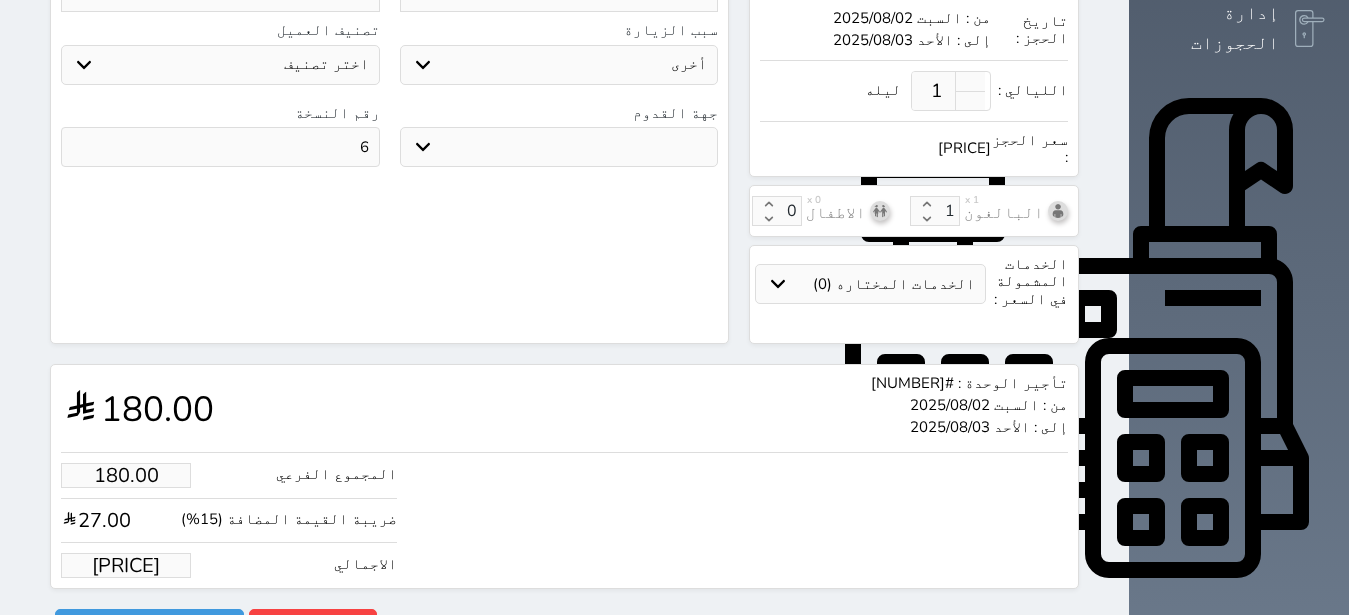 scroll, scrollTop: 694, scrollLeft: 0, axis: vertical 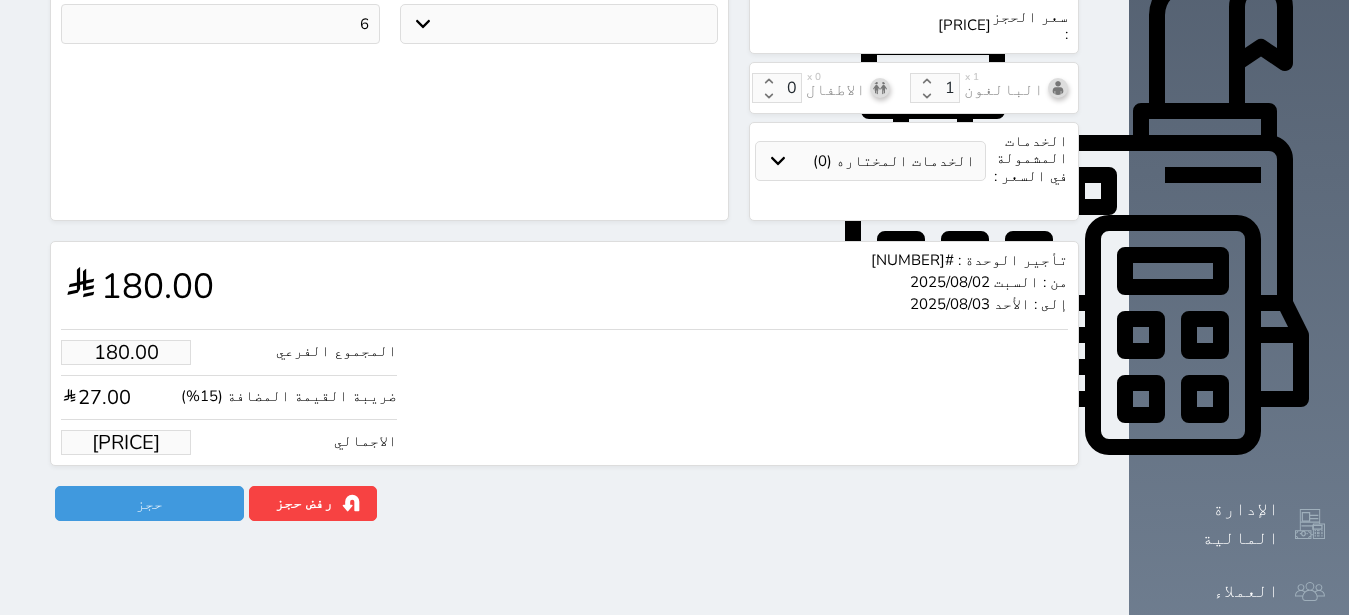 click on "[PRICE]" at bounding box center (126, 442) 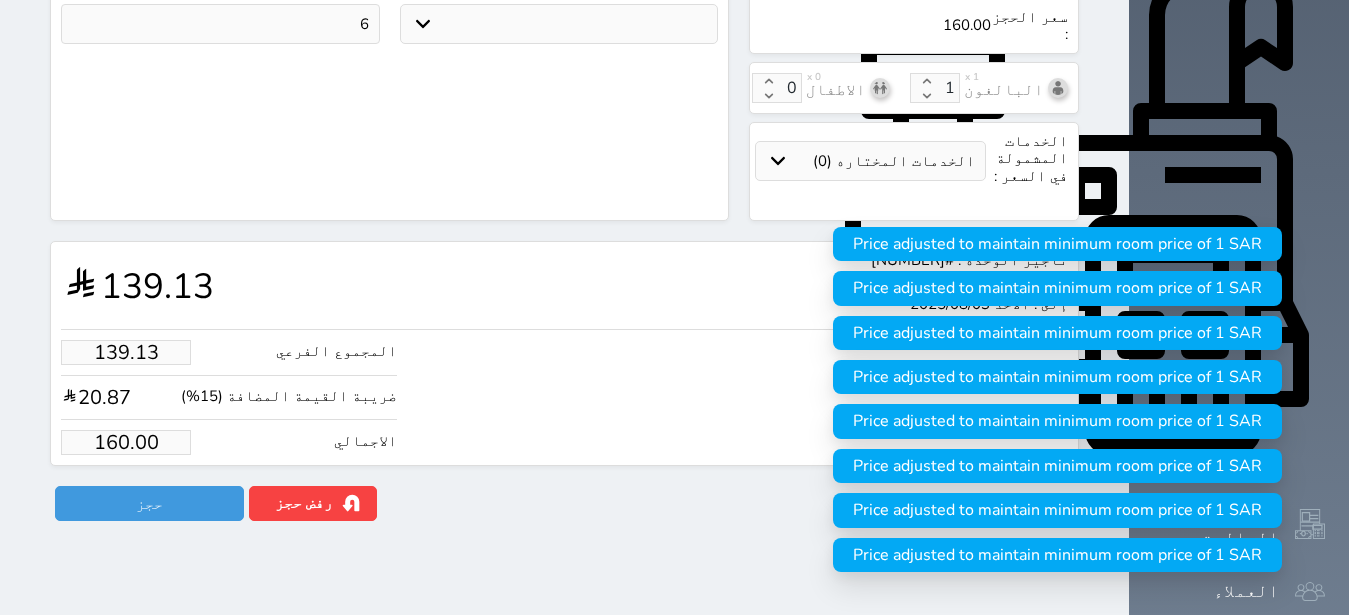 click on "المجموع الفرعي   139.13     ضريبة القيمة المضافة (15%)    20.87      الاجمالي   160.00" at bounding box center (564, 392) 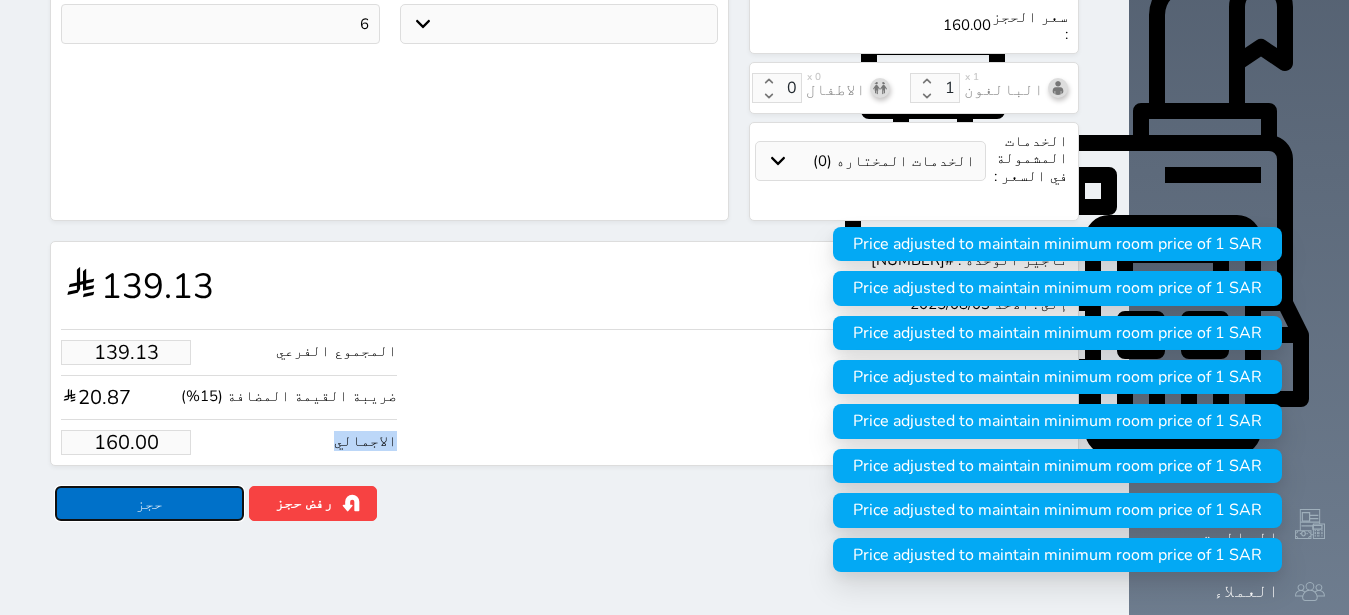 click on "حجز" at bounding box center [149, 503] 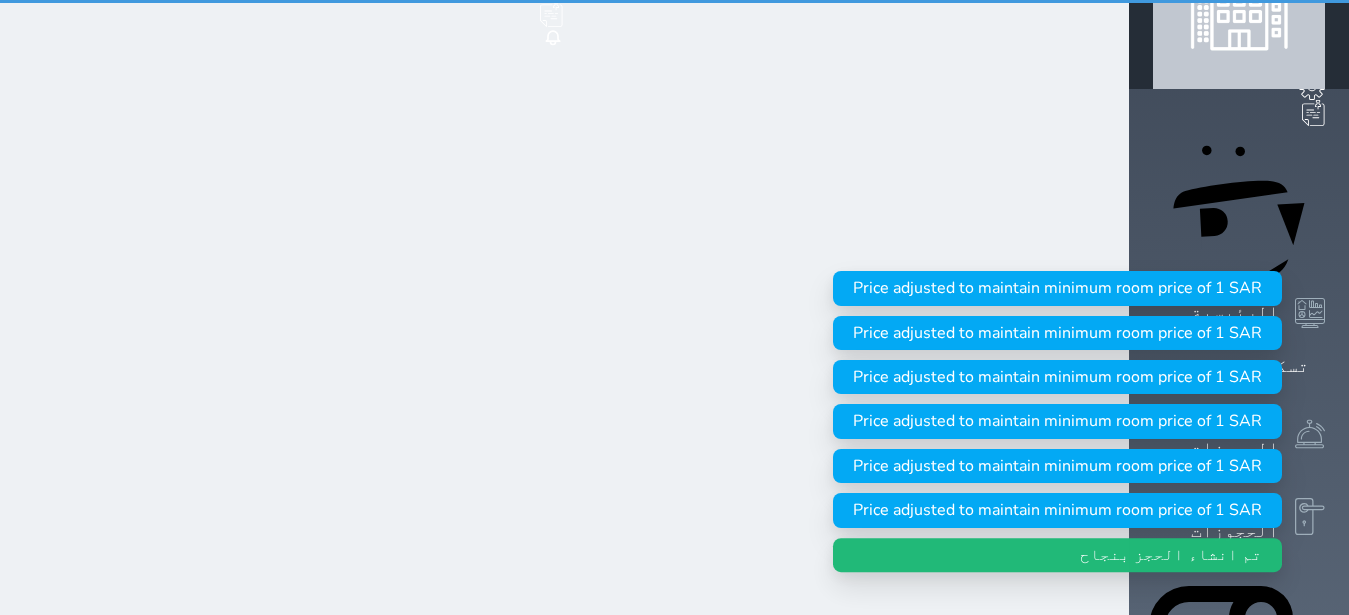 scroll, scrollTop: 0, scrollLeft: 0, axis: both 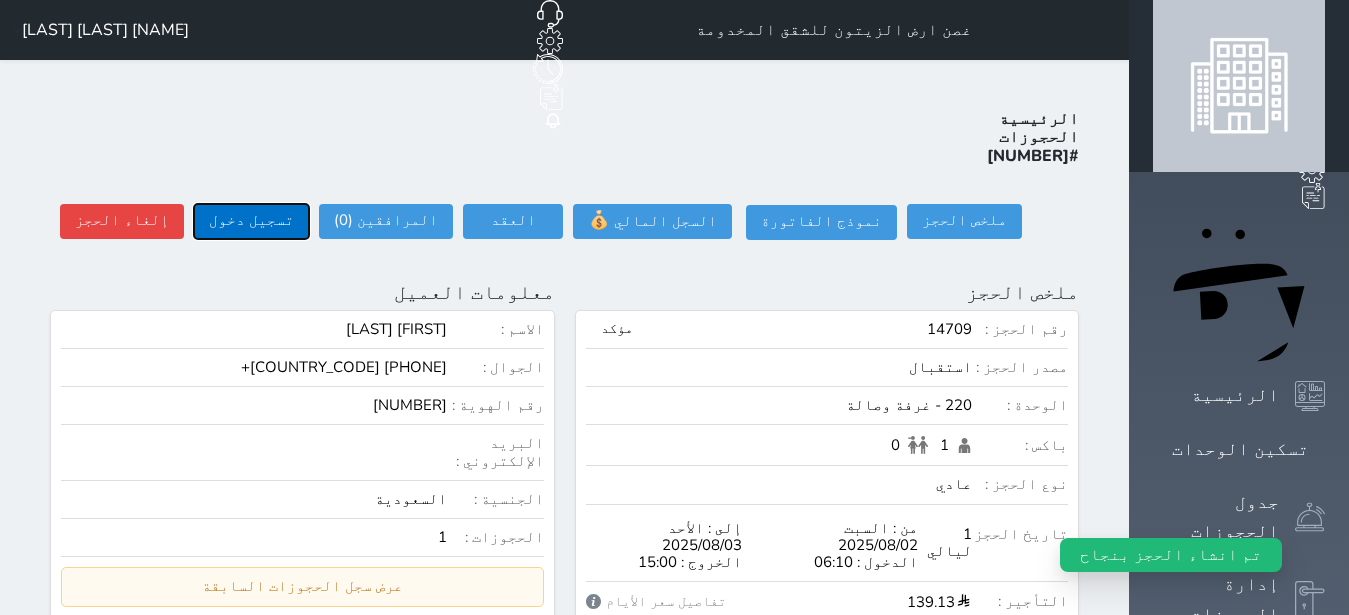click on "تسجيل دخول" at bounding box center [251, 221] 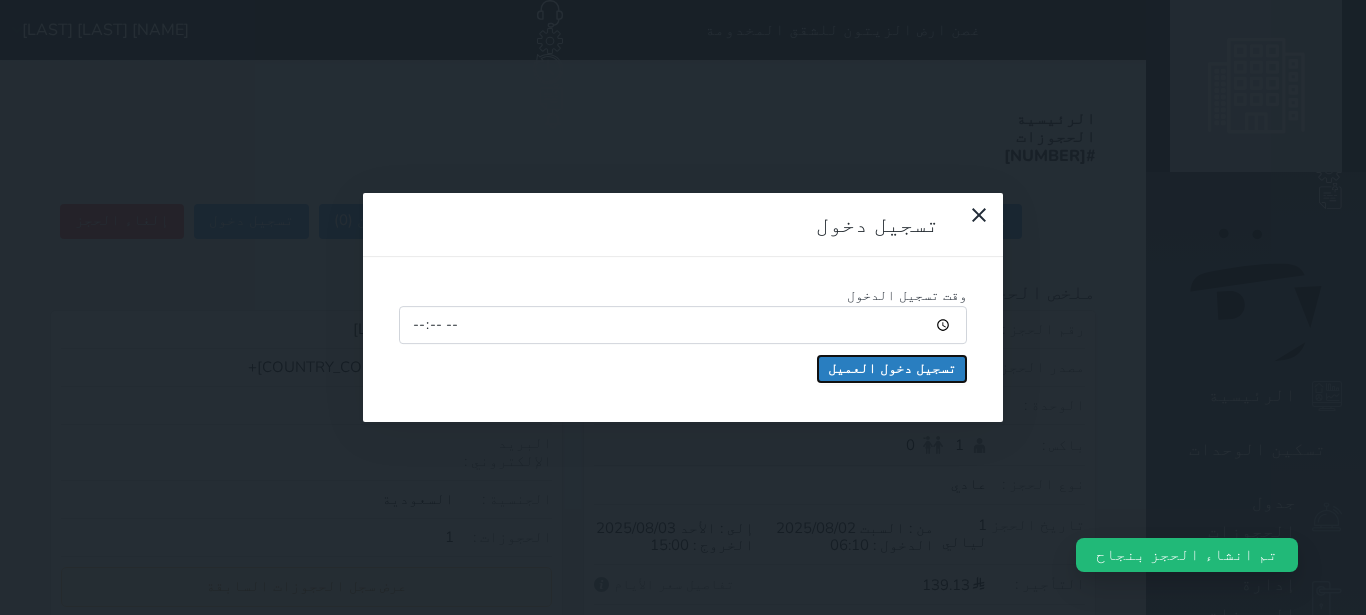 click on "تسجيل دخول العميل" at bounding box center (892, 369) 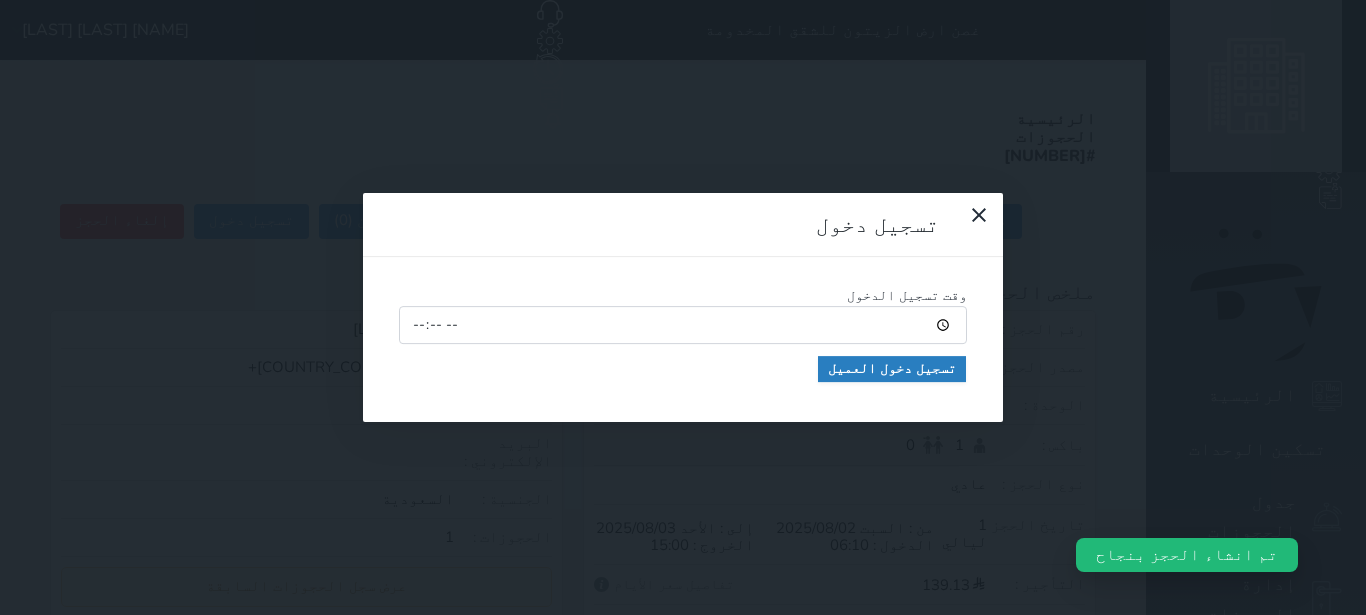 click at bounding box center (0, 0) 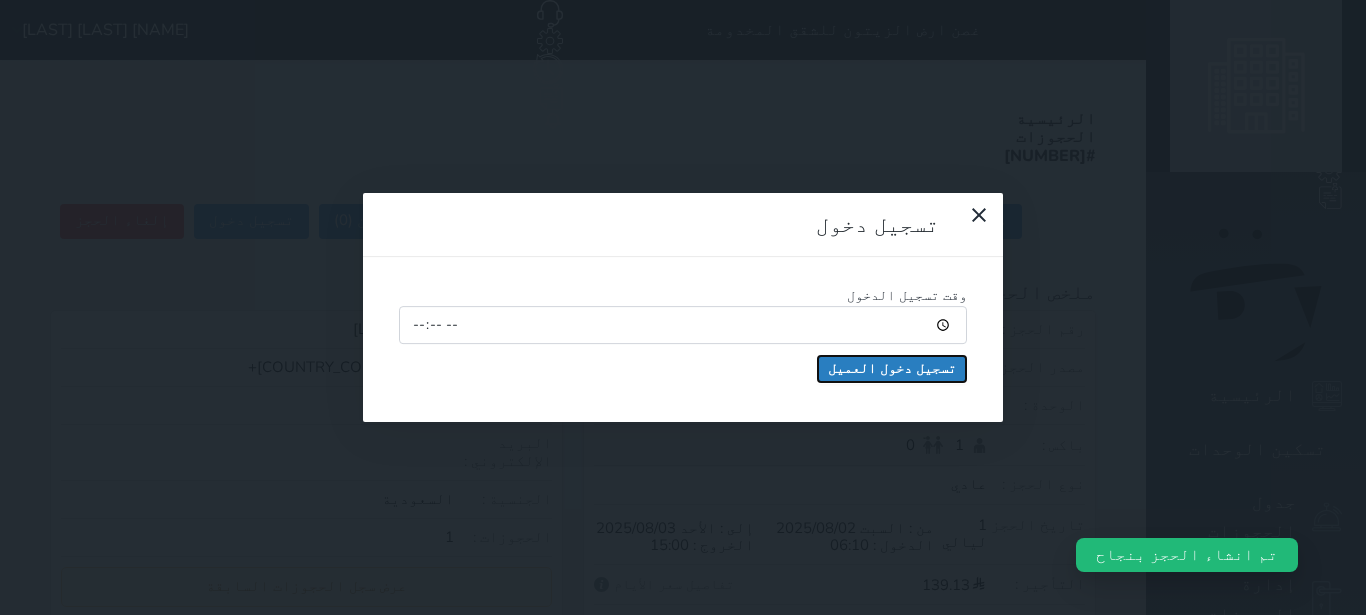 click on "تسجيل دخول العميل" at bounding box center [892, 369] 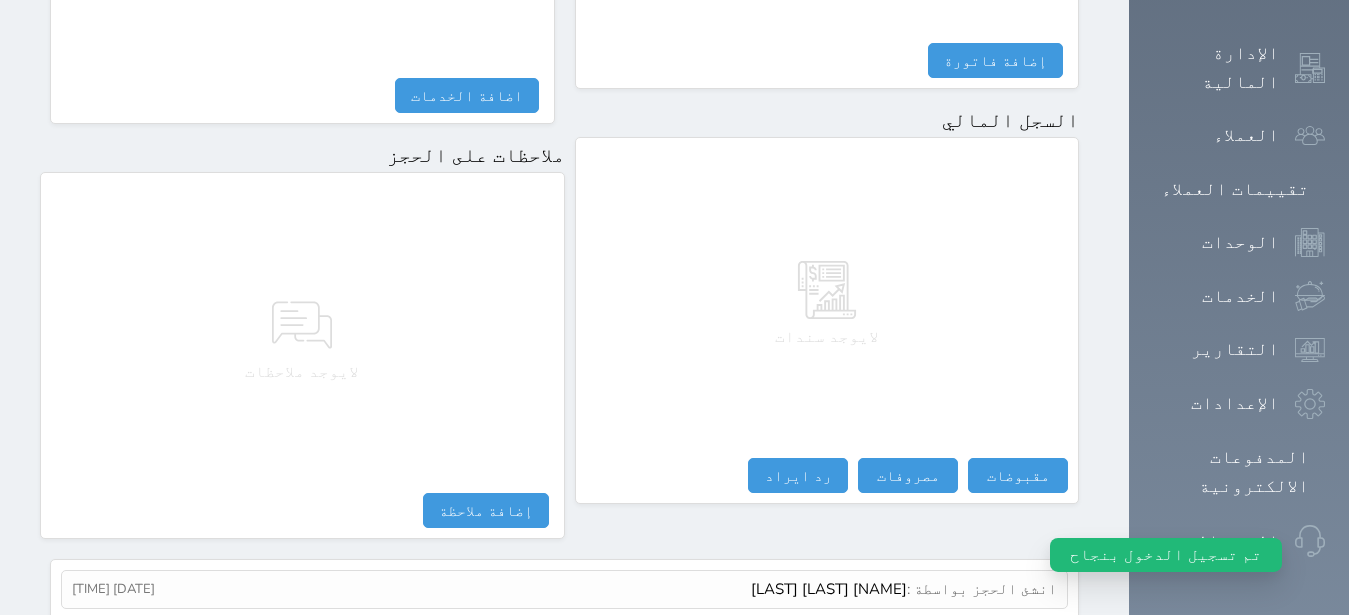 scroll, scrollTop: 1165, scrollLeft: 0, axis: vertical 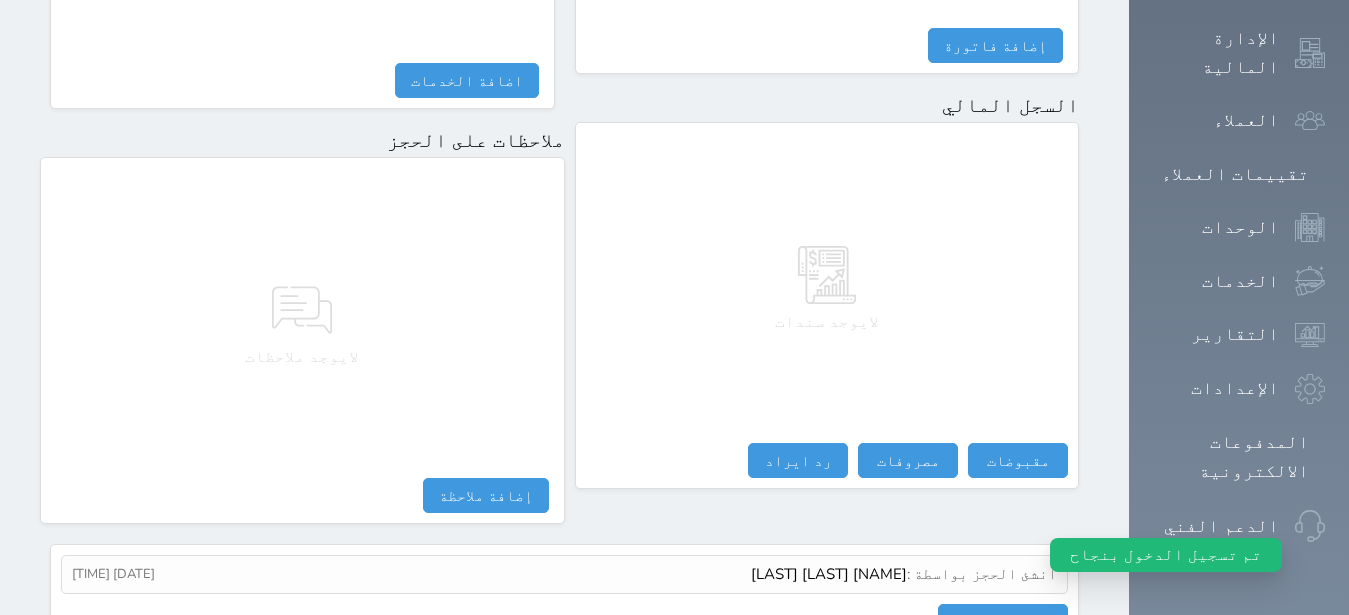 click on "لايوجد سندات" at bounding box center (827, 288) 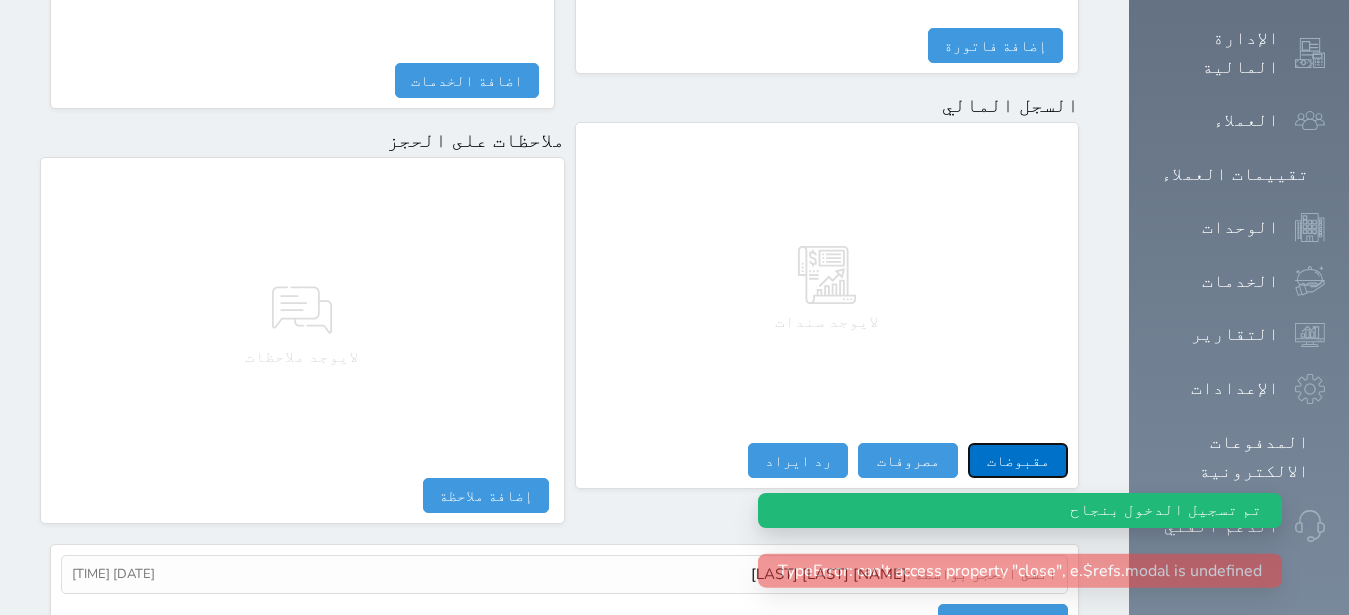 click on "مقبوضات" at bounding box center [1018, 460] 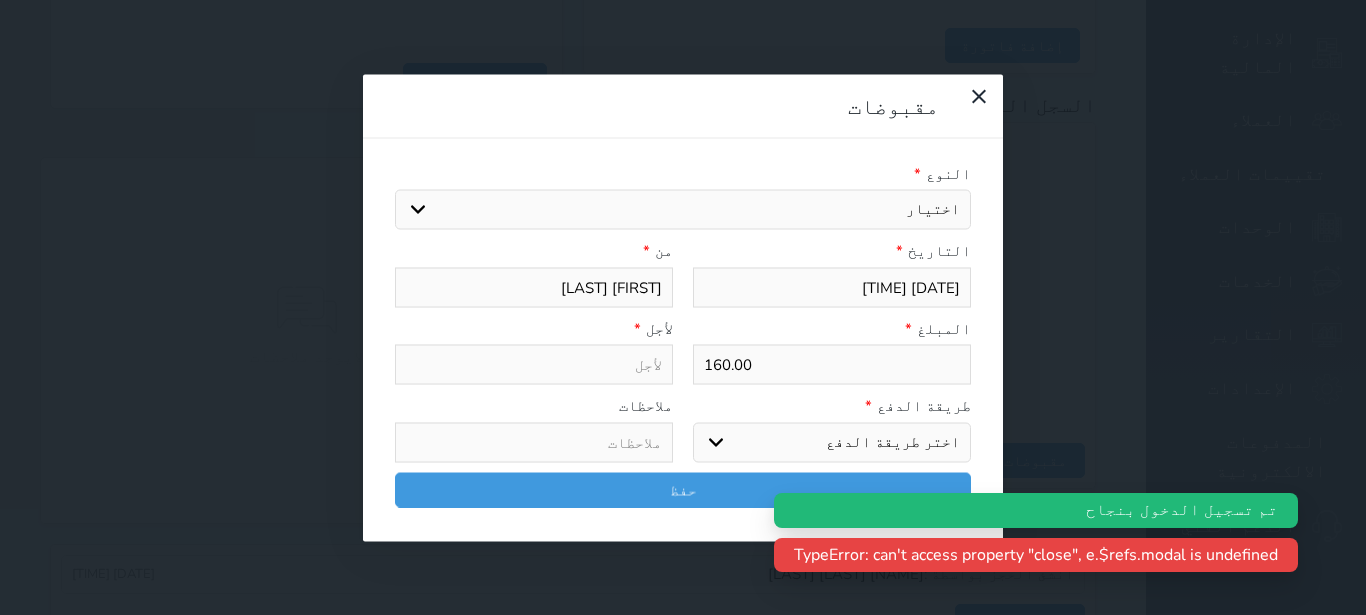 click on "اختيار   مقبوضات عامة قيمة إيجار فواتير تامين عربون لا ينطبق آخر مغسلة واي فاي - الإنترنت مواقف السيارات طعام الأغذية والمشروبات مشروبات المشروبات الباردة المشروبات الساخنة الإفطار غداء عشاء مخبز و كعك حمام سباحة الصالة الرياضية سبا و خدمات الجمال اختيار وإسقاط (خدمات النقل) ميني بار كابل - تلفزيون سرير إضافي تصفيف الشعر التسوق خدمات الجولات السياحية المنظمة خدمات الدليل السياحي" at bounding box center [683, 210] 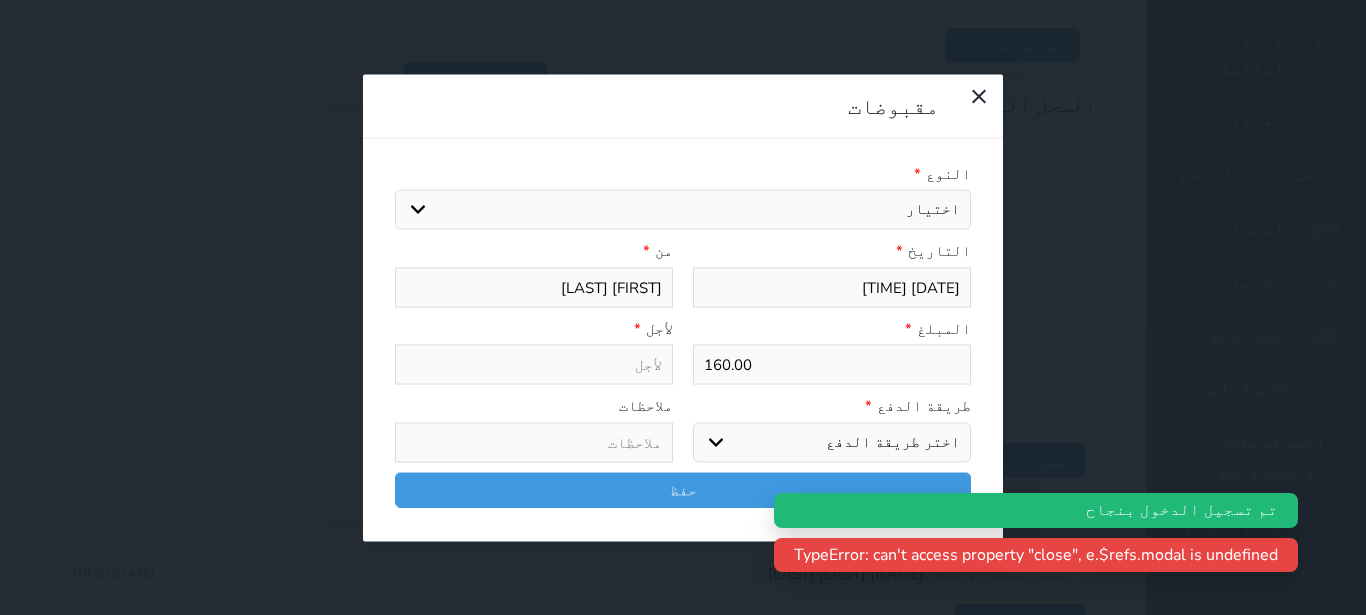 click on "اختيار   مقبوضات عامة قيمة إيجار فواتير تامين عربون لا ينطبق آخر مغسلة واي فاي - الإنترنت مواقف السيارات طعام الأغذية والمشروبات مشروبات المشروبات الباردة المشروبات الساخنة الإفطار غداء عشاء مخبز و كعك حمام سباحة الصالة الرياضية سبا و خدمات الجمال اختيار وإسقاط (خدمات النقل) ميني بار كابل - تلفزيون سرير إضافي تصفيف الشعر التسوق خدمات الجولات السياحية المنظمة خدمات الدليل السياحي" at bounding box center [683, 210] 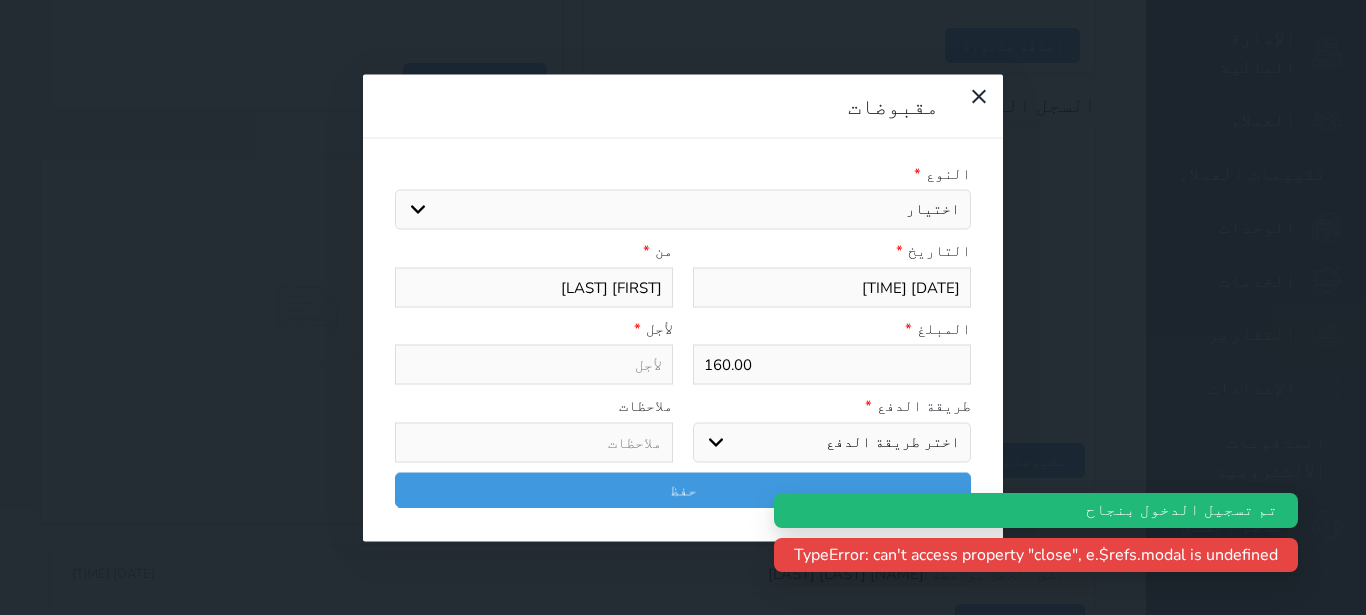 click on "قيمة إيجار" at bounding box center (0, 0) 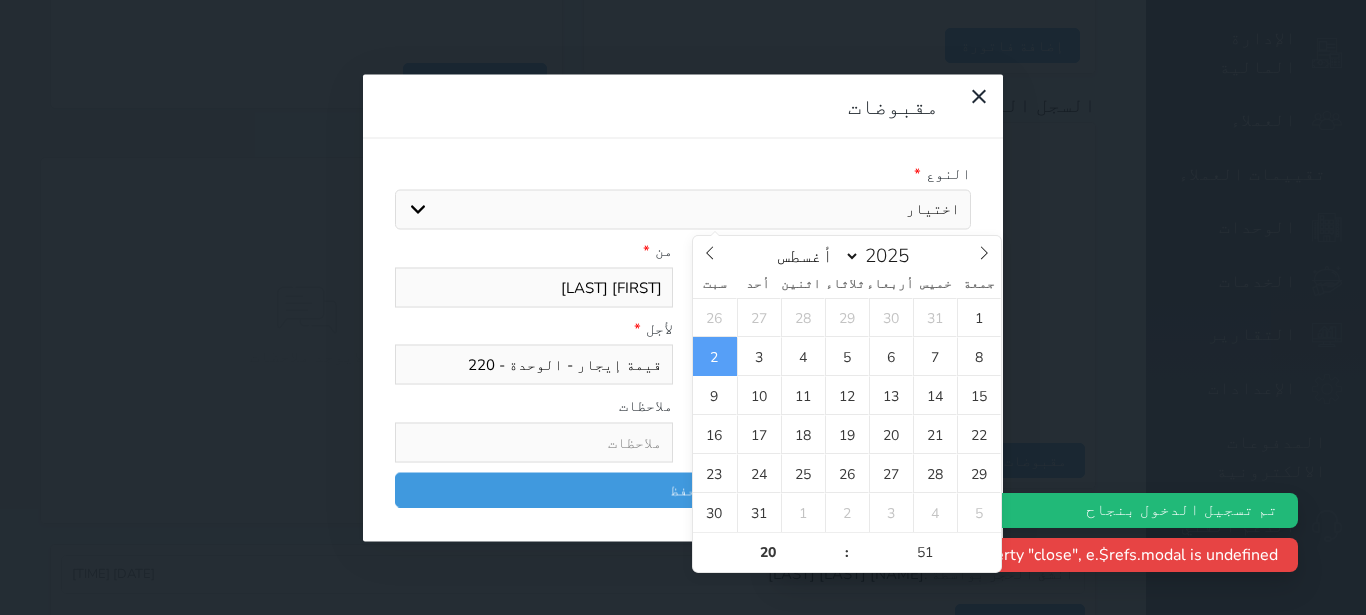 click on "من *" at bounding box center (534, 251) 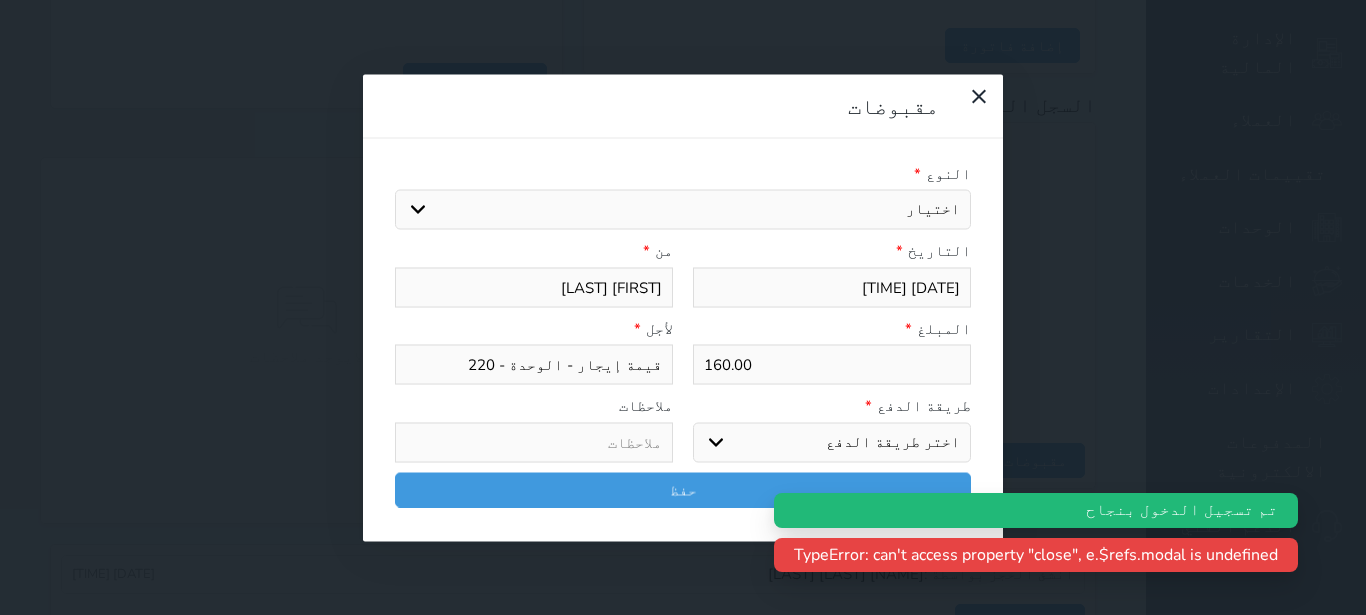 click on "اختر طريقة الدفع   دفع نقدى   تحويل بنكى   مدى   بطاقة ائتمان   آجل" at bounding box center [832, 442] 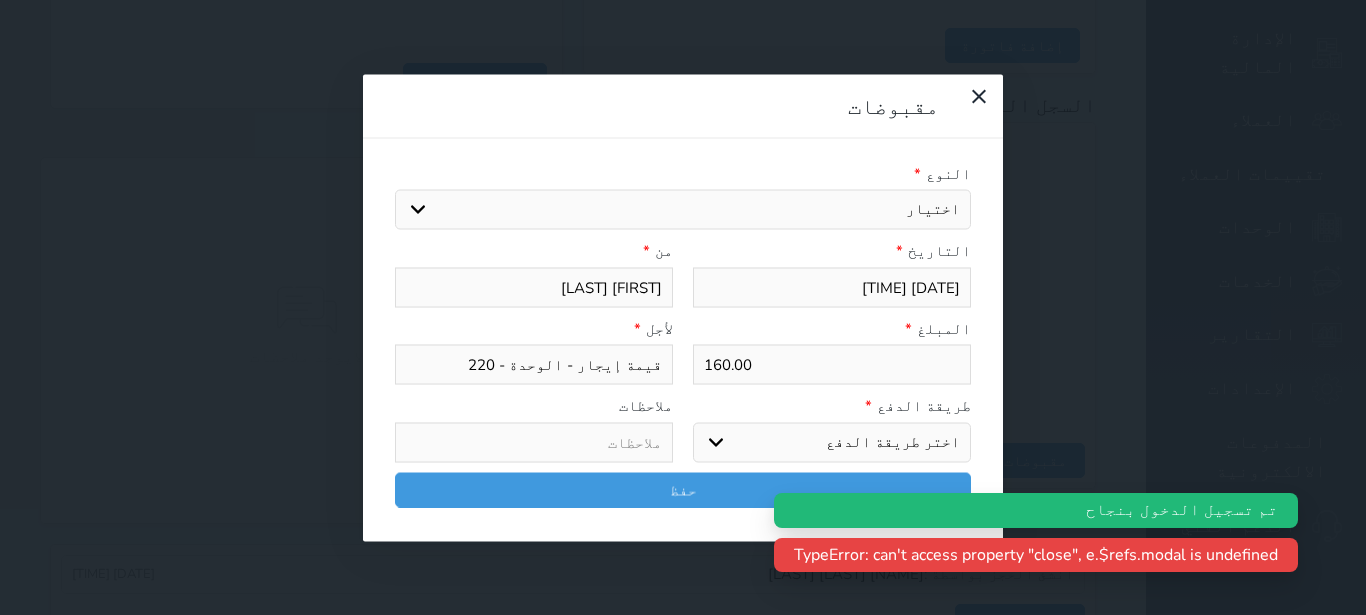 click on "مدى" at bounding box center [0, 0] 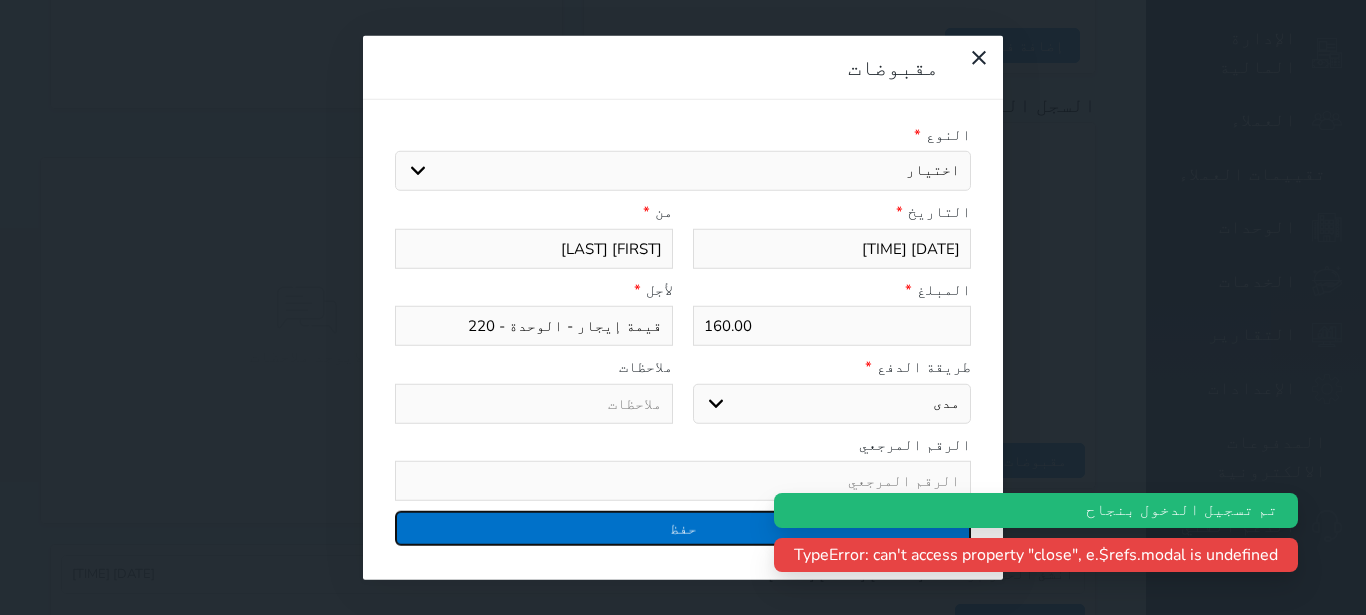 click on "حفظ" at bounding box center (683, 528) 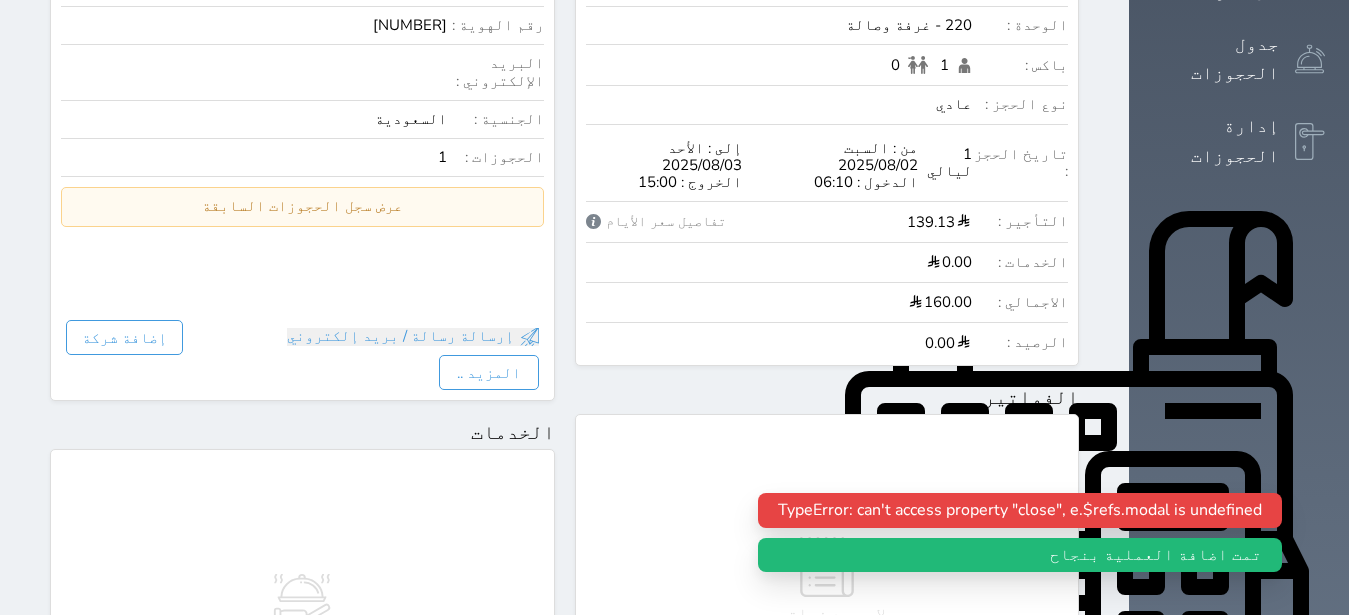 scroll, scrollTop: 0, scrollLeft: 0, axis: both 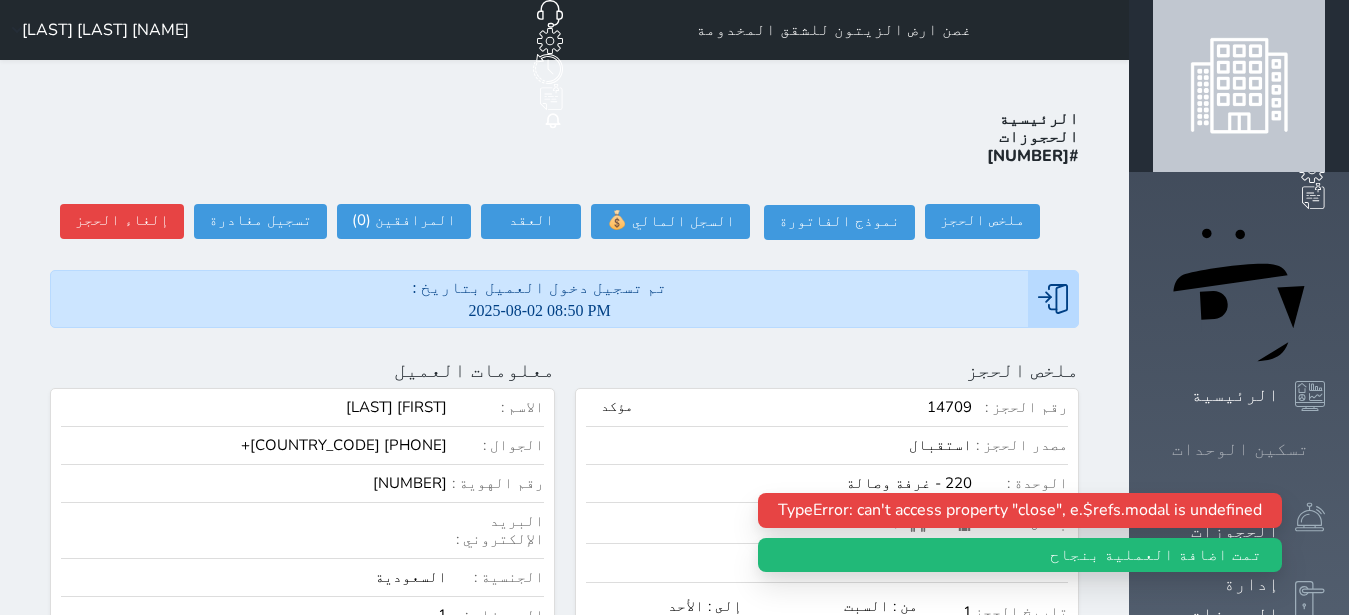 click on "تسكين الوحدات" at bounding box center [1240, 449] 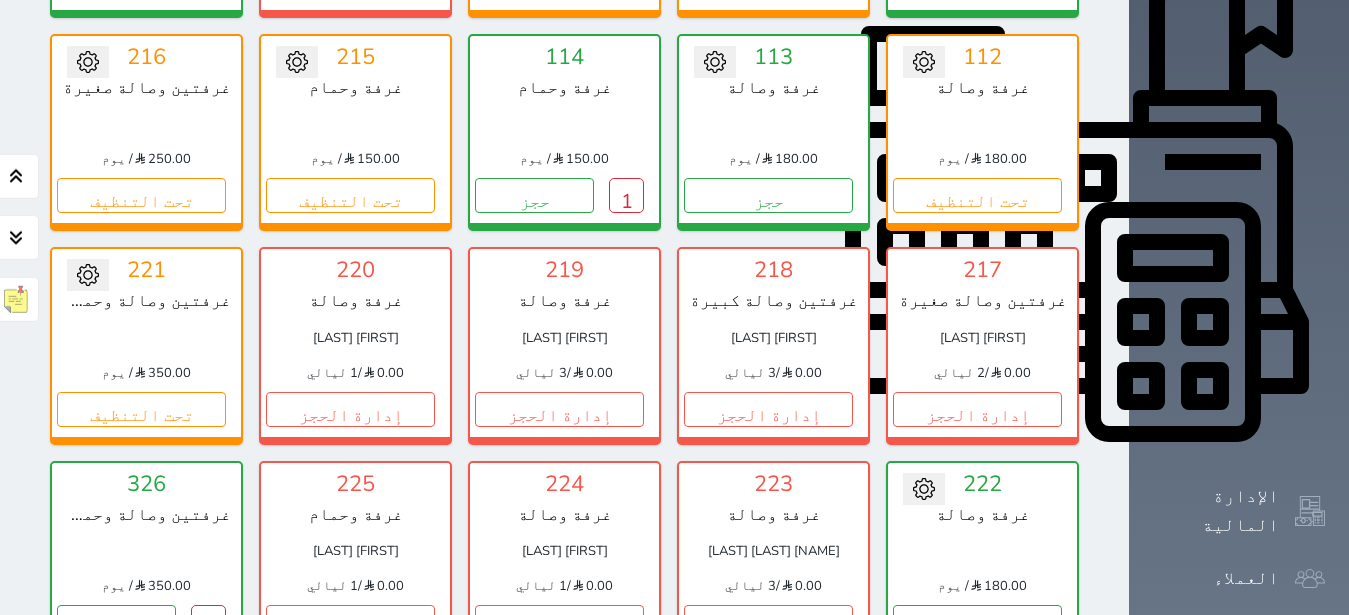 scroll, scrollTop: 708, scrollLeft: 0, axis: vertical 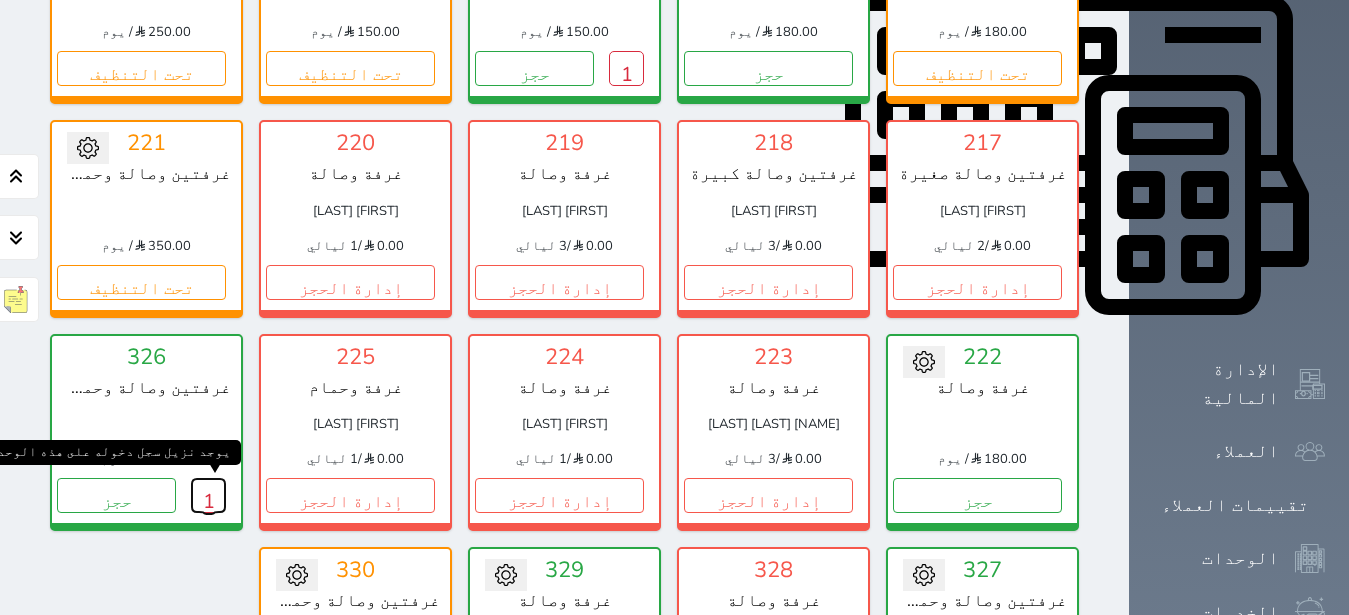 click on "1" at bounding box center [208, 495] 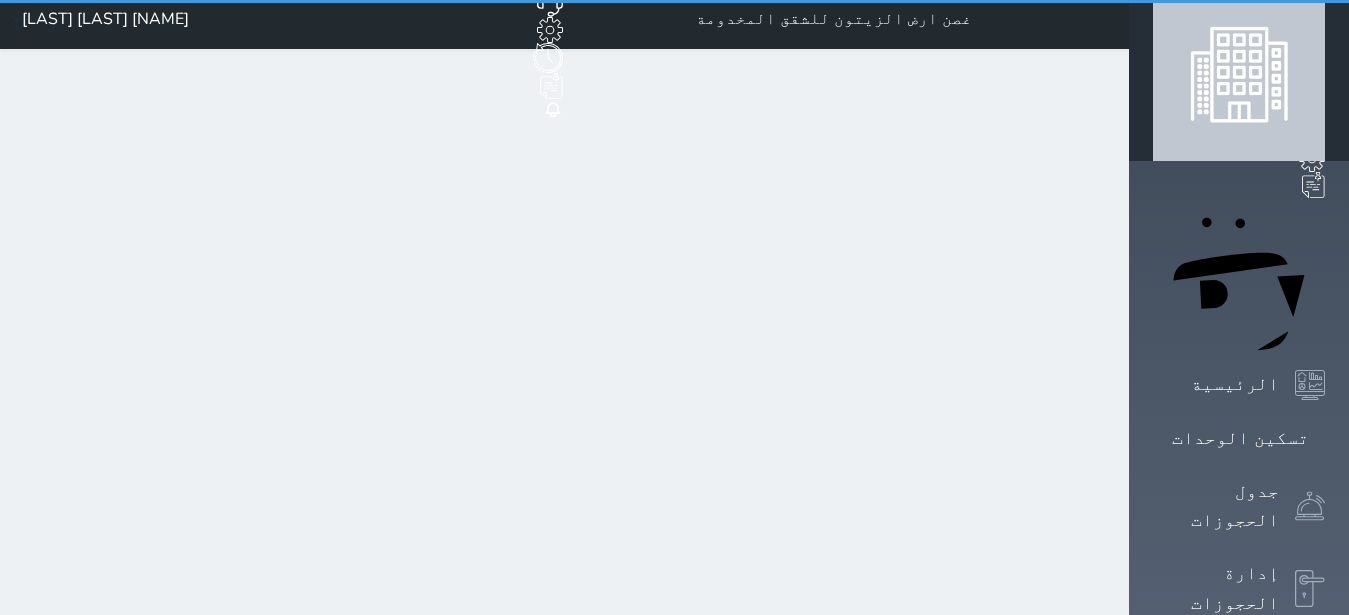 scroll, scrollTop: 0, scrollLeft: 0, axis: both 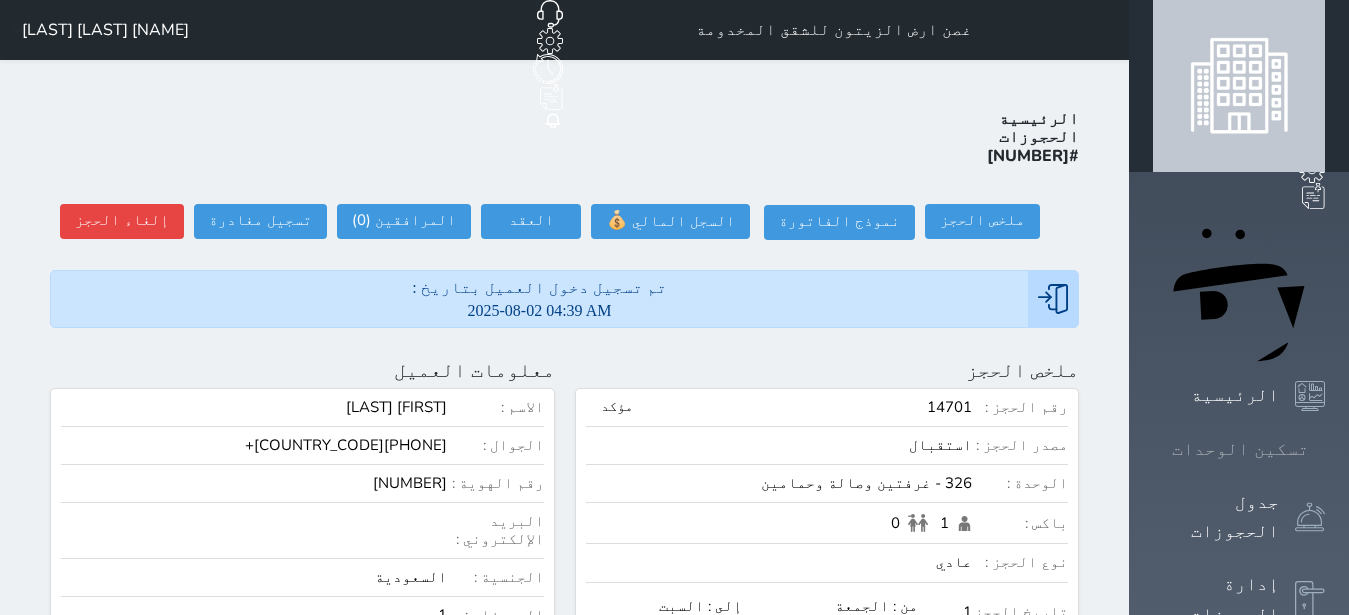 click at bounding box center (1325, 449) 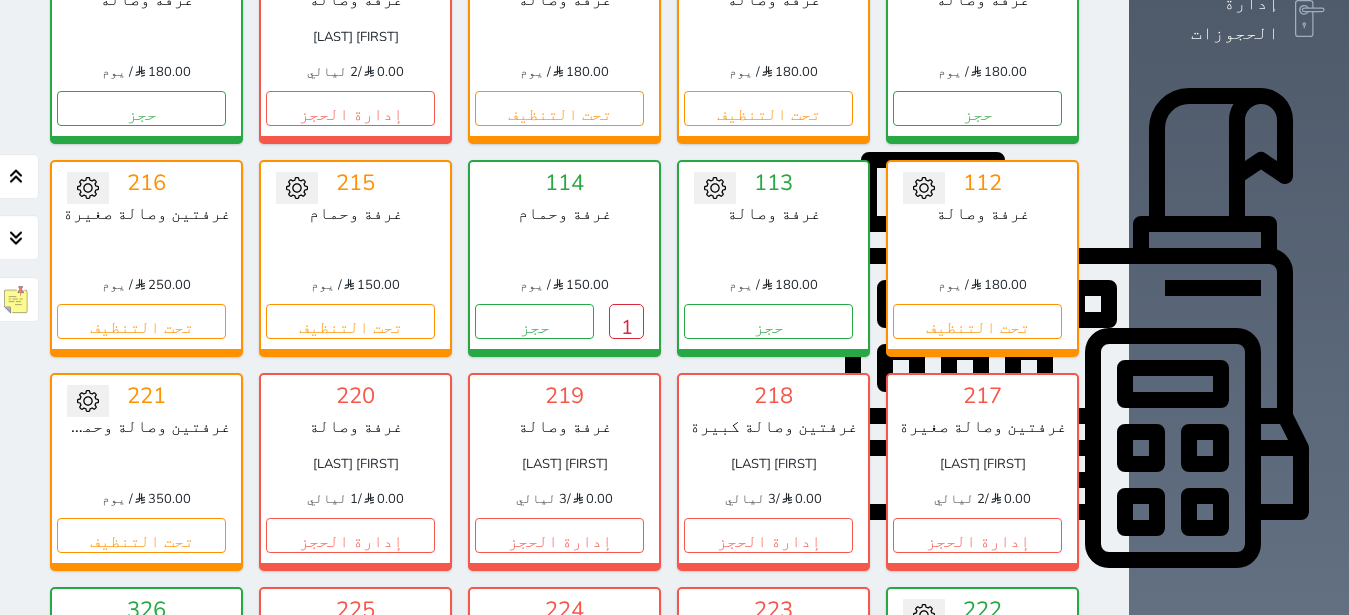 scroll, scrollTop: 582, scrollLeft: 0, axis: vertical 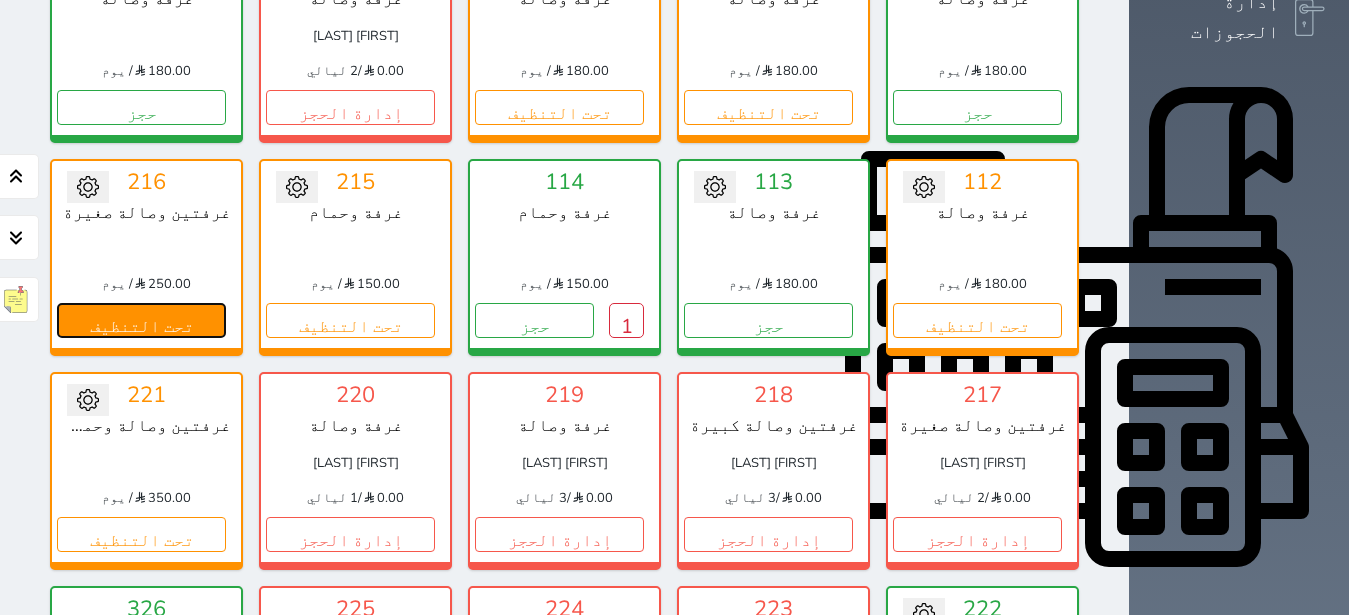 click on "تحت التنظيف" at bounding box center [141, 320] 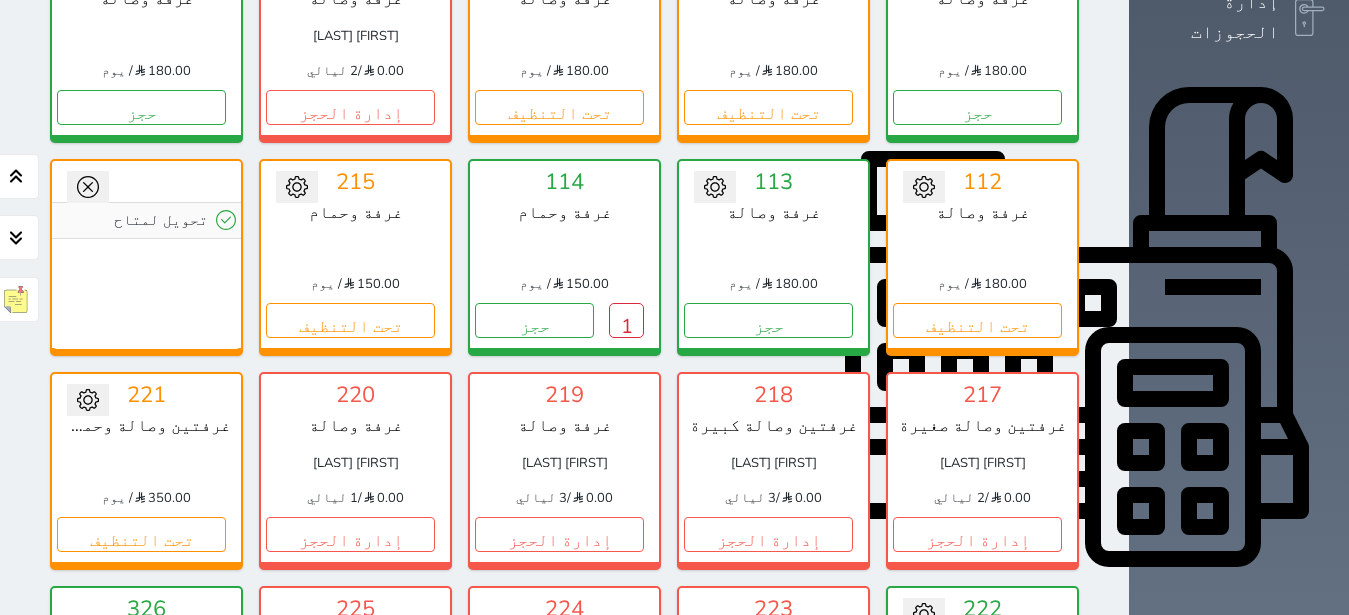 click 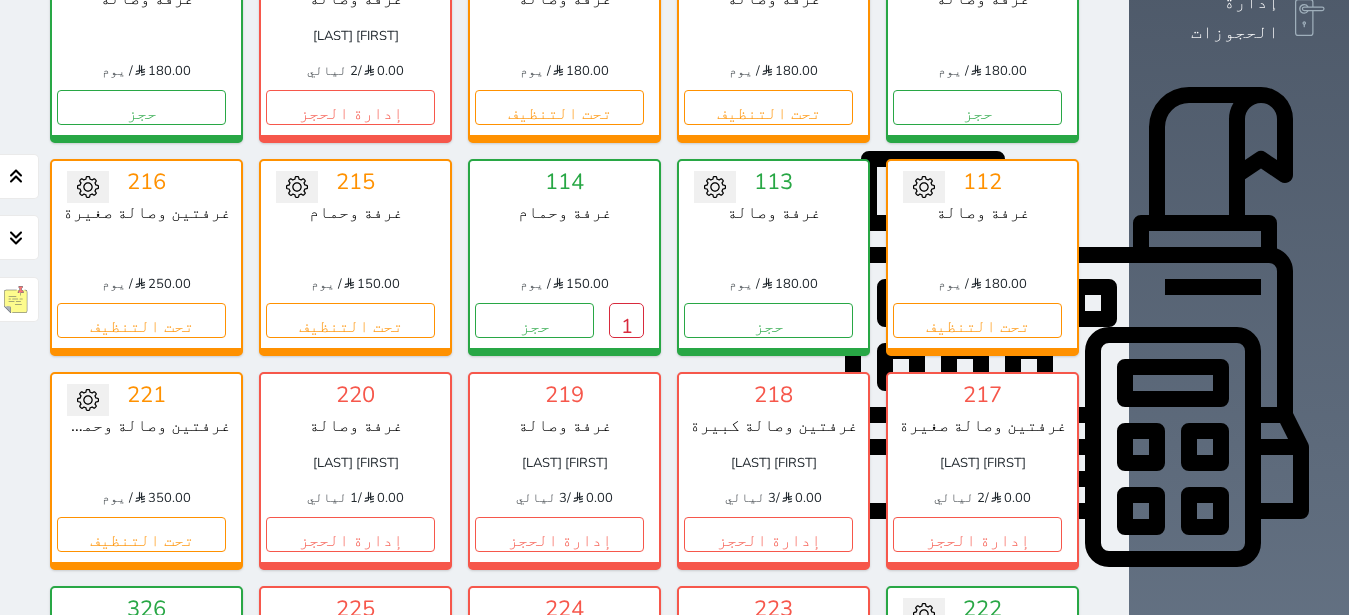 scroll, scrollTop: 330, scrollLeft: 0, axis: vertical 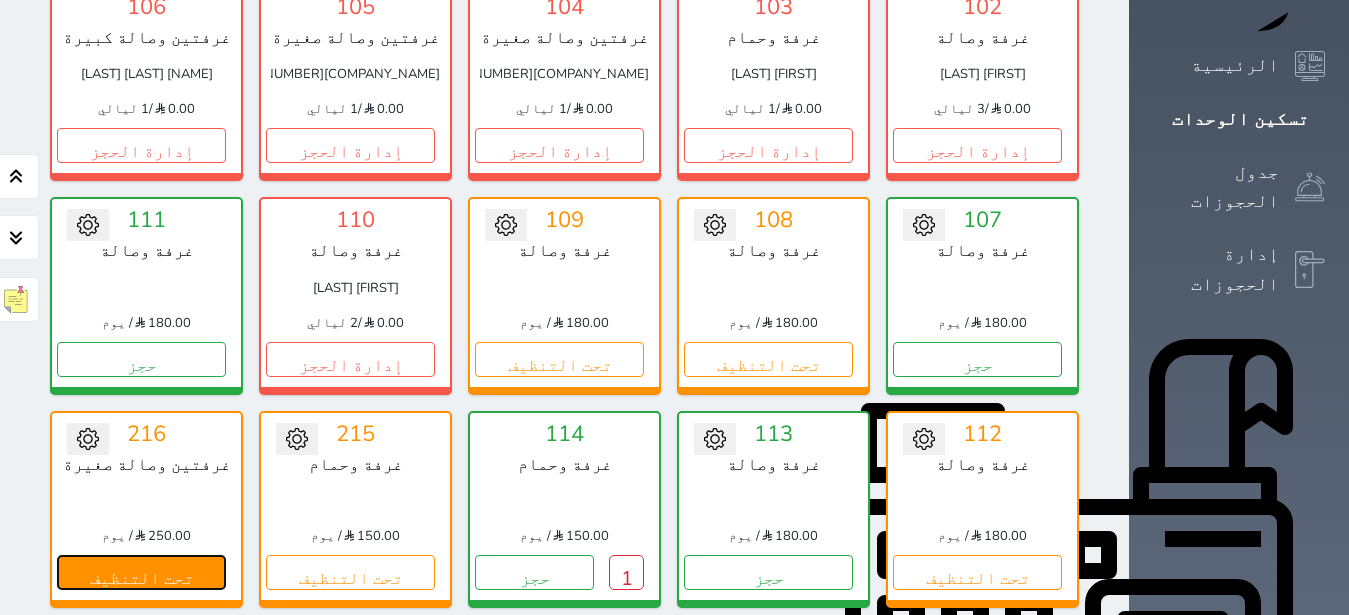 click on "تحت التنظيف" at bounding box center [141, 572] 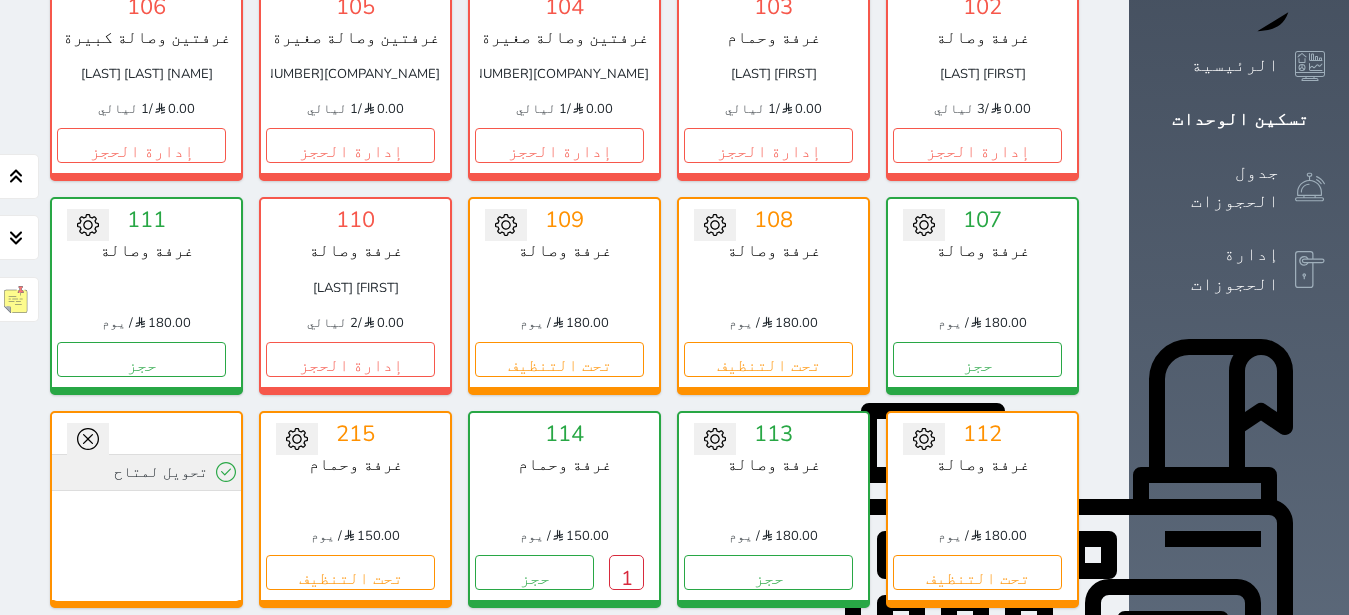 click on "تحويل لمتاح" at bounding box center [146, 472] 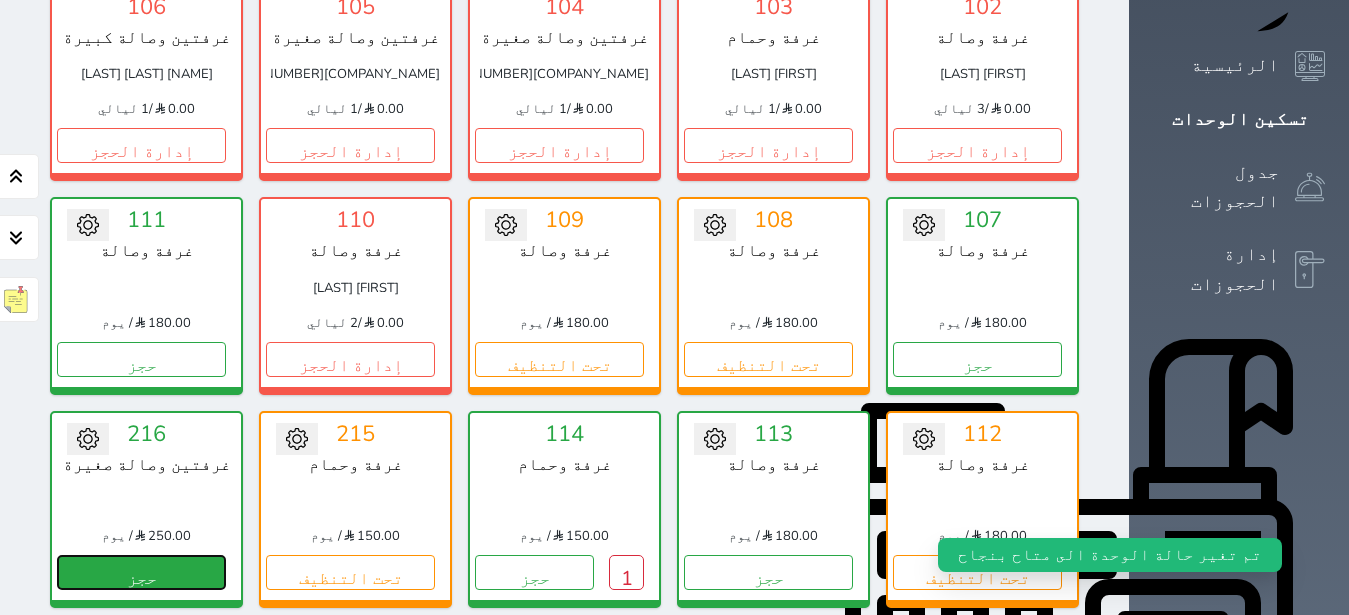click on "حجز" at bounding box center (141, 572) 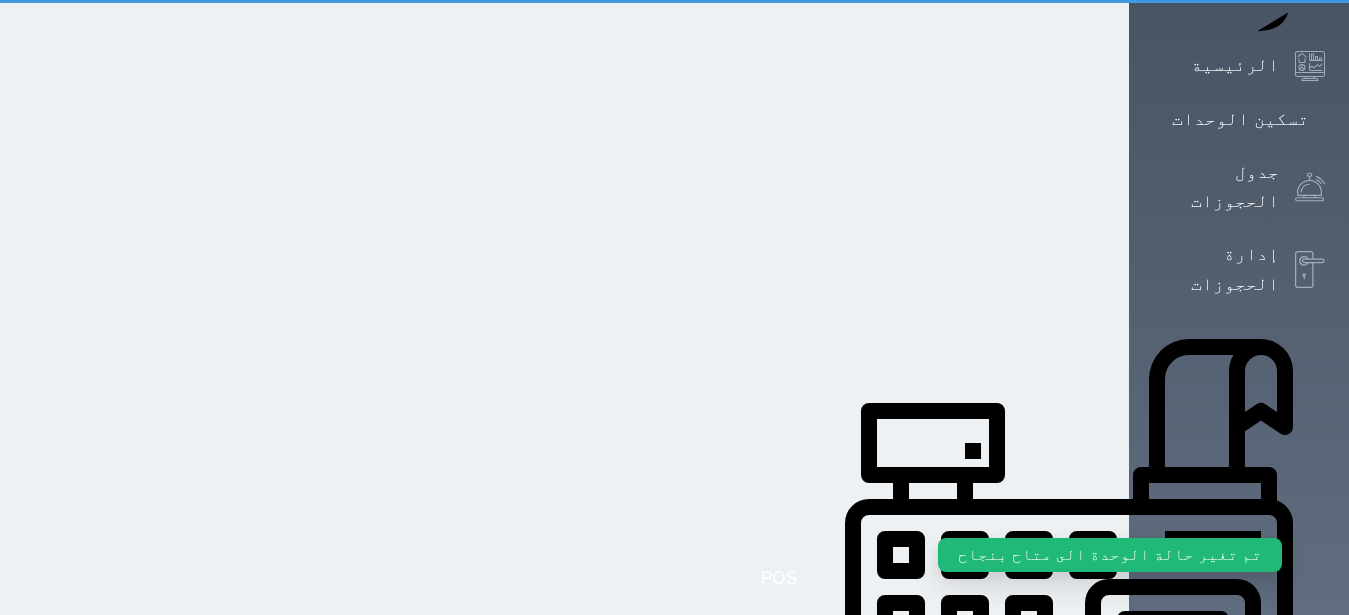 scroll, scrollTop: 0, scrollLeft: 0, axis: both 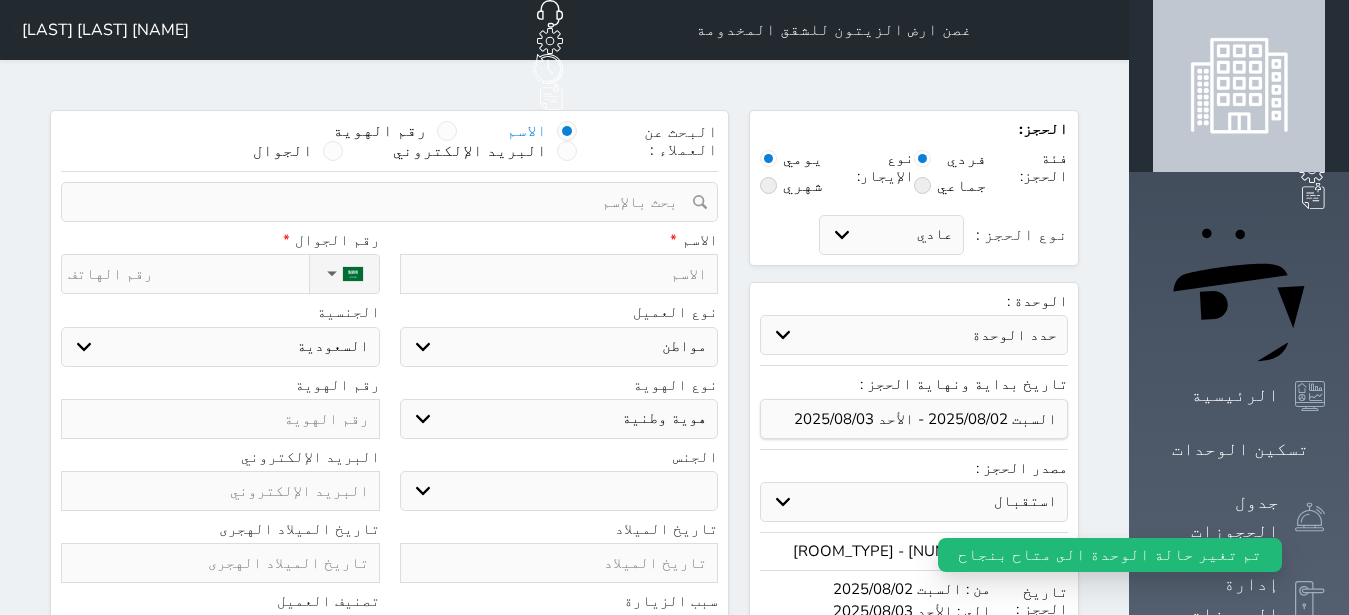 click at bounding box center [559, 274] 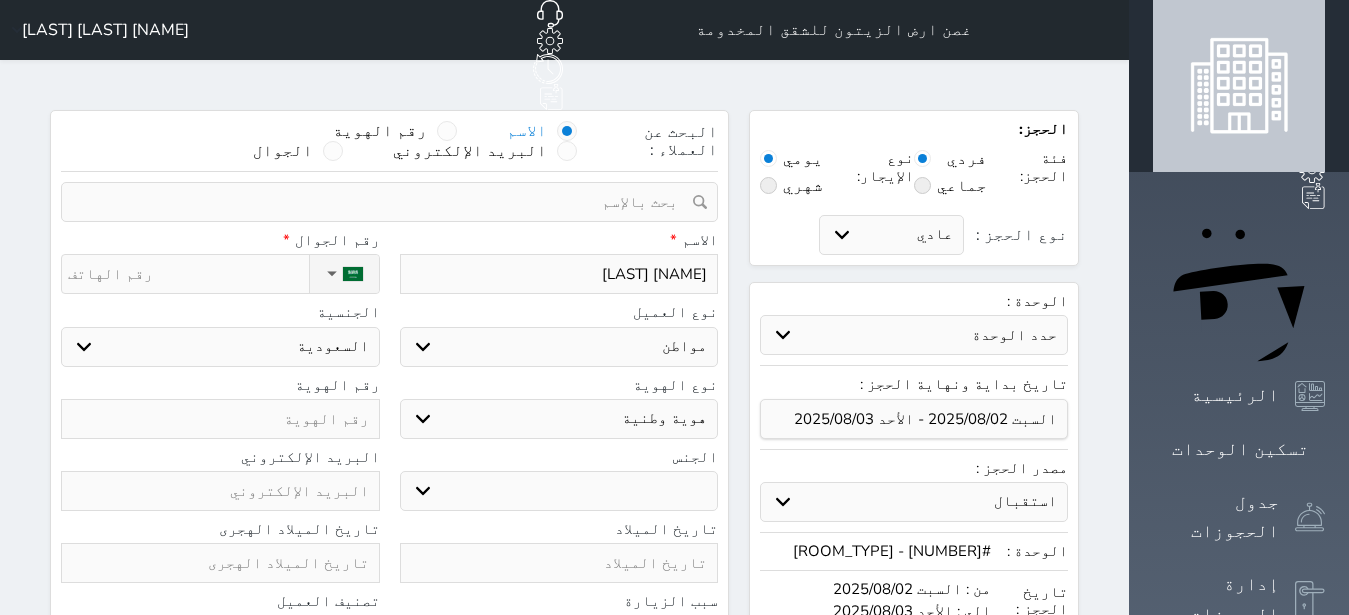 click on "اختر نوع   مواطن مواطن خليجي زائر مقيم" at bounding box center (559, 347) 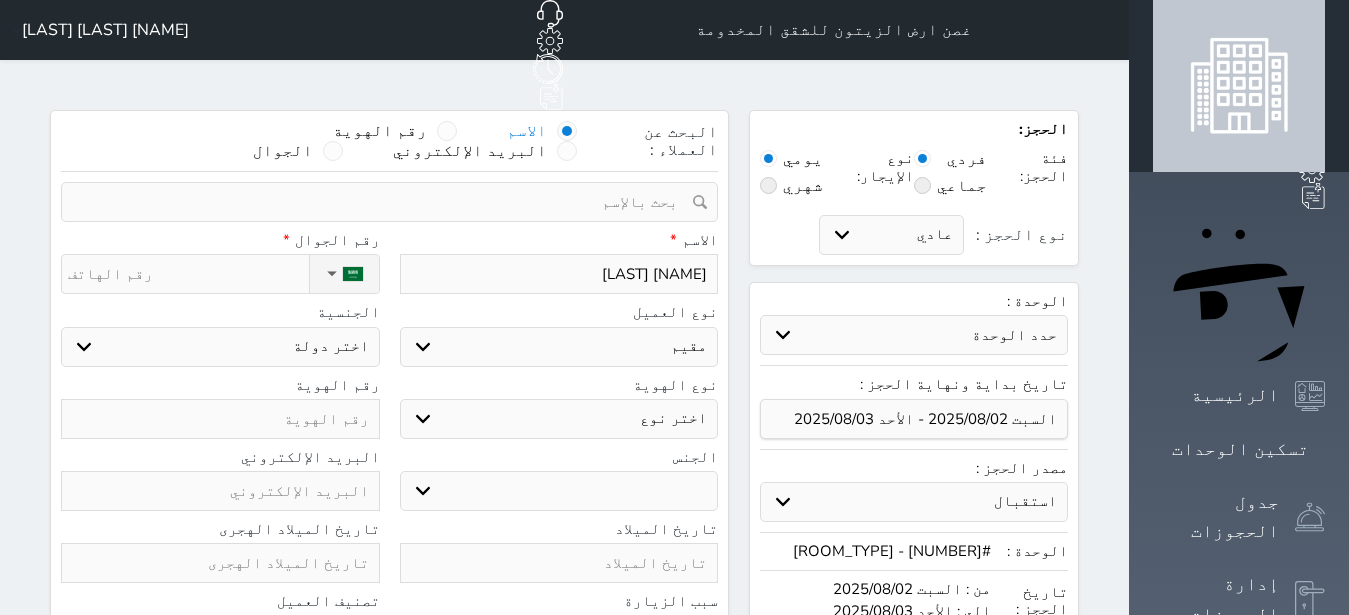 click on "اختر دولة
اثيوبيا
اجنبي بجواز سعودي
اخرى
اذربيجان
ارتيريا
ارمينيا
ازبكستان
اسبانيا
استراليا
استونيا" at bounding box center (220, 347) 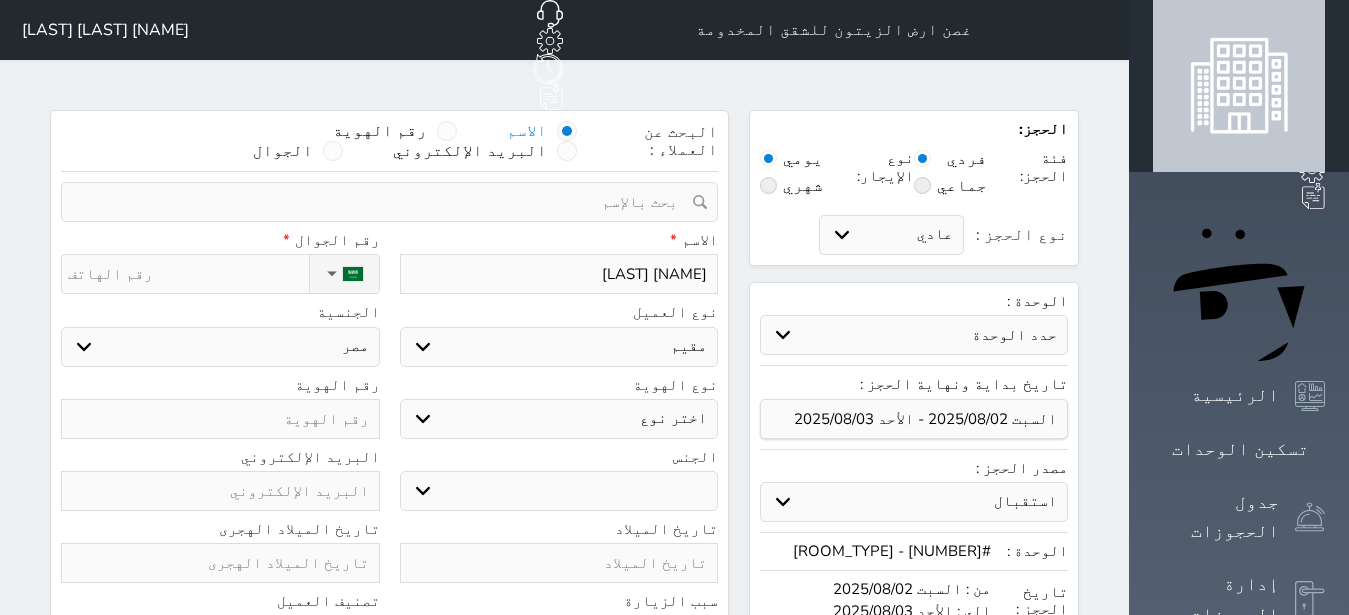 click on "اختر نوع   مقيم جواز السفر" at bounding box center [559, 419] 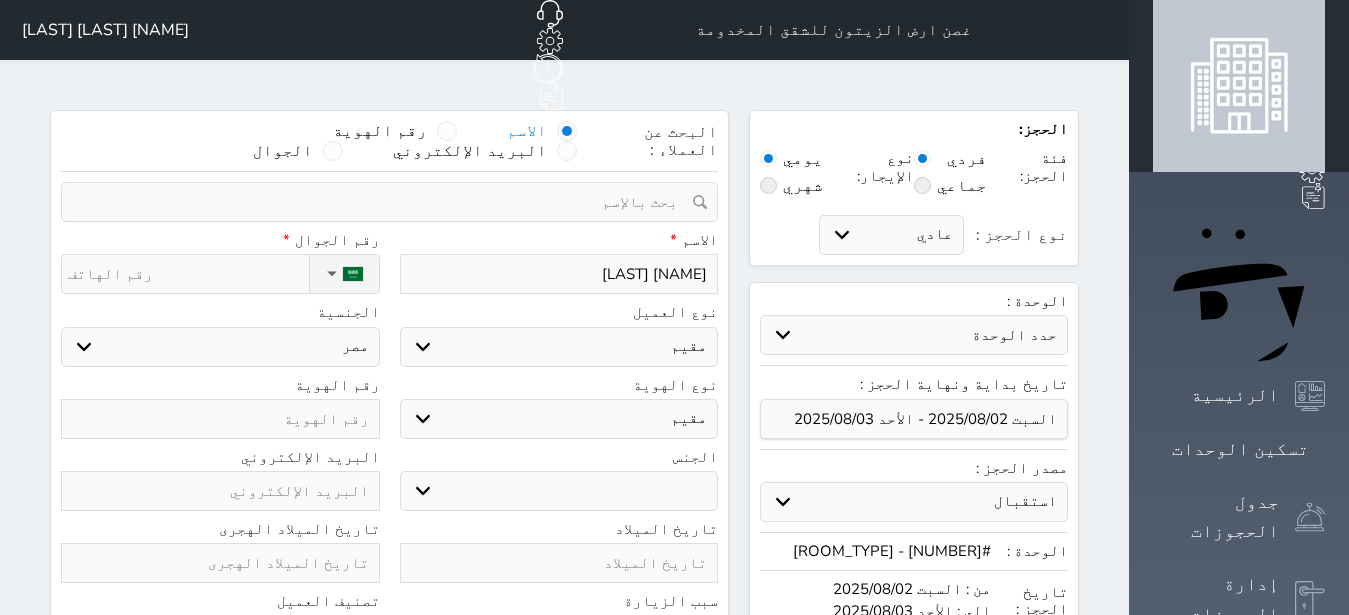 click on "ذكر   انثى" at bounding box center (559, 491) 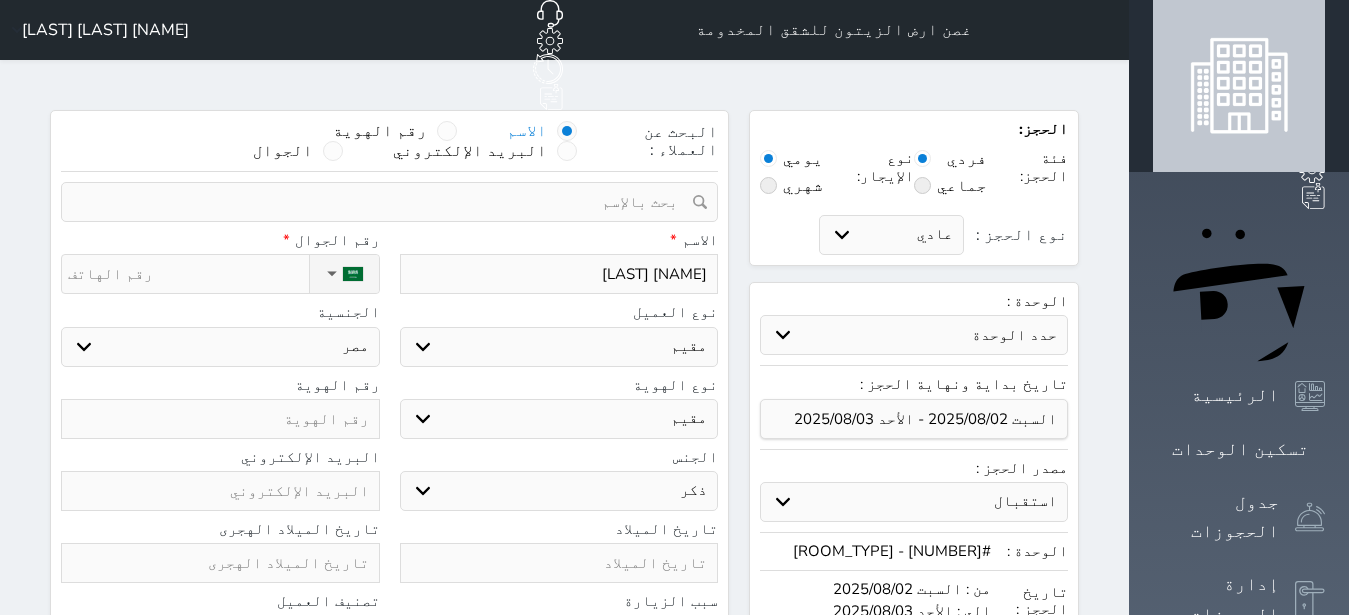 click on "ذكر" at bounding box center [0, 0] 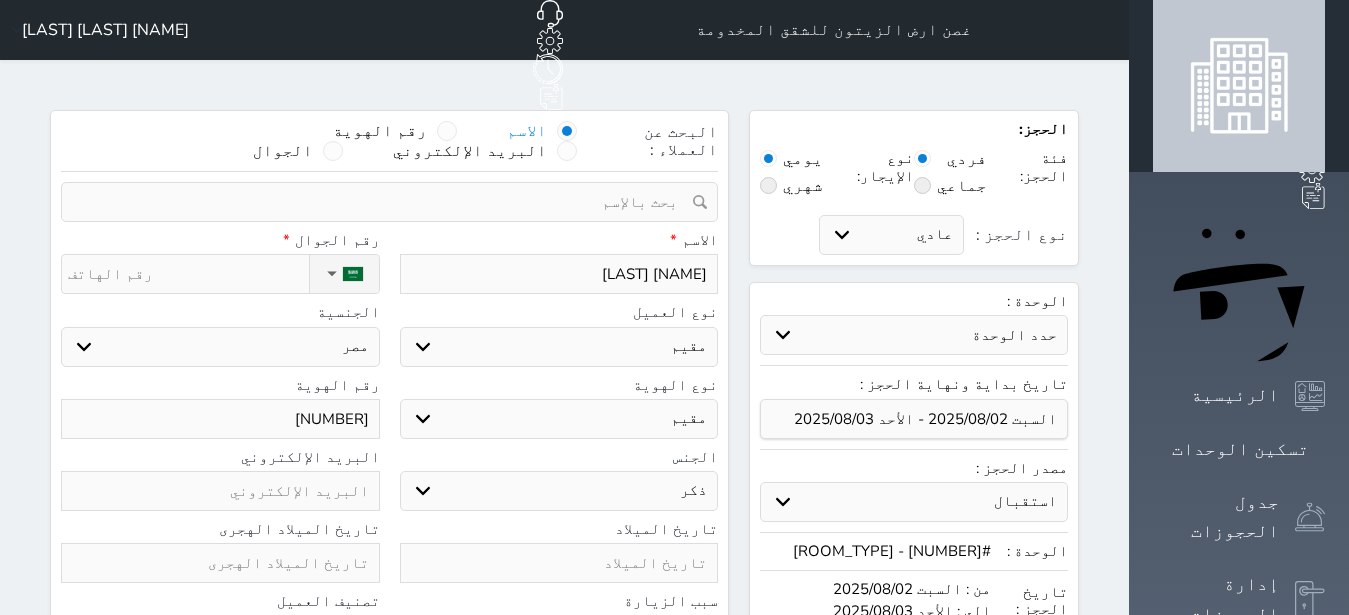 click at bounding box center (220, 563) 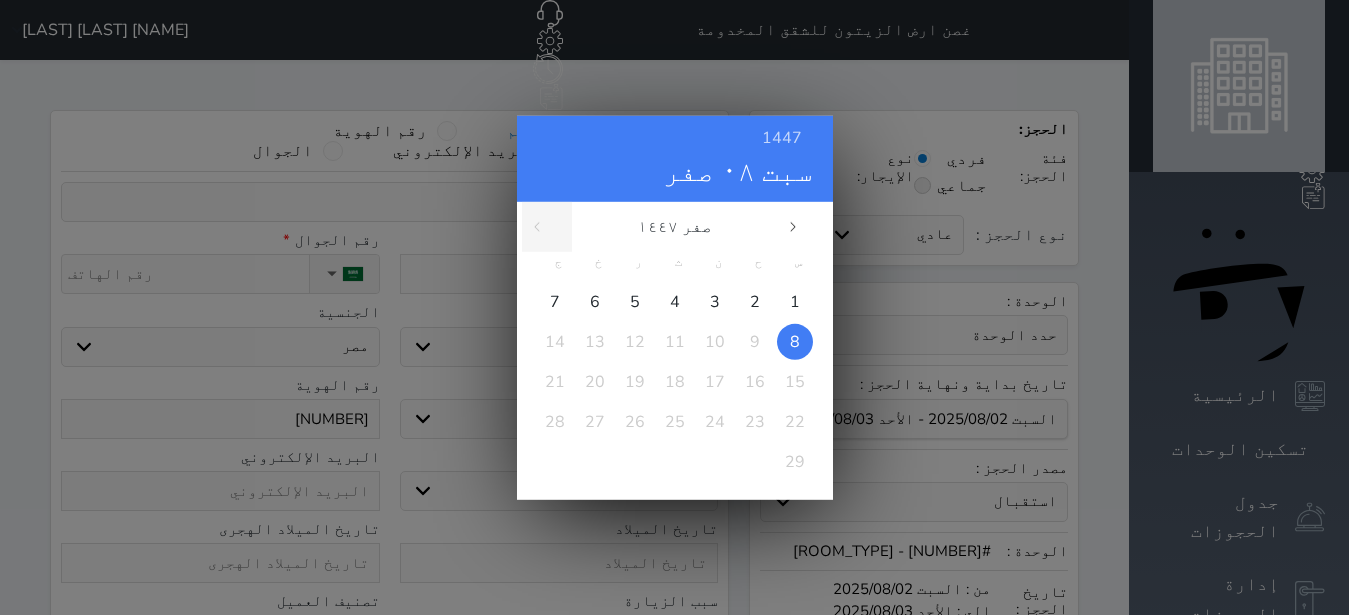 click on "1447   سبت ٠٨ صفر         صفر ١٤٤٧
س
ح
ن
ث
ر
خ
ج
1   2   3   4   5   6   7   8   9   10   11   12   13   14   15   16   17   18   19   20   21   22   23   24   25   26   27   28   29
محرم
صفر
ربيع الأول
ربيع الثاني
جمادى الأولى
جمادى الآخرة
رجب
شعبان
رمضان" at bounding box center (674, 307) 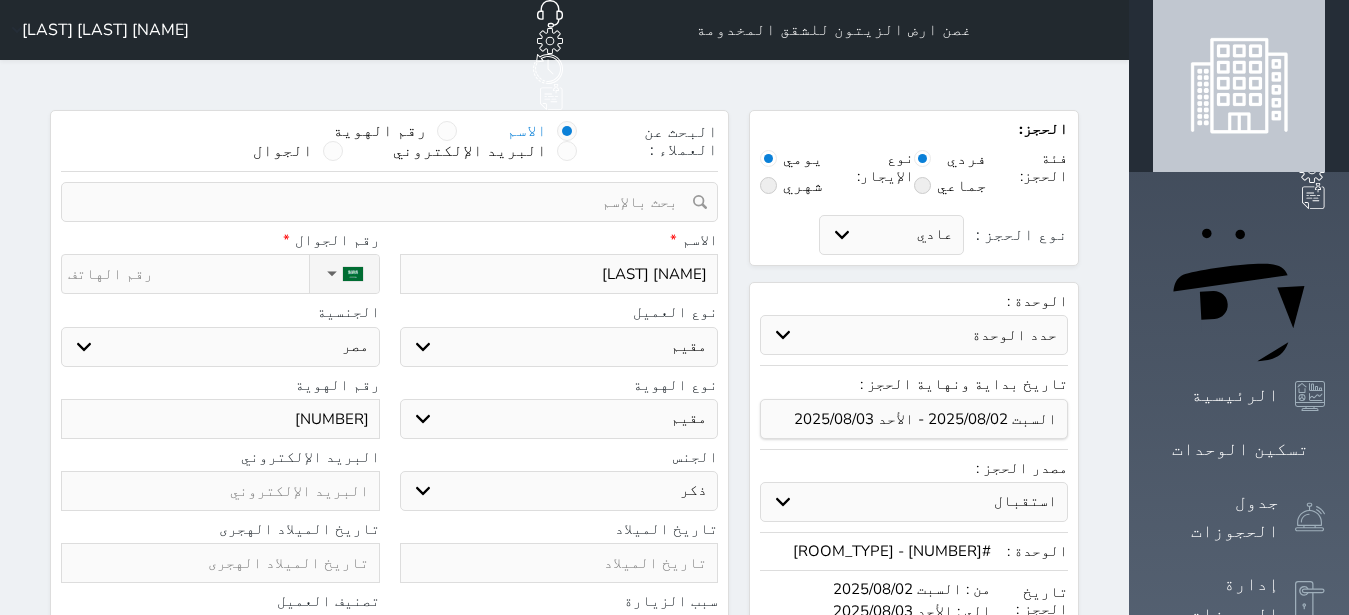click at bounding box center [559, 563] 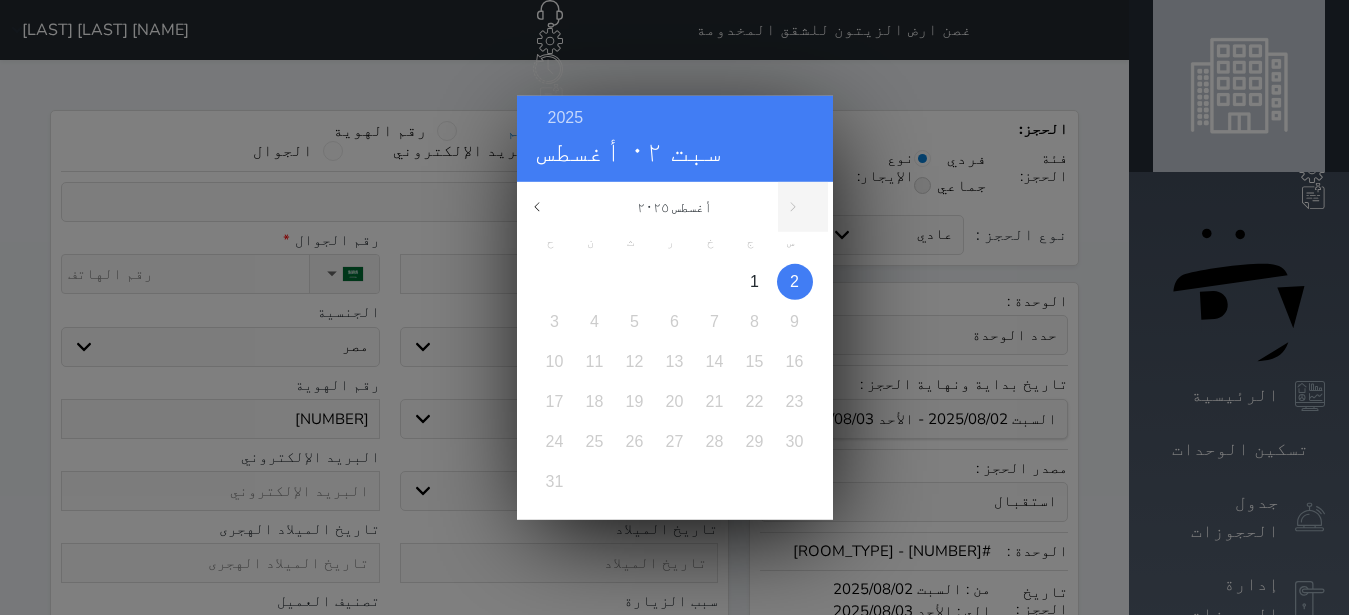 click on "سبت ٠٢ أغسطس" at bounding box center (675, 151) 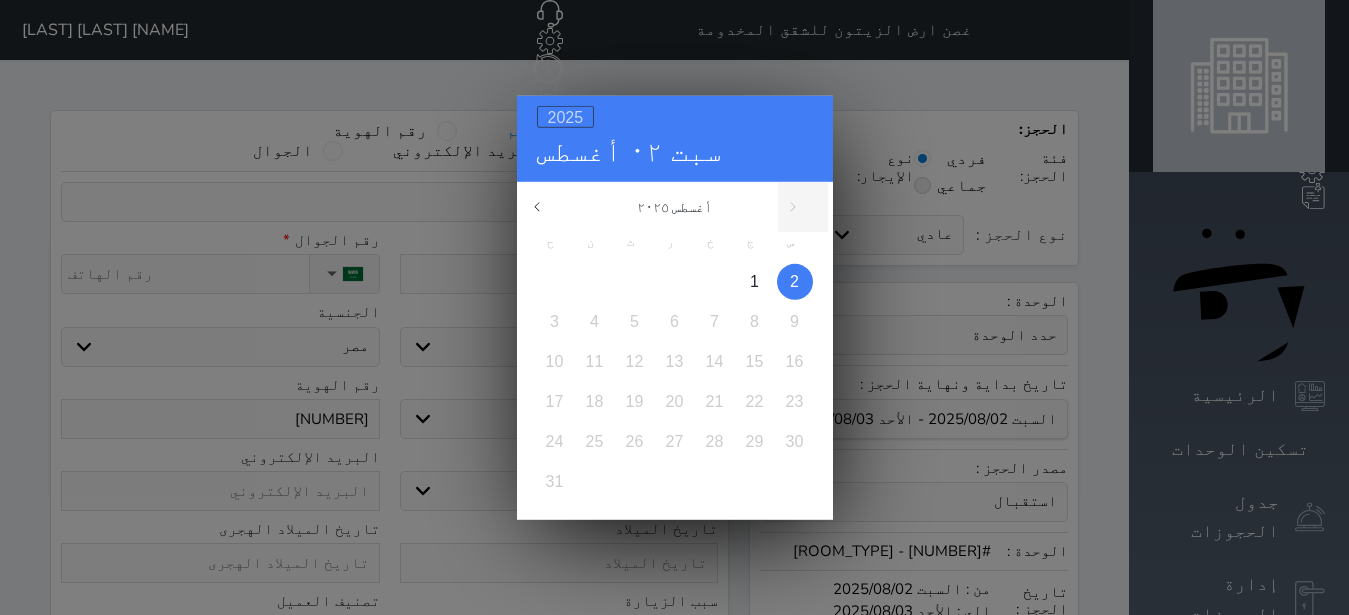 click on "2025" at bounding box center [566, 116] 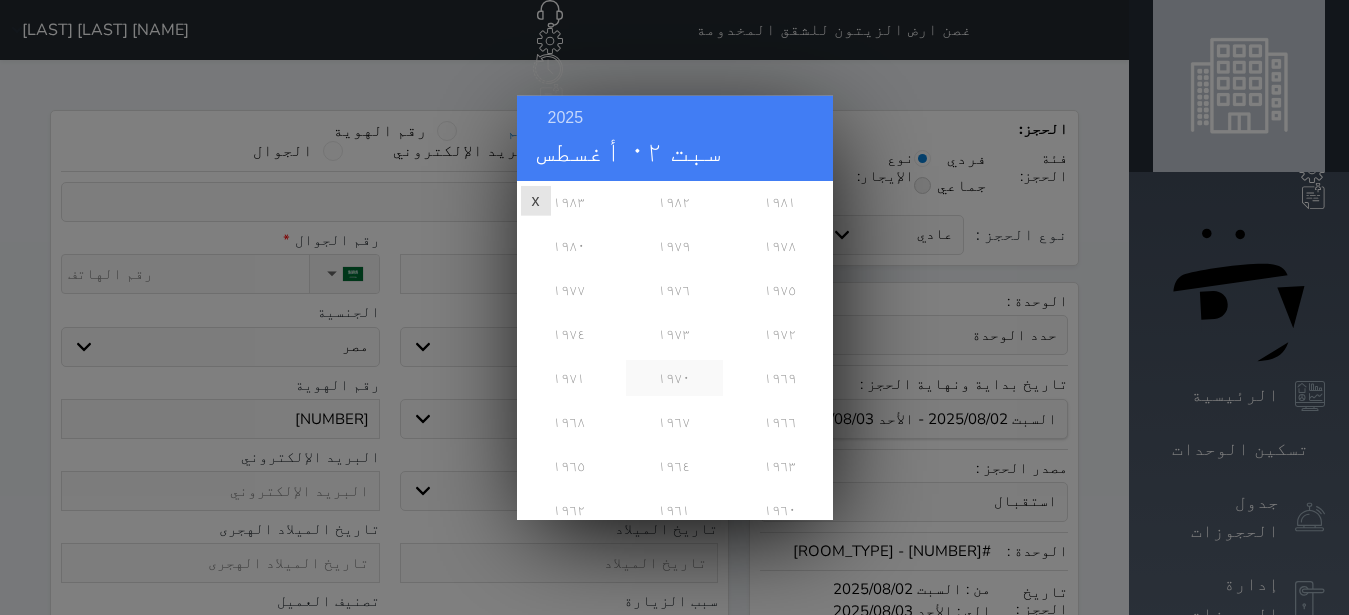 scroll, scrollTop: 486, scrollLeft: 0, axis: vertical 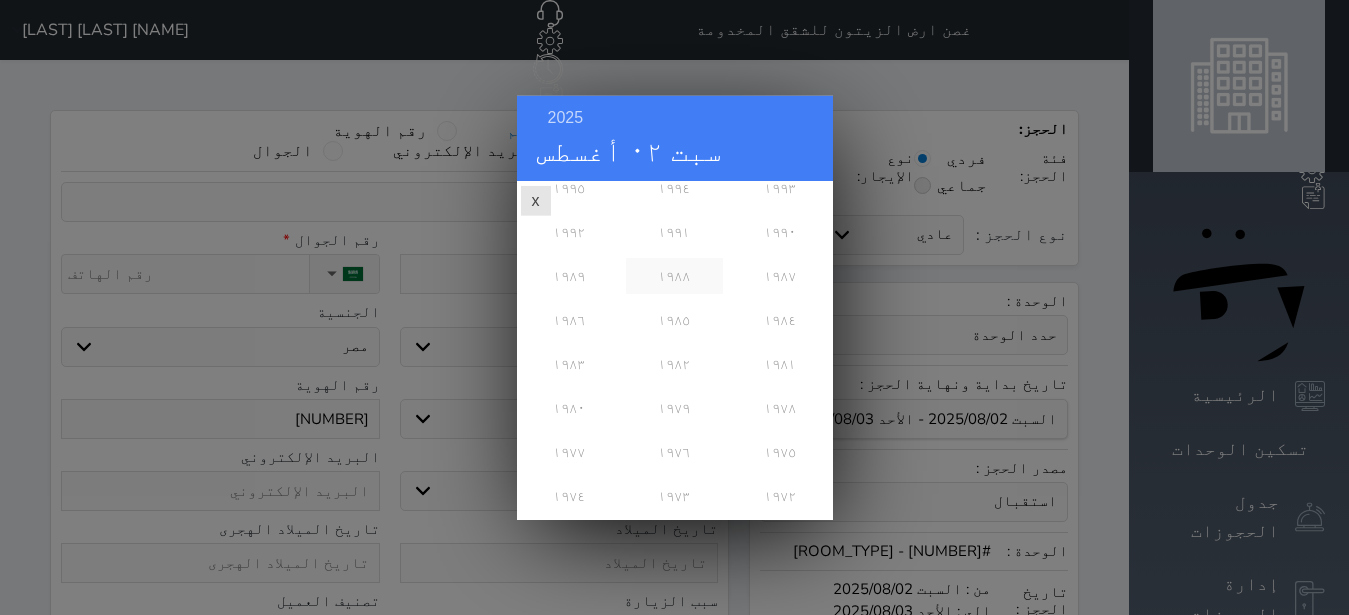 click on "١٩٨٨" at bounding box center [674, 275] 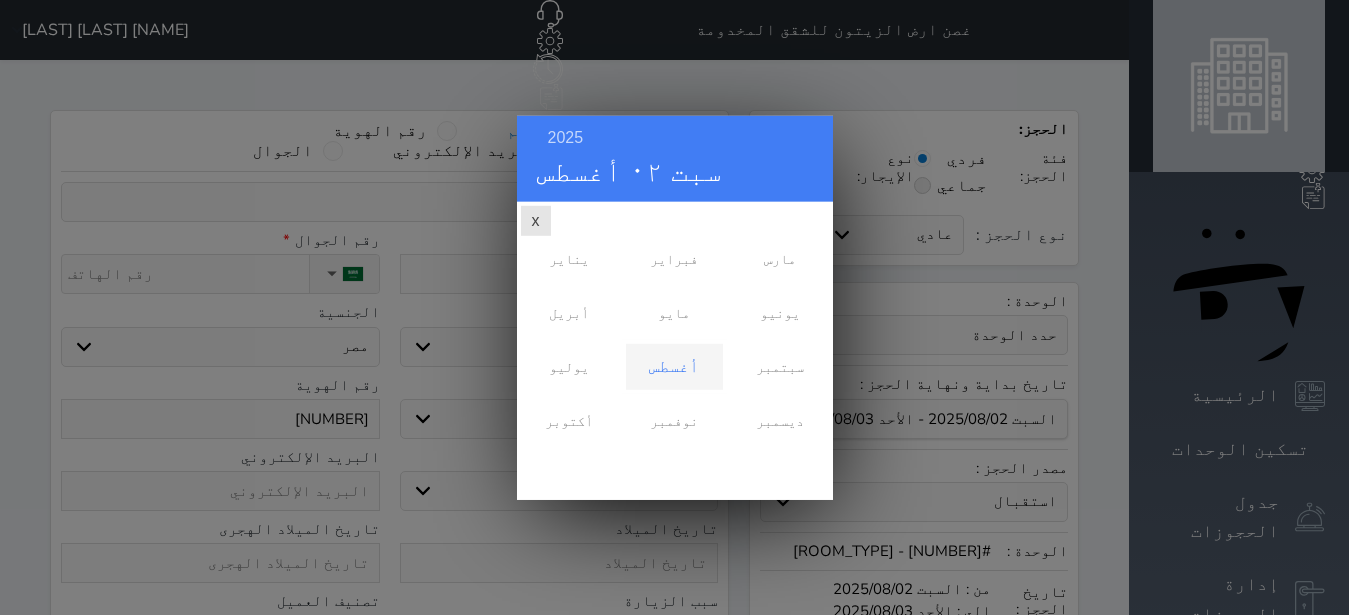 click on "أغسطس" at bounding box center (674, 366) 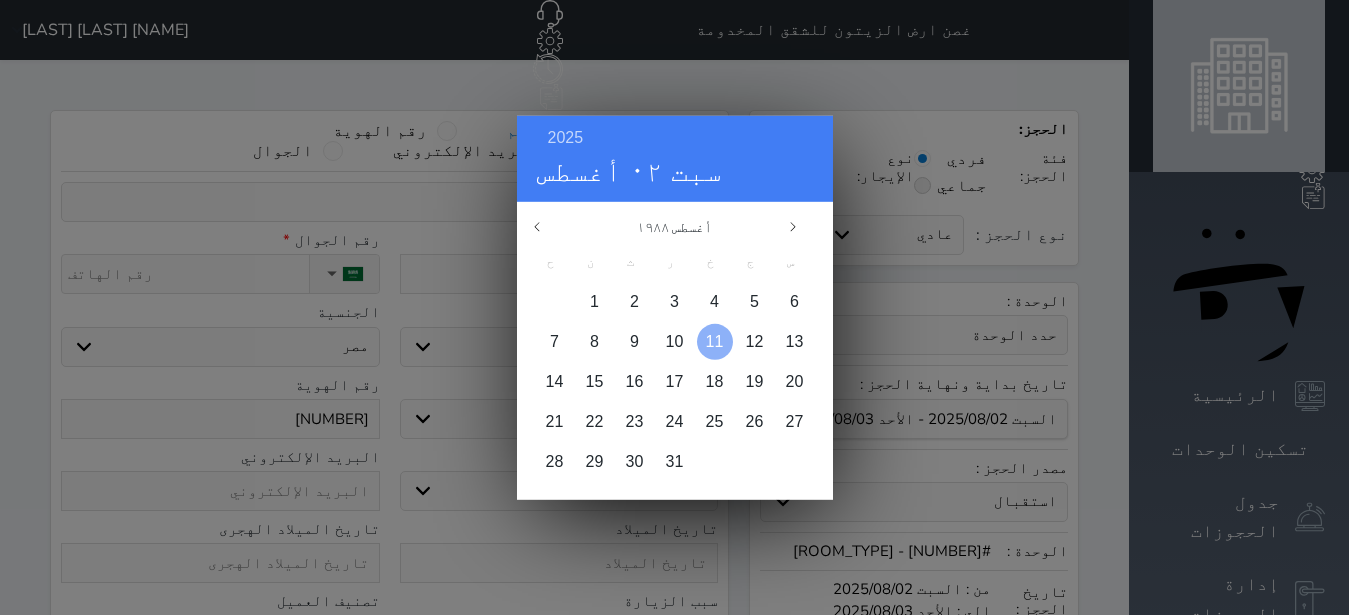 click at bounding box center [715, 341] 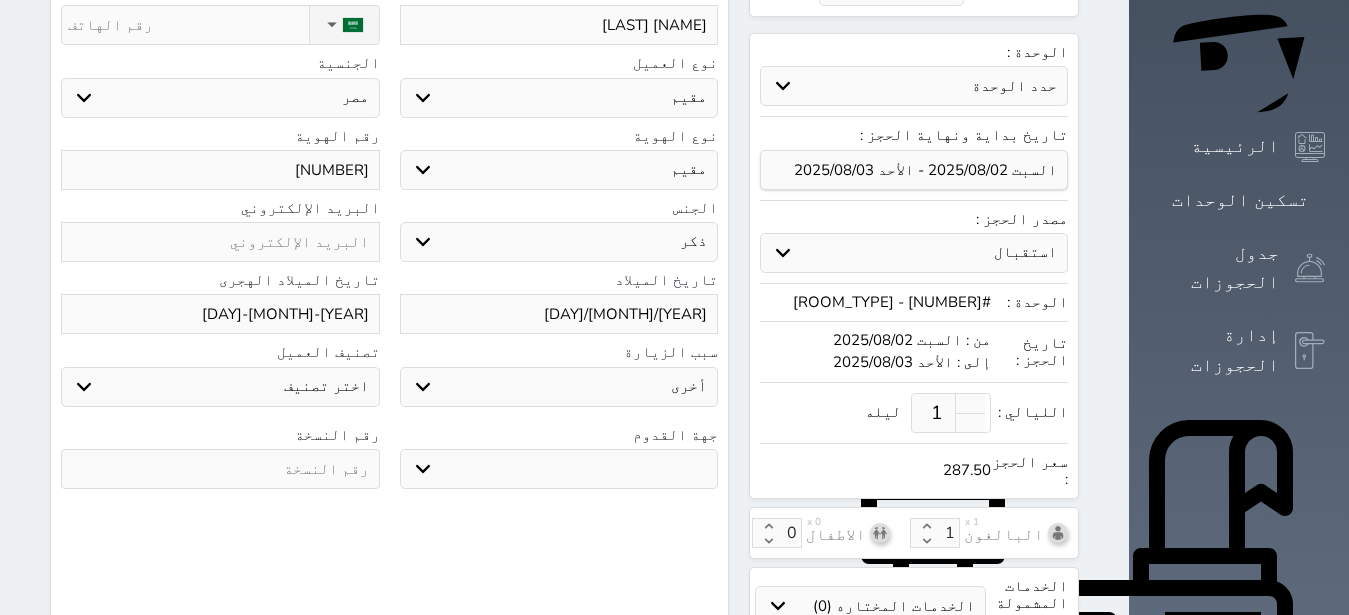 scroll, scrollTop: 252, scrollLeft: 0, axis: vertical 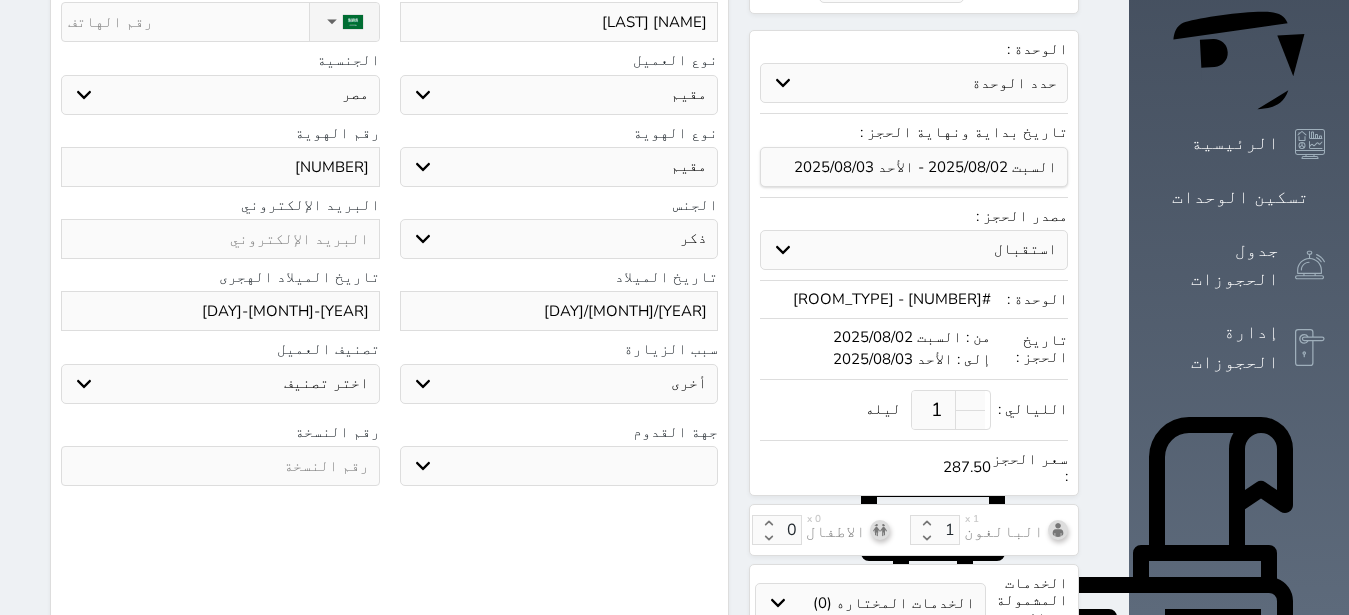 click on "اختر تصنيف
مميز
عادي
محظور" at bounding box center [220, 384] 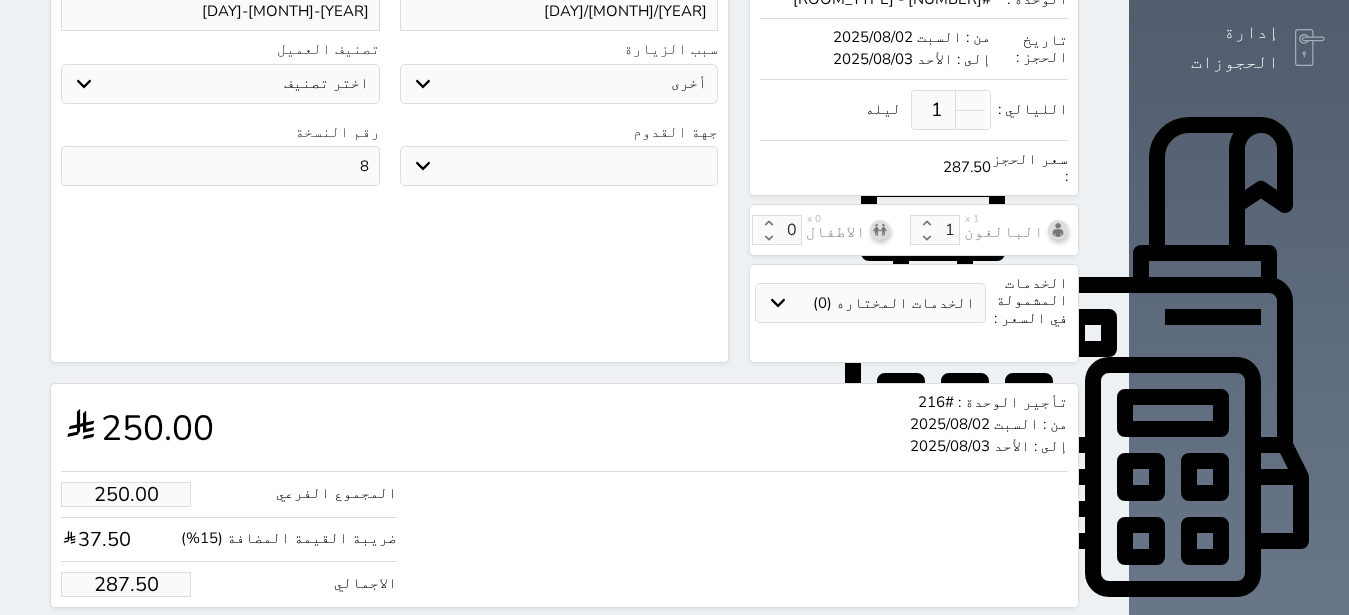 scroll, scrollTop: 694, scrollLeft: 0, axis: vertical 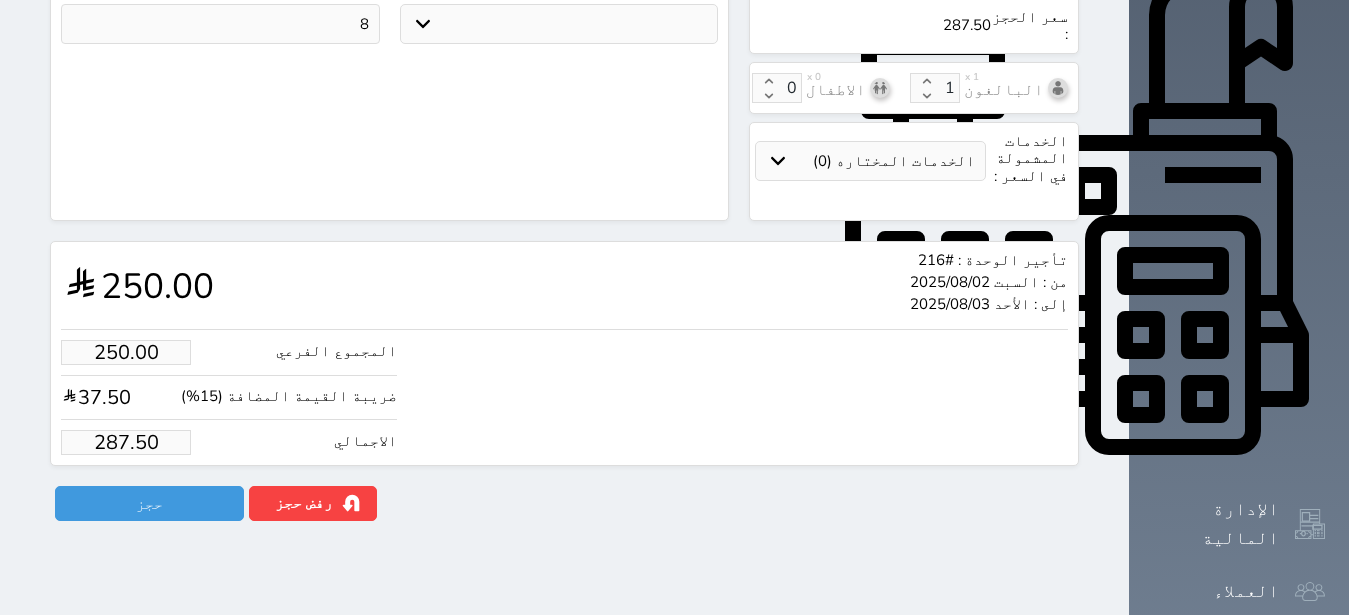 click on "287.50" at bounding box center (126, 442) 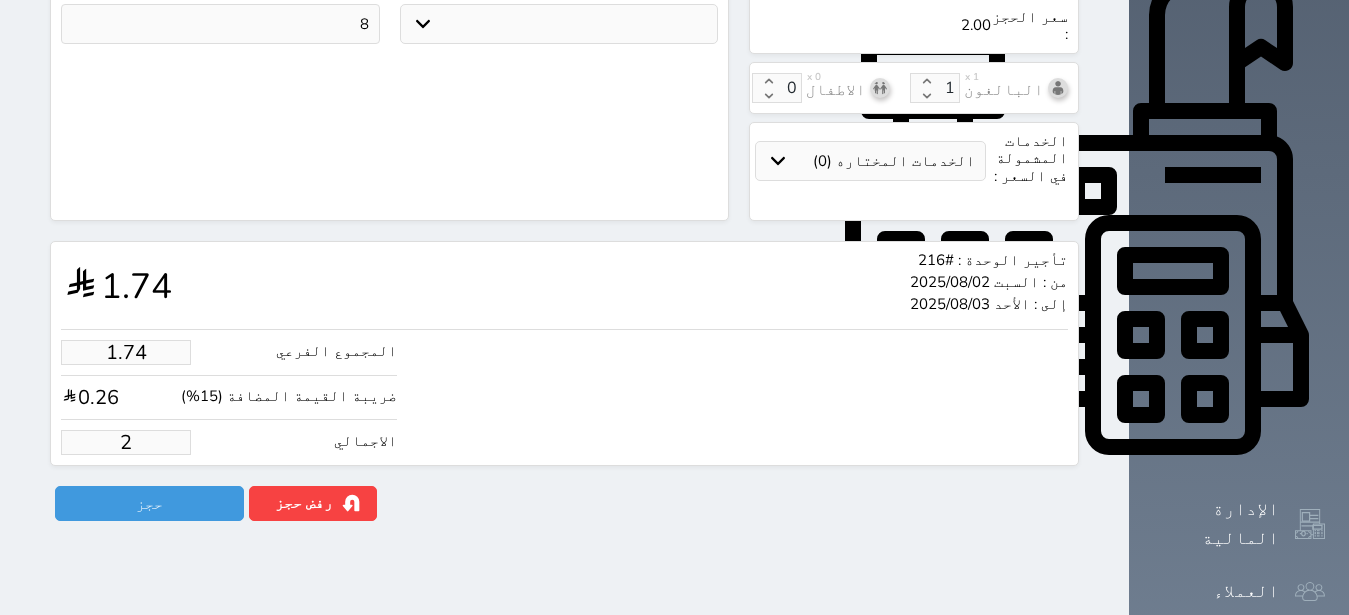 drag, startPoint x: 90, startPoint y: 413, endPoint x: 360, endPoint y: 452, distance: 272.80212 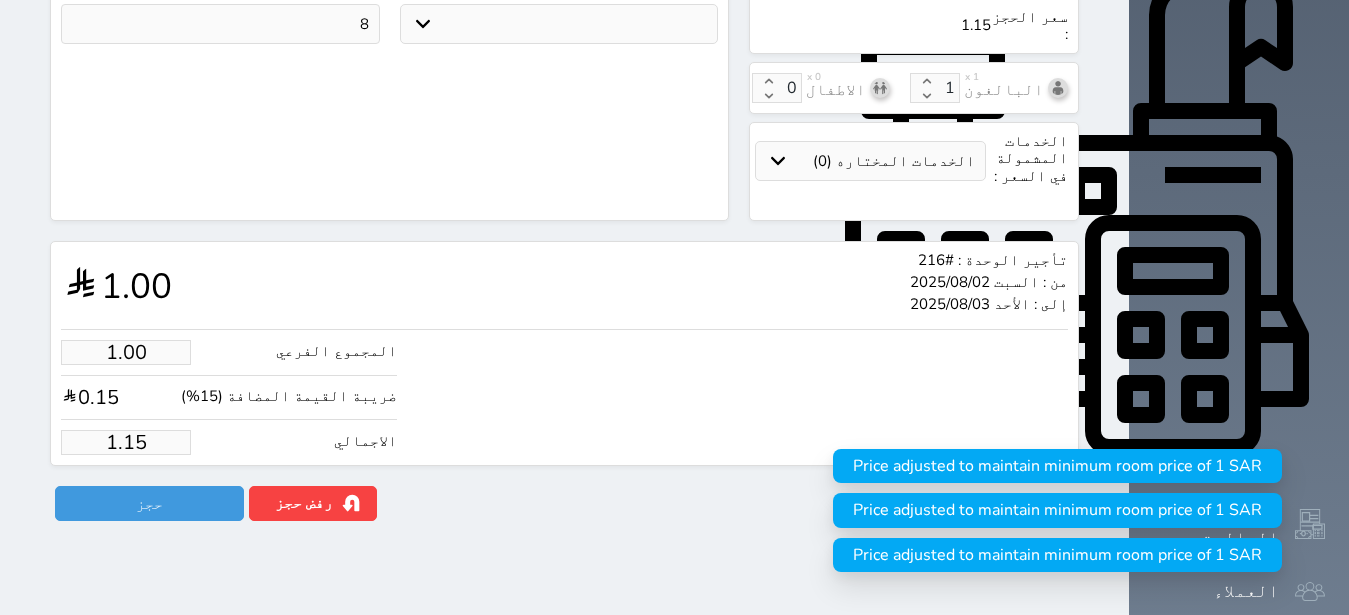 click on "1.15" at bounding box center [126, 442] 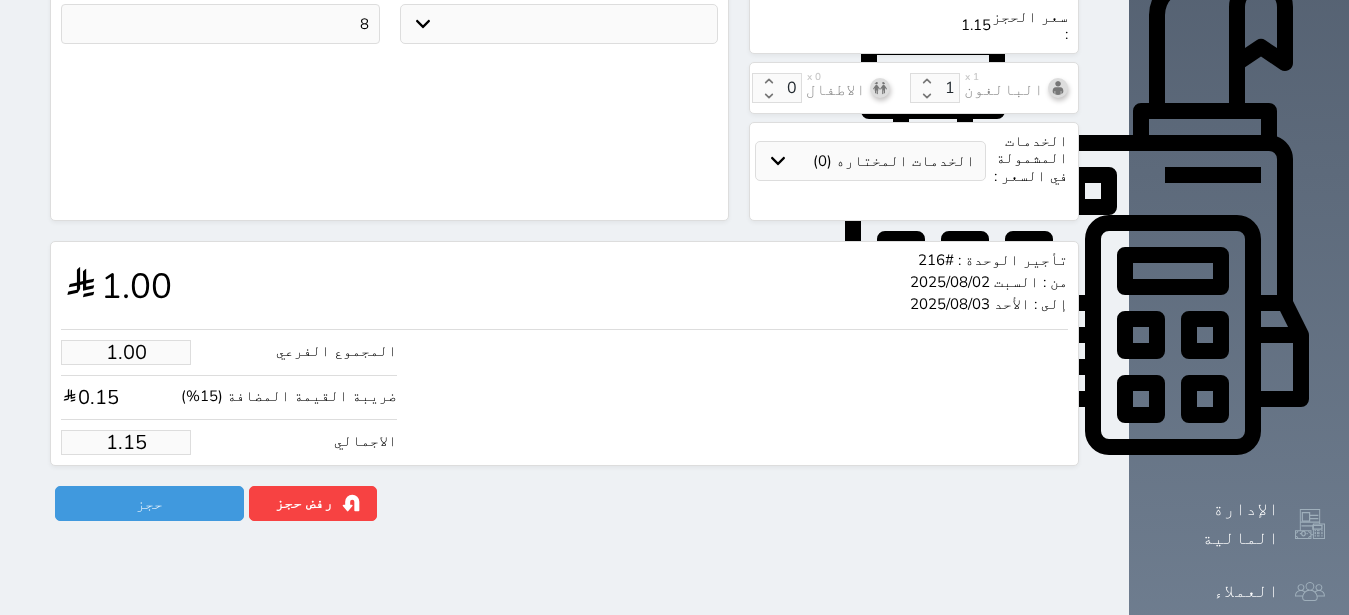click on "1.15" at bounding box center [126, 442] 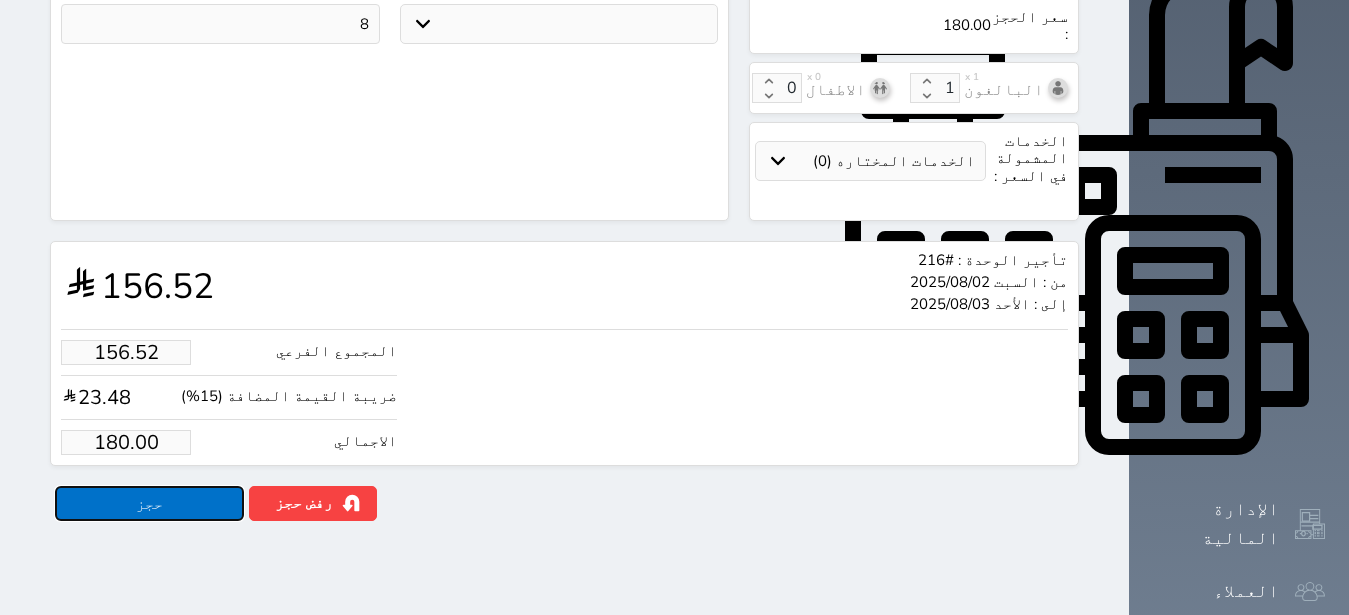 click on "حجز" at bounding box center [149, 503] 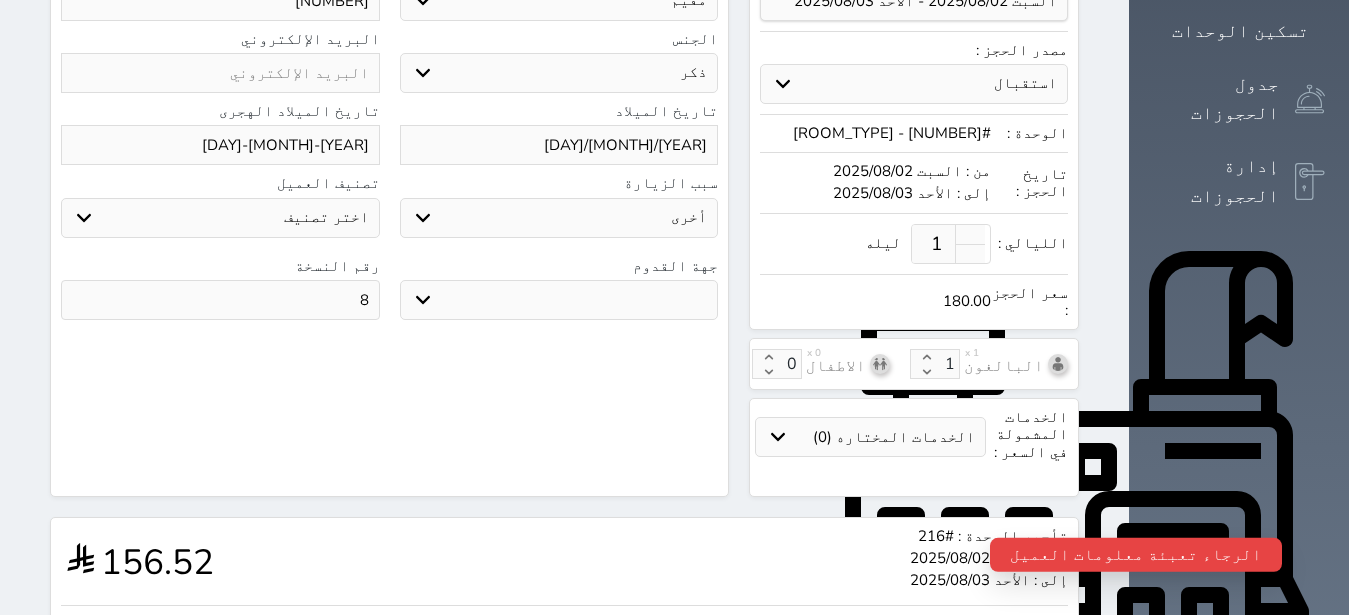 scroll, scrollTop: 64, scrollLeft: 0, axis: vertical 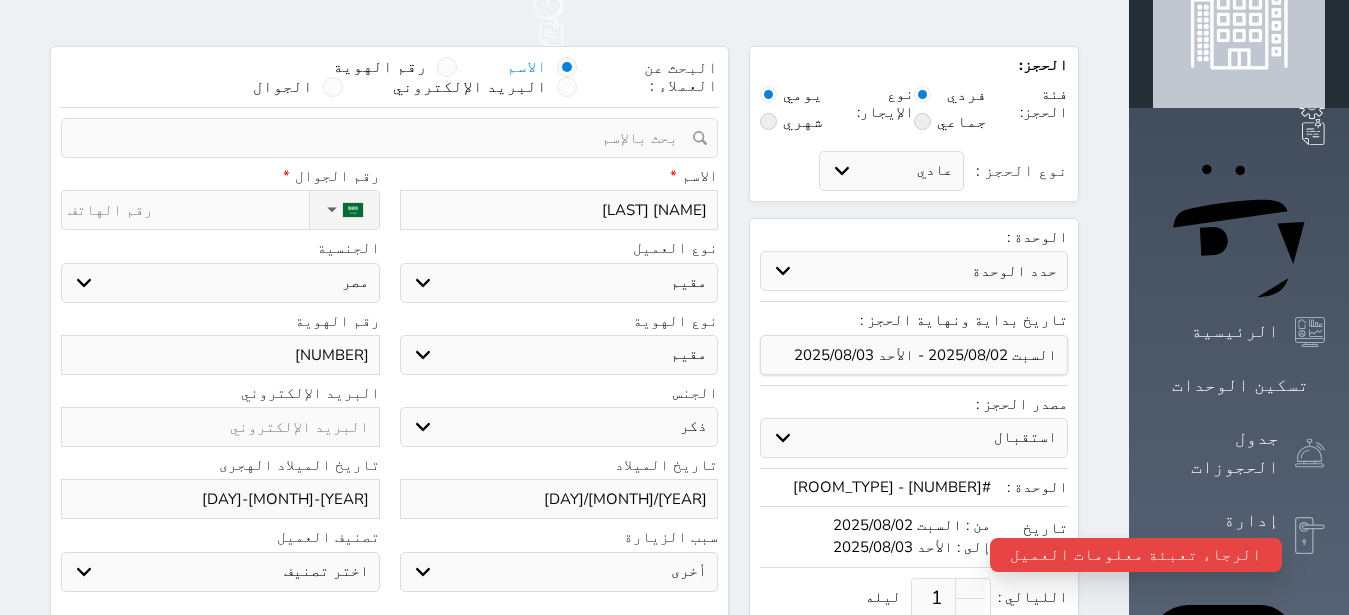 click on "نوع الحجز :" at bounding box center [188, 210] 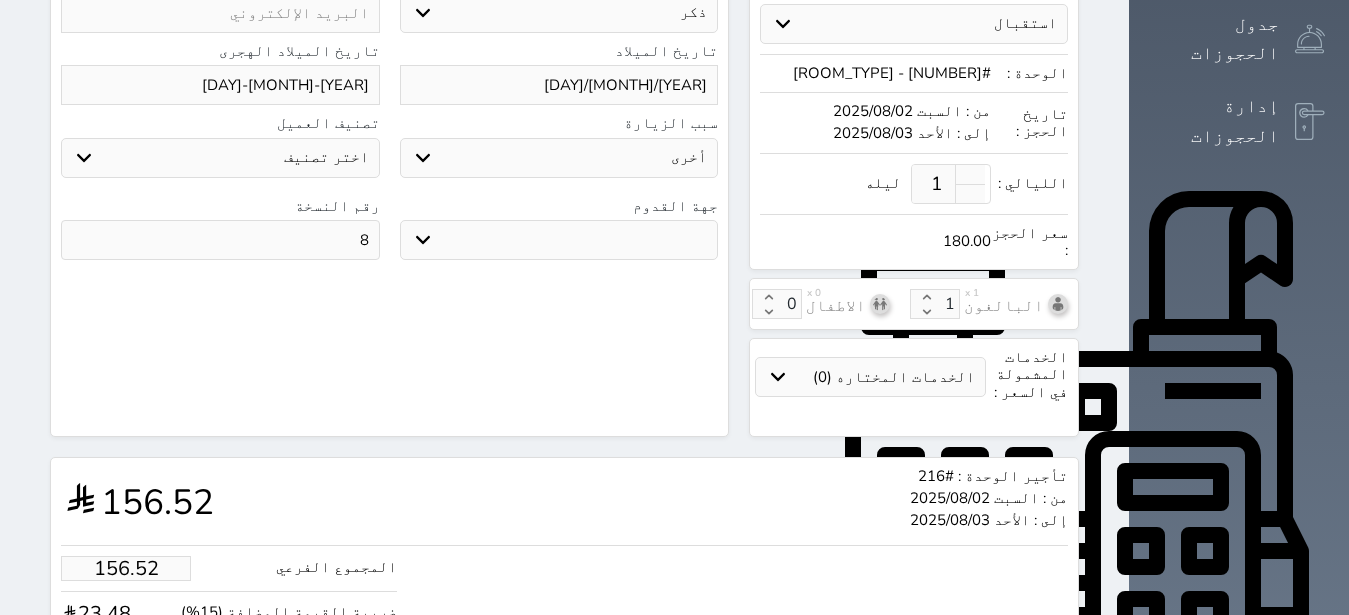 scroll, scrollTop: 694, scrollLeft: 0, axis: vertical 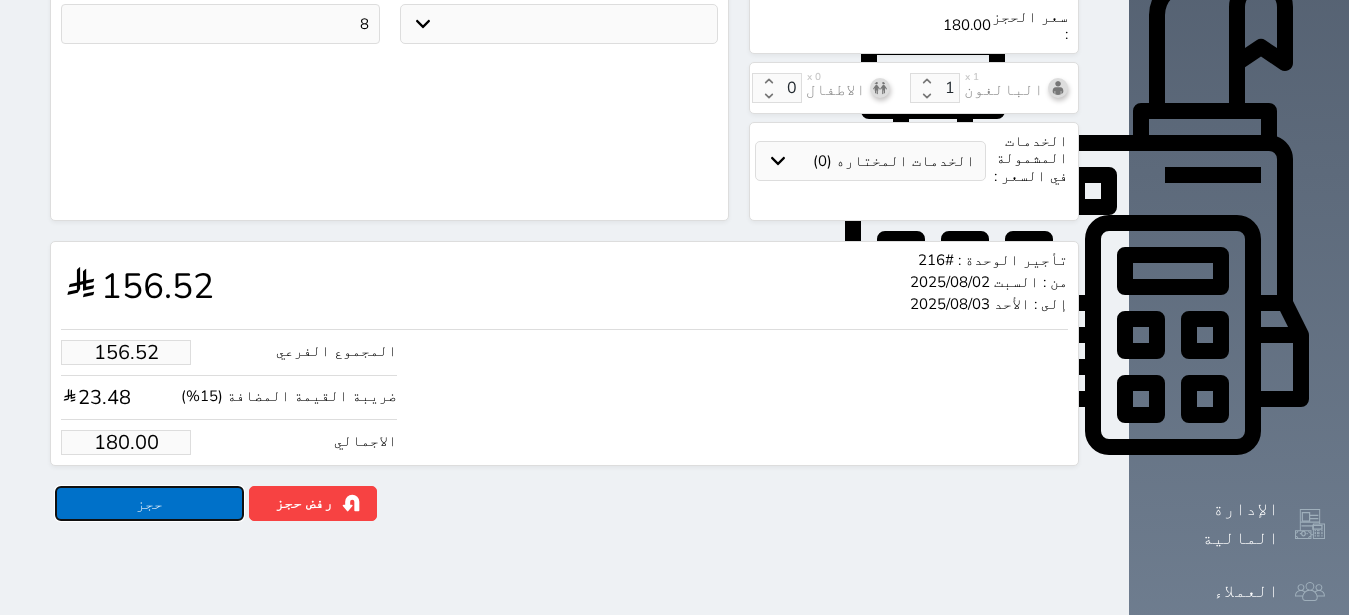 click on "حجز" at bounding box center (149, 503) 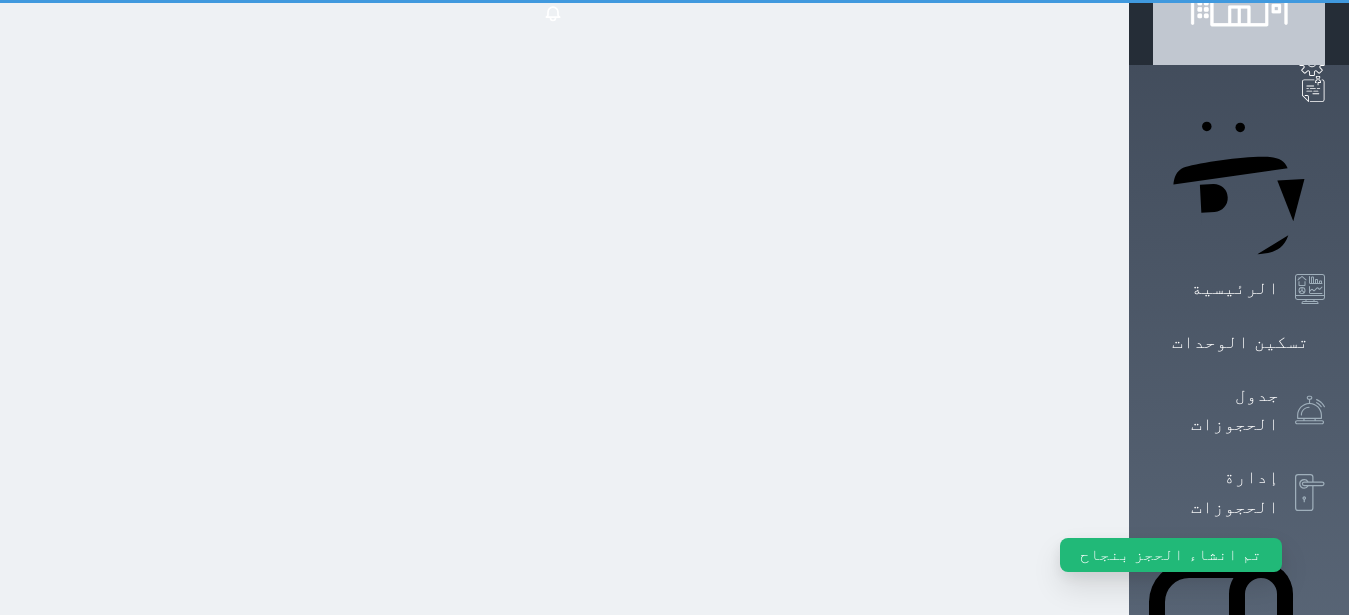 scroll, scrollTop: 0, scrollLeft: 0, axis: both 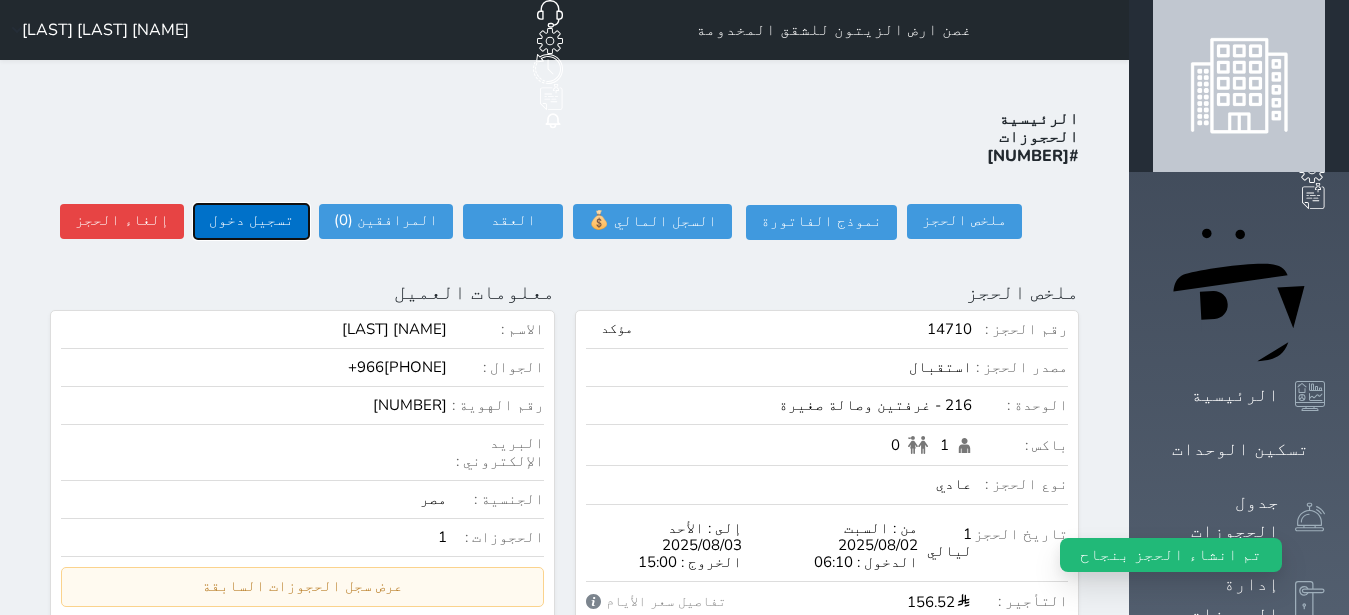 click on "تسجيل دخول" at bounding box center (251, 221) 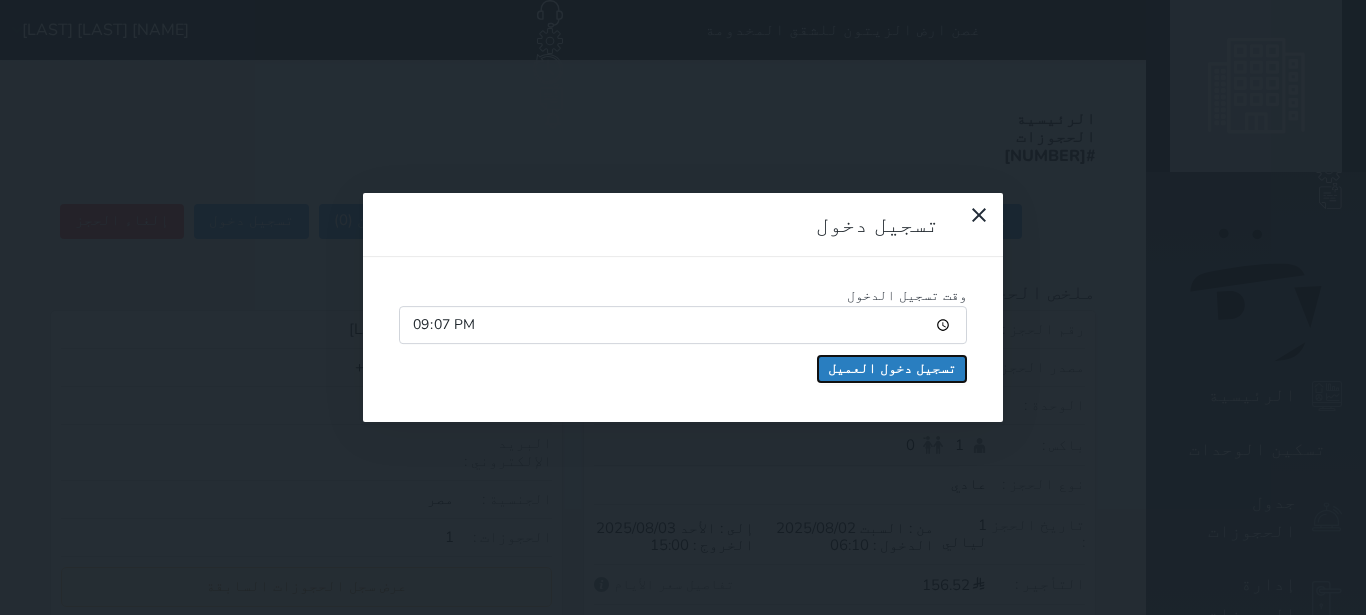 click on "تسجيل دخول العميل" at bounding box center (892, 369) 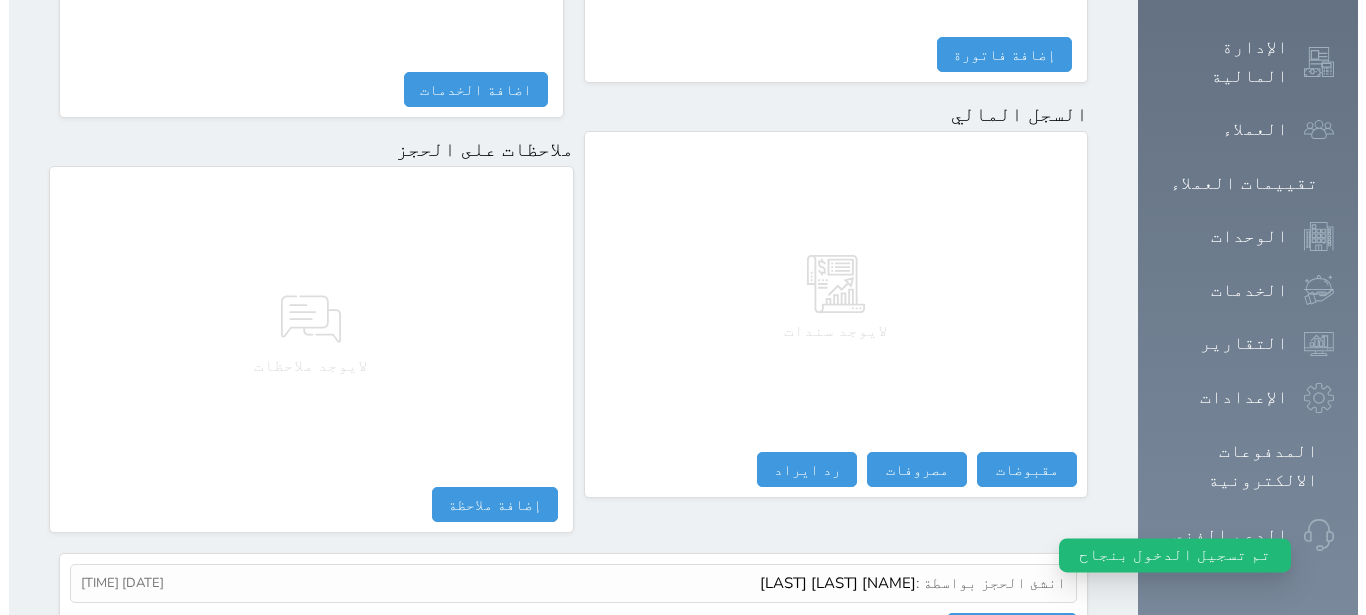 scroll, scrollTop: 1165, scrollLeft: 0, axis: vertical 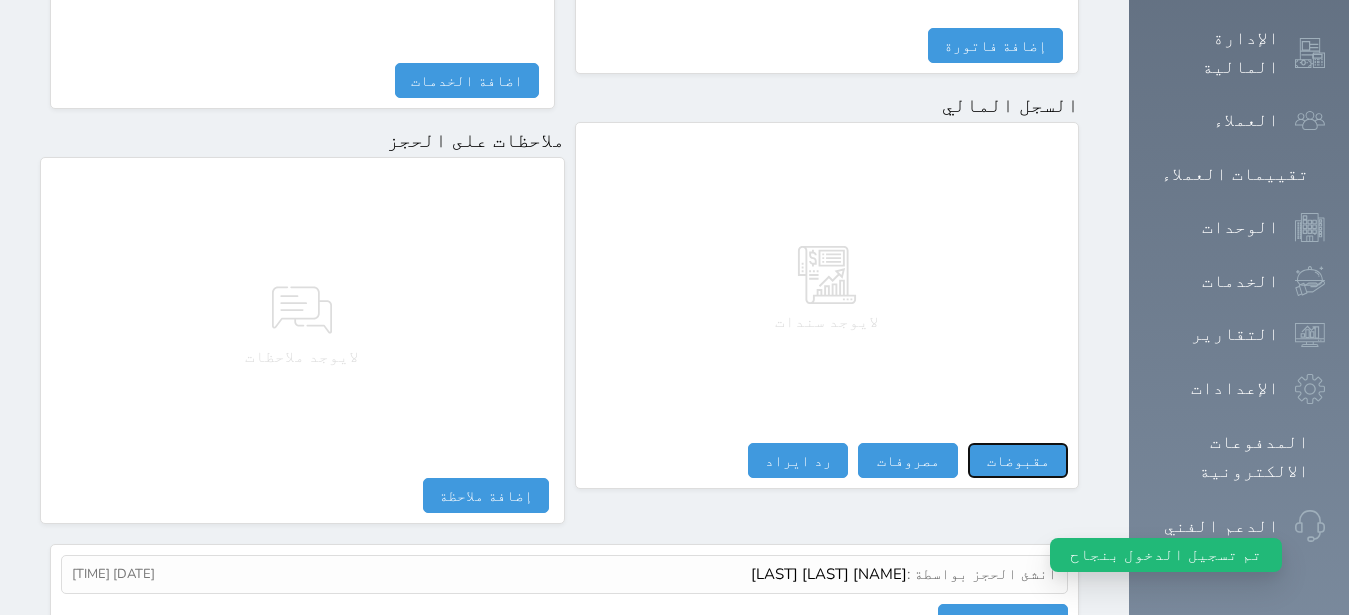 click on "مقبوضات" at bounding box center [1018, 460] 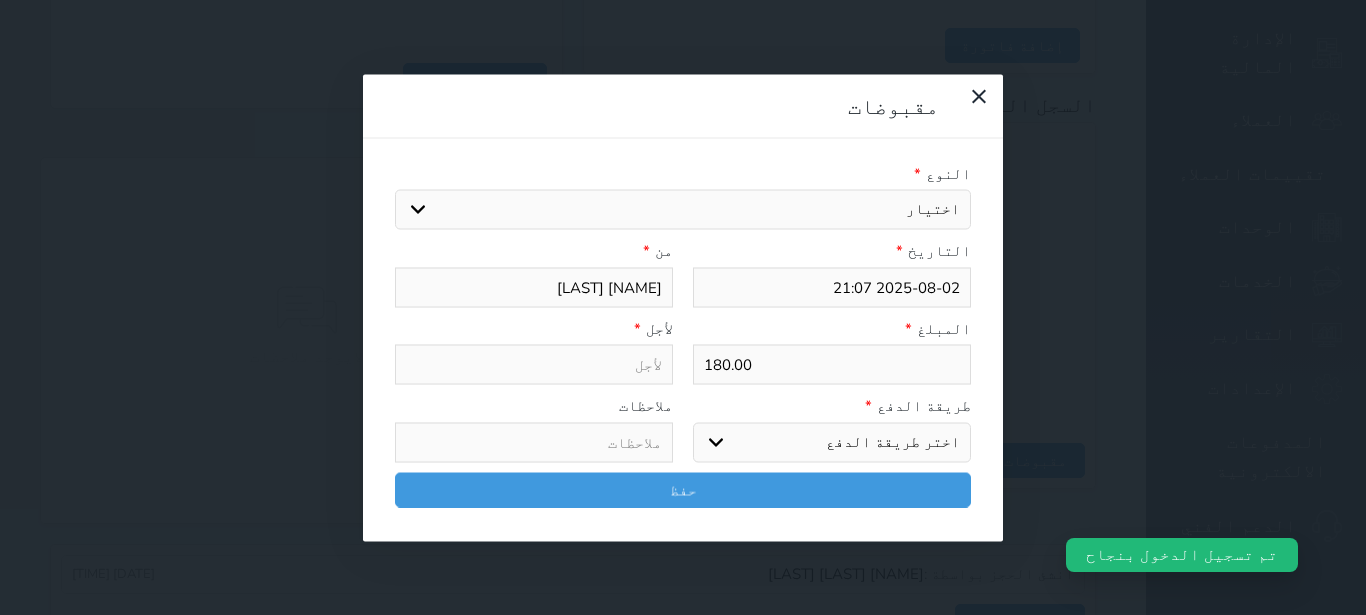 click on "اختيار   مقبوضات عامة قيمة إيجار فواتير تامين عربون لا ينطبق آخر مغسلة واي فاي - الإنترنت مواقف السيارات طعام الأغذية والمشروبات مشروبات المشروبات الباردة المشروبات الساخنة الإفطار غداء عشاء مخبز و كعك حمام سباحة الصالة الرياضية سبا و خدمات الجمال اختيار وإسقاط (خدمات النقل) ميني بار كابل - تلفزيون سرير إضافي تصفيف الشعر التسوق خدمات الجولات السياحية المنظمة خدمات الدليل السياحي" at bounding box center [683, 210] 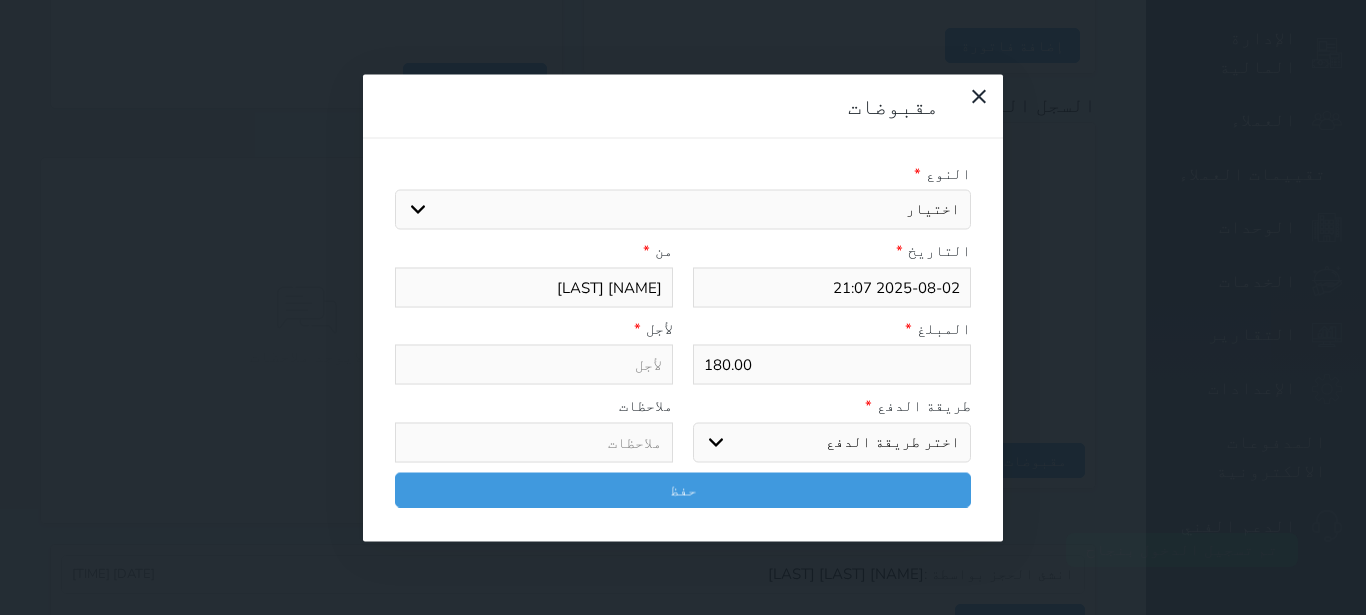 click on "اختيار   مقبوضات عامة قيمة إيجار فواتير تامين عربون لا ينطبق آخر مغسلة واي فاي - الإنترنت مواقف السيارات طعام الأغذية والمشروبات مشروبات المشروبات الباردة المشروبات الساخنة الإفطار غداء عشاء مخبز و كعك حمام سباحة الصالة الرياضية سبا و خدمات الجمال اختيار وإسقاط (خدمات النقل) ميني بار كابل - تلفزيون سرير إضافي تصفيف الشعر التسوق خدمات الجولات السياحية المنظمة خدمات الدليل السياحي" at bounding box center (683, 210) 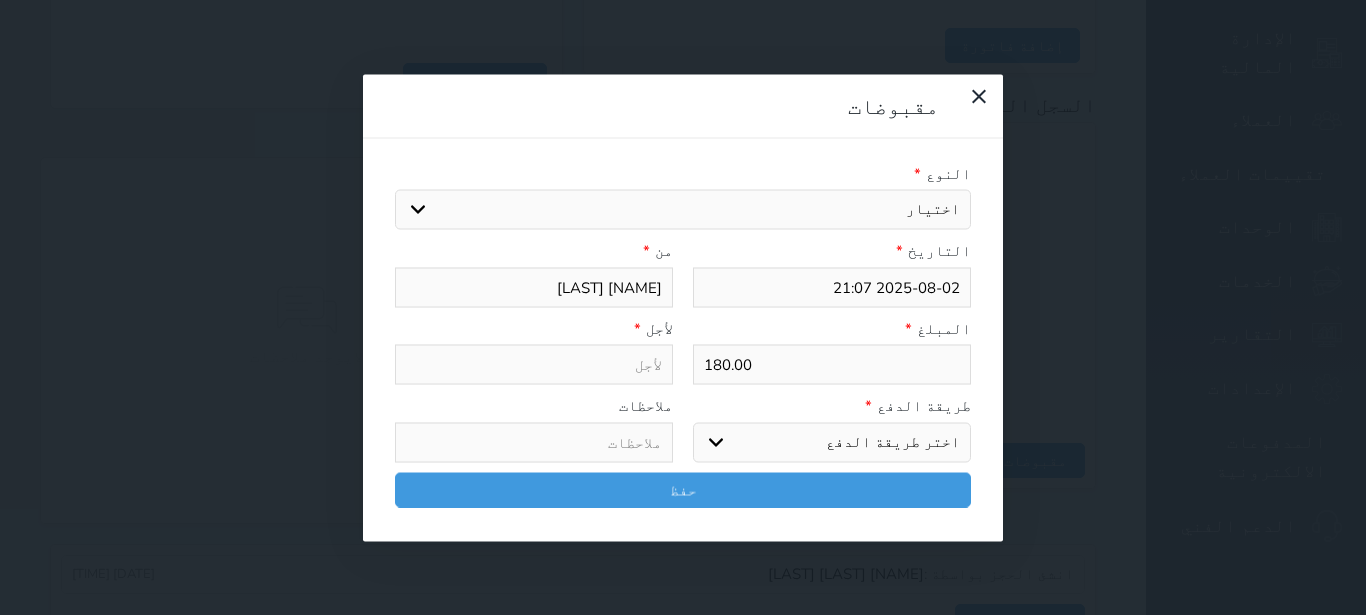 click on "قيمة إيجار" at bounding box center [0, 0] 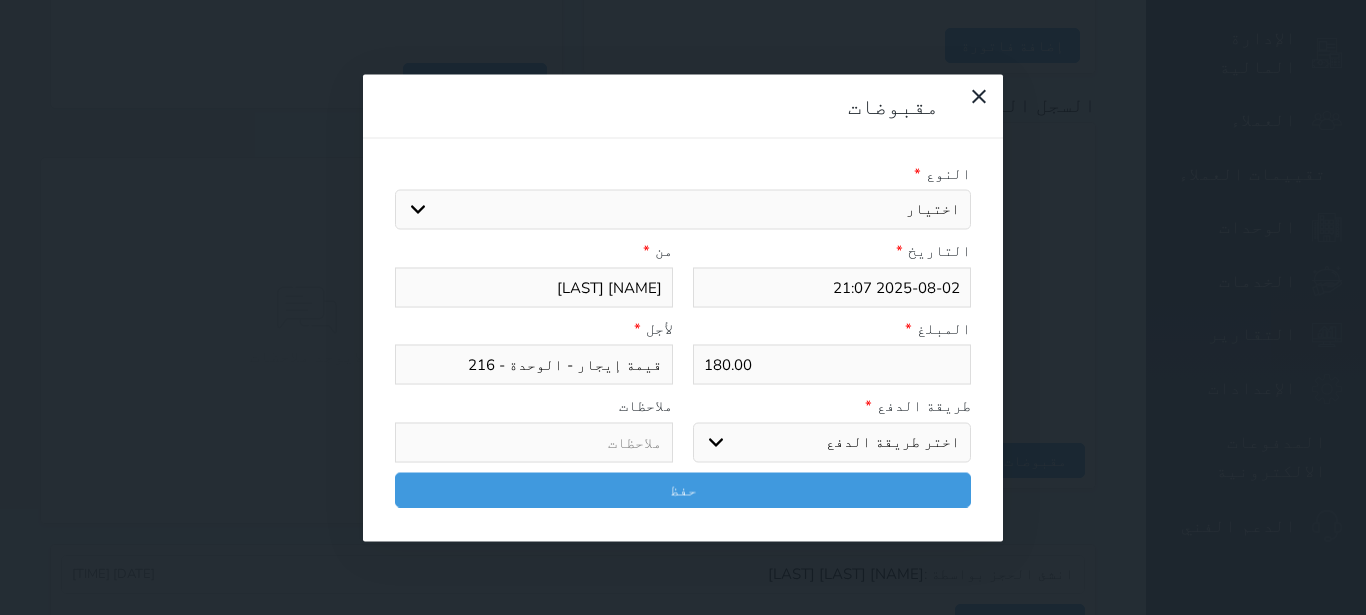 click on "اختر طريقة الدفع   دفع نقدى   تحويل بنكى   مدى   بطاقة ائتمان   آجل" at bounding box center (832, 442) 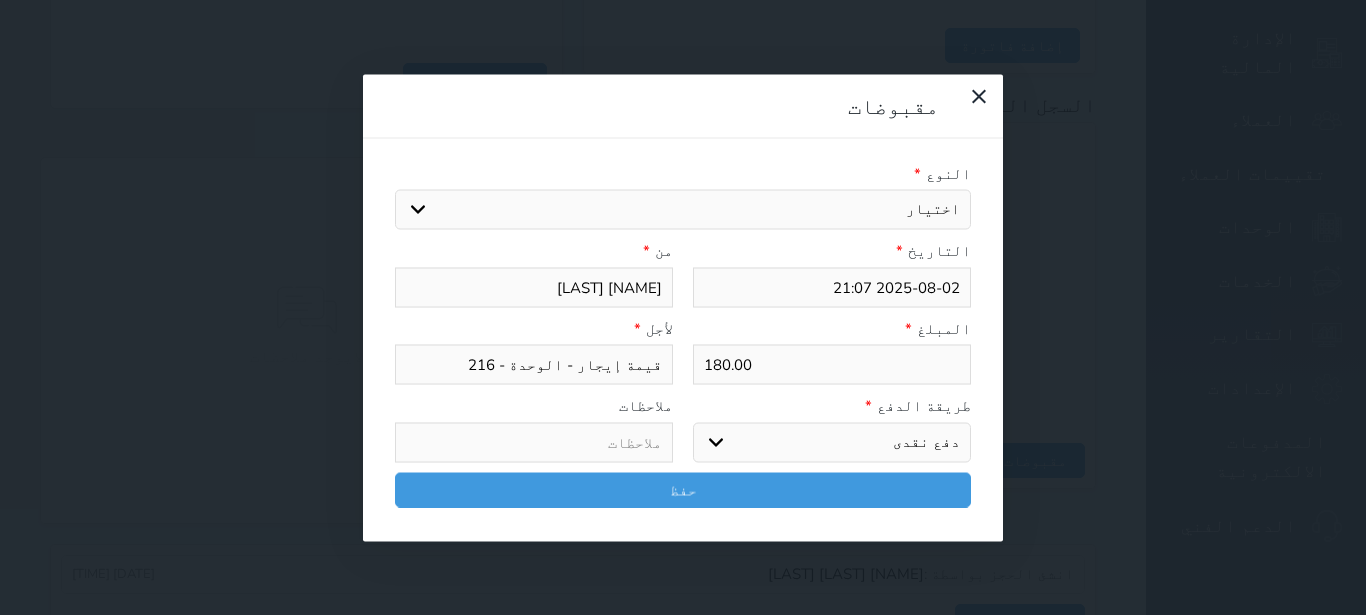 click on "النوع  *    اختيار   مقبوضات عامة قيمة إيجار فواتير تامين عربون لا ينطبق آخر مغسلة واي فاي - الإنترنت مواقف السيارات طعام الأغذية والمشروبات مشروبات المشروبات الباردة المشروبات الساخنة الإفطار غداء عشاء مخبز و كعك حمام سباحة الصالة الرياضية سبا و خدمات الجمال اختيار وإسقاط (خدمات النقل) ميني بار كابل - تلفزيون سرير إضافي تصفيف الشعر التسوق خدمات الجولات السياحية المنظمة خدمات الدليل السياحي   التاريخ *   2025-08-02 21:07   من *   محمد احمد ابو العلا   المبلغ *   180.00   لأجل *   قيمة إيجار - الوحدة - 216   طريقة الدفع *   اختر طريقة الدفع   دفع نقدى   تحويل بنكى   مدى   بطاقة ائتمان" at bounding box center [683, 339] 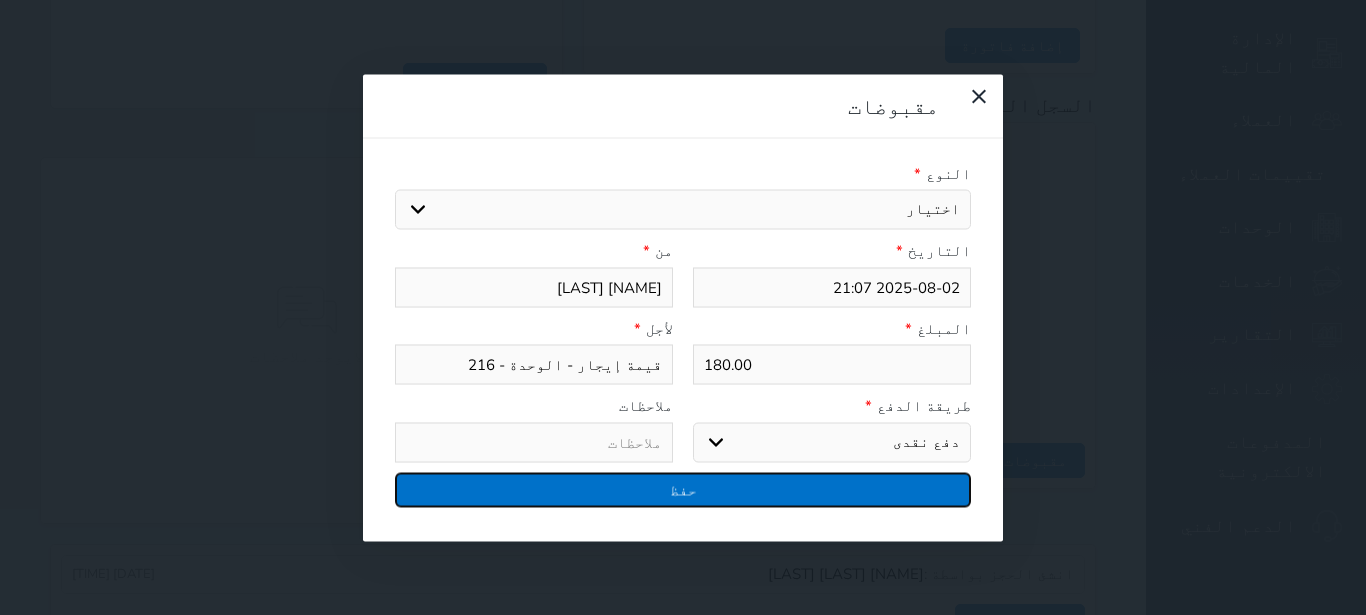 click on "حفظ" at bounding box center [683, 489] 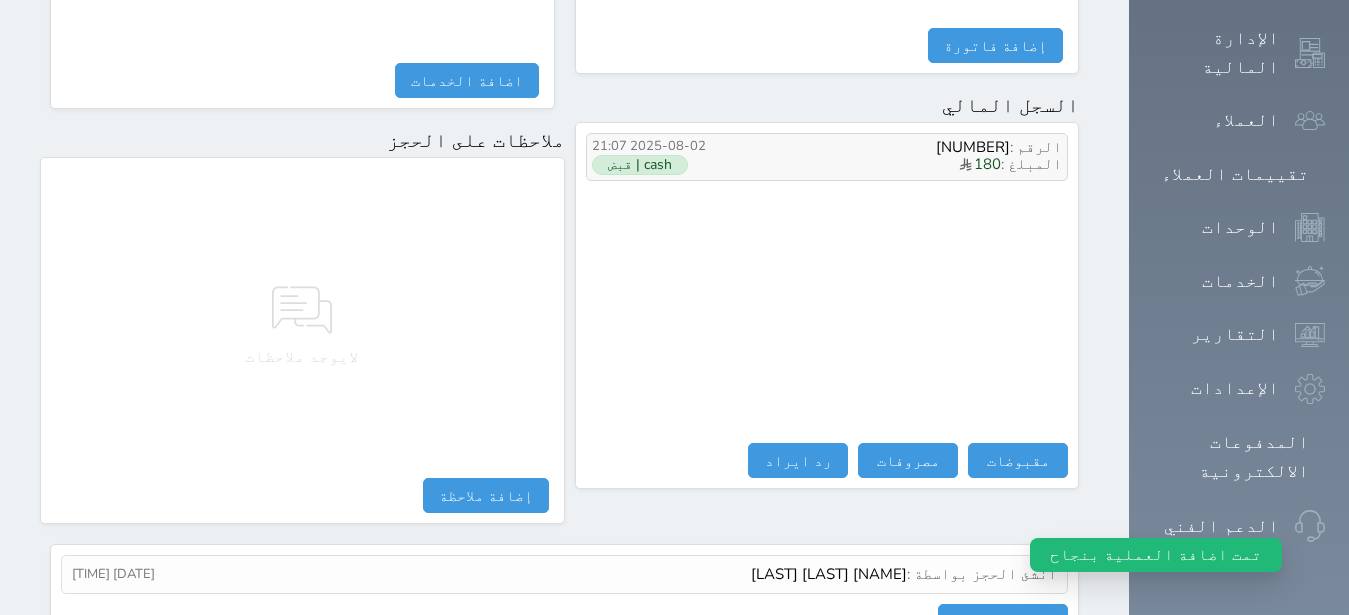click on "2025-08-02 21:07" at bounding box center [662, 147] 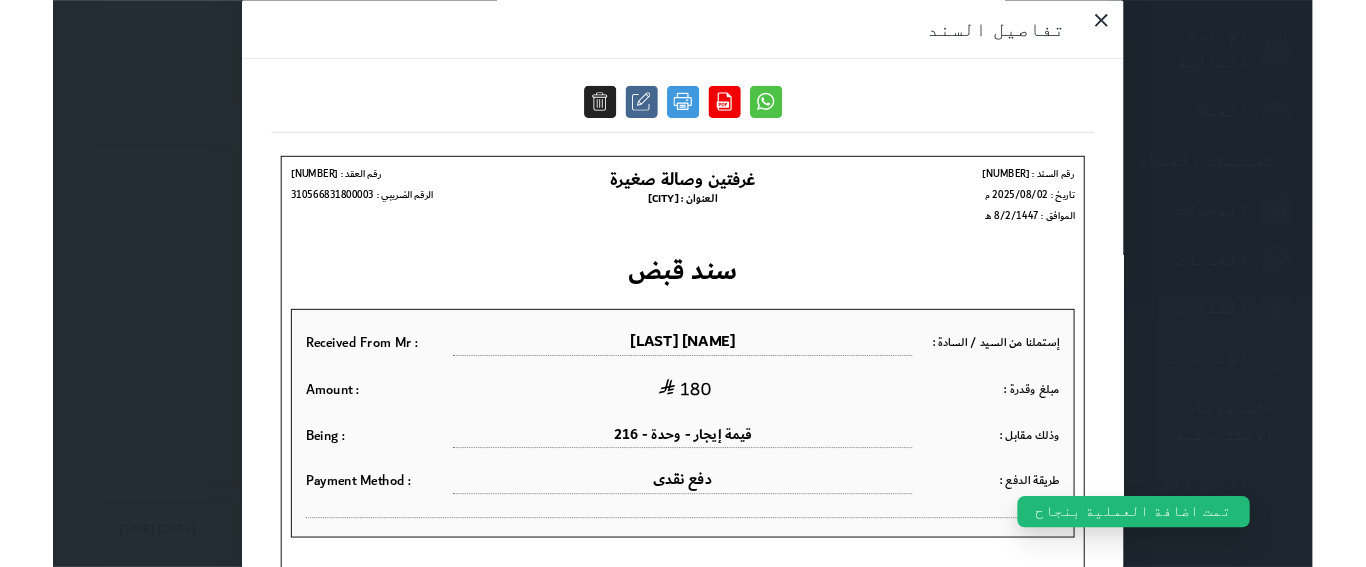 scroll, scrollTop: 0, scrollLeft: 0, axis: both 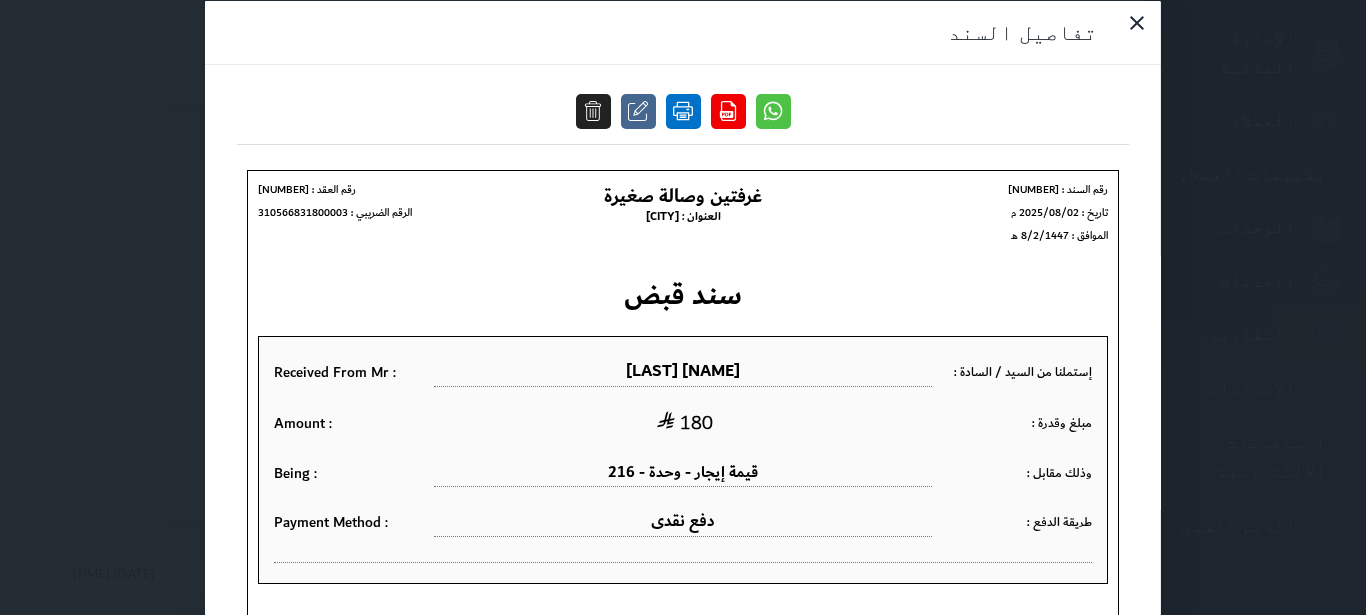 click at bounding box center (683, 110) 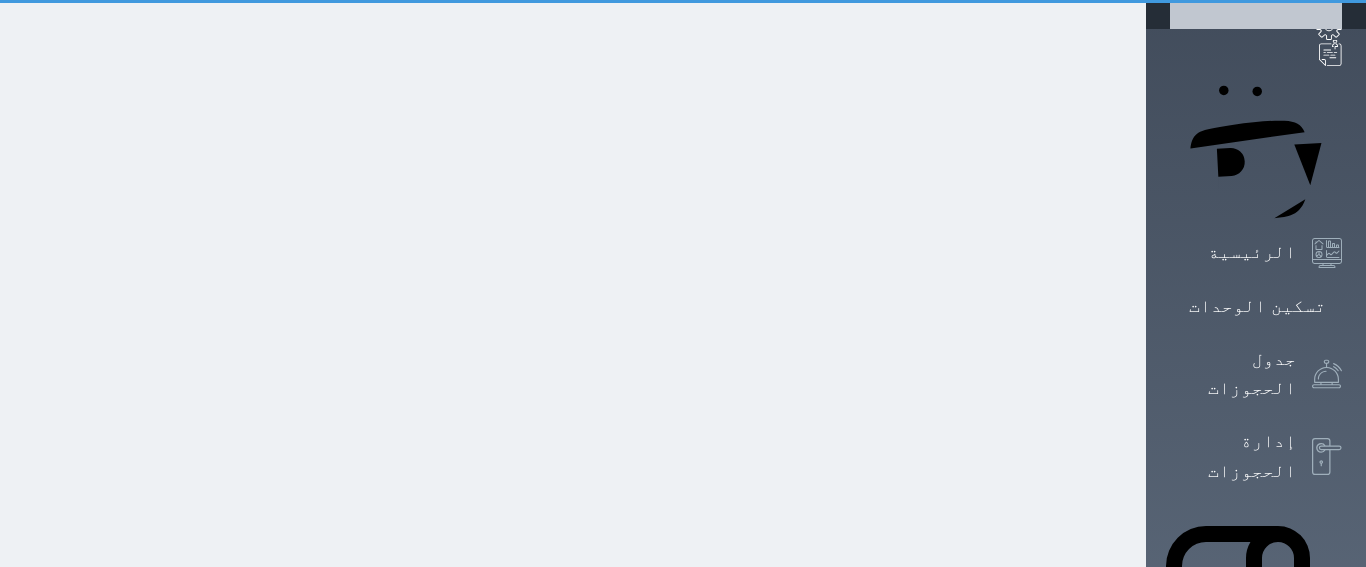 scroll, scrollTop: 0, scrollLeft: 0, axis: both 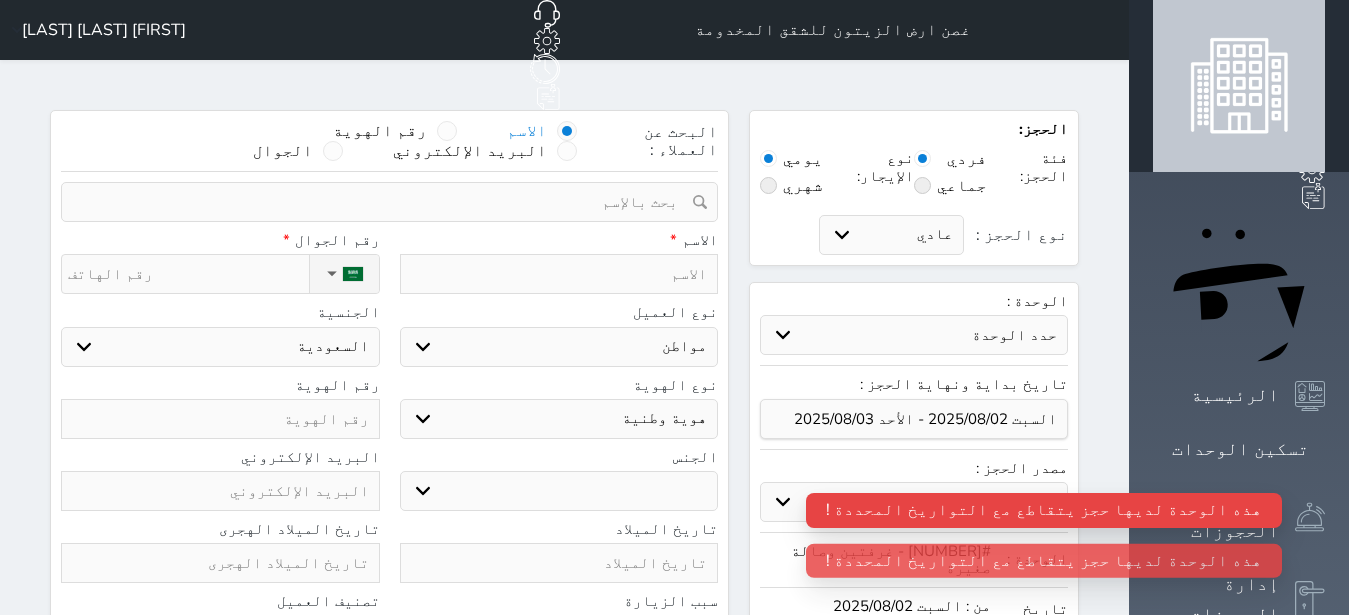 select on "1" 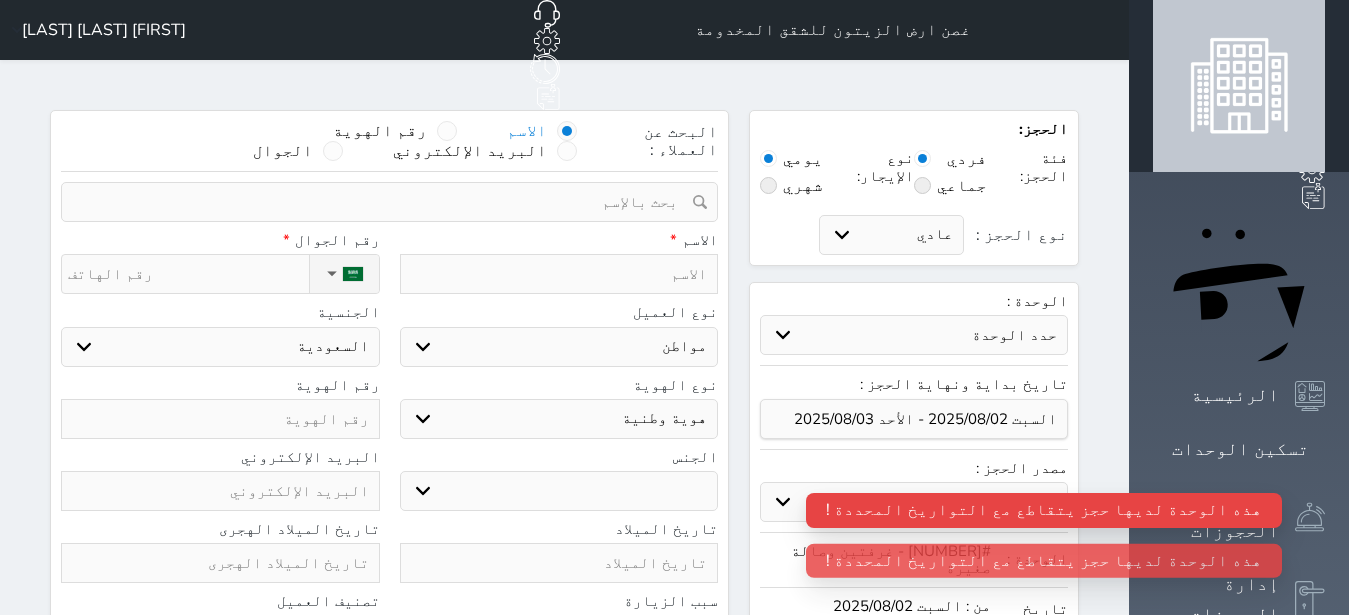 select 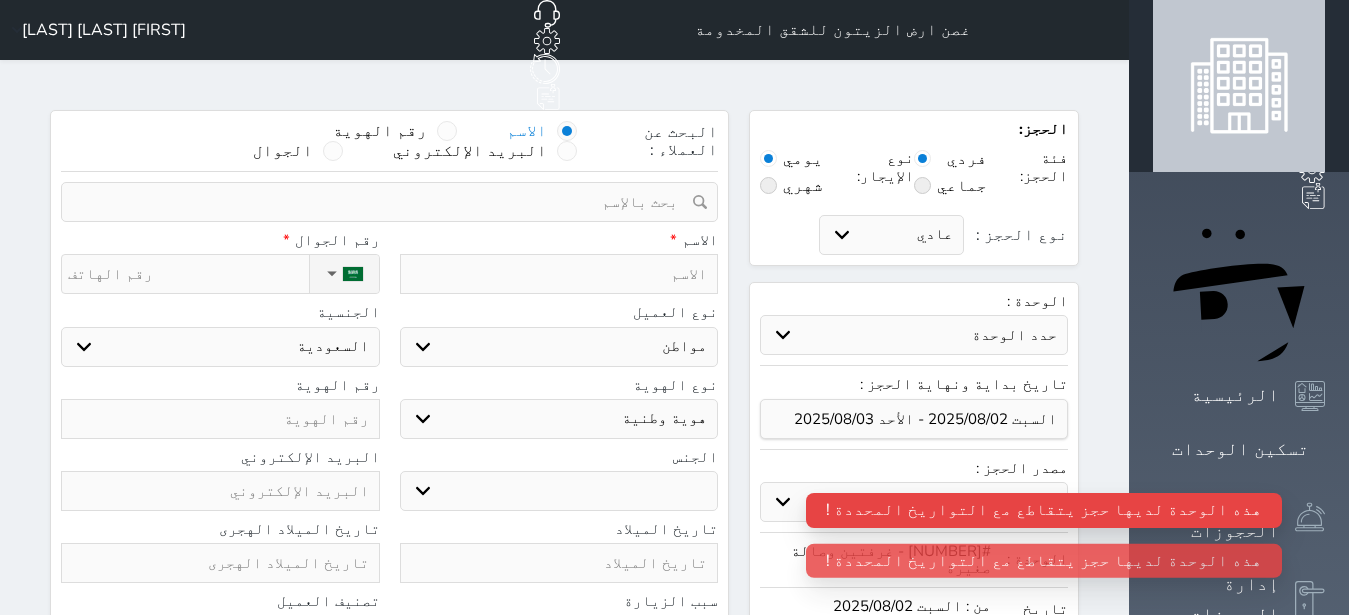 scroll, scrollTop: 0, scrollLeft: 0, axis: both 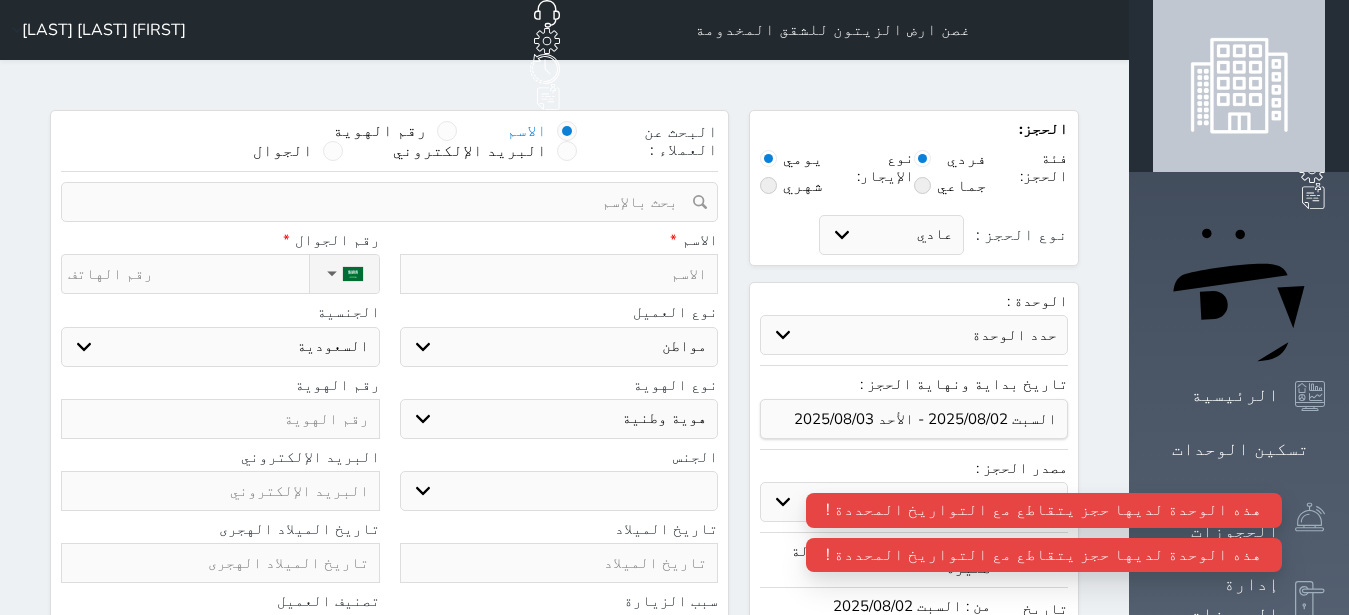 select 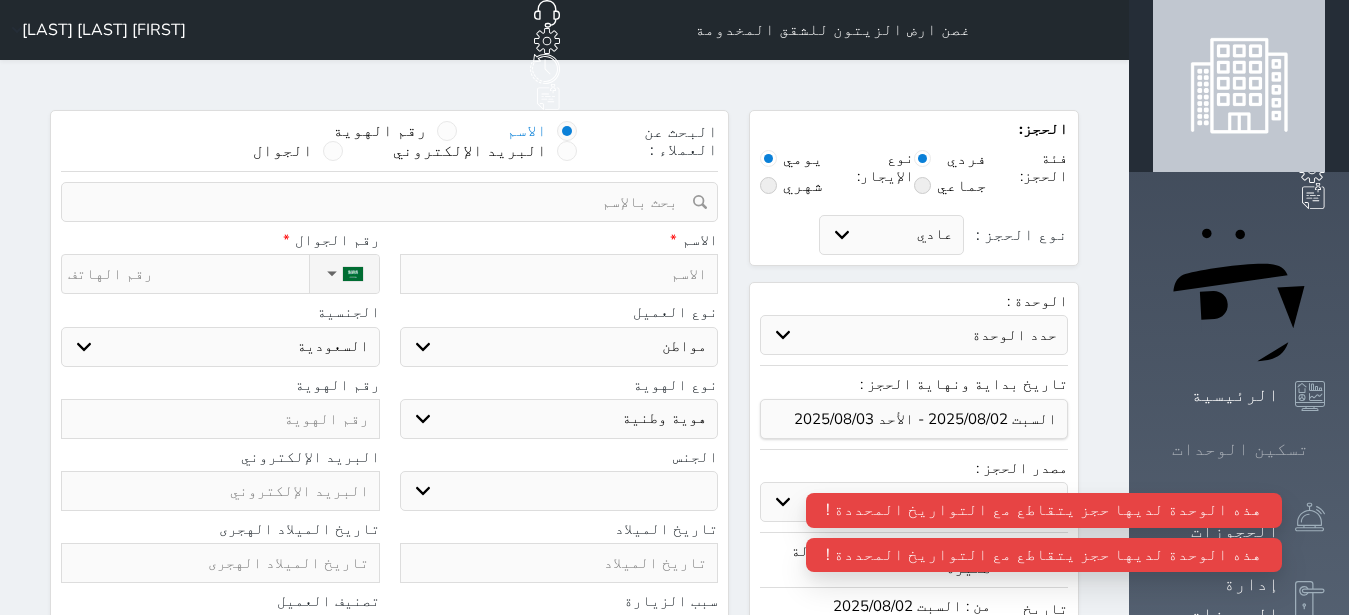 click on "تسكين الوحدات" at bounding box center (1240, 449) 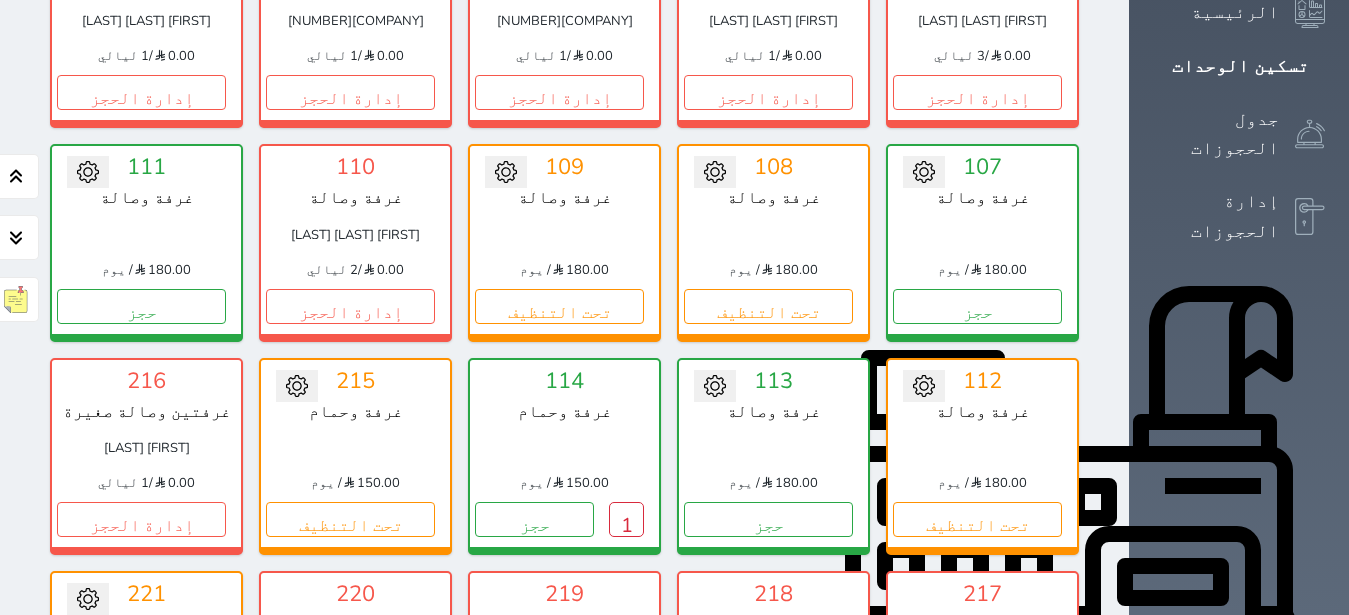 scroll, scrollTop: 456, scrollLeft: 0, axis: vertical 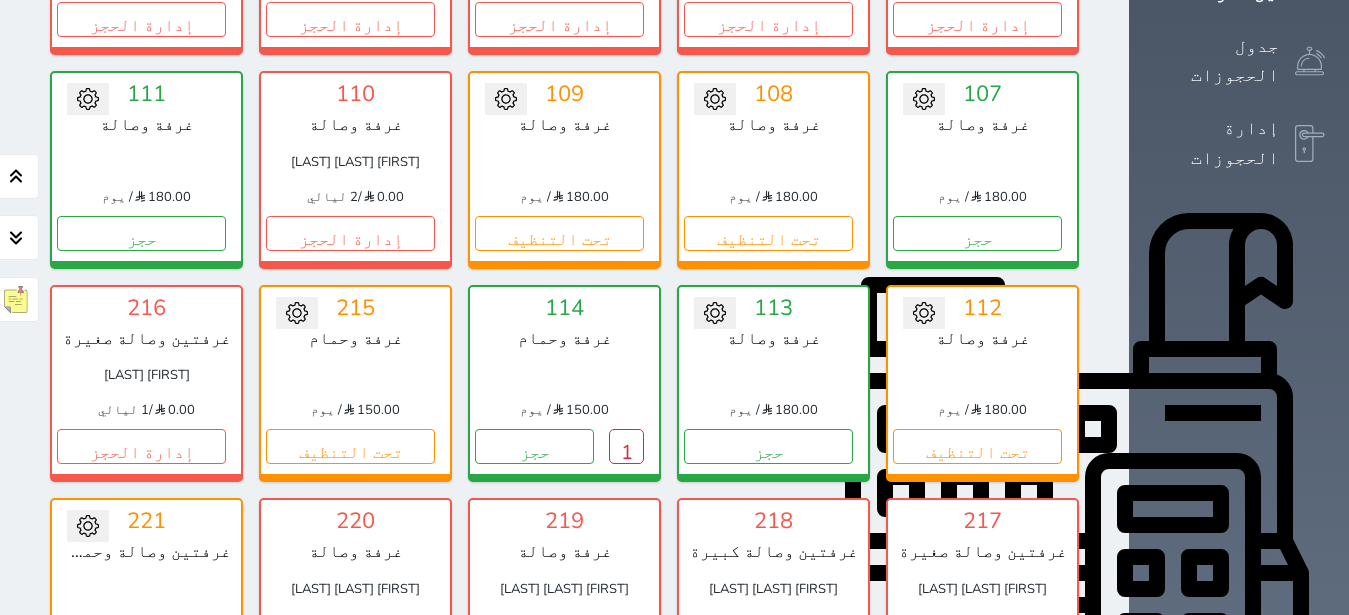 click on "تقييمات العملاء" at bounding box center [1235, 883] 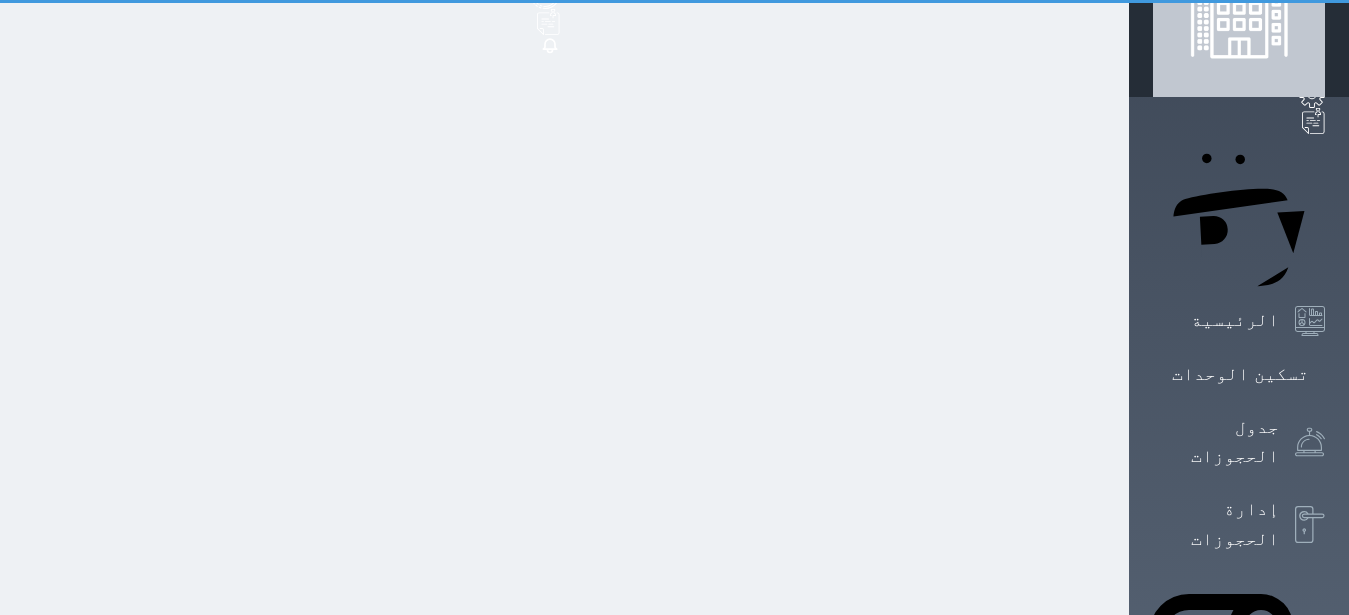 scroll, scrollTop: 0, scrollLeft: 0, axis: both 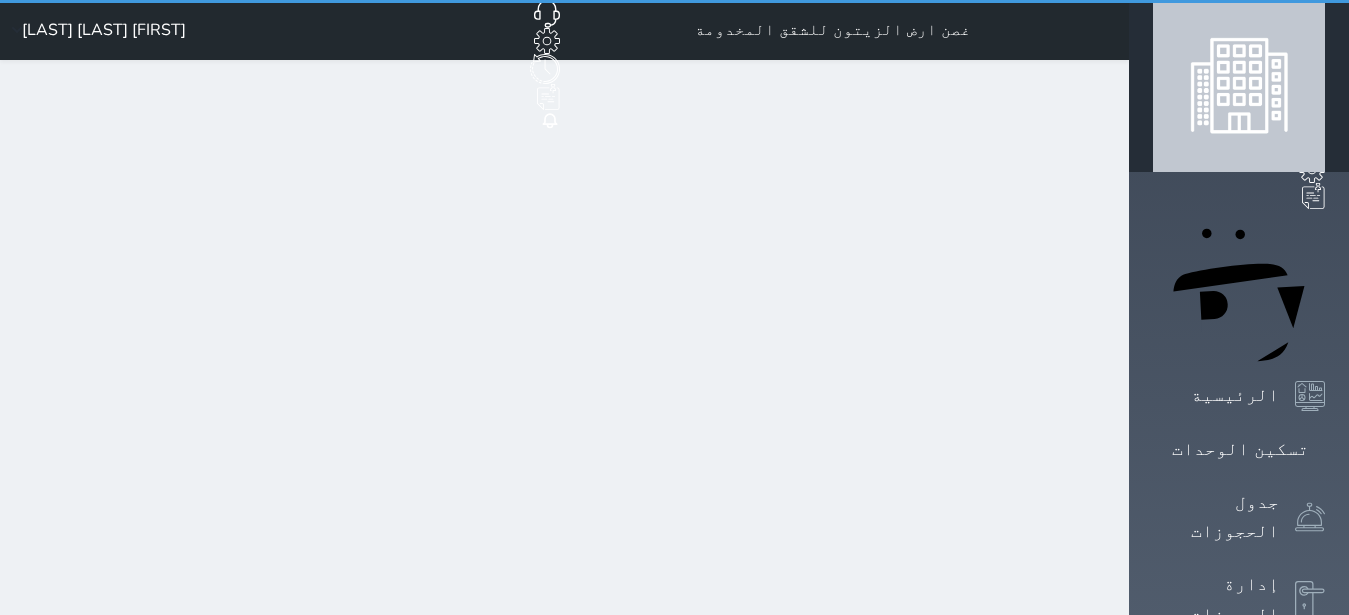 select on "0" 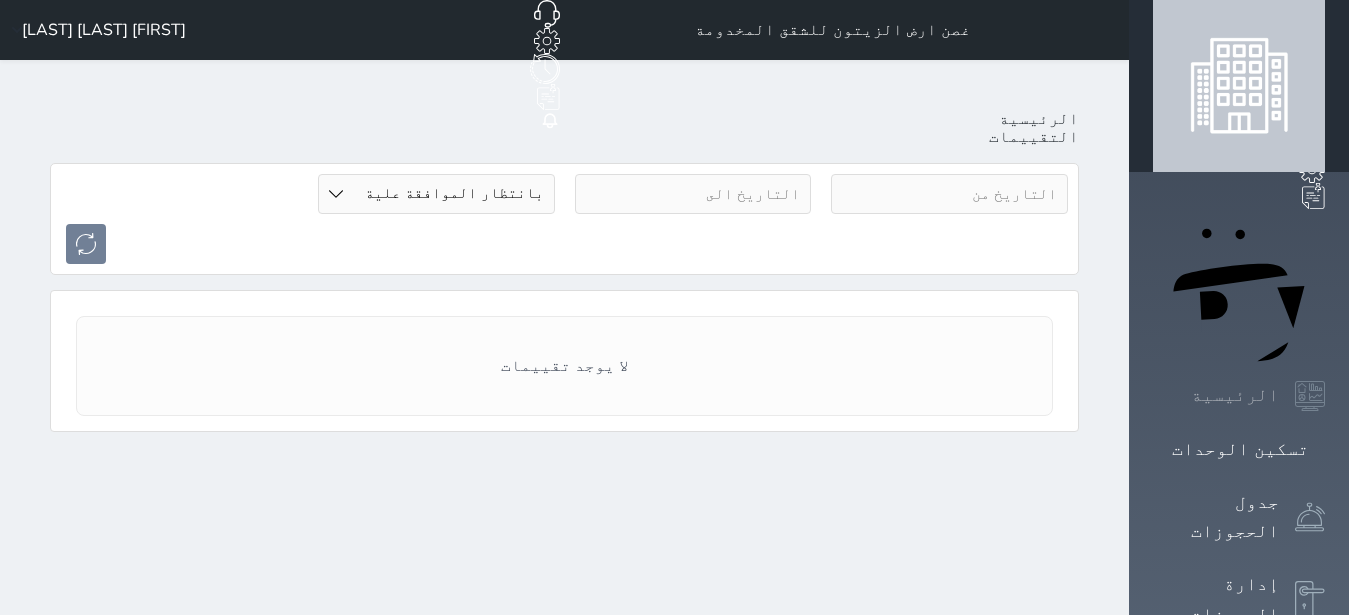 click on "الرئيسية" at bounding box center (1235, 395) 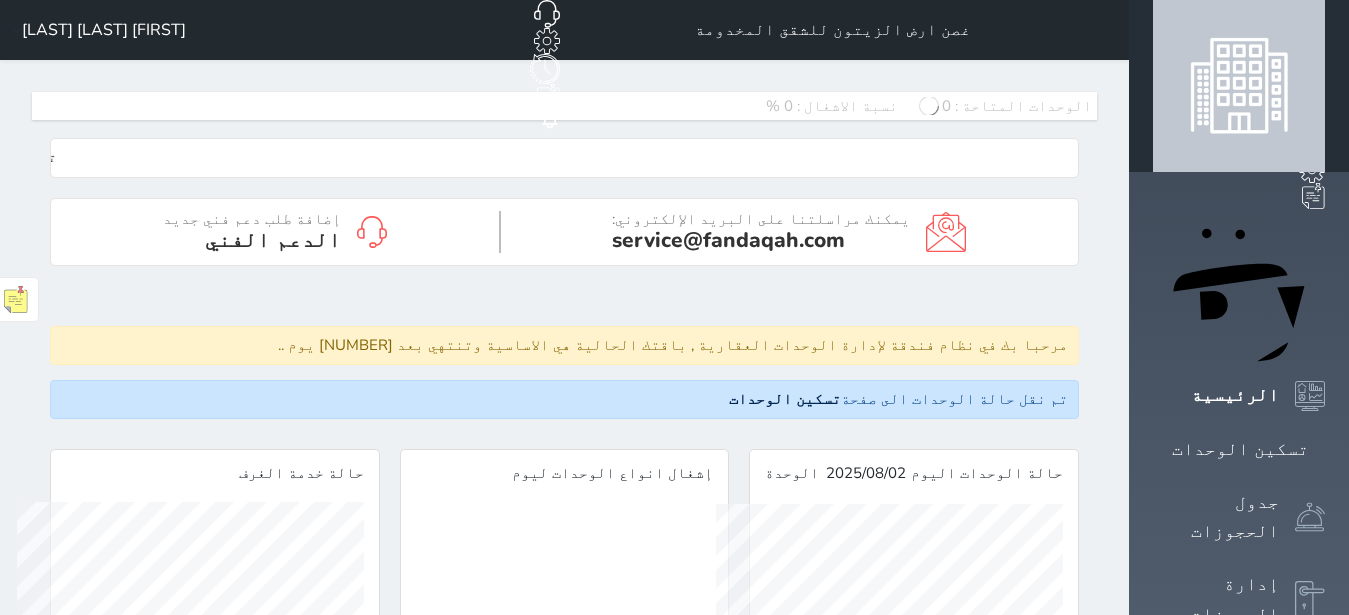 scroll, scrollTop: 999653, scrollLeft: 999653, axis: both 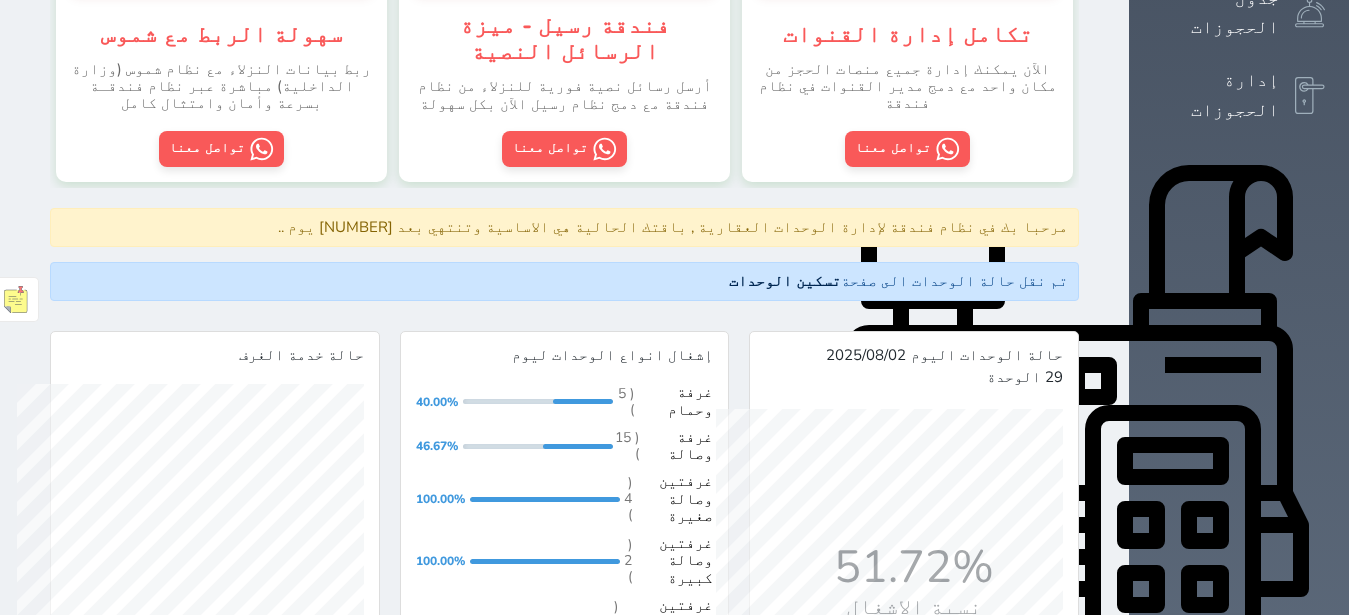 click 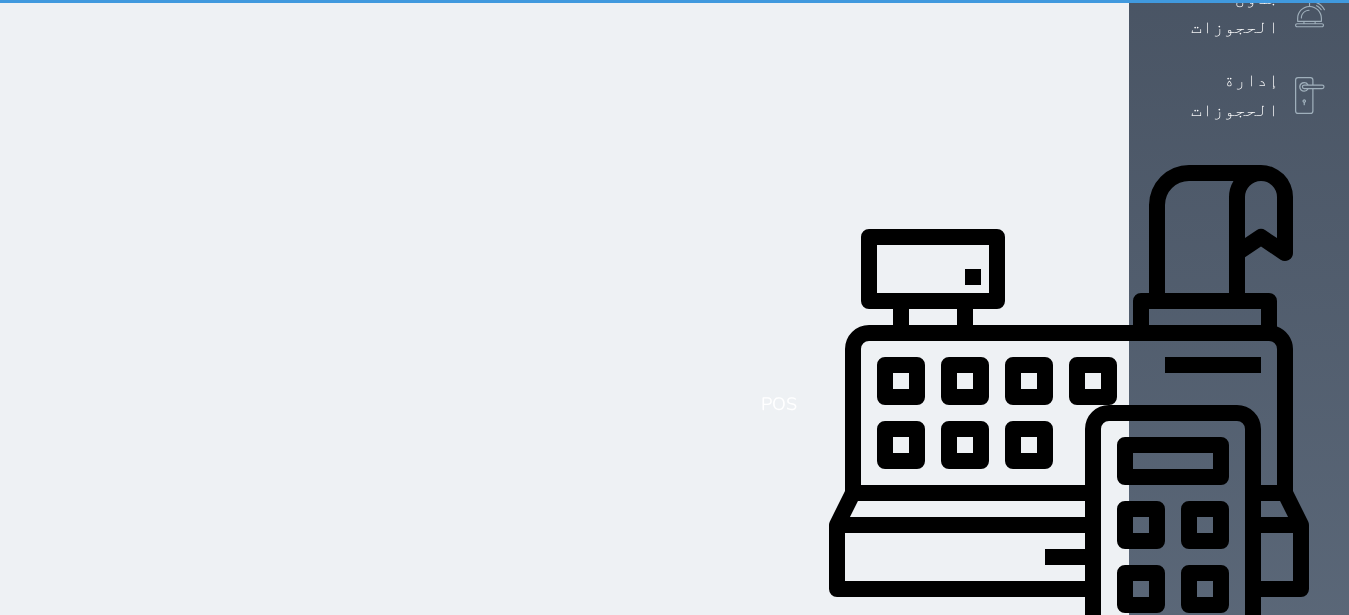 scroll, scrollTop: 0, scrollLeft: 0, axis: both 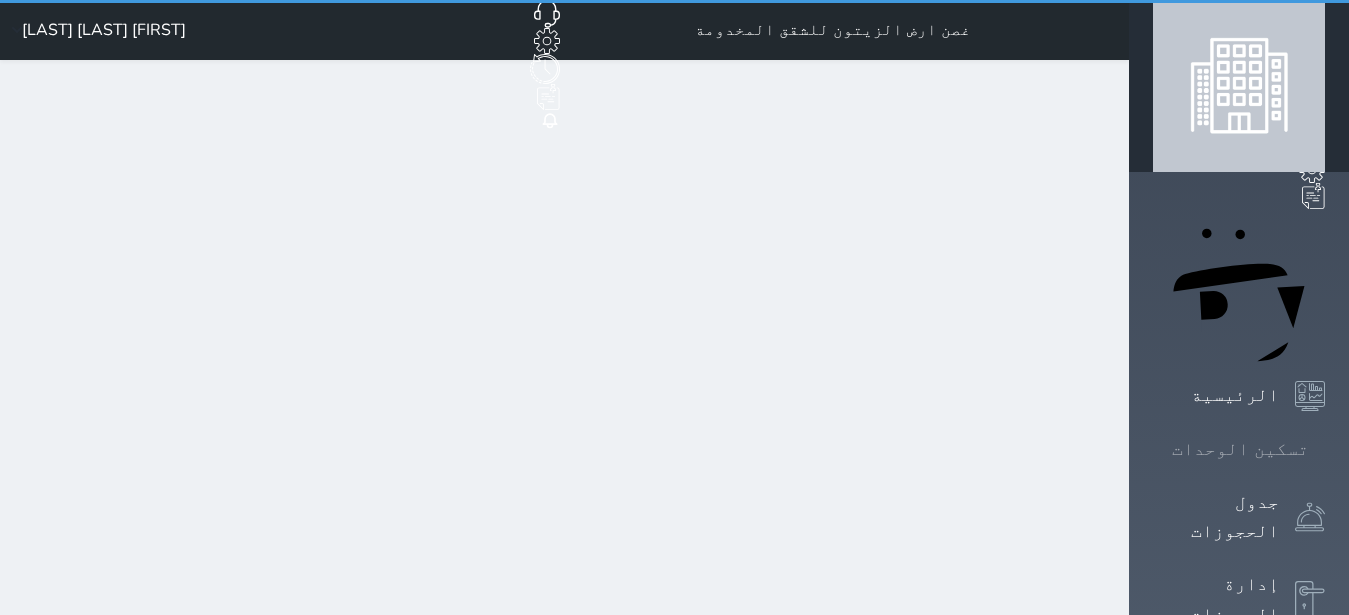 select on "0" 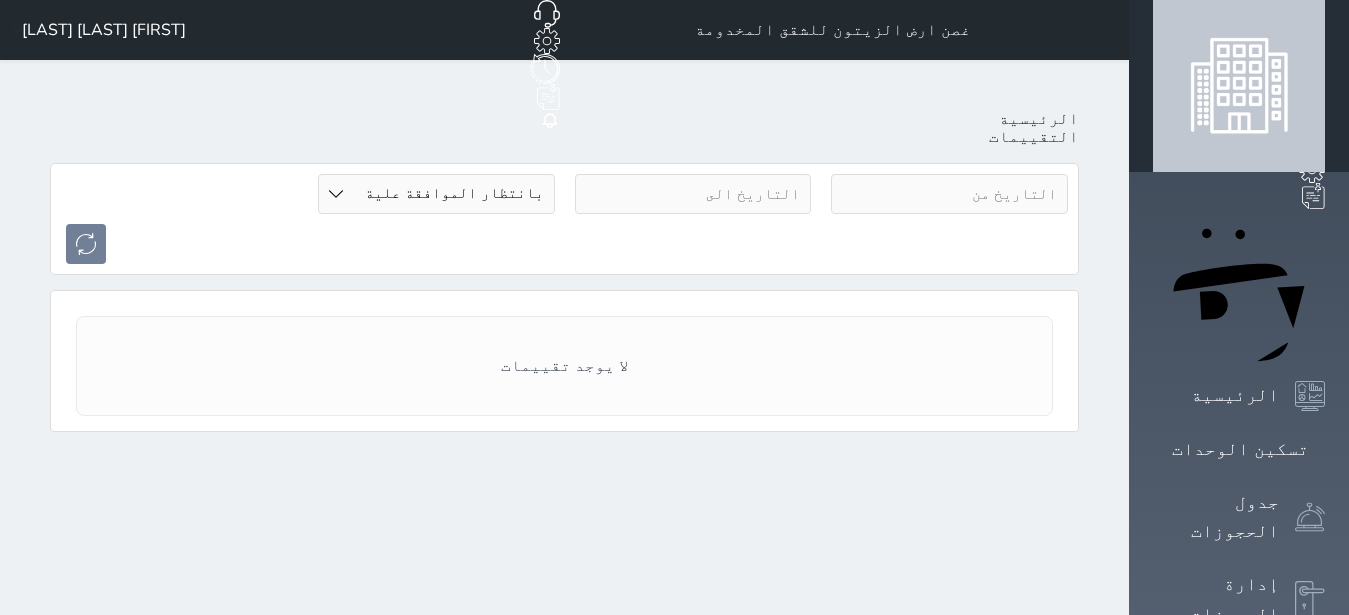 click on "لا يوجد تقييمات" at bounding box center (564, 366) 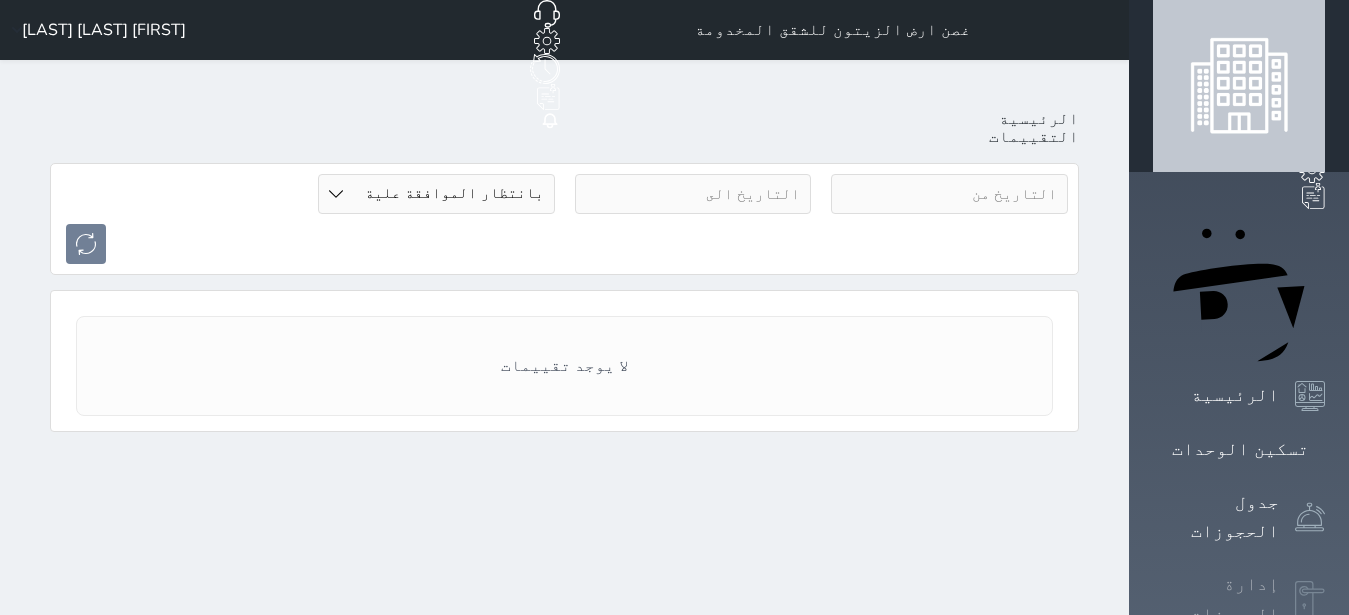 click on "إدارة الحجوزات" at bounding box center (1216, 599) 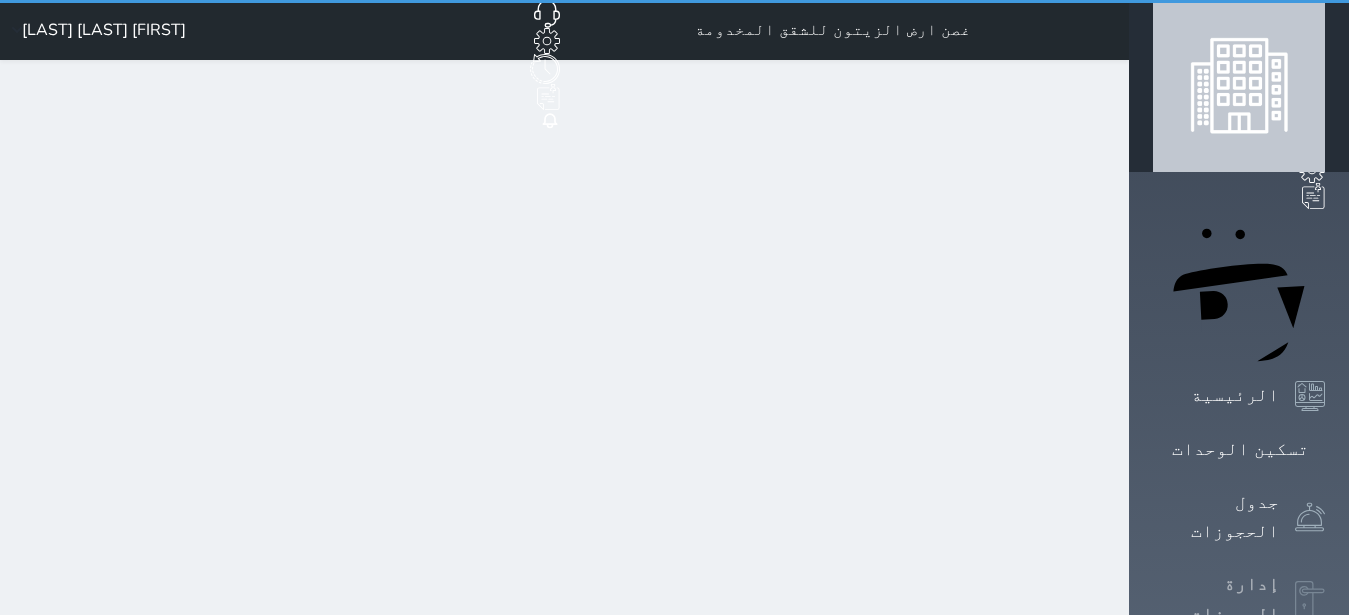 select on "open_all" 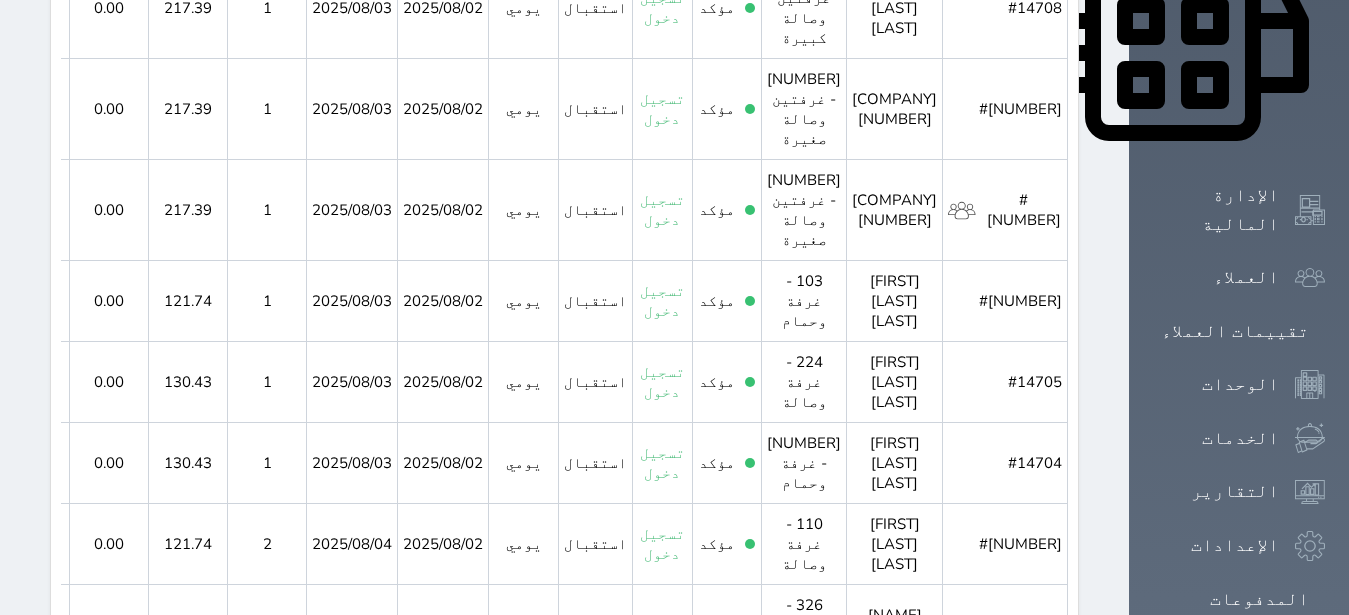 scroll, scrollTop: 252, scrollLeft: 0, axis: vertical 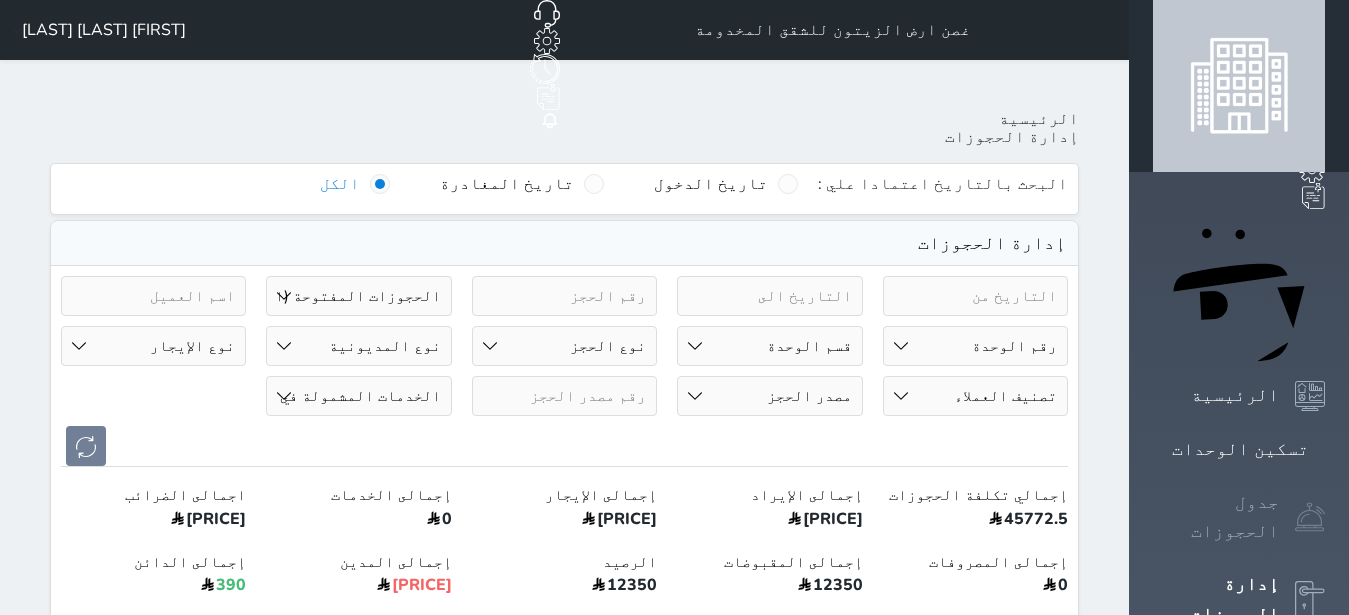 click on "جدول الحجوزات" at bounding box center [1216, 517] 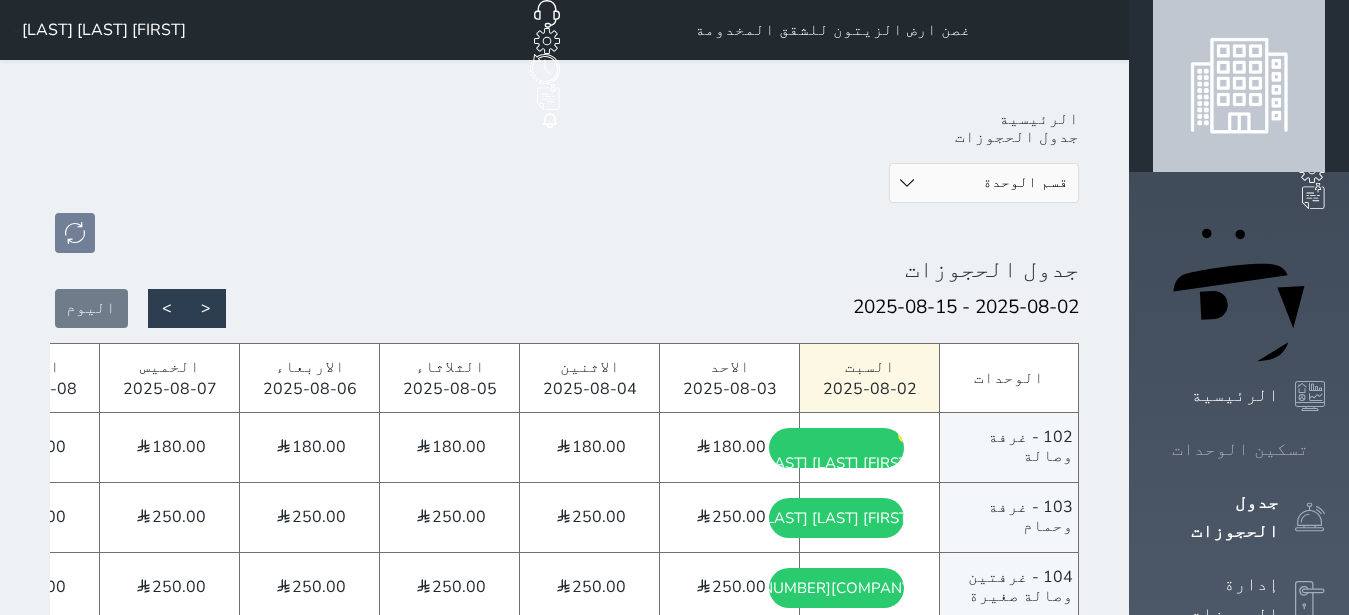 click 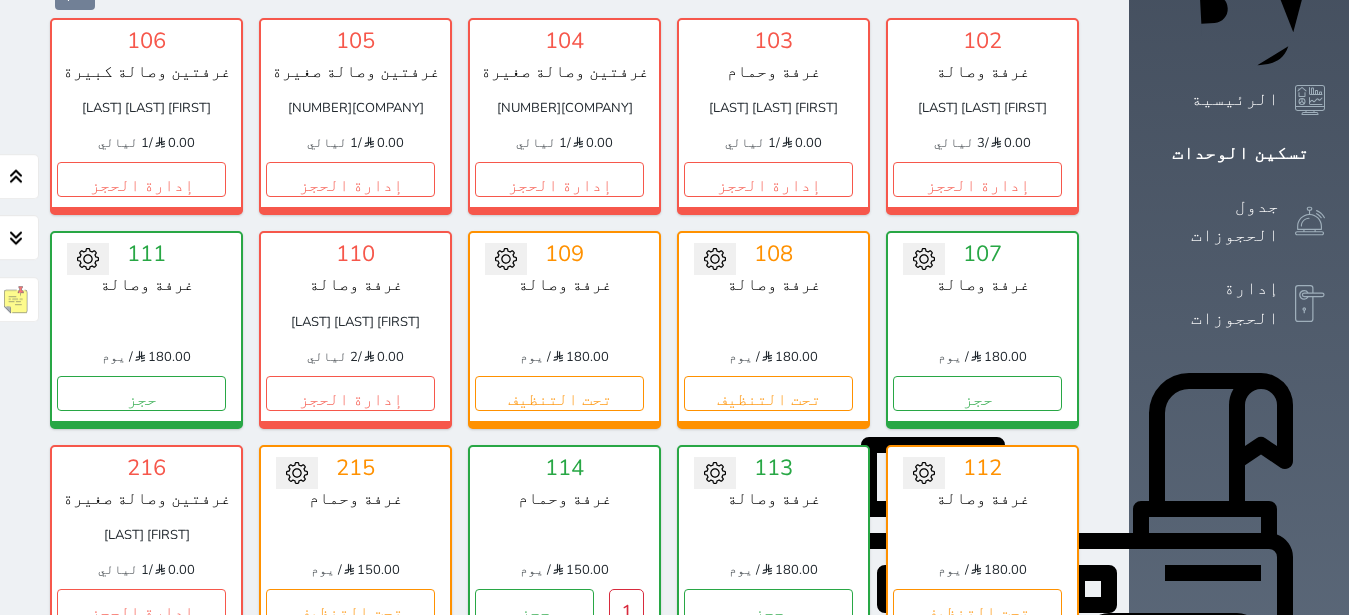 scroll, scrollTop: 252, scrollLeft: 0, axis: vertical 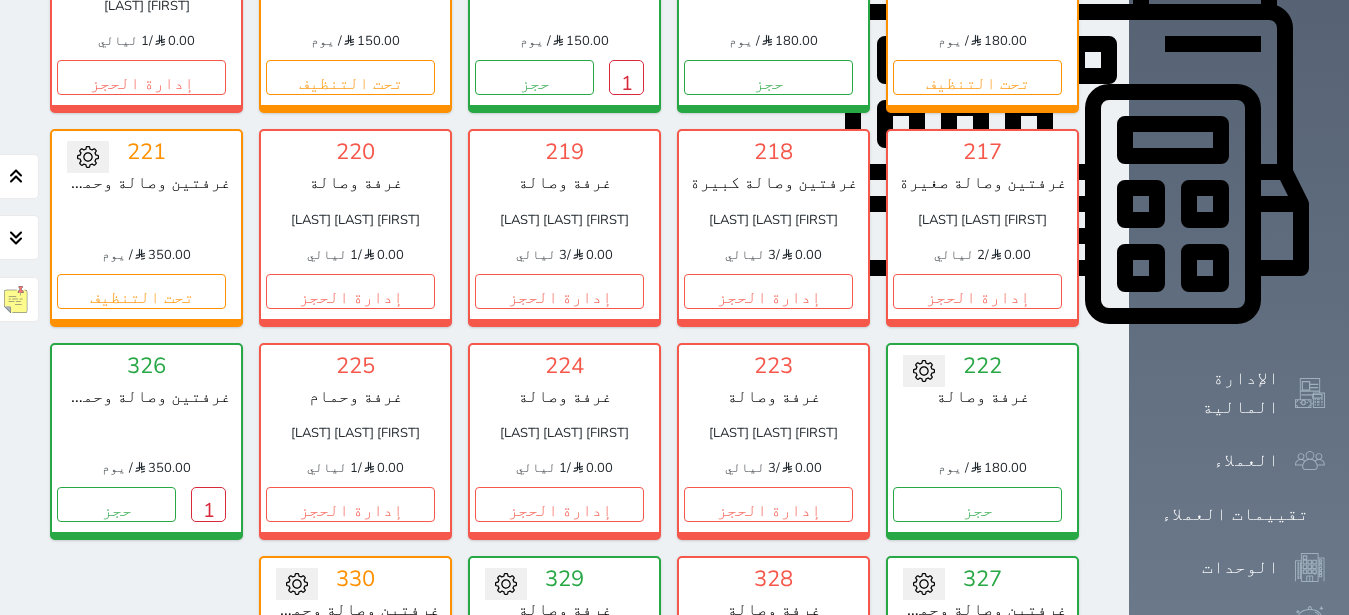 click on "حجز جماعي جديد   حجز جديد             الرئيسية     تسكين الوحدات     جدول الحجوزات     إدارة الحجوزات     POS     الإدارة المالية     العملاء     تقييمات العملاء     الوحدات     الخدمات     التقارير     الإعدادات                                 المدفوعات الالكترونية     الدعم الفني" at bounding box center [1239, 201] 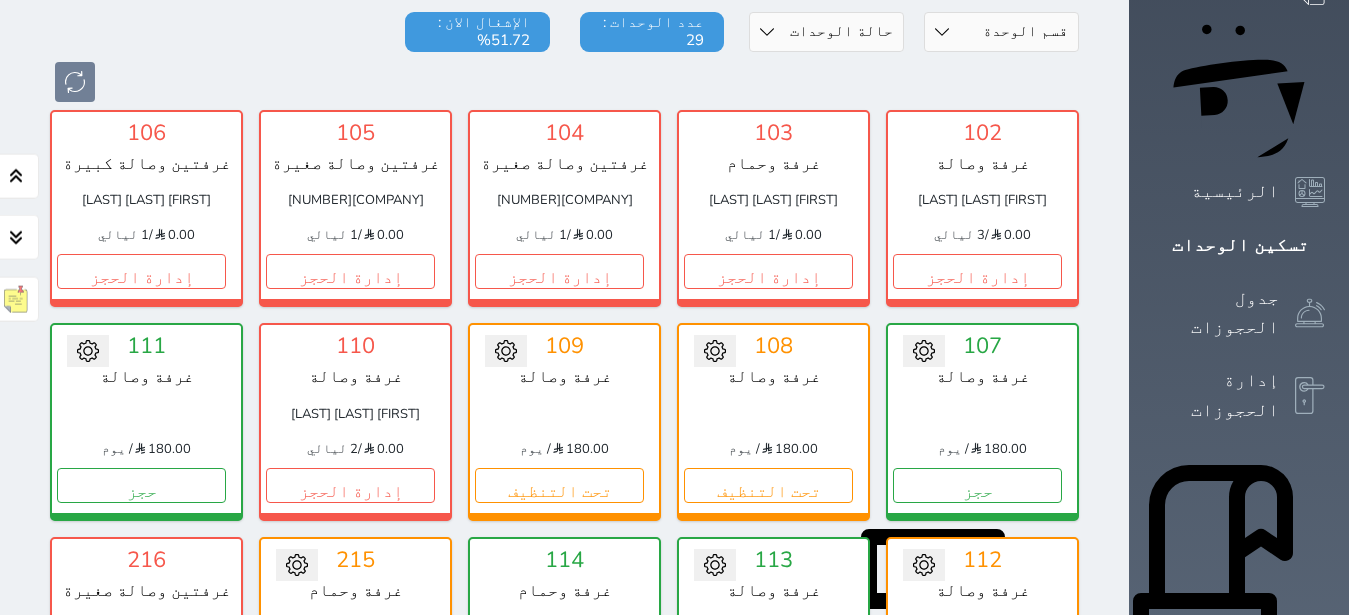 scroll, scrollTop: 195, scrollLeft: 0, axis: vertical 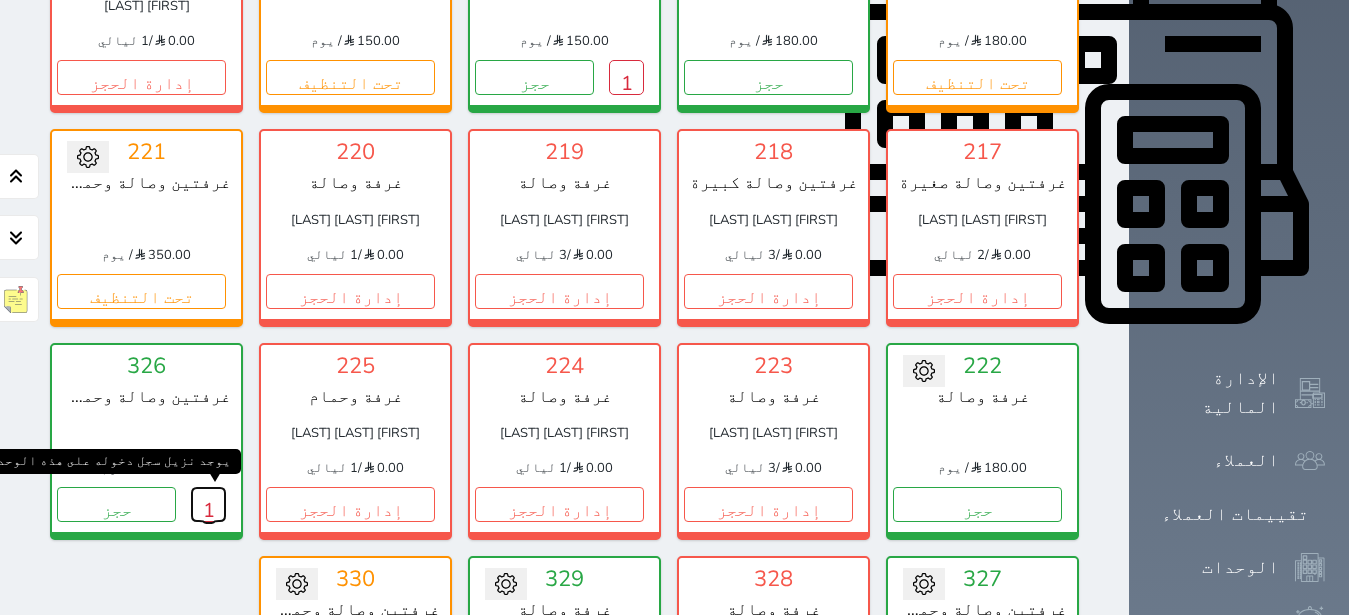 click on "1" at bounding box center (208, 504) 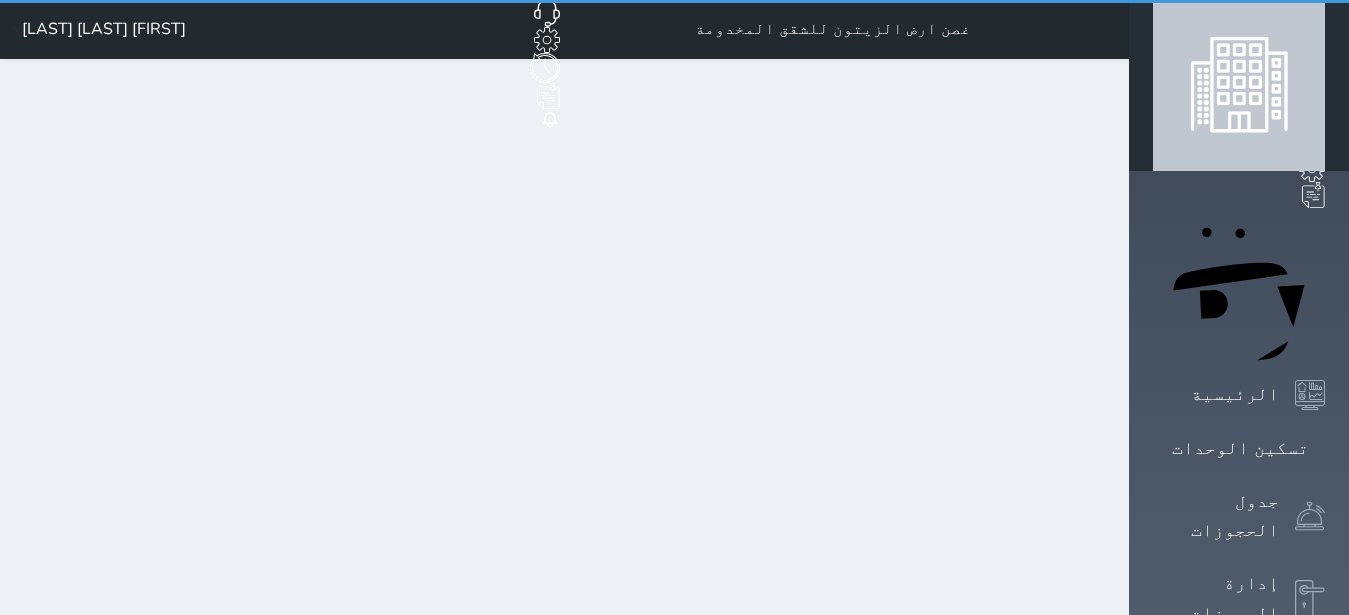 scroll, scrollTop: 0, scrollLeft: 0, axis: both 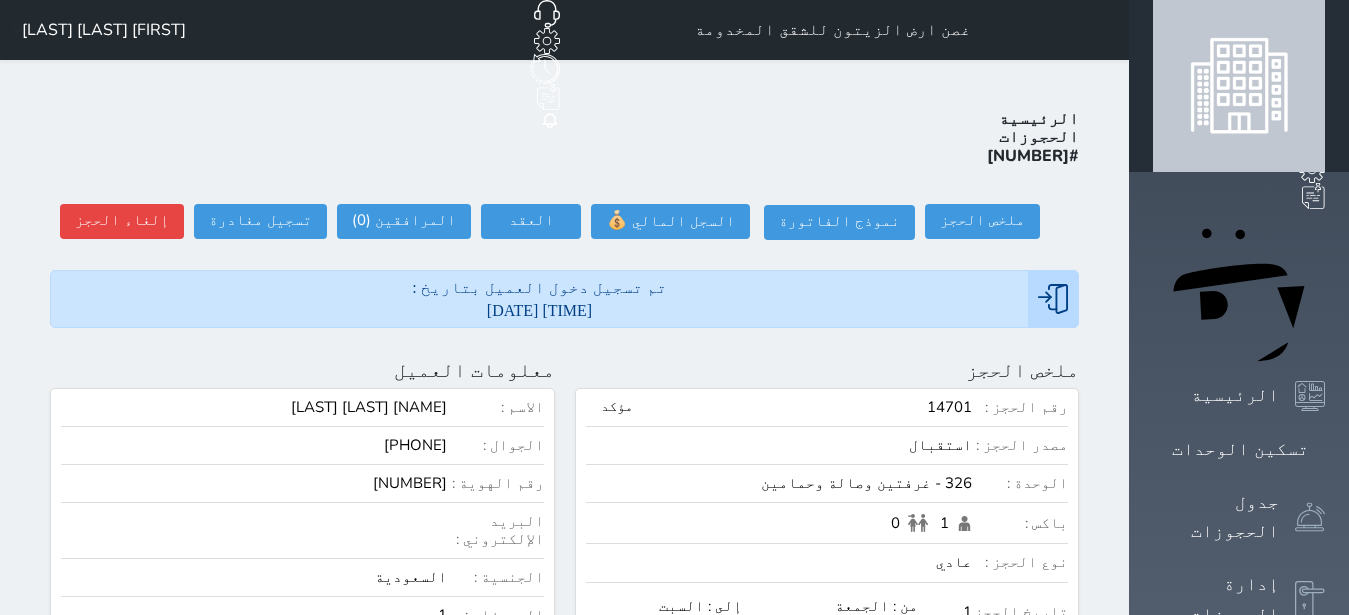 select 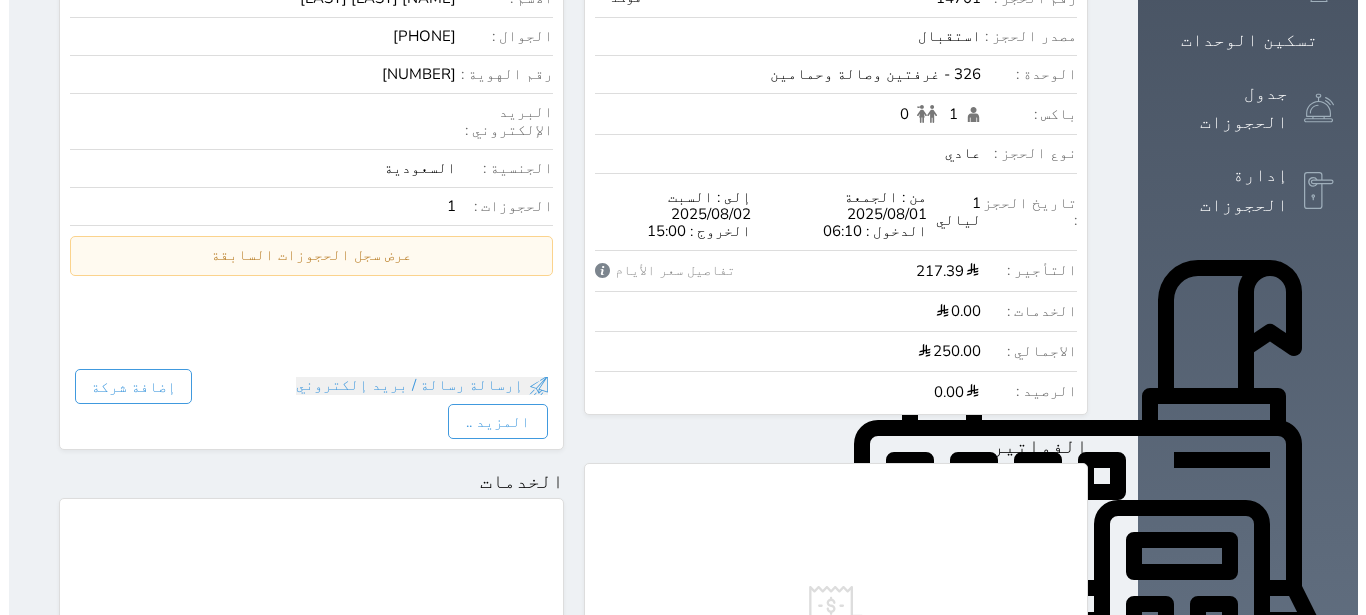 scroll, scrollTop: 0, scrollLeft: 0, axis: both 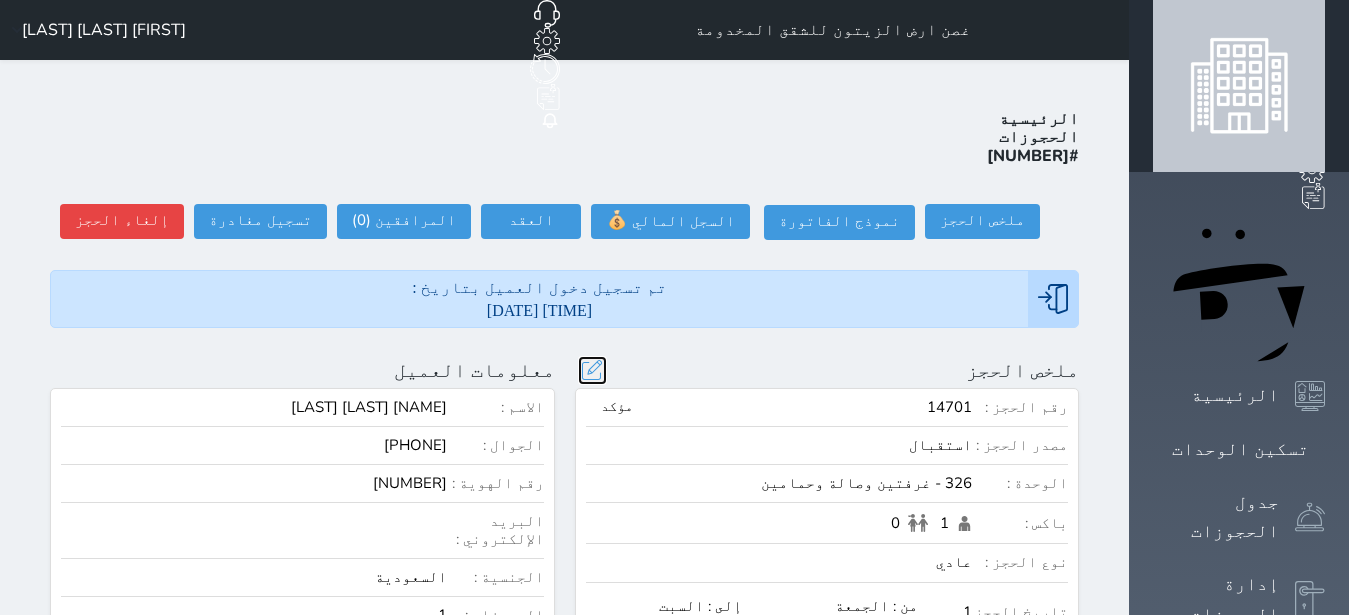 click at bounding box center [592, 370] 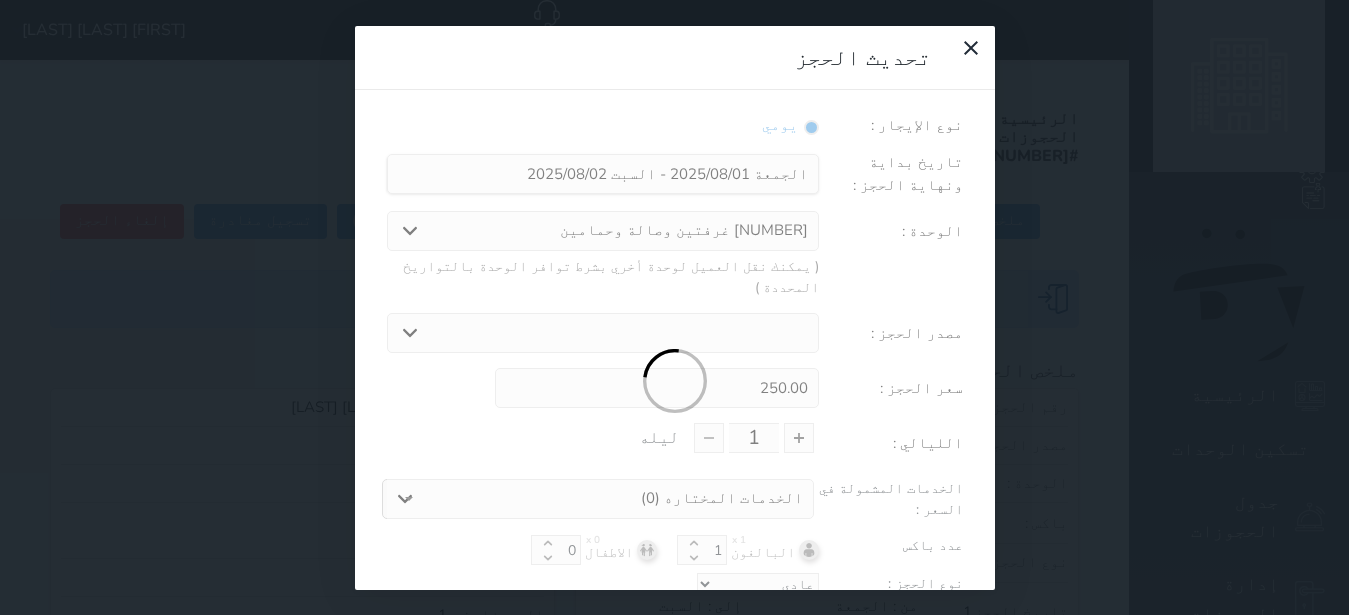 scroll, scrollTop: 45, scrollLeft: 0, axis: vertical 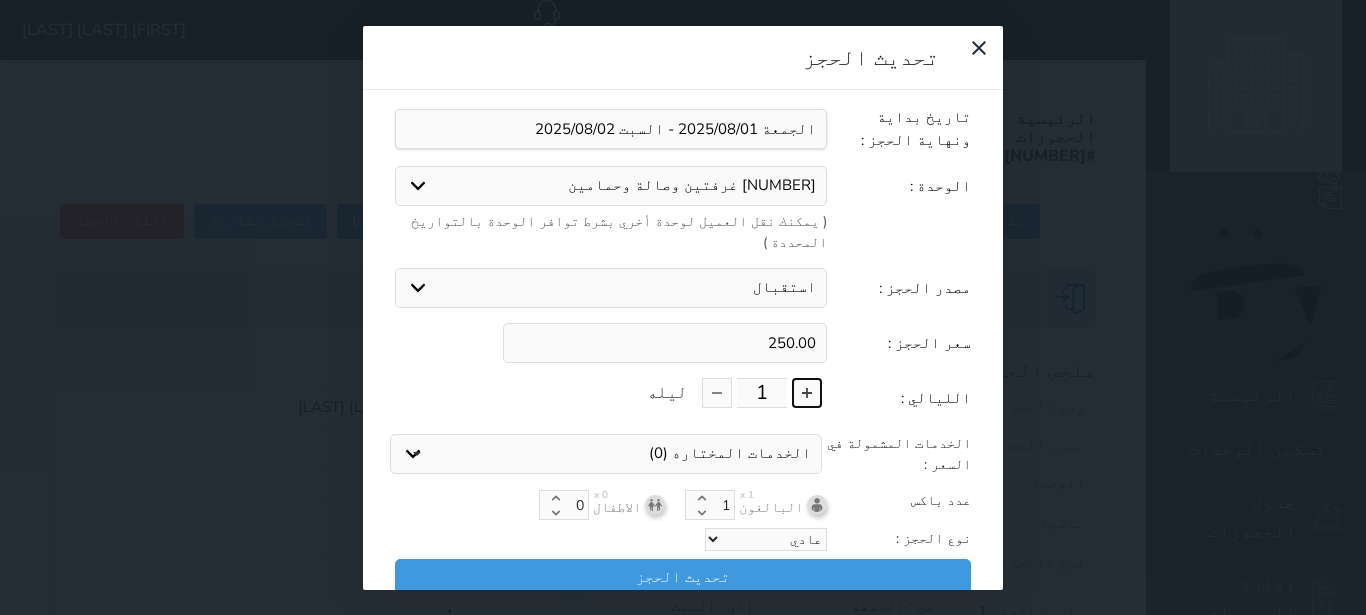 click at bounding box center (807, 393) 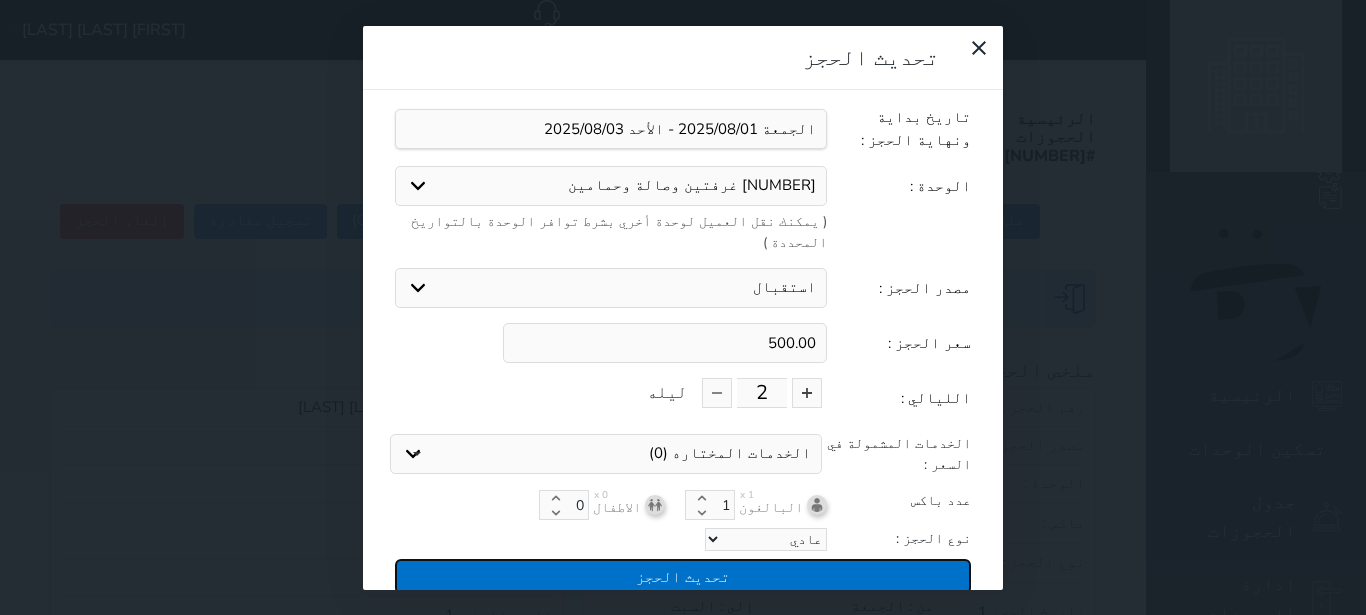click on "تحديث الحجز" at bounding box center [683, 576] 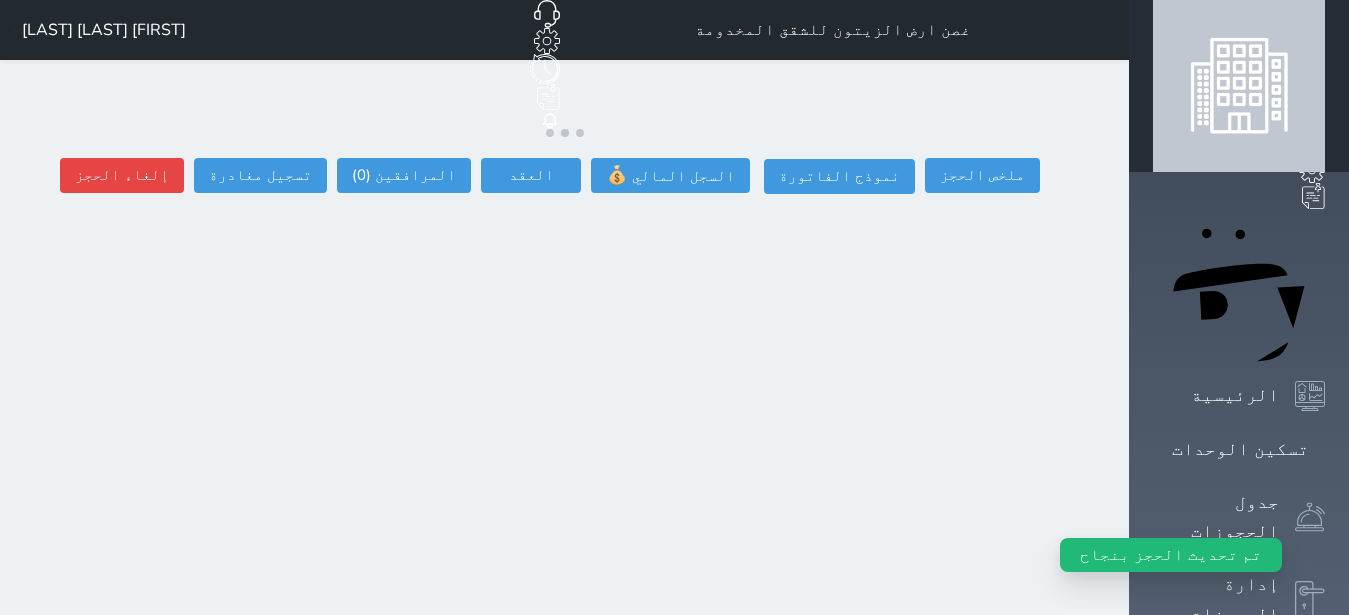 select 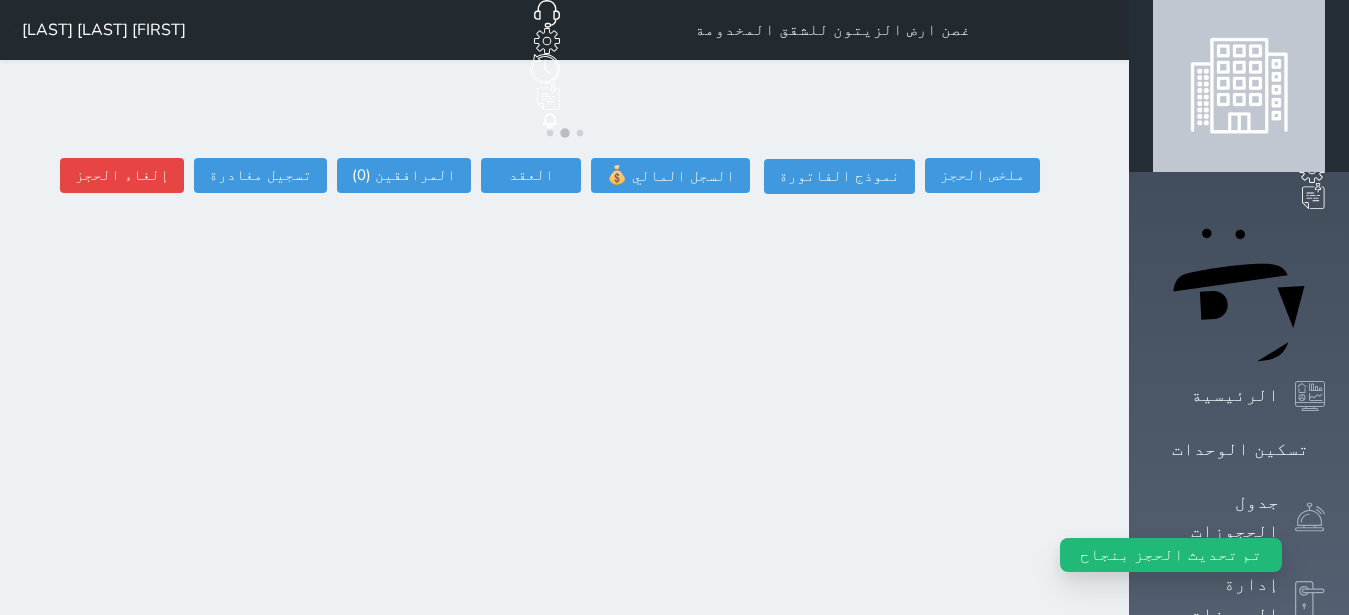 select 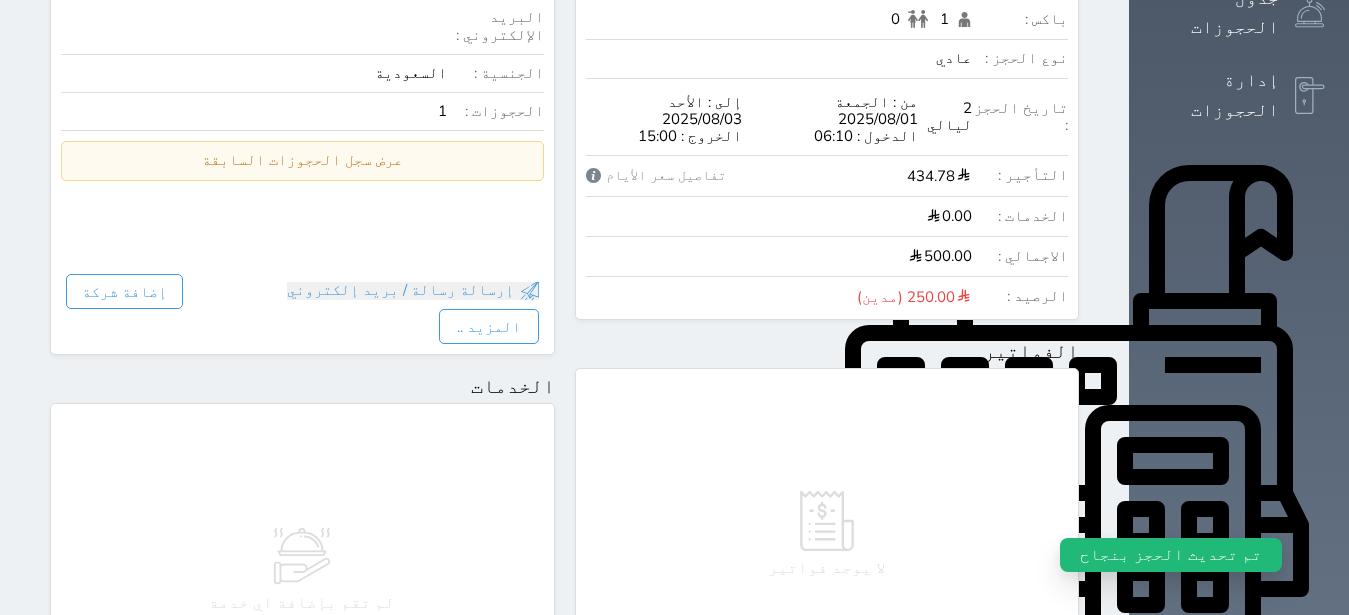 scroll, scrollTop: 1134, scrollLeft: 0, axis: vertical 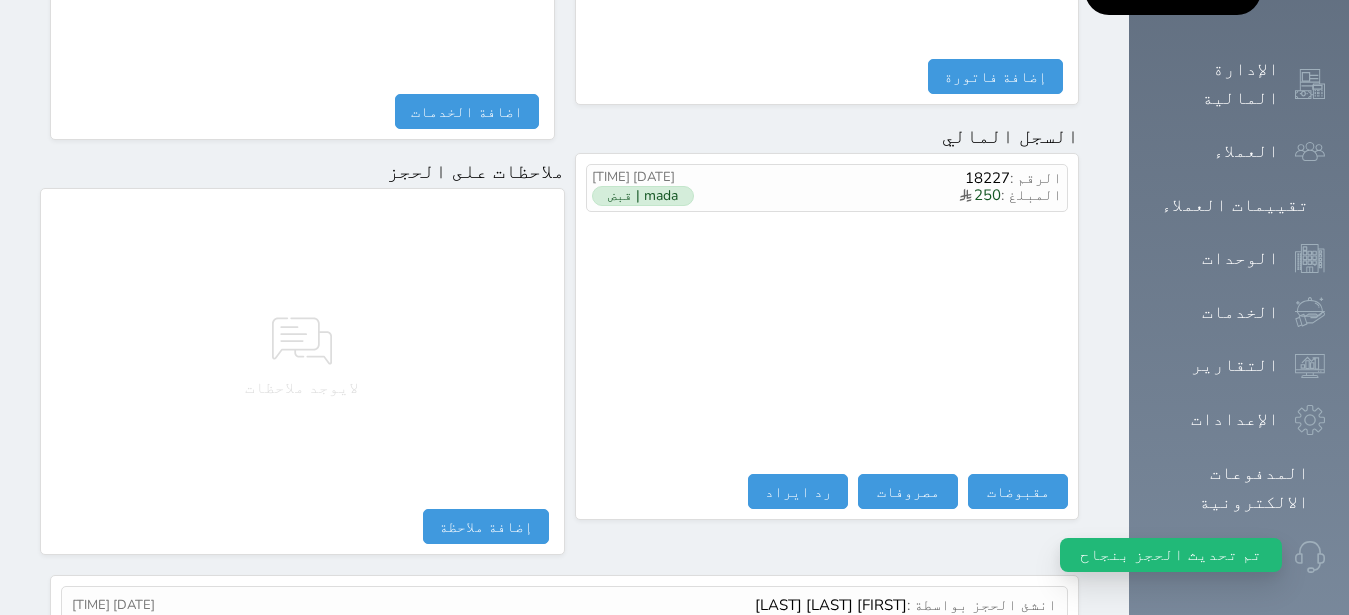 click on "الرقم :  [NUMBER]   المبلغ :  [PRICE]   [DATE] [TIME]
mada | قبض
مقبوضات           مقبوضات                 النوع  *    اختيار     التاريخ *   [DATE] [TIME]   من *   [NAME] [LAST] [LAST]   المبلغ *   [PRICE]   لأجل *     طريقة الدفع *   اختر طريقة الدفع   دفع نقدى   تحويل بنكى   مدى   بطاقة ائتمان   آجل   ملاحظات         حفظ     مصروفات           مصروفات                   النوع  *   اختيار     التاريخ *   [DATE] [TIME]   إلى *     المبلغ *     لأجل *     استلمت بواسطة *     طريقة الدفع *   اختر طريقة الدفع   دفع نقدى   تحويل بنكى   مدى   بطاقة ائتمان     ملاحظات     حفظ             تسجيل مغادرة
[PRICE]     (مدين)   سند قبض - تصفية حساب   *" at bounding box center [827, 336] 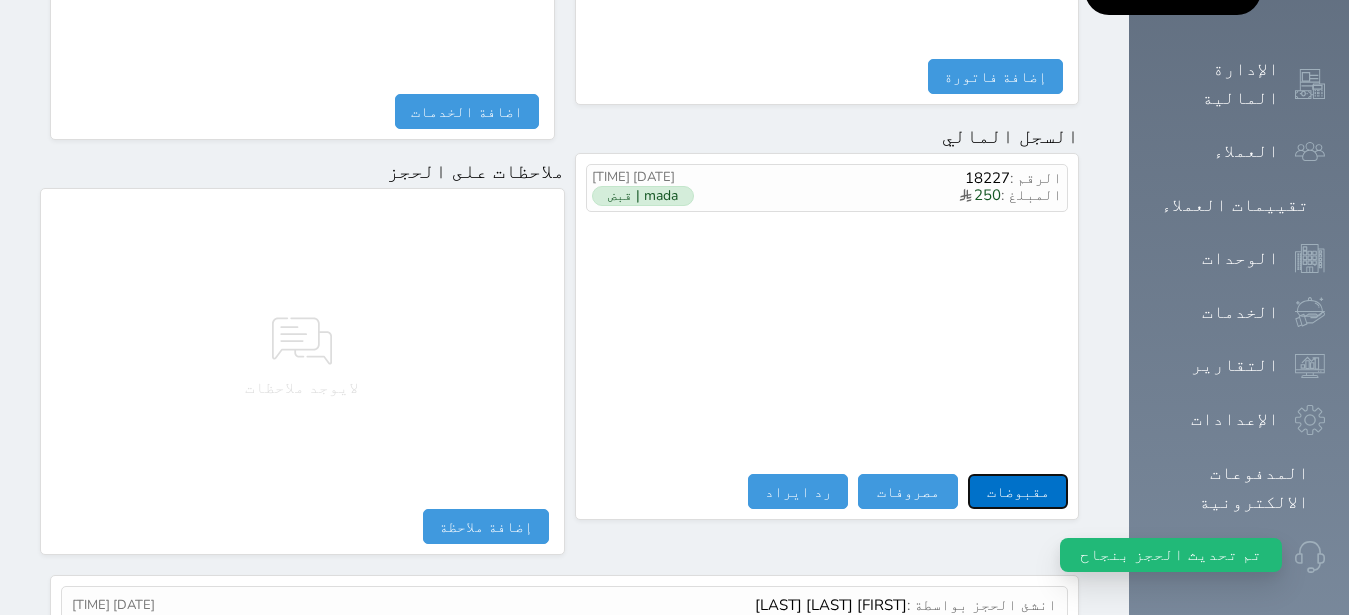 click on "مقبوضات" at bounding box center (1018, 491) 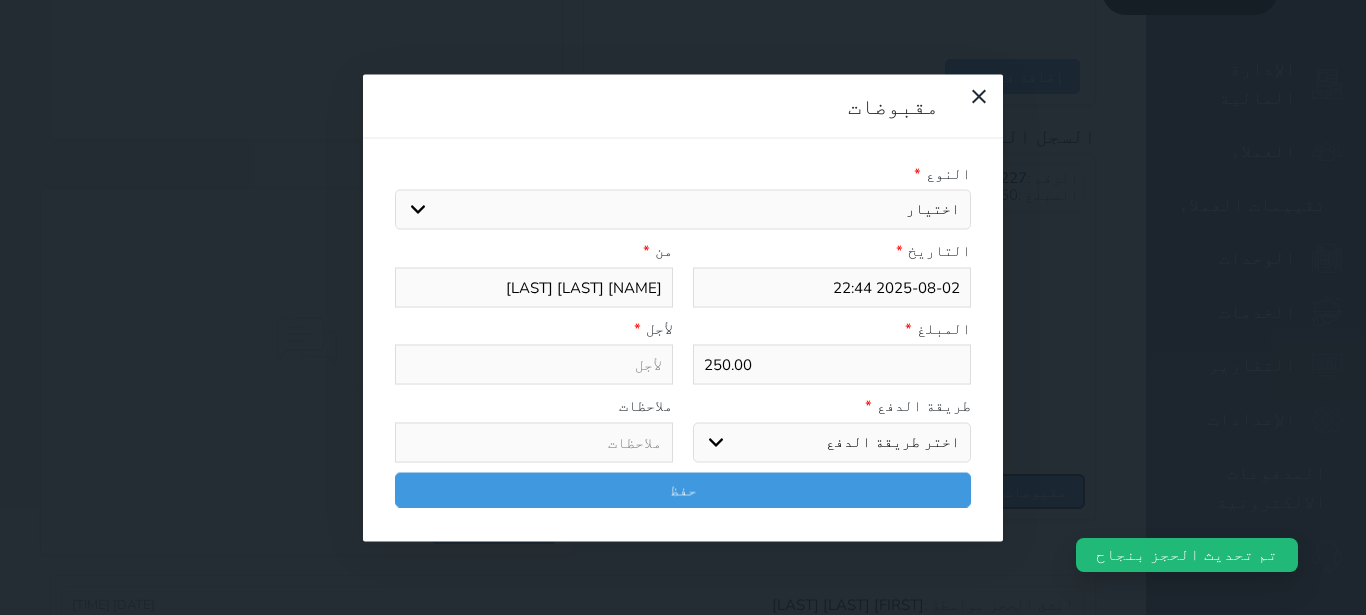 select 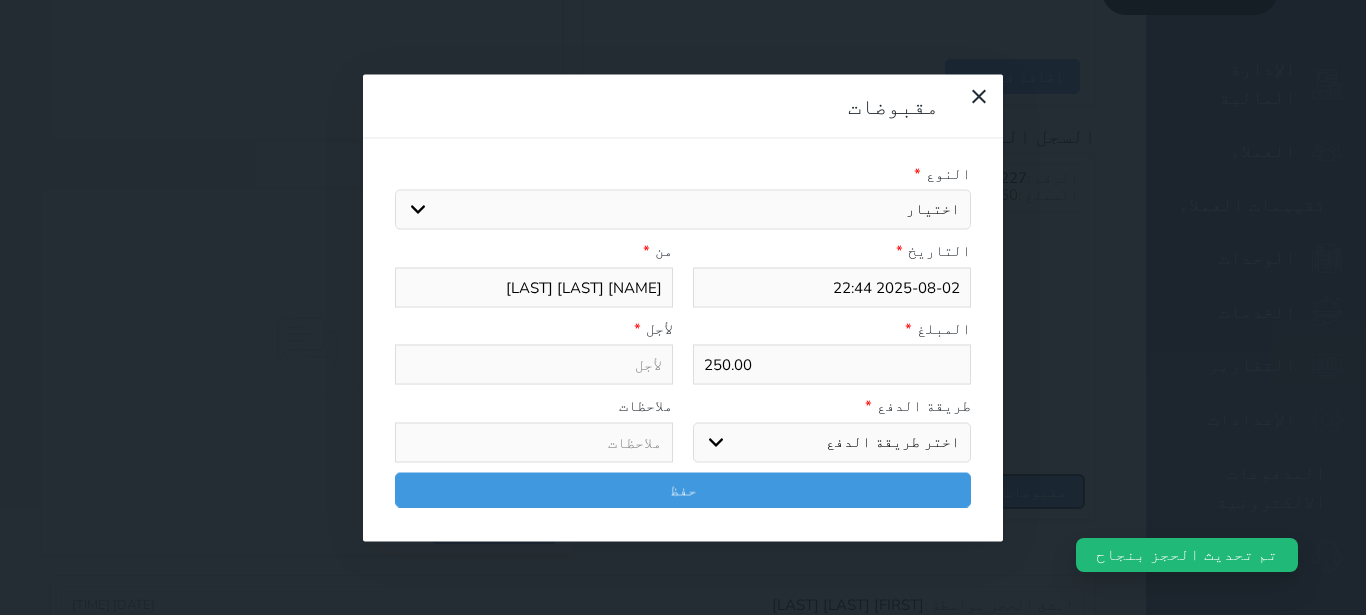 select 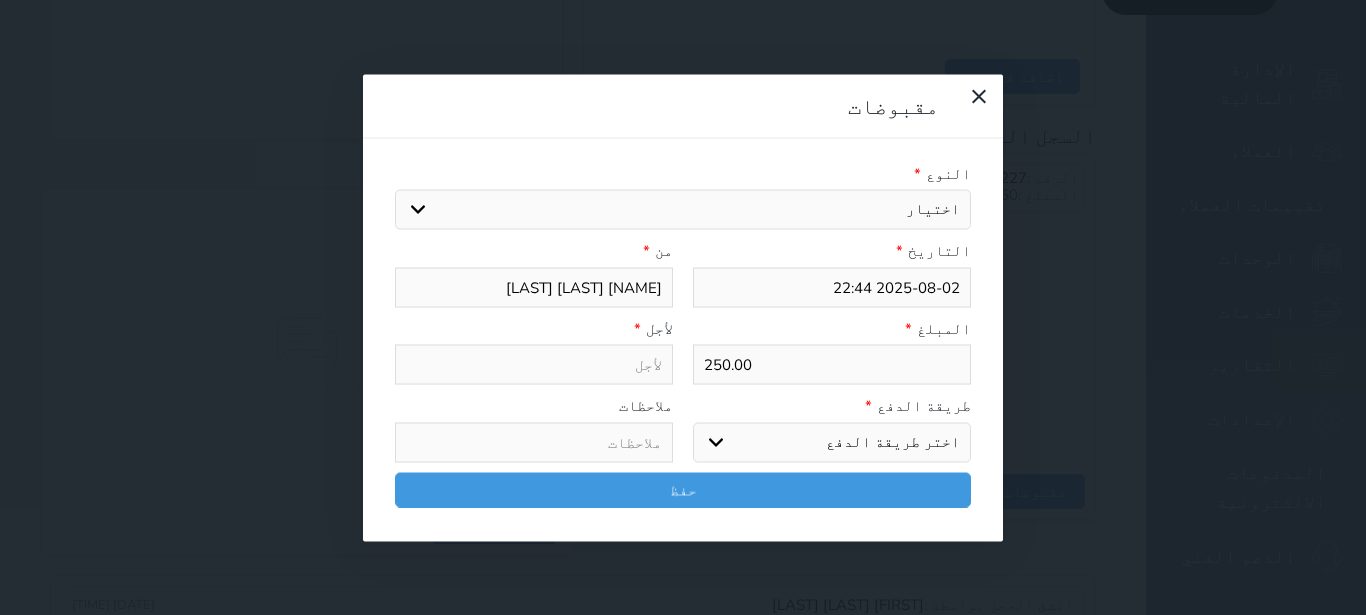 click on "اختيار   مقبوضات عامة قيمة إيجار فواتير تامين عربون لا ينطبق آخر مغسلة واي فاي - الإنترنت مواقف السيارات طعام الأغذية والمشروبات مشروبات المشروبات الباردة المشروبات الساخنة الإفطار غداء عشاء مخبز و كعك حمام سباحة الصالة الرياضية سبا و خدمات الجمال اختيار وإسقاط (خدمات النقل) ميني بار كابل - تلفزيون سرير إضافي تصفيف الشعر التسوق خدمات الجولات السياحية المنظمة خدمات الدليل السياحي" at bounding box center [683, 210] 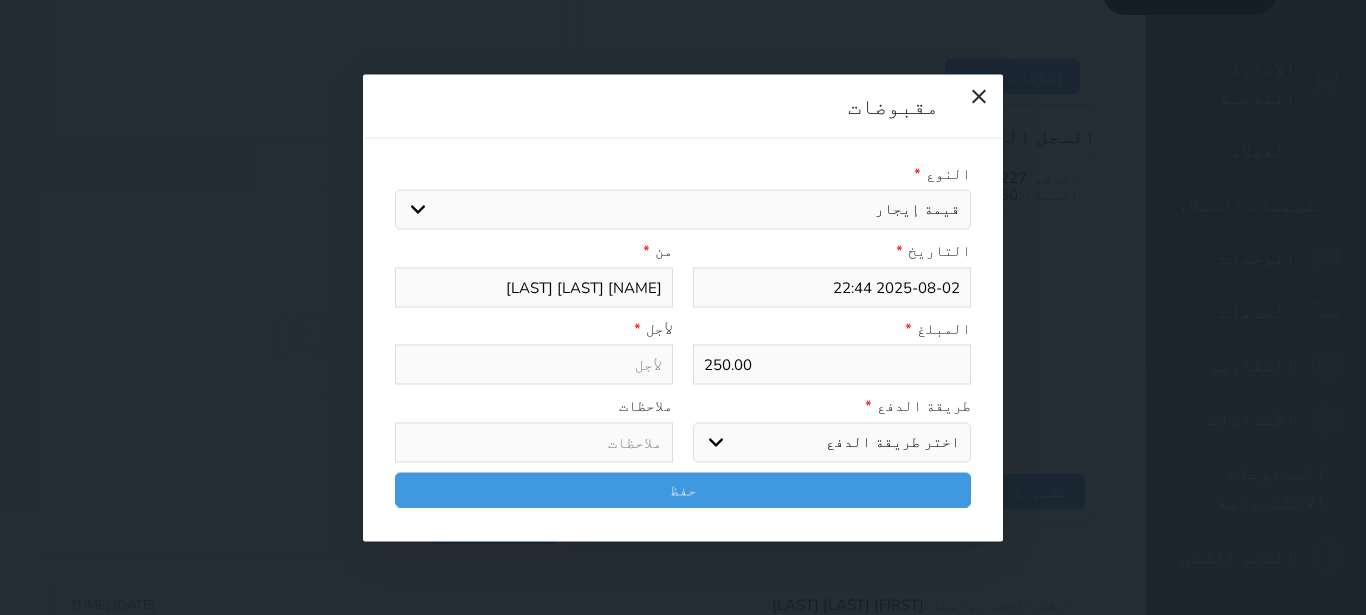 select 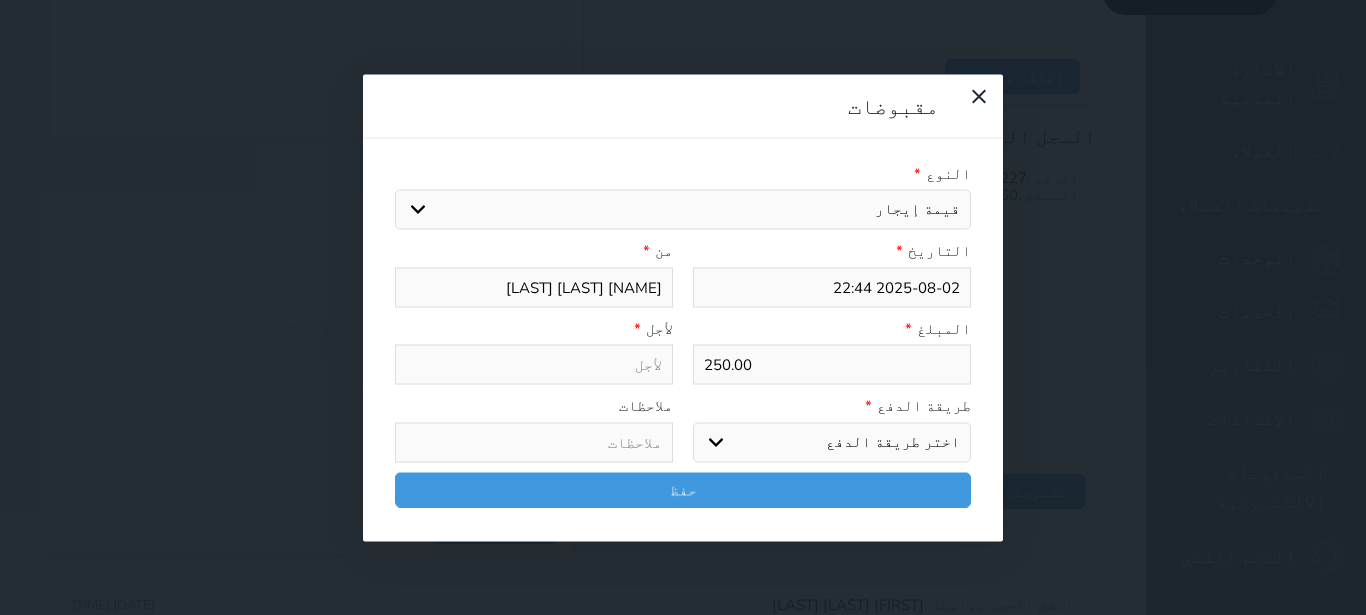 type on "قيمة إيجار - الوحدة - 326" 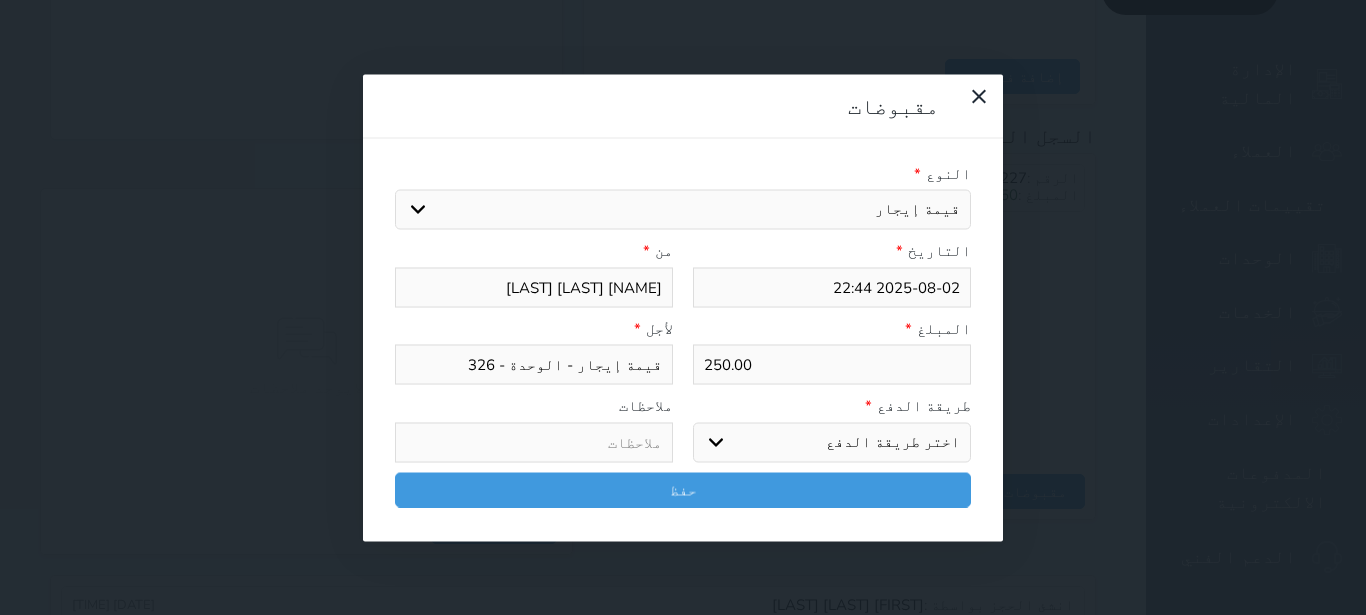 click on "اختر طريقة الدفع   دفع نقدى   تحويل بنكى   مدى   بطاقة ائتمان   آجل" at bounding box center [832, 442] 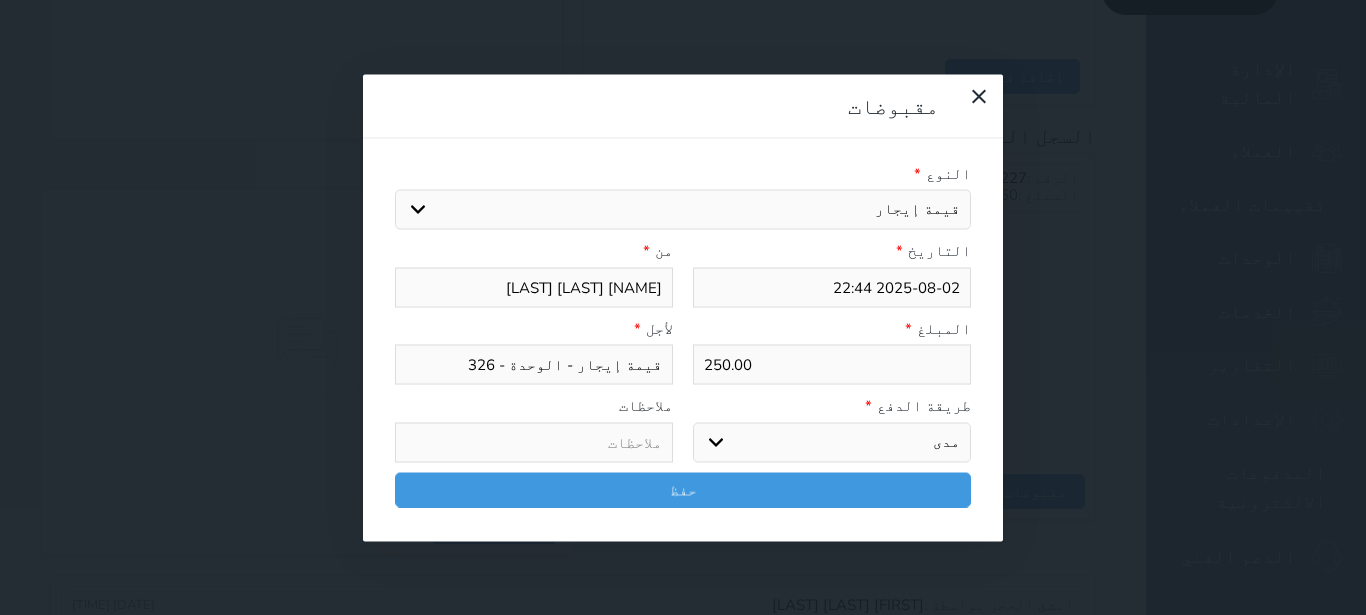 click on "مدى" at bounding box center [0, 0] 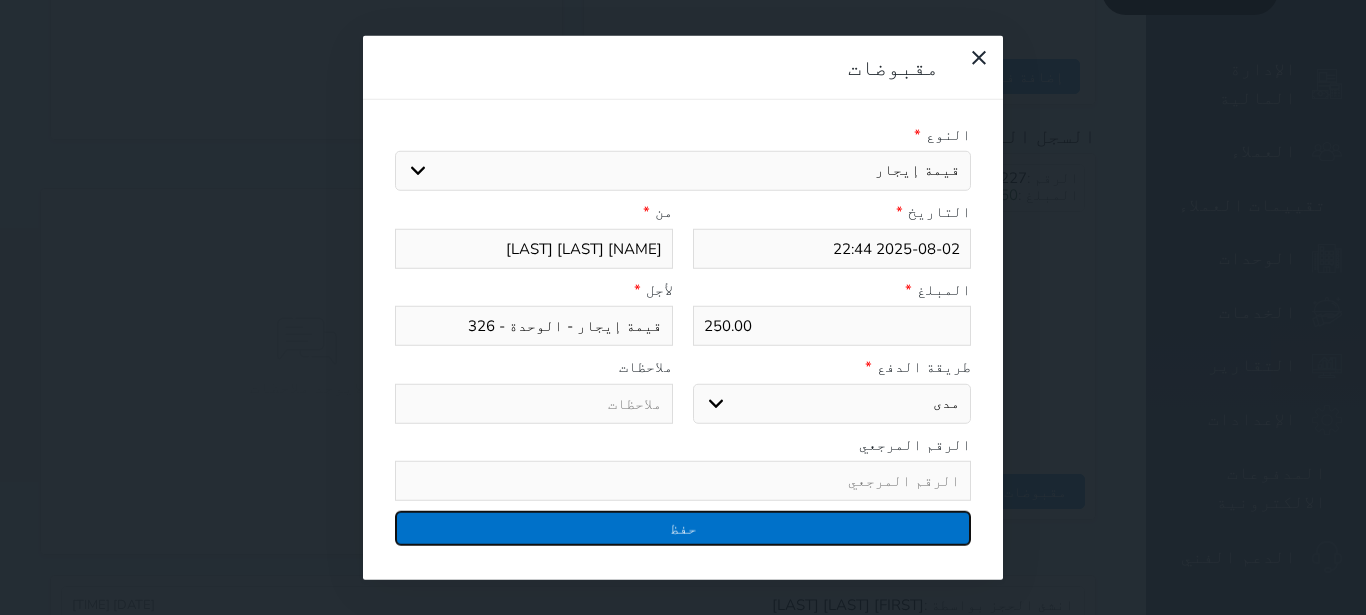 click on "حفظ" at bounding box center (683, 528) 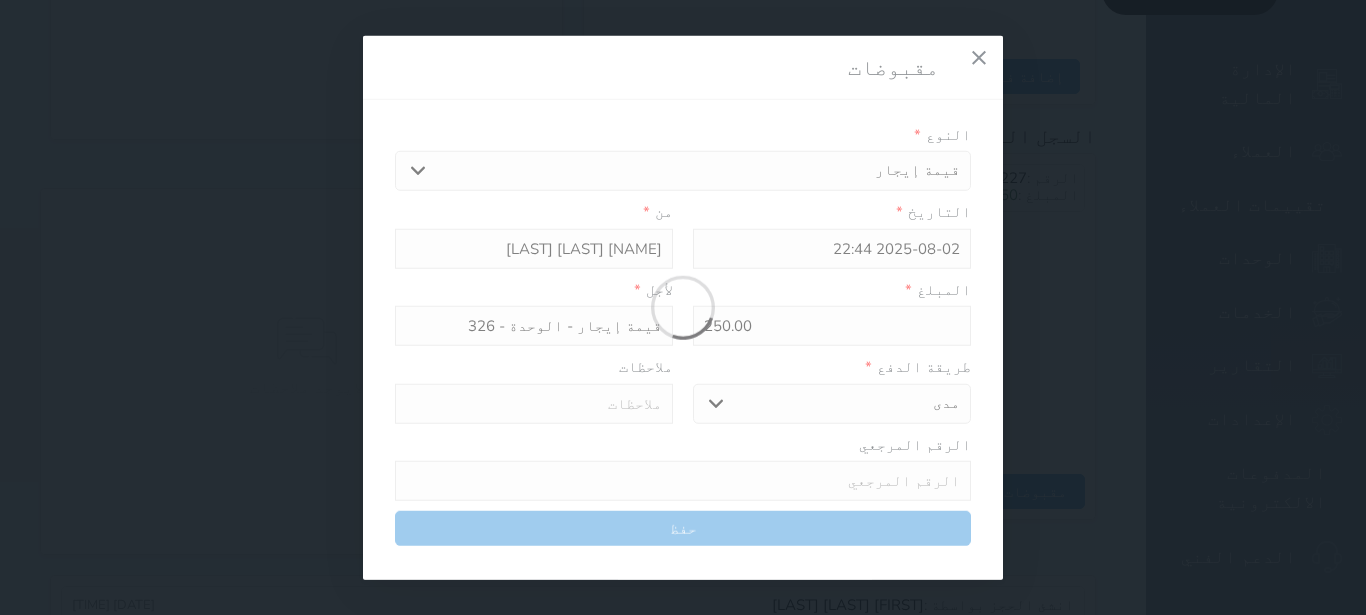 select 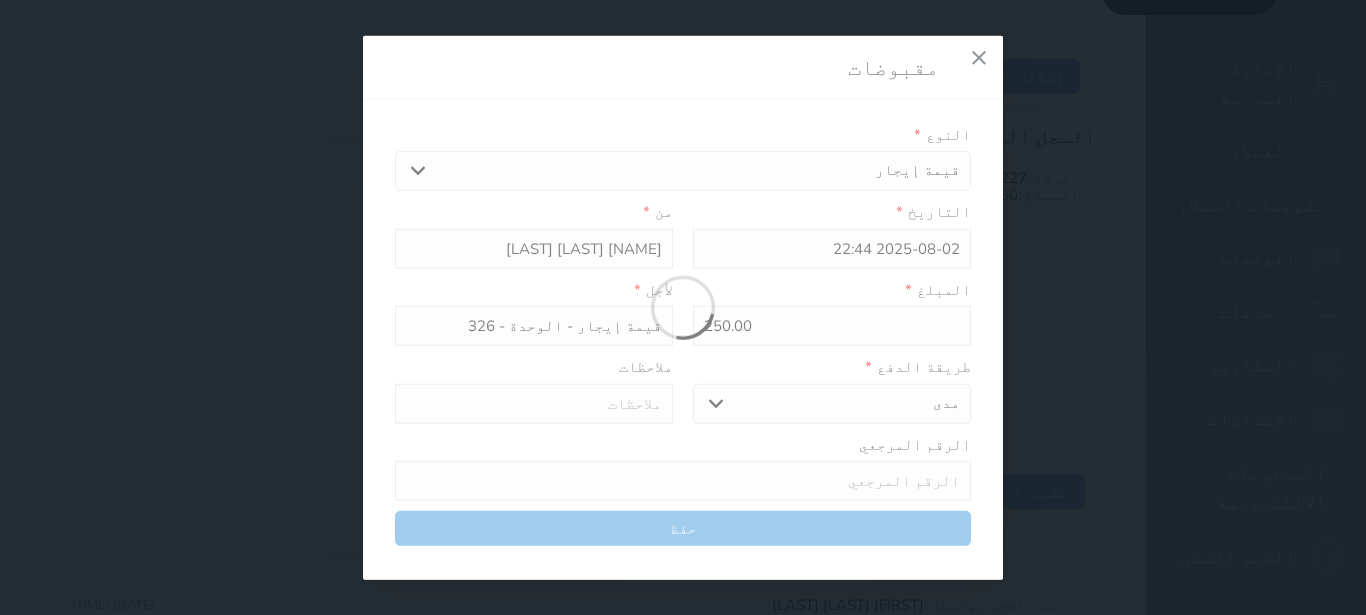 type 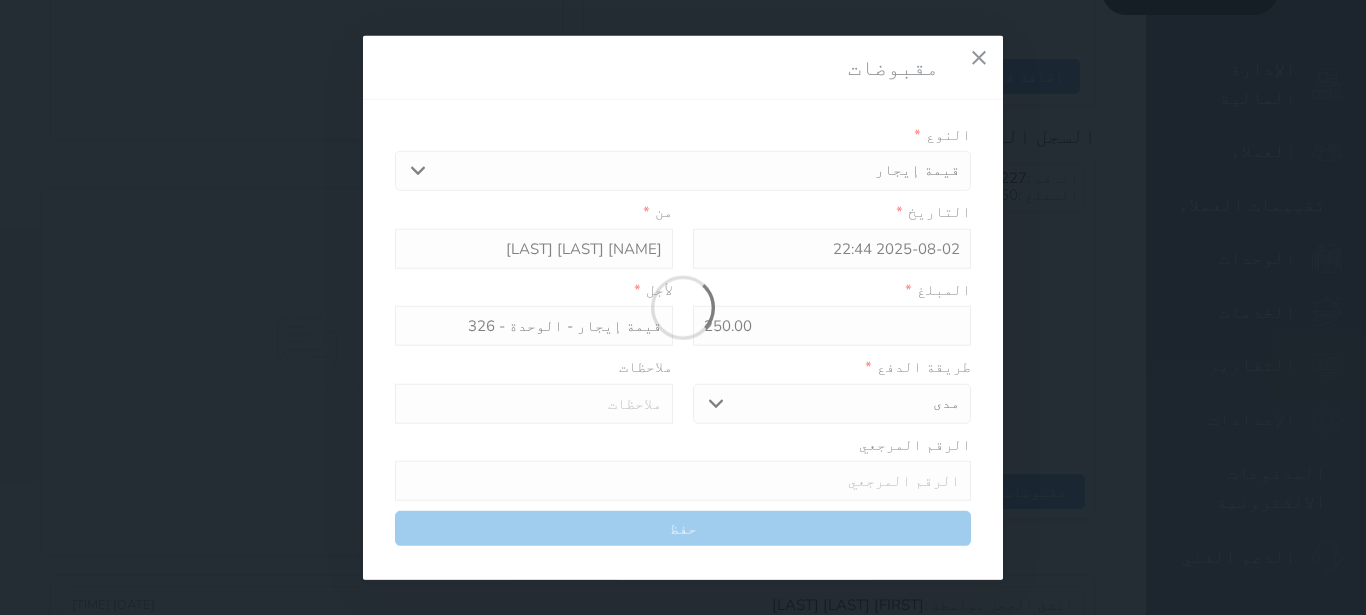 type on "0" 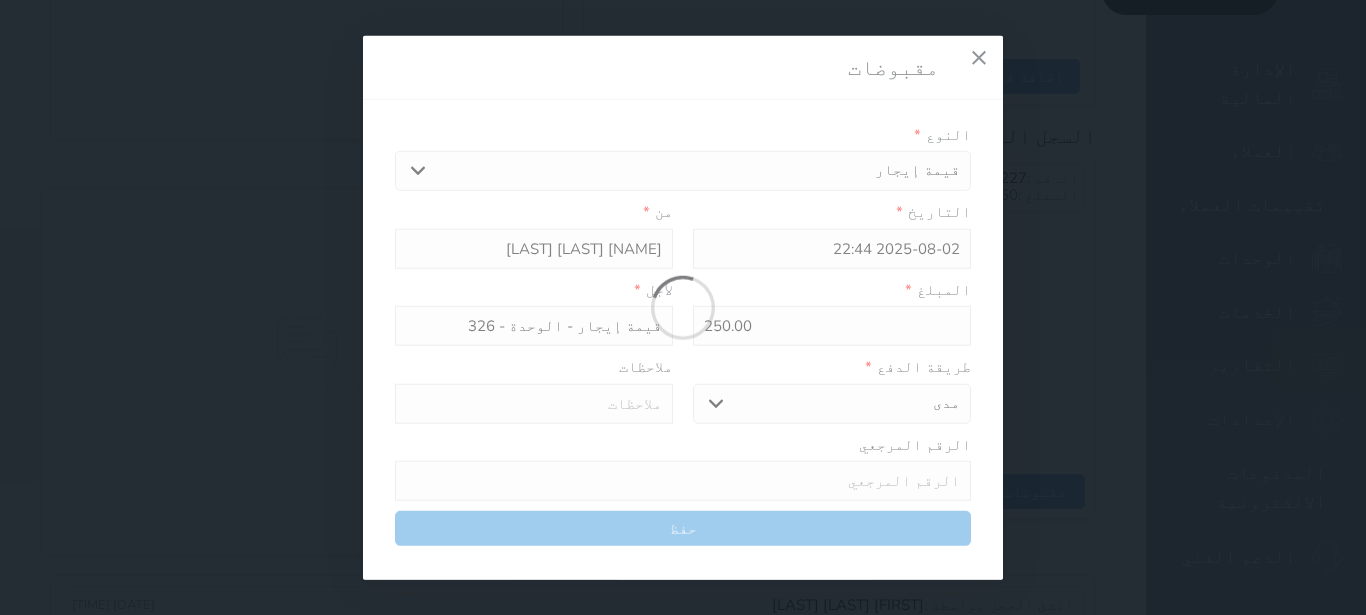 select 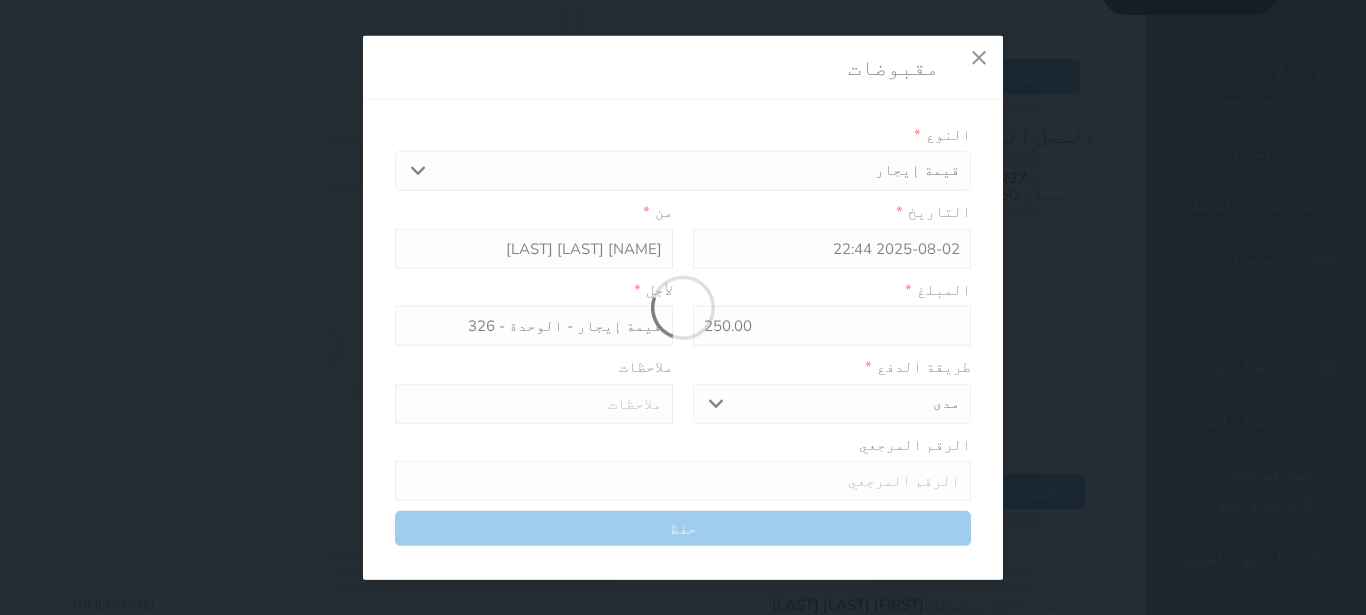 type on "0" 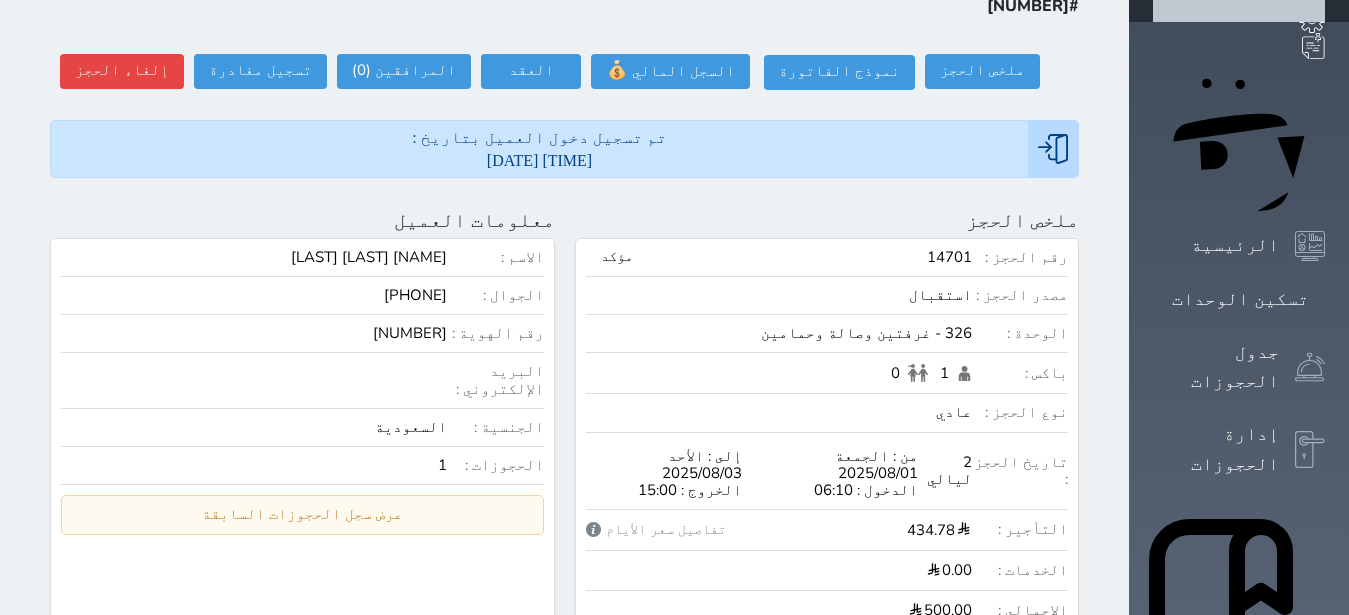 scroll, scrollTop: 0, scrollLeft: 0, axis: both 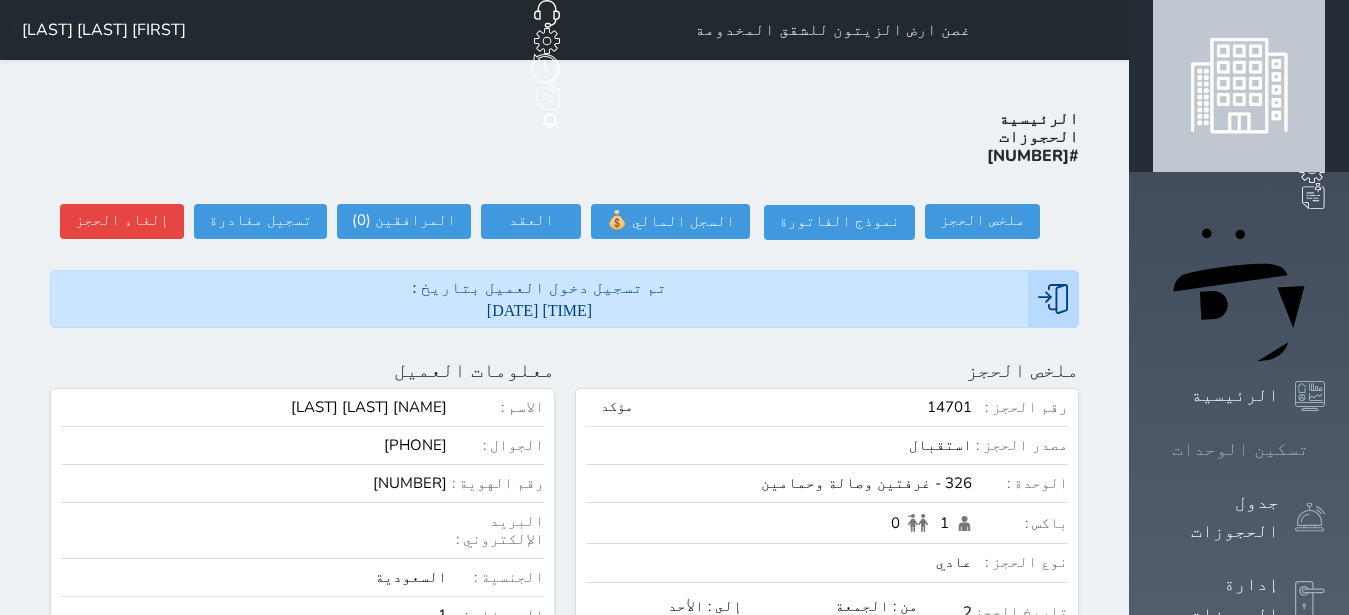 click at bounding box center [1325, 449] 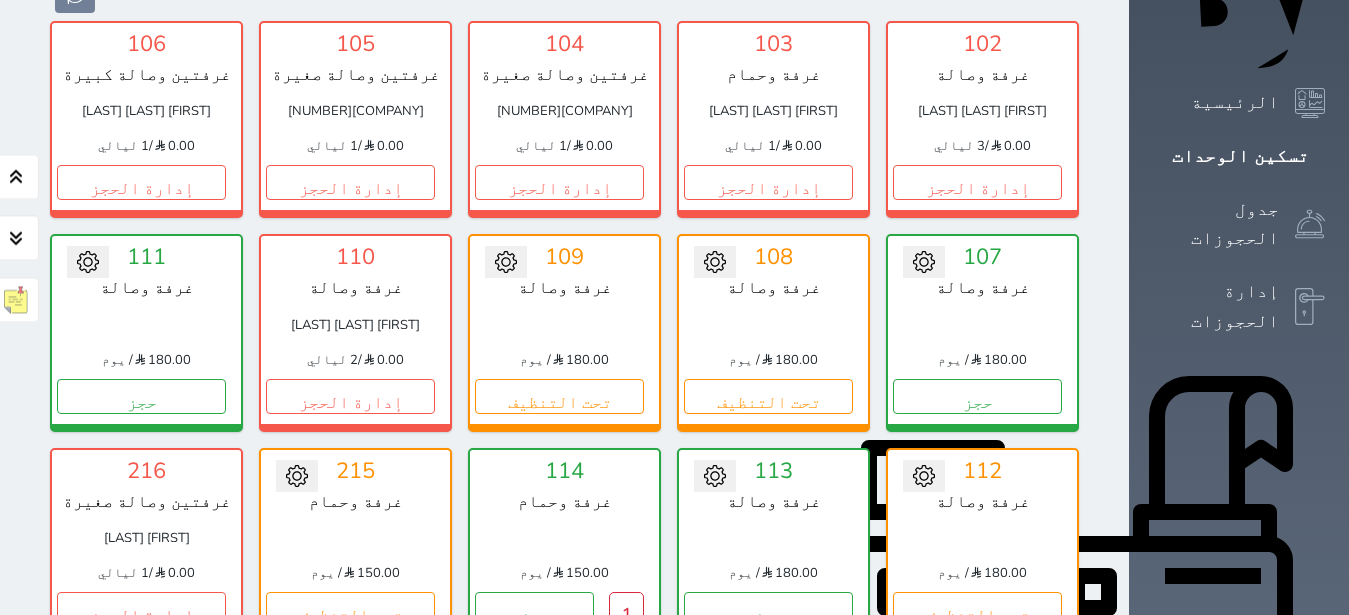 scroll, scrollTop: 330, scrollLeft: 0, axis: vertical 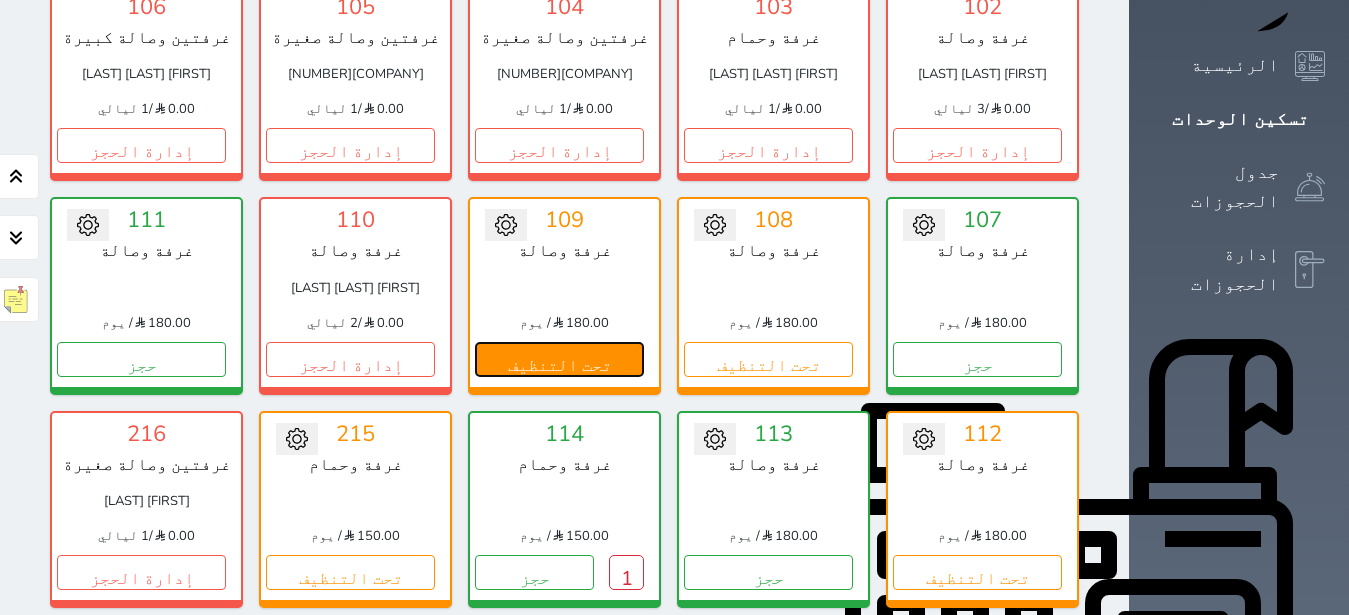 click on "تحت التنظيف" at bounding box center [559, 359] 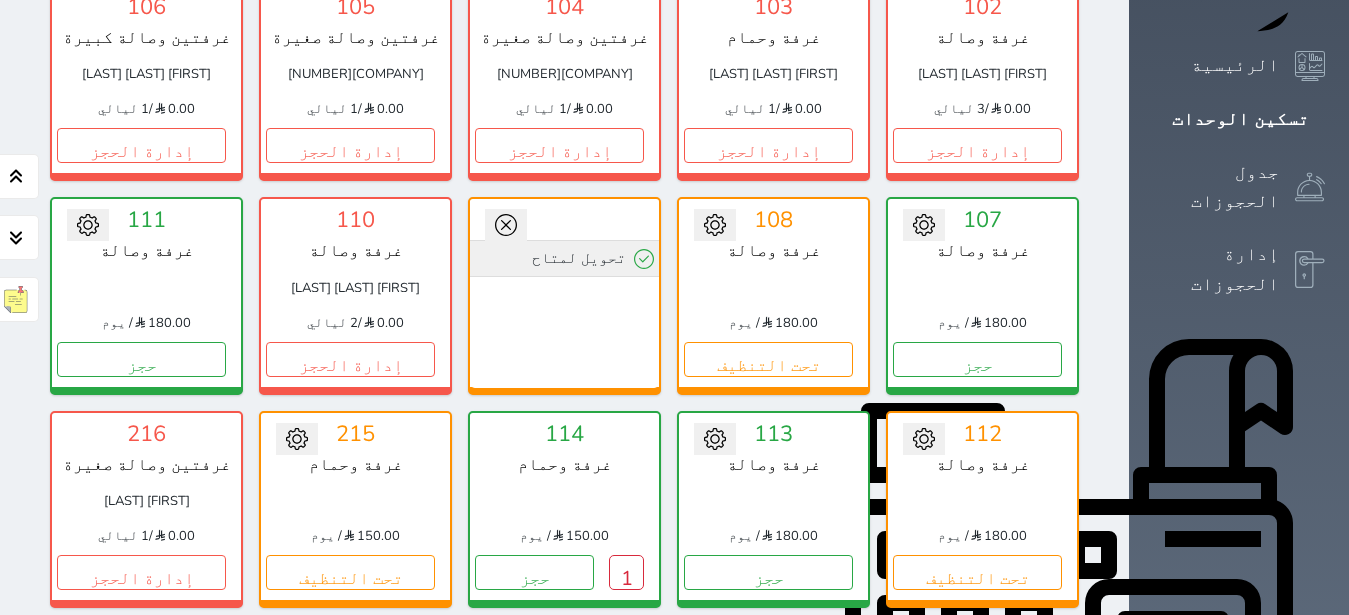 click on "تحويل لمتاح" at bounding box center [564, 258] 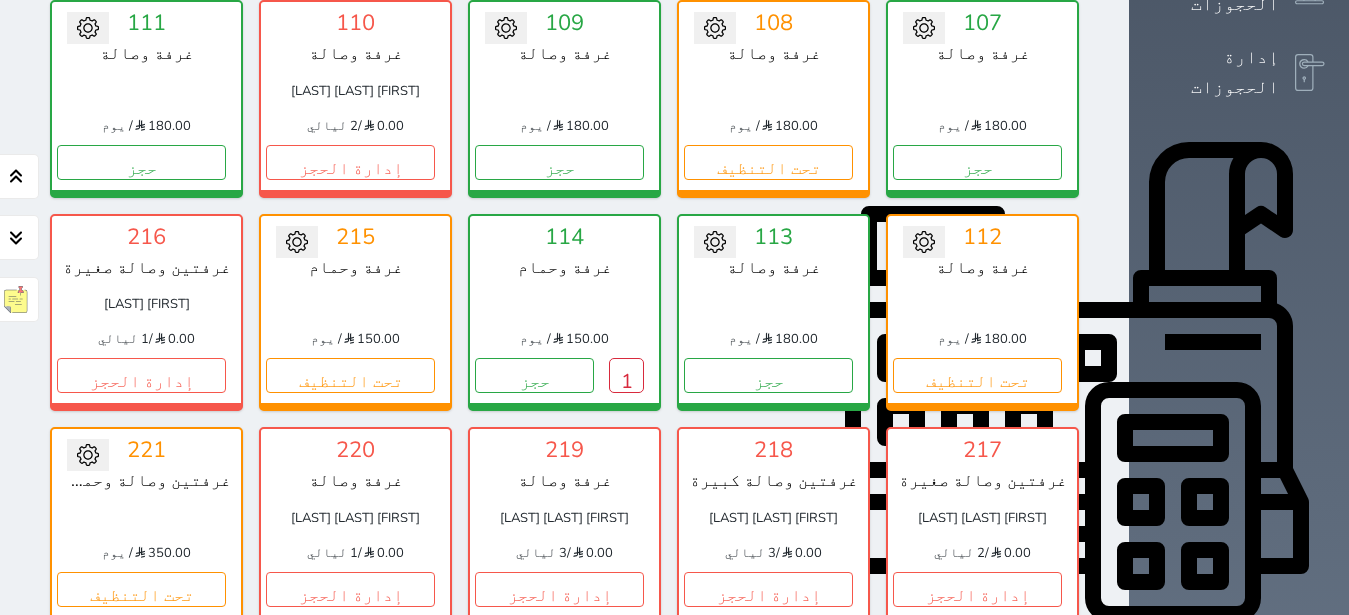 scroll, scrollTop: 0, scrollLeft: 0, axis: both 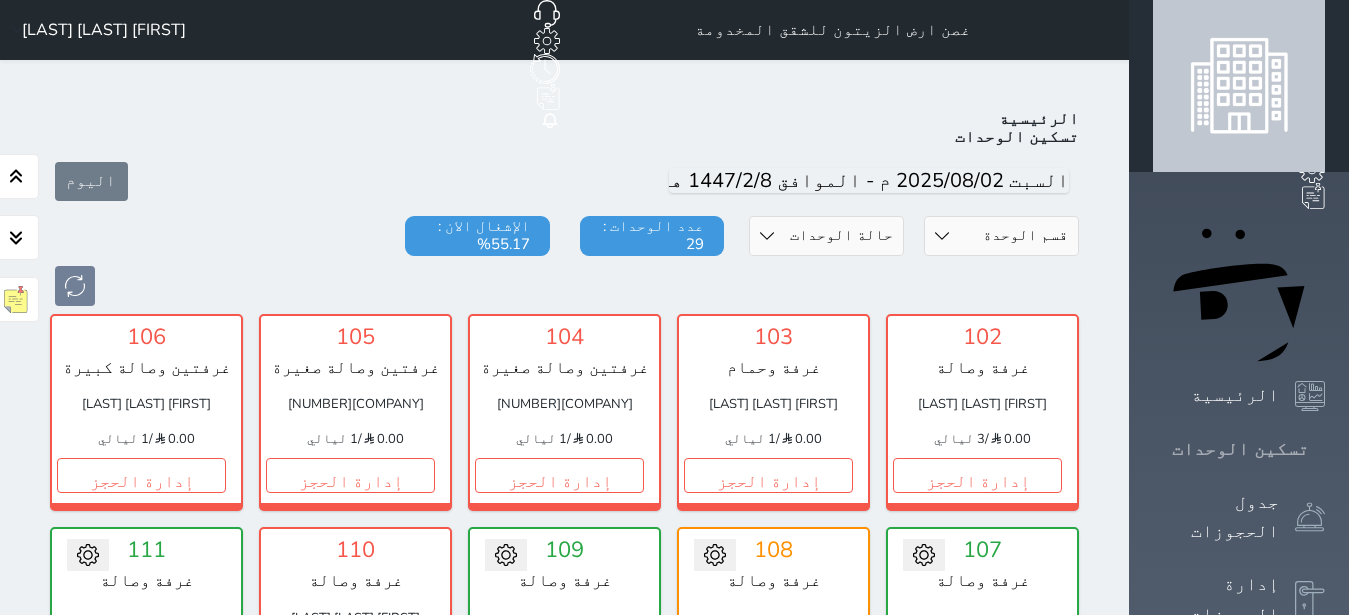 click on "تسكين الوحدات" at bounding box center (1240, 449) 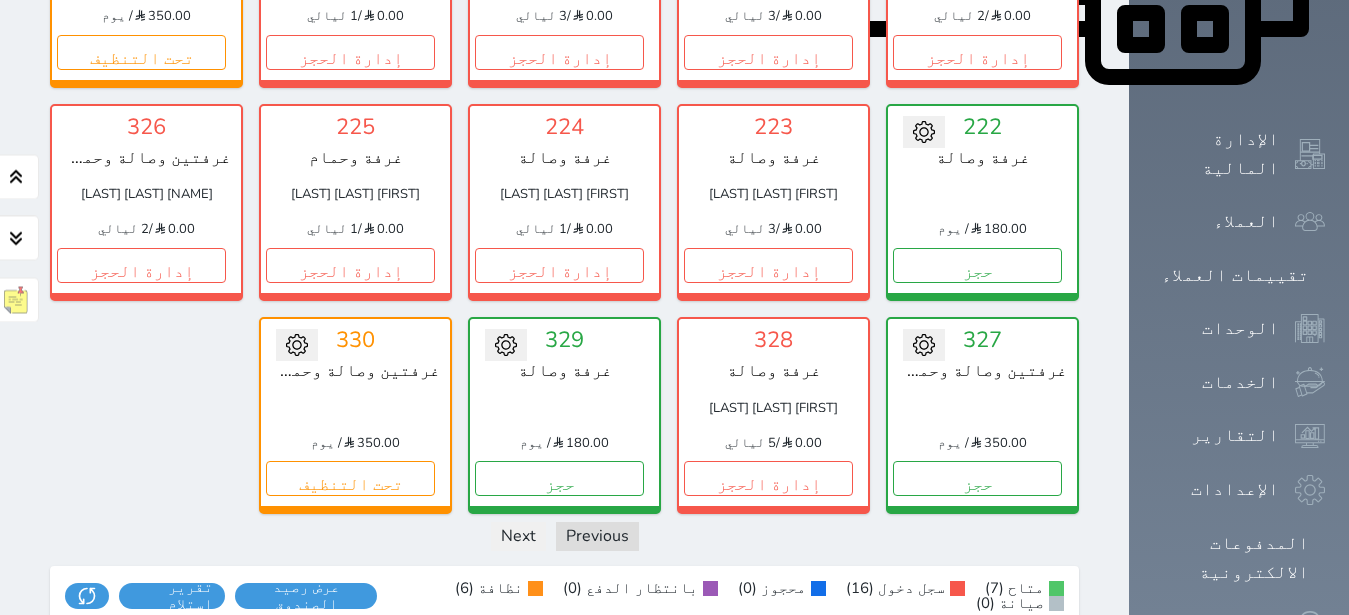 scroll, scrollTop: 1134, scrollLeft: 0, axis: vertical 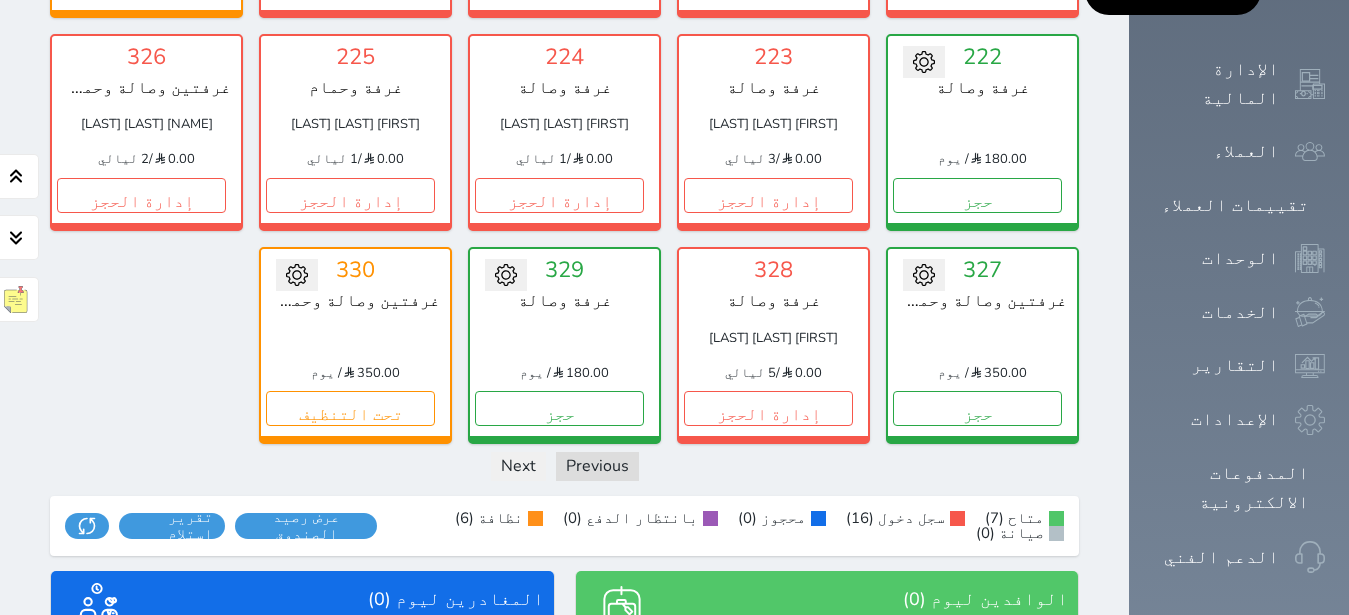 click on "[NUMBER] غرفة وصالة [FIRST] [LAST] 0.00 / 5 ليالي إدارة الحجز" at bounding box center (773, 345) 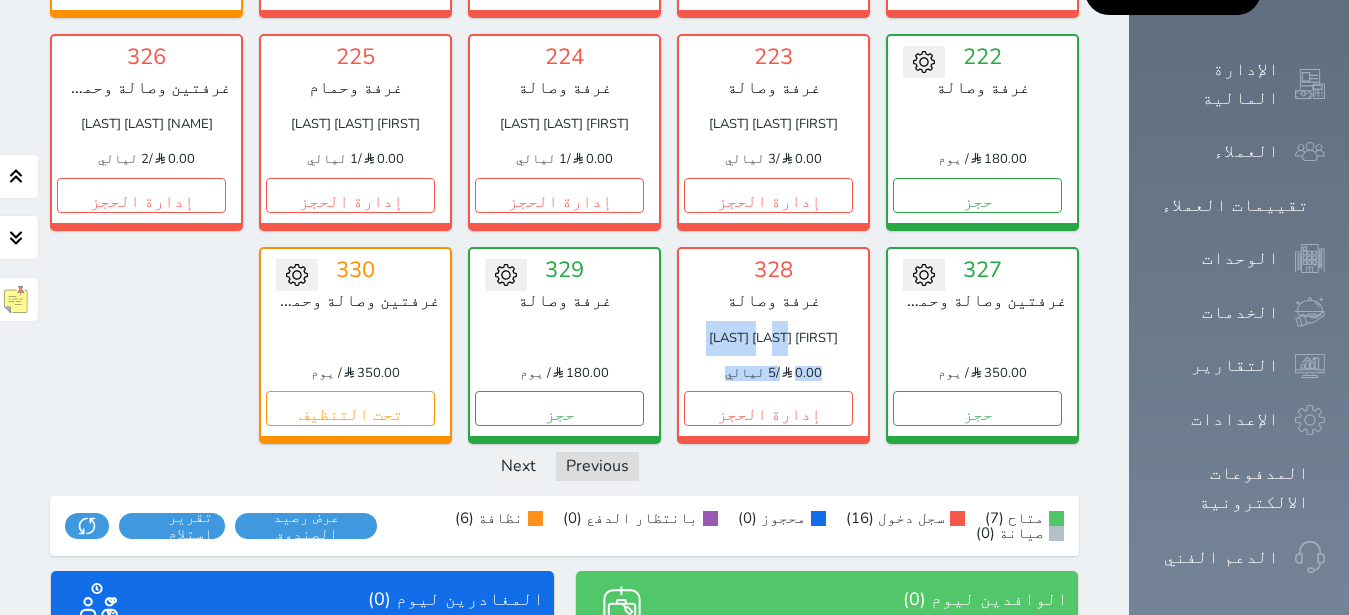 drag, startPoint x: 679, startPoint y: 123, endPoint x: 764, endPoint y: 85, distance: 93.10747 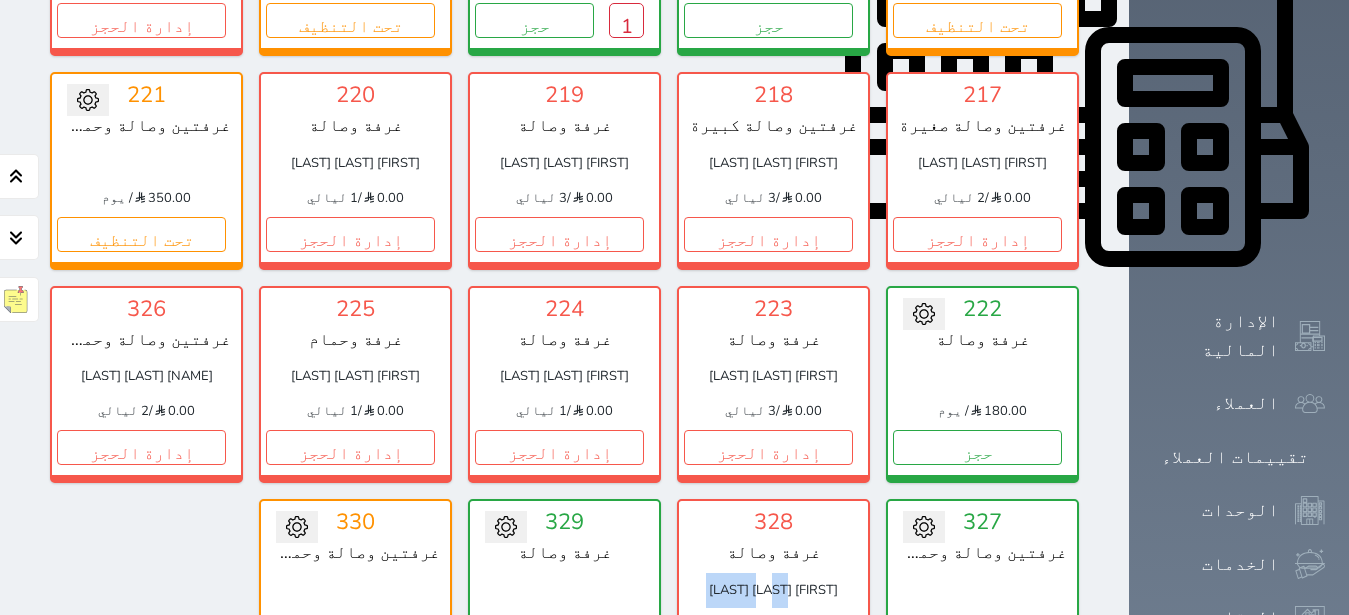 click at bounding box center [1310, 672] 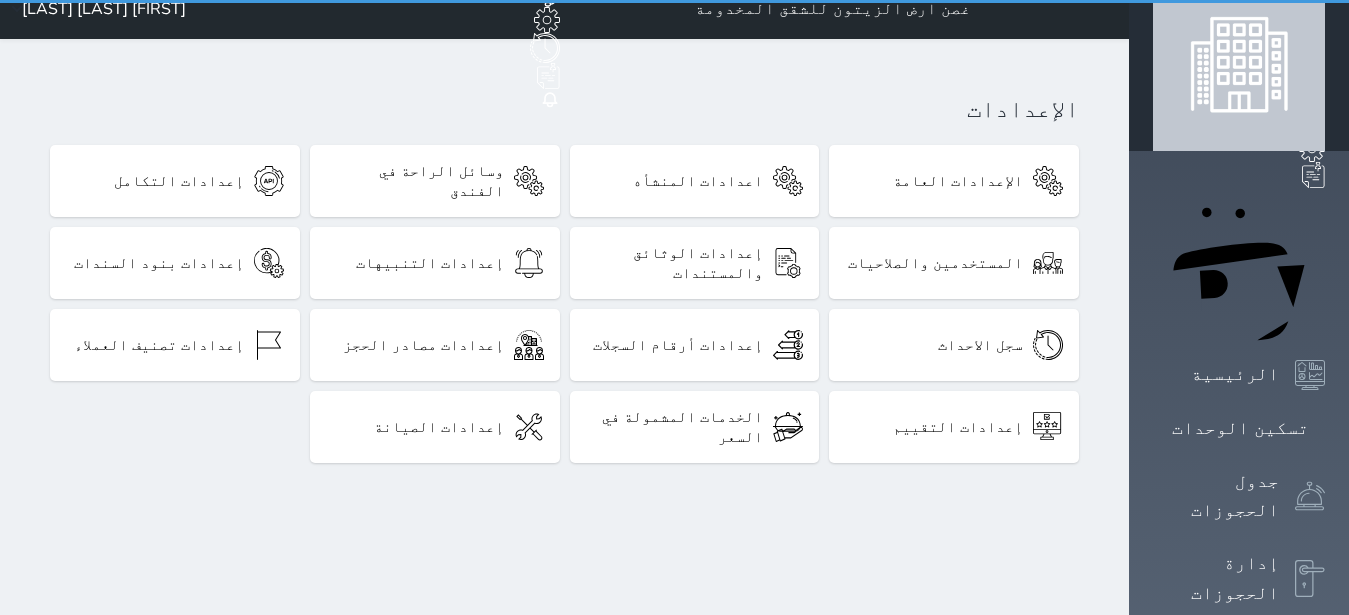 scroll, scrollTop: 0, scrollLeft: 0, axis: both 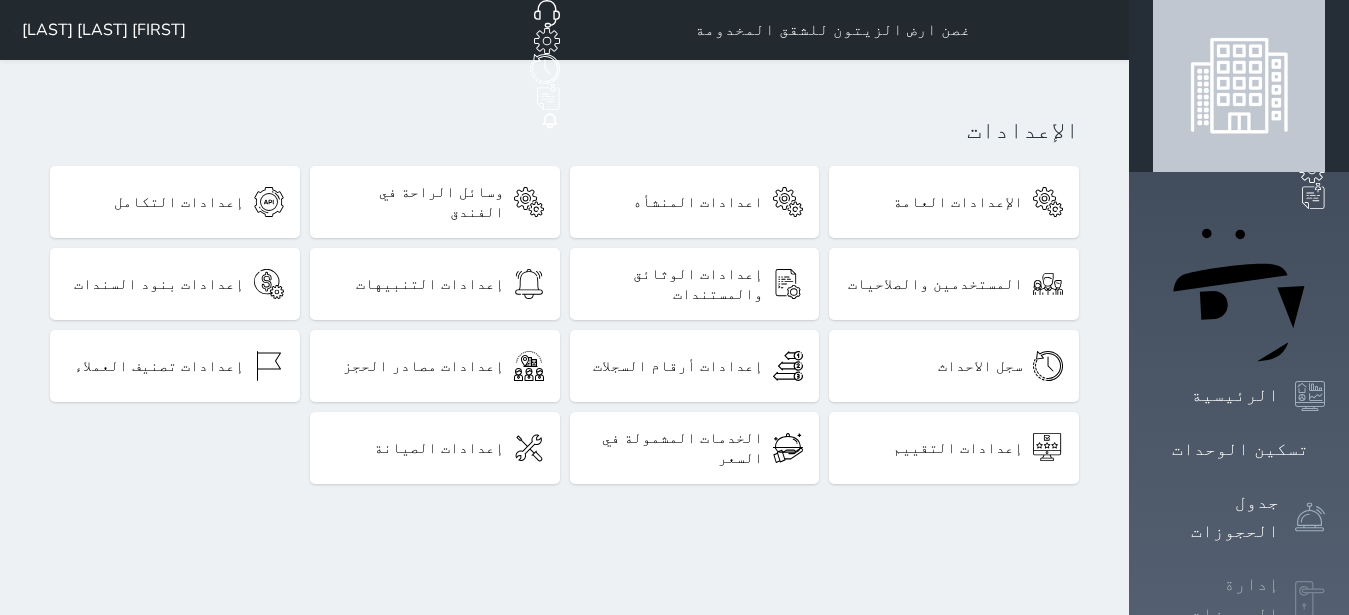 click at bounding box center [1310, 600] 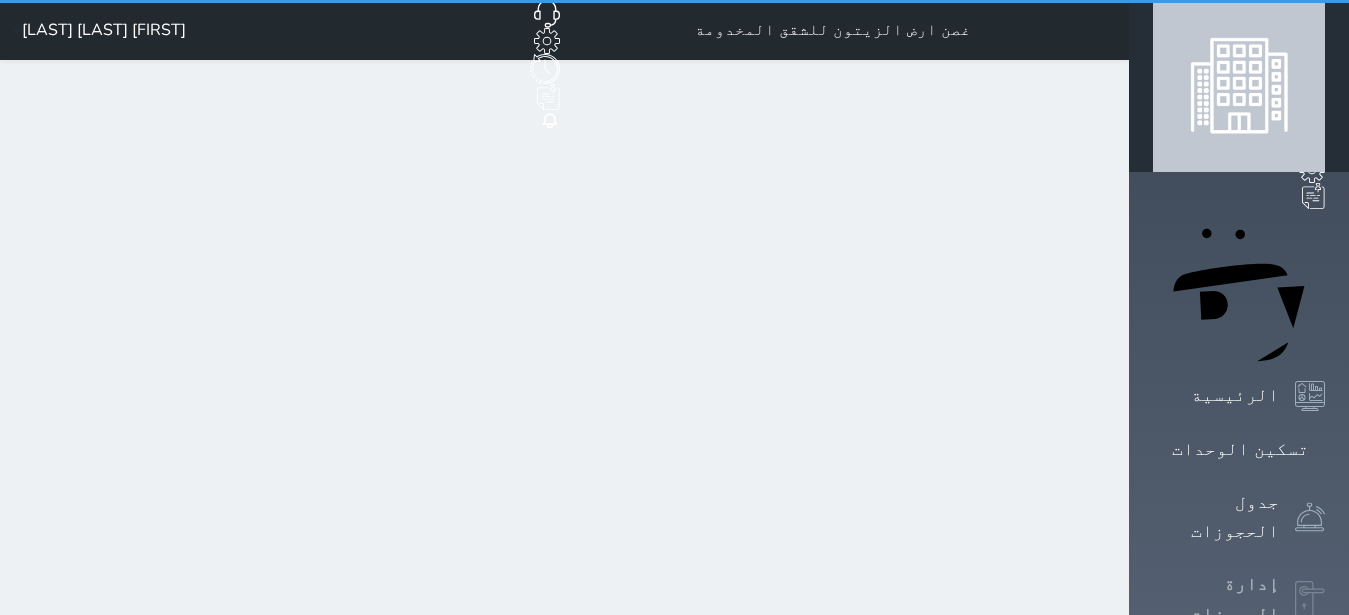 select on "open_all" 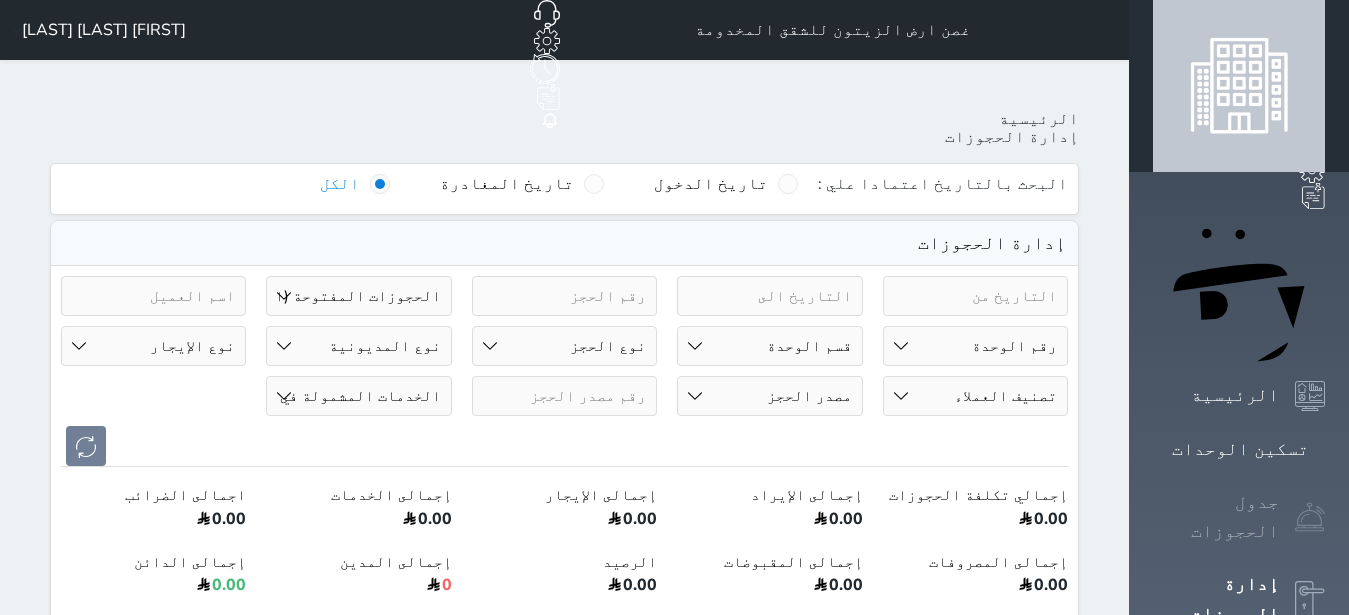 click on "جدول الحجوزات" at bounding box center [1239, 517] 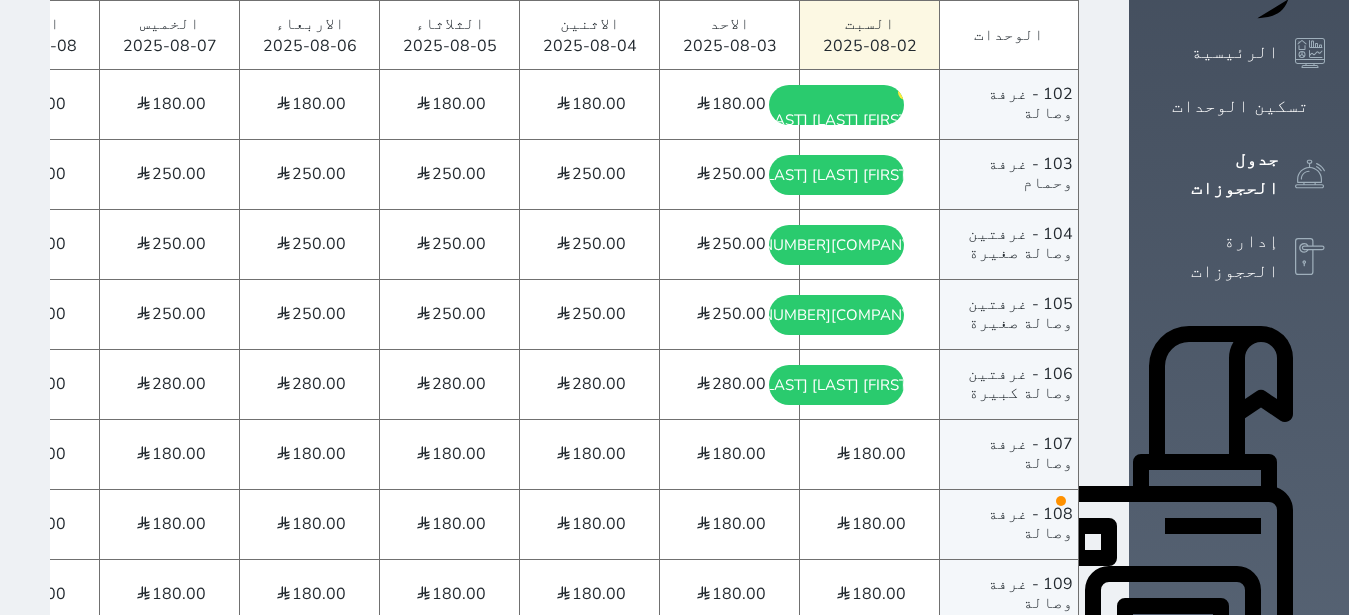 scroll, scrollTop: 378, scrollLeft: 0, axis: vertical 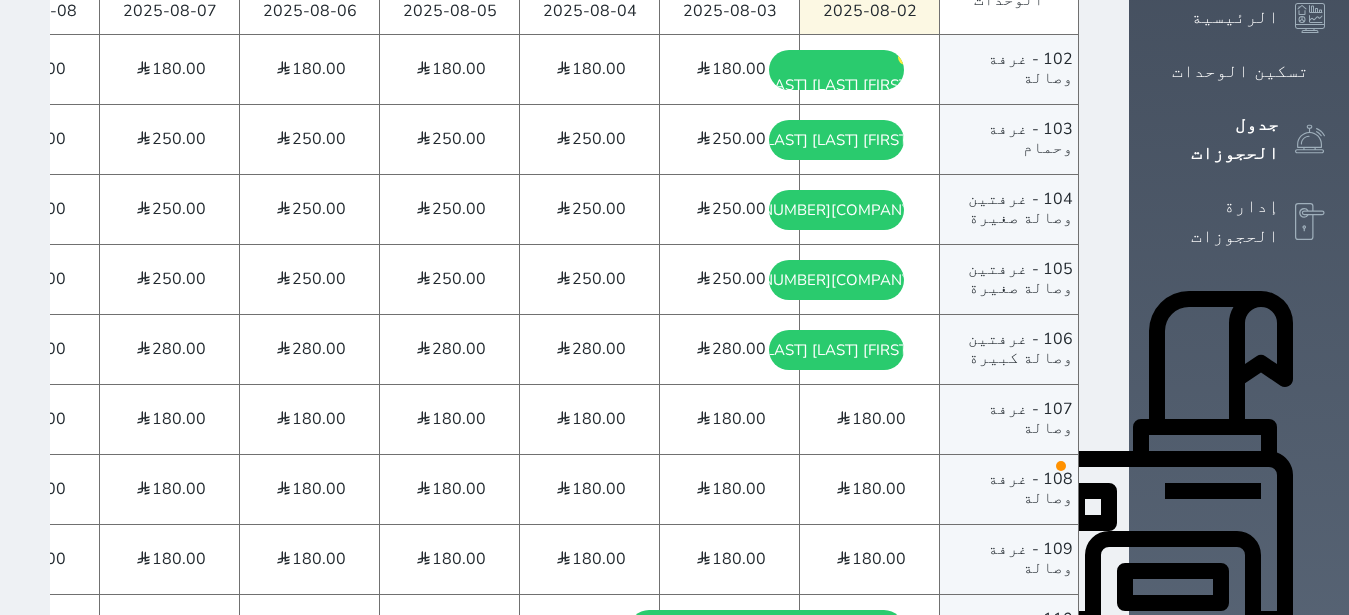 click on "الوحدات" at bounding box center [1240, 1014] 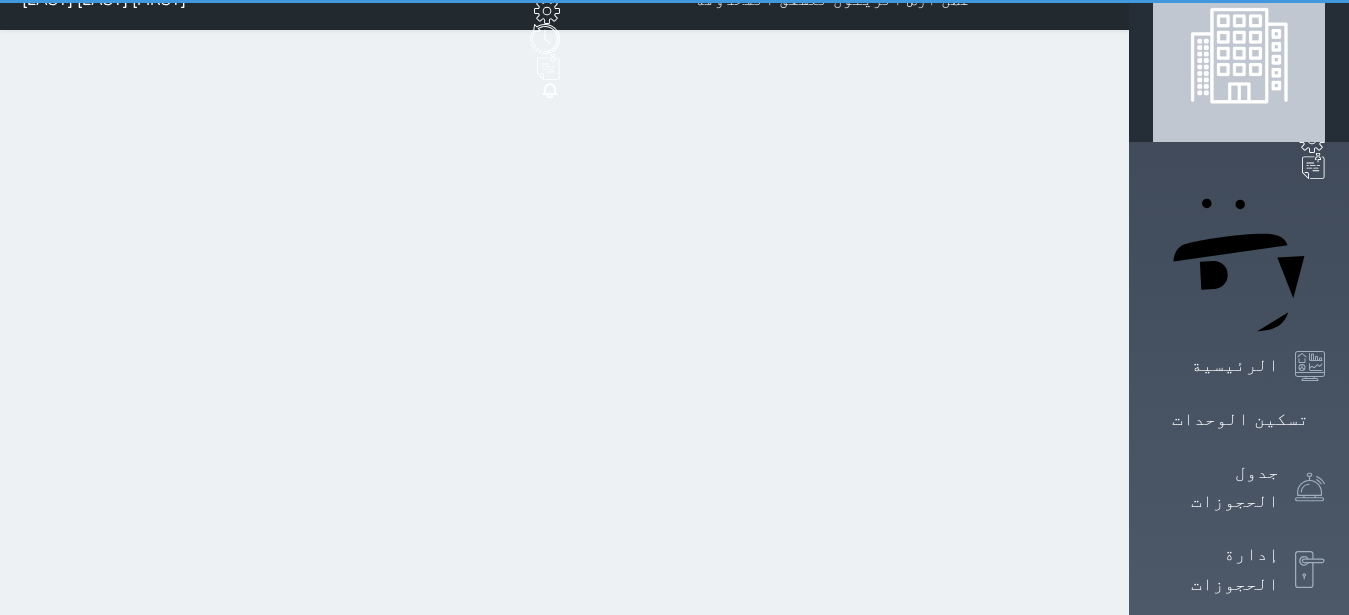 scroll, scrollTop: 0, scrollLeft: 0, axis: both 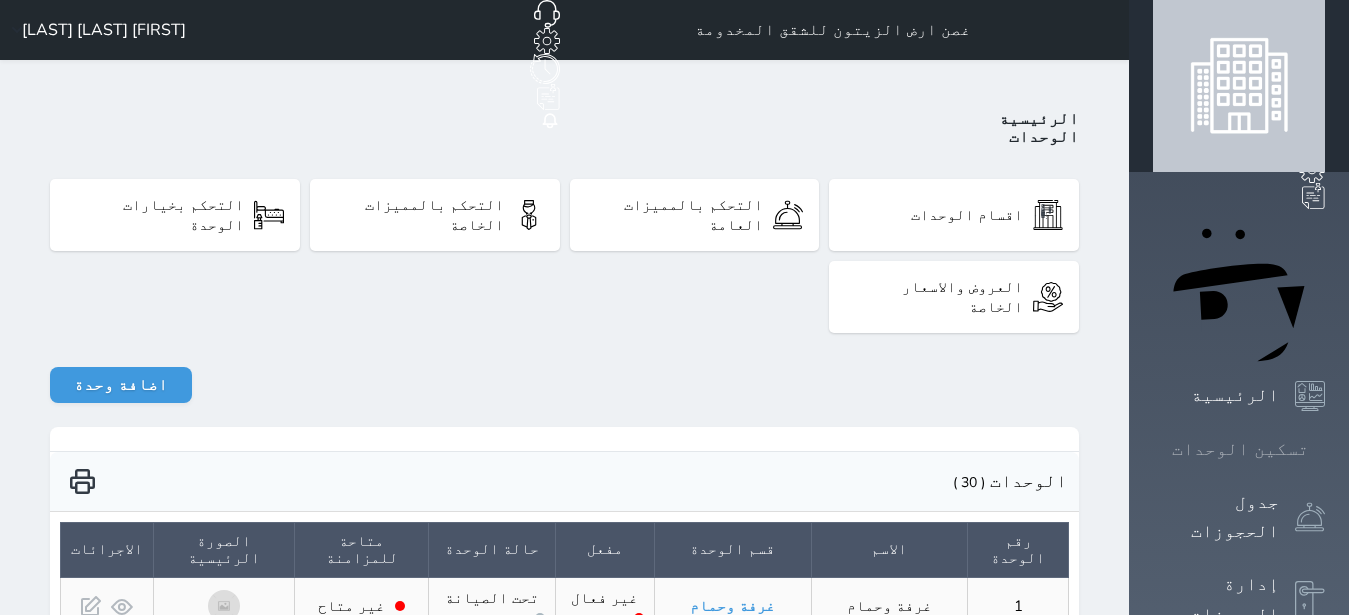 click on "تسكين الوحدات" at bounding box center [1239, 449] 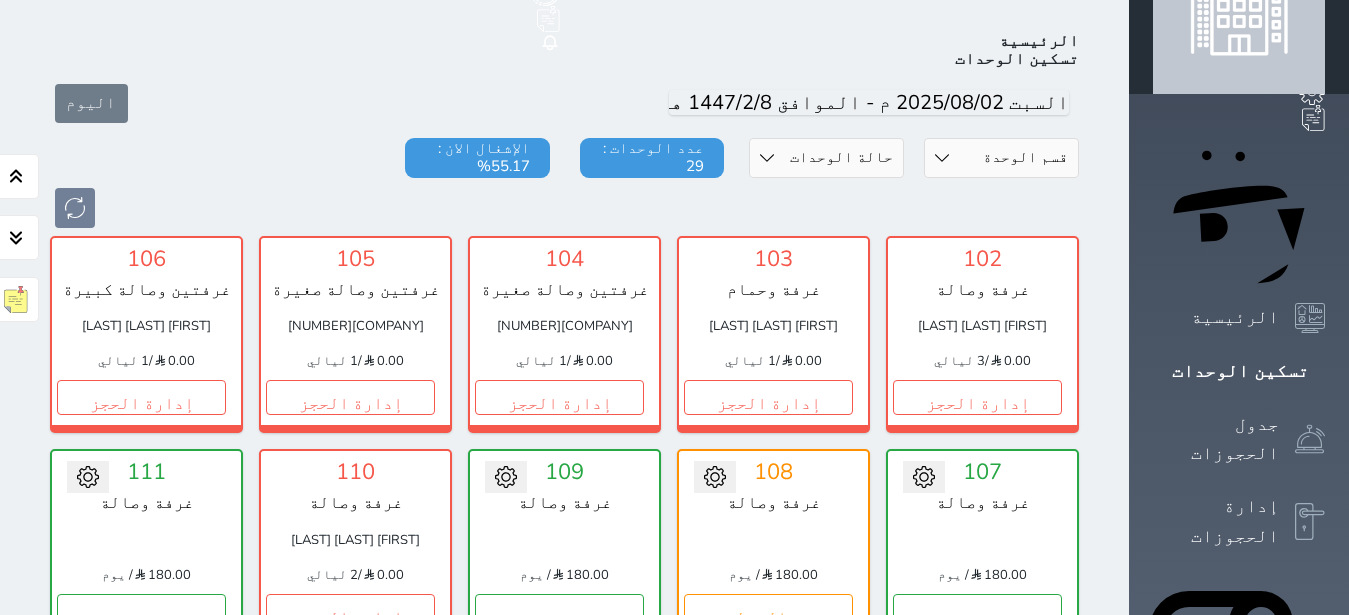 scroll, scrollTop: 204, scrollLeft: 0, axis: vertical 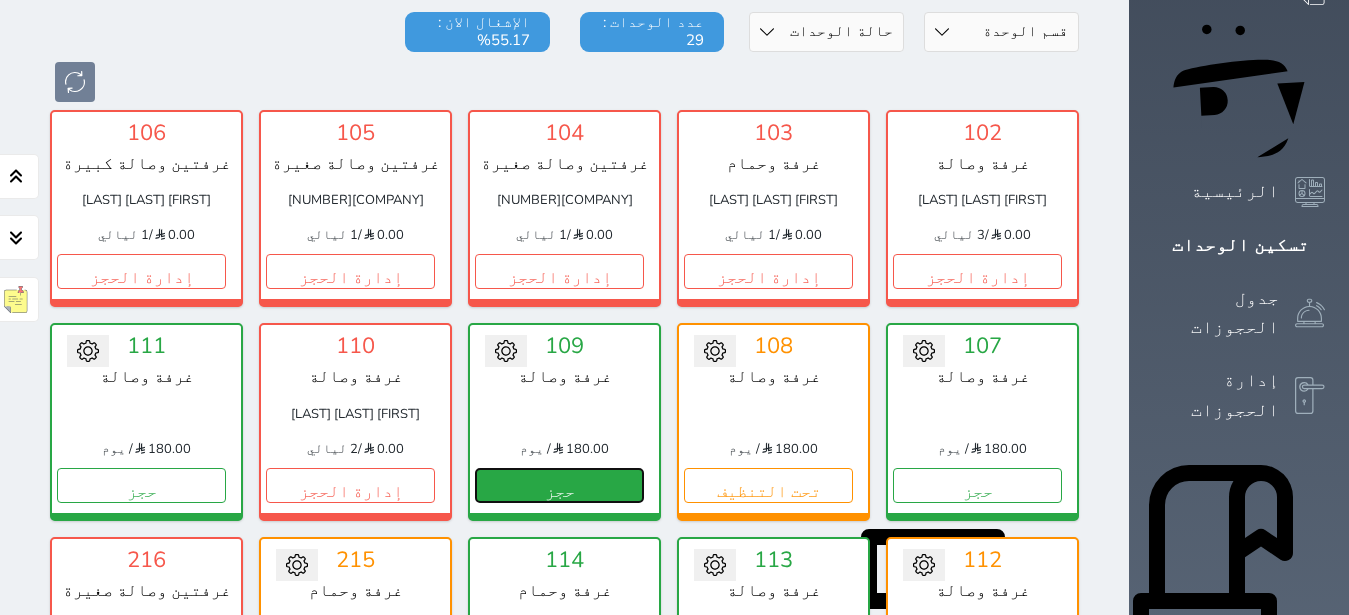 click on "حجز" at bounding box center (559, 485) 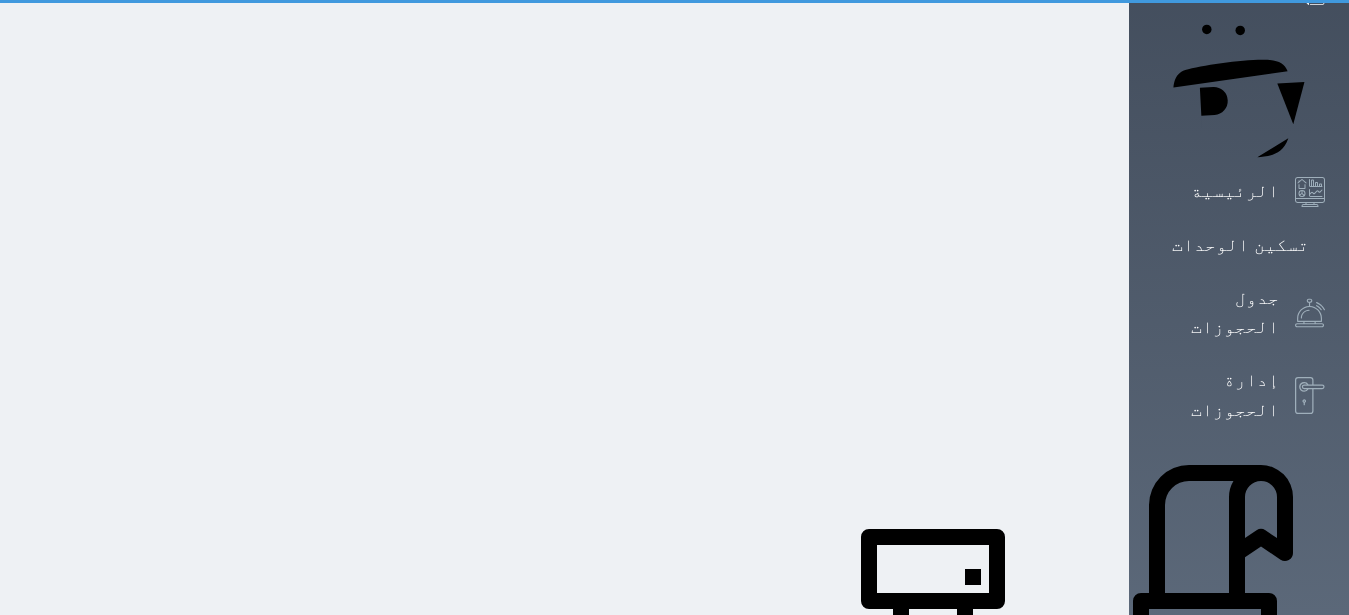 scroll, scrollTop: 0, scrollLeft: 0, axis: both 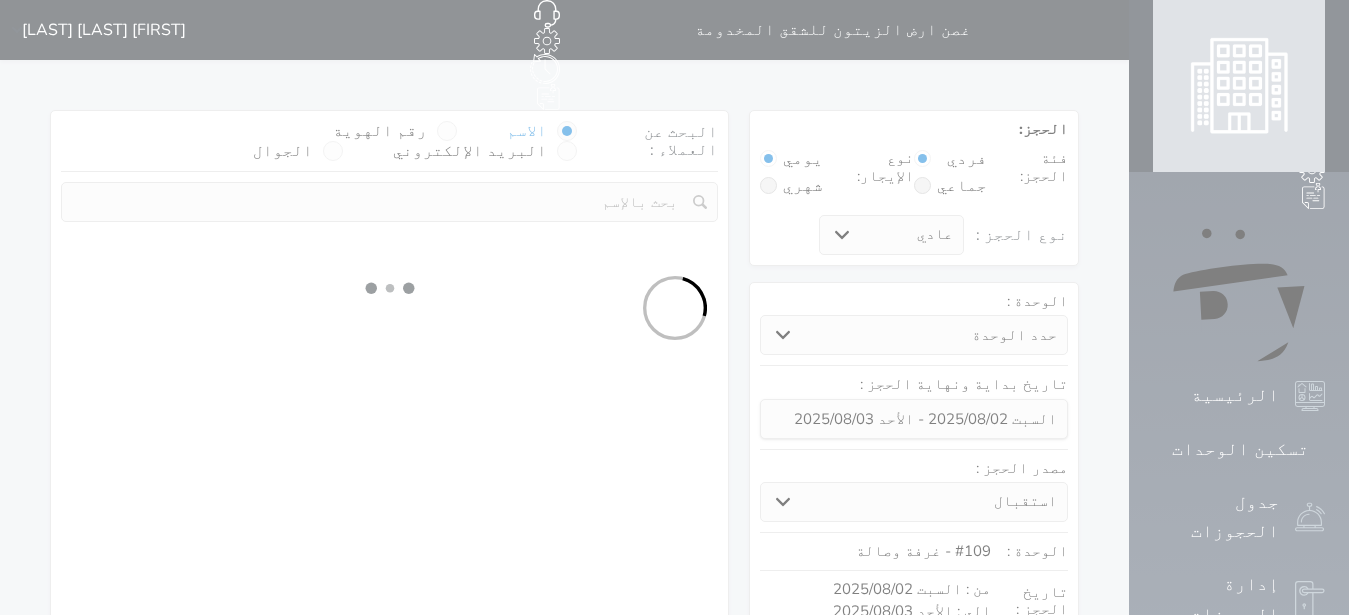 select 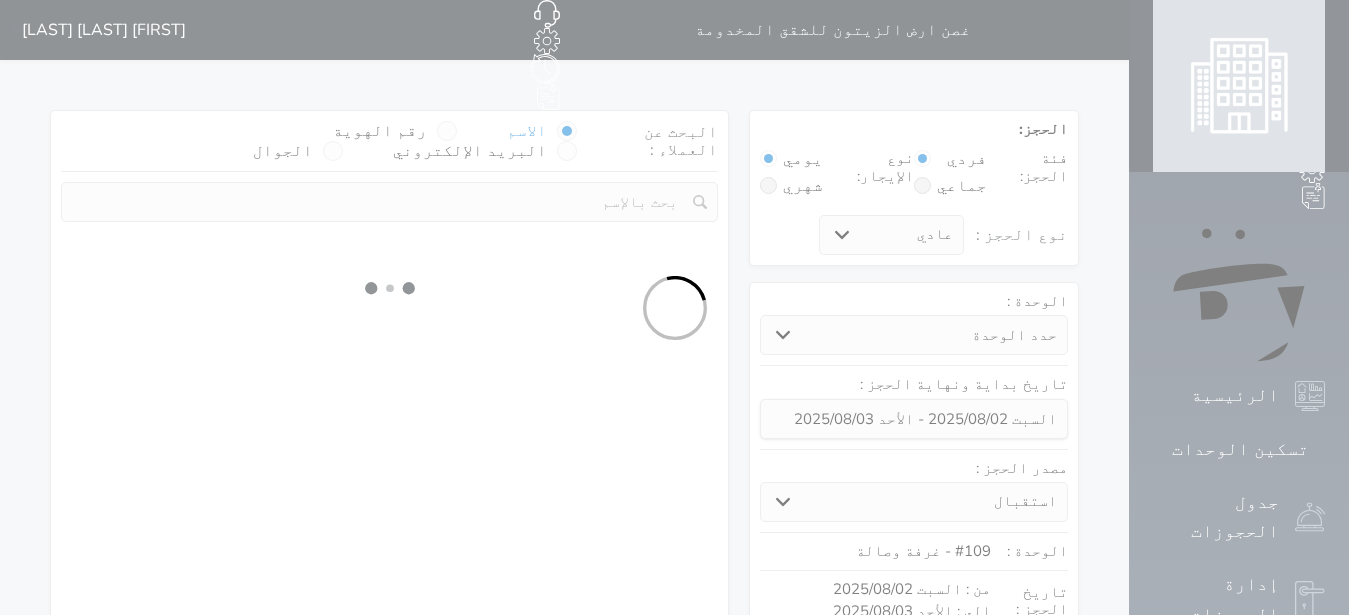 select on "1" 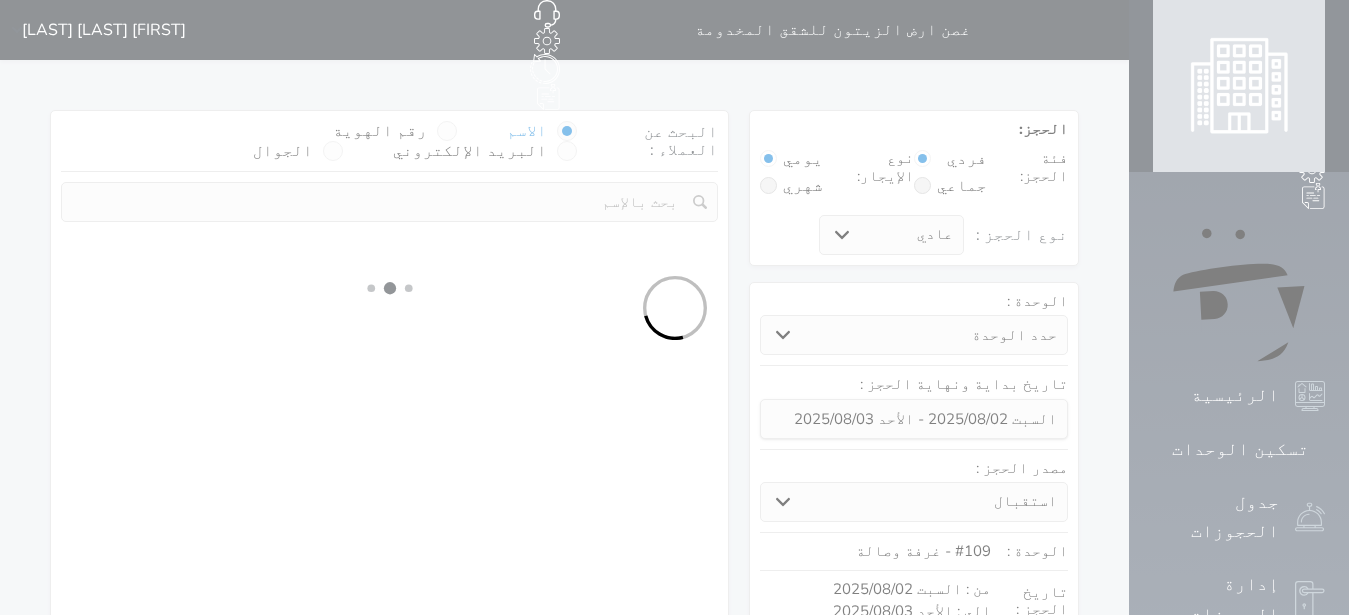 select on "113" 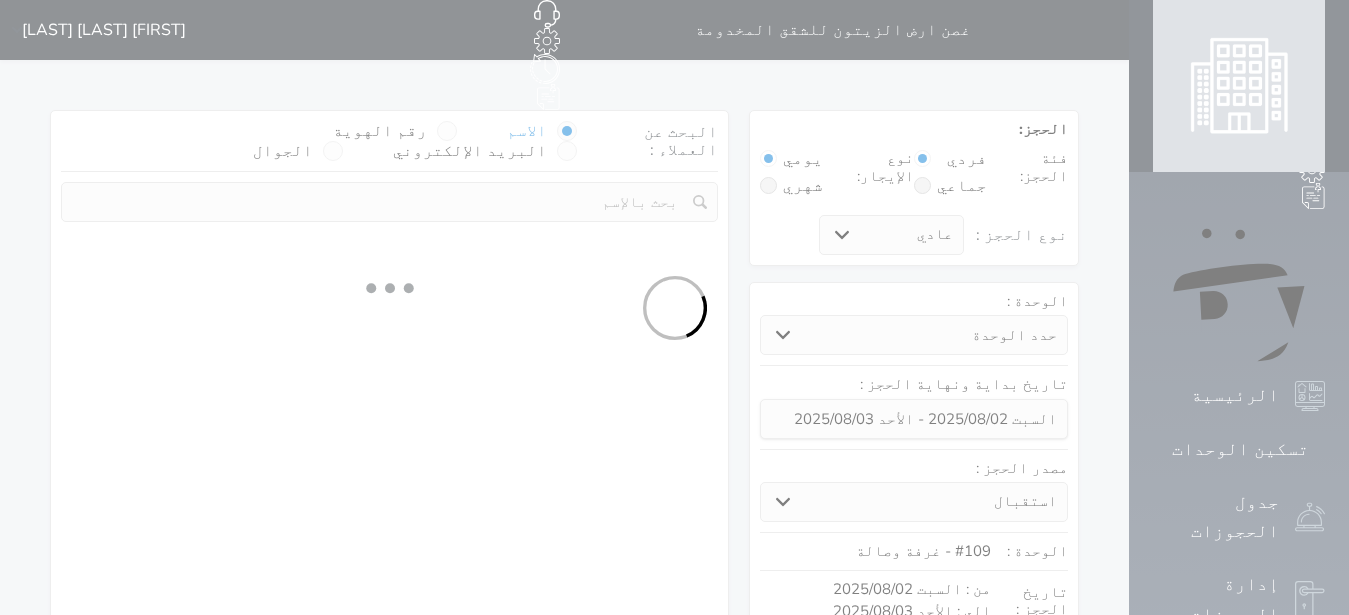 select on "1" 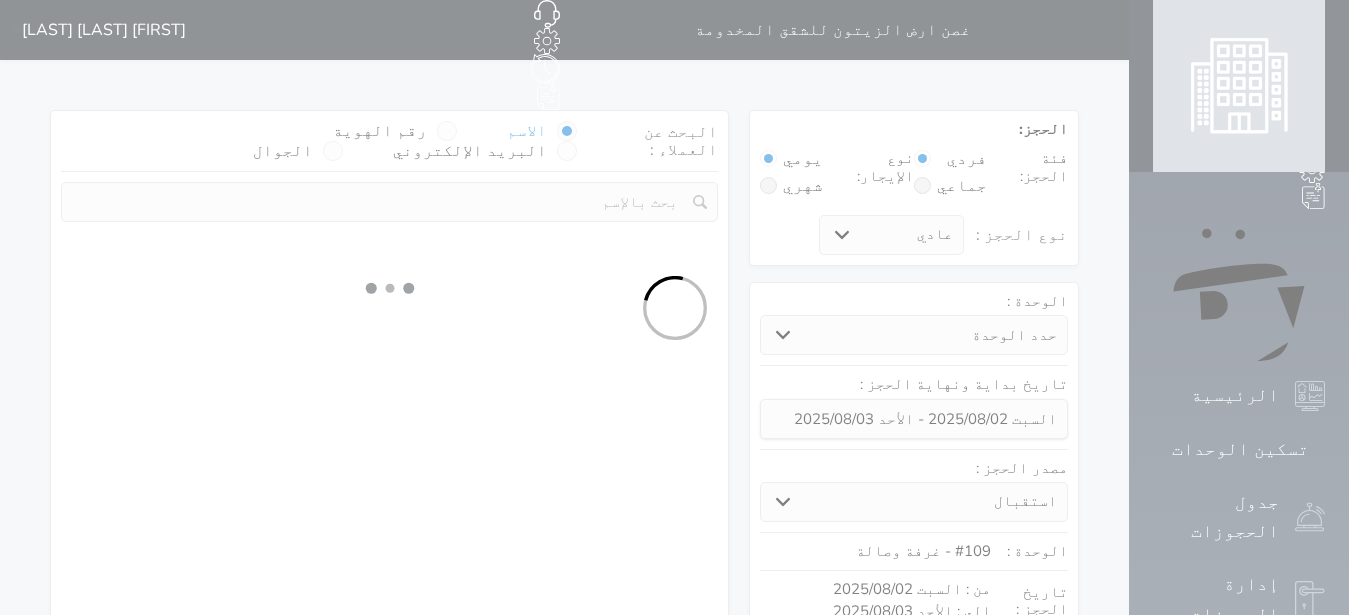 select 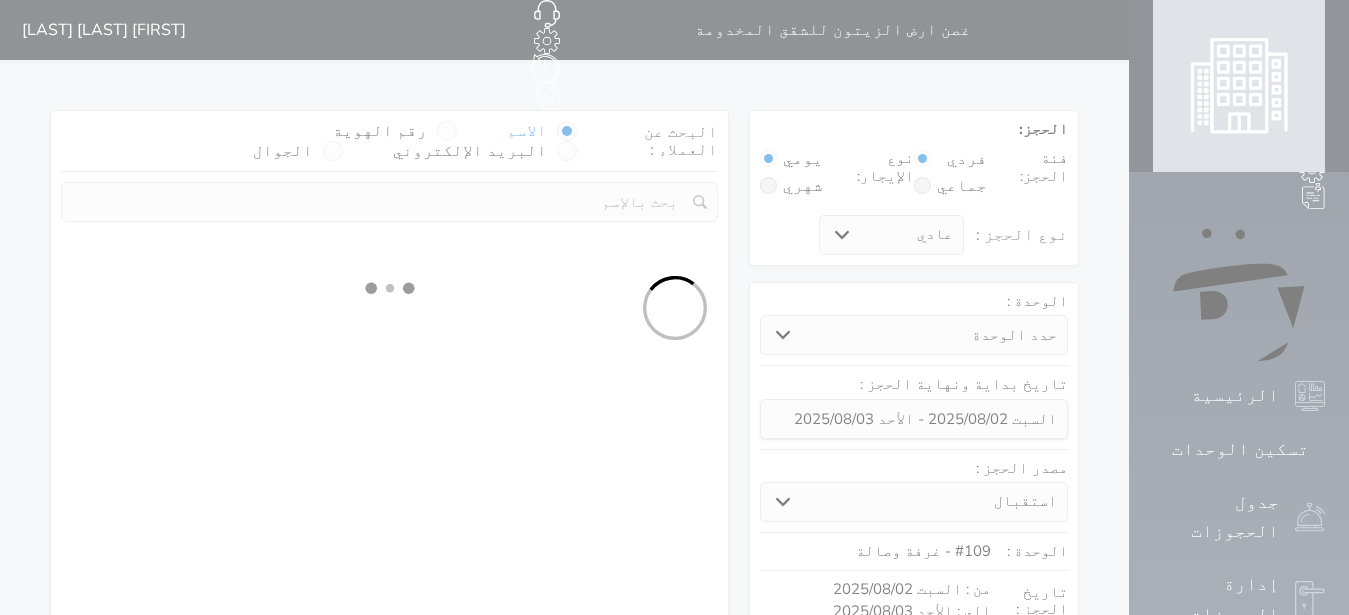 select on "7" 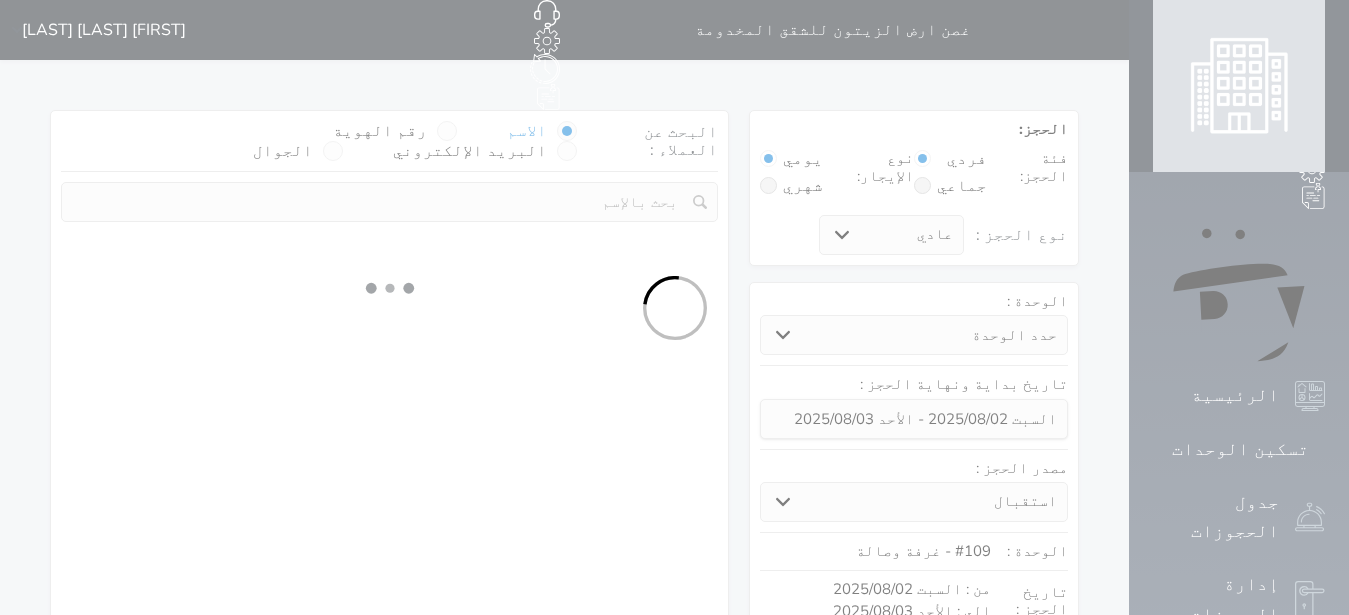 select 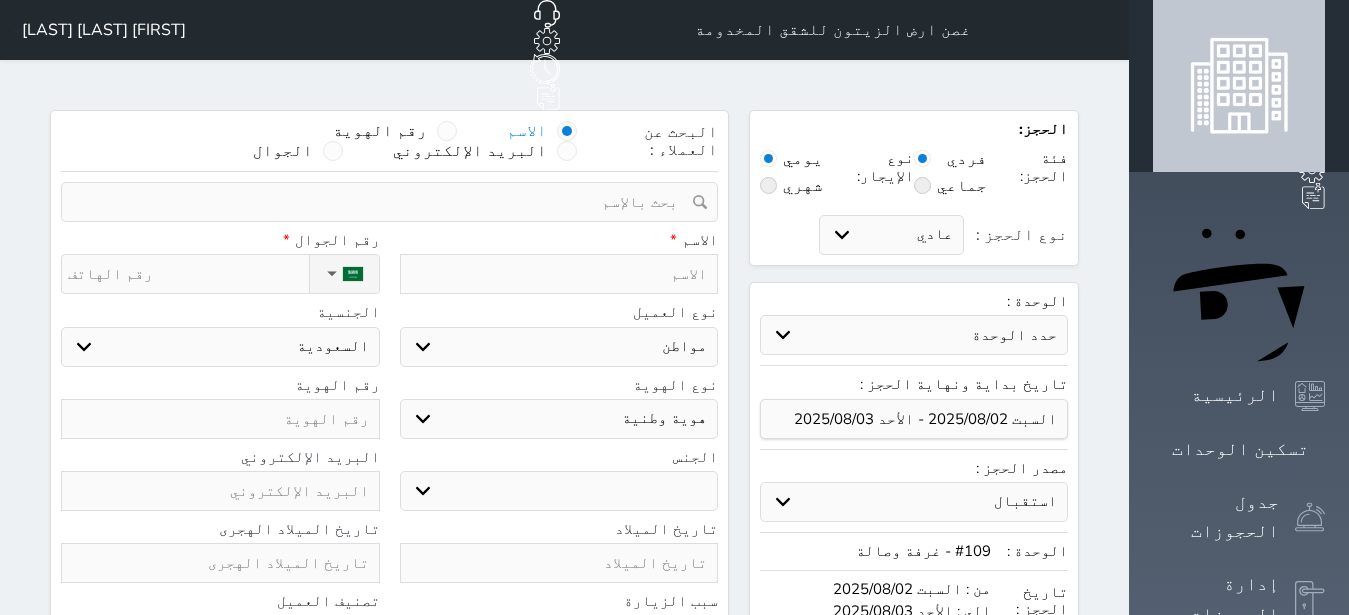 select 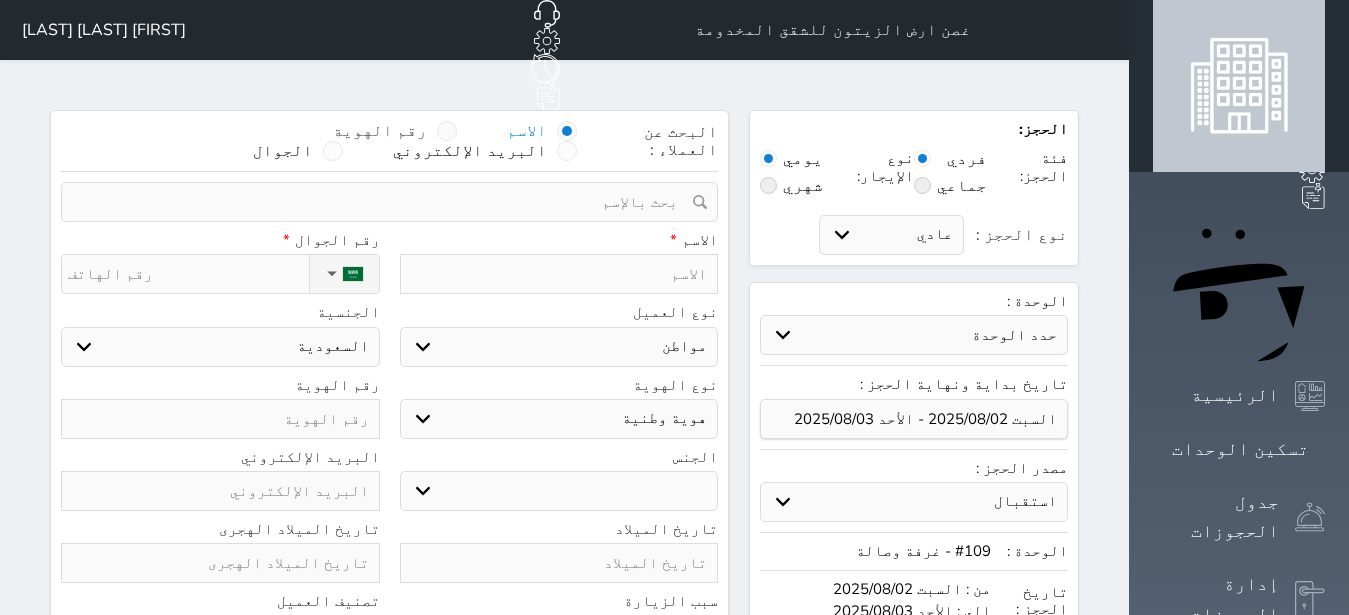 click on "رقم الهوية" at bounding box center (395, 131) 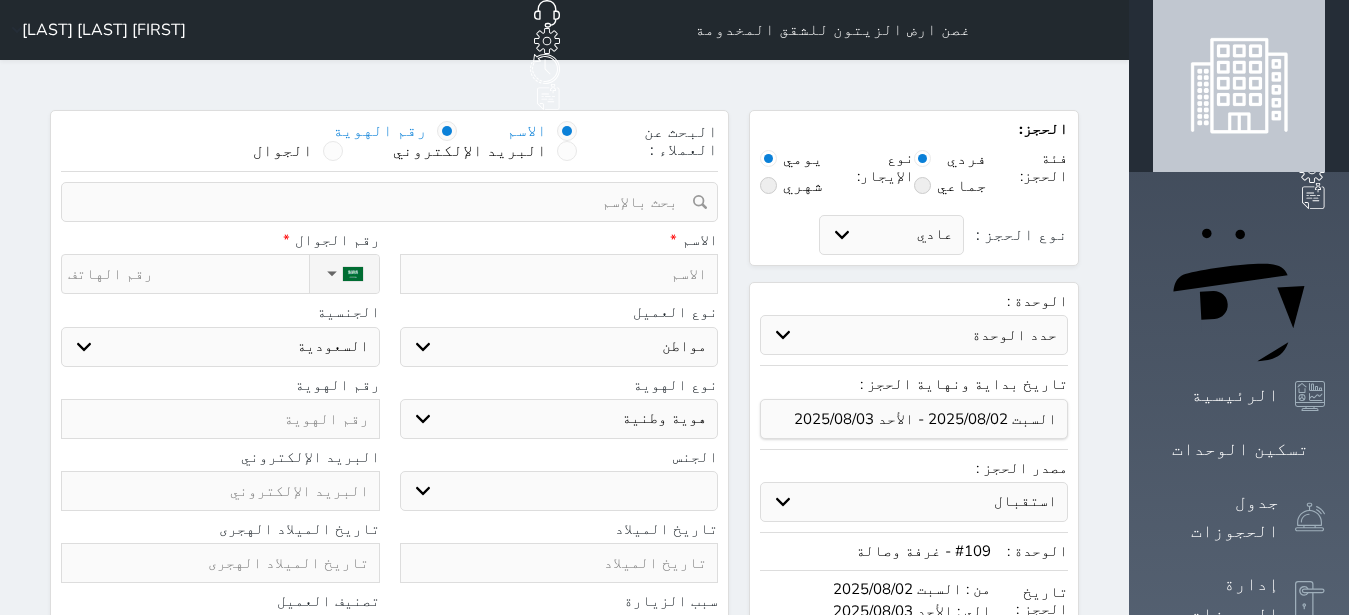 select 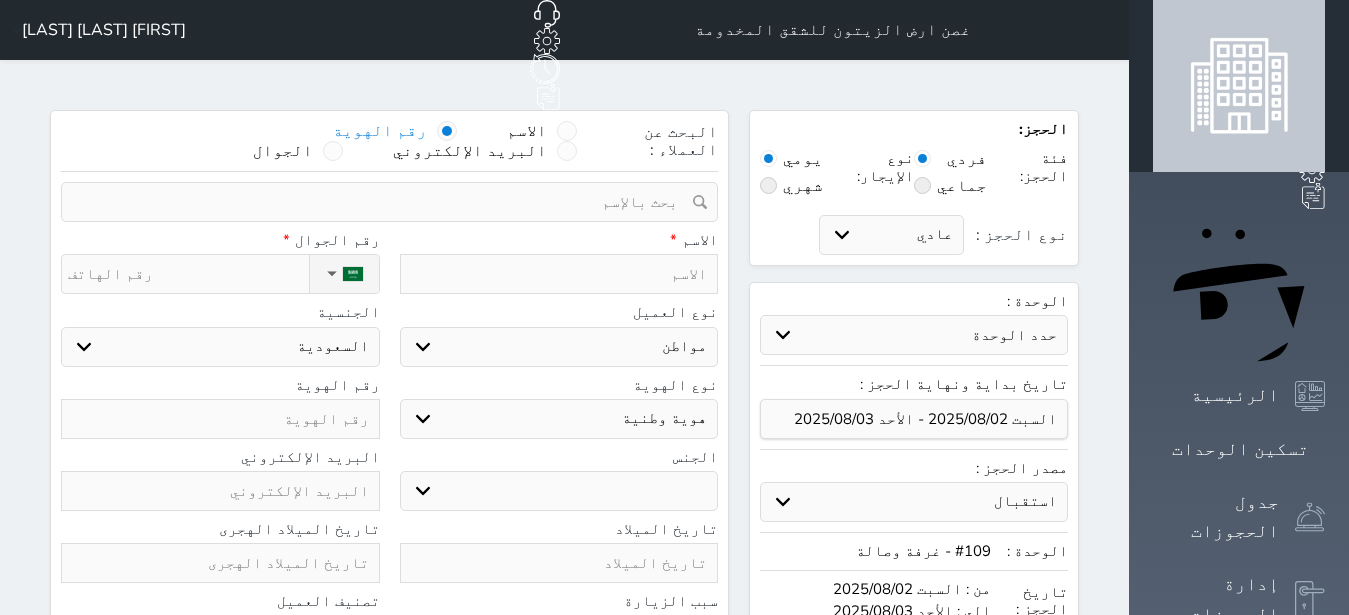 click on "رقم الهوية" at bounding box center (395, 131) 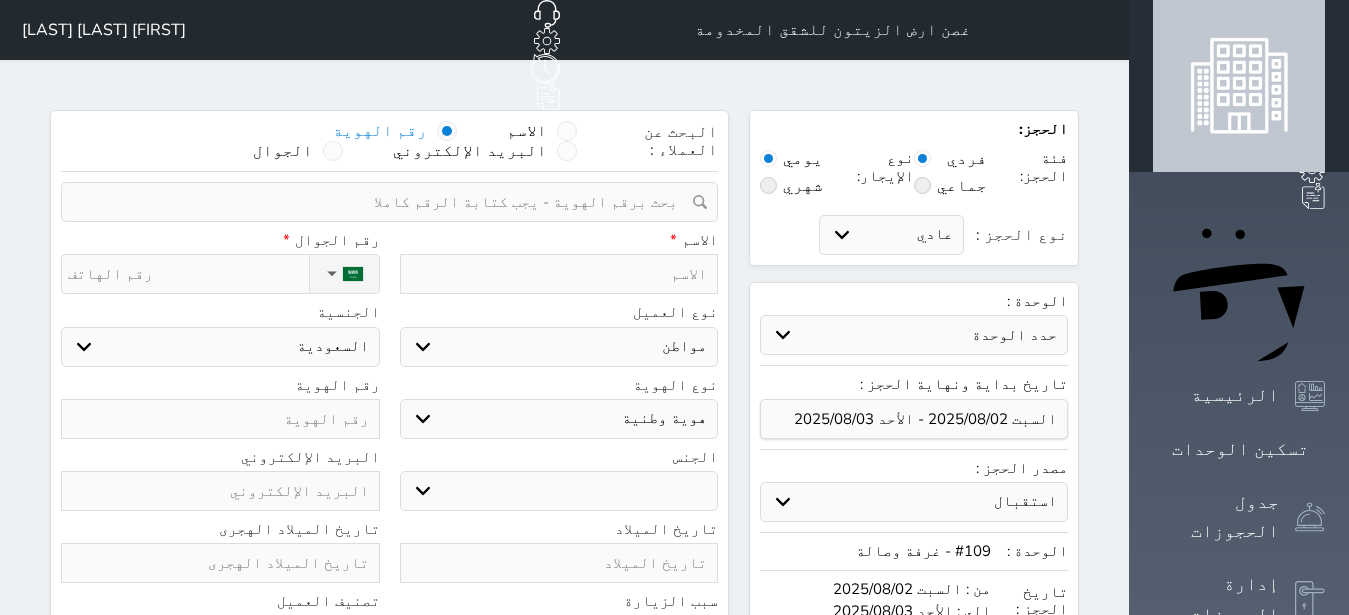 click at bounding box center [382, 202] 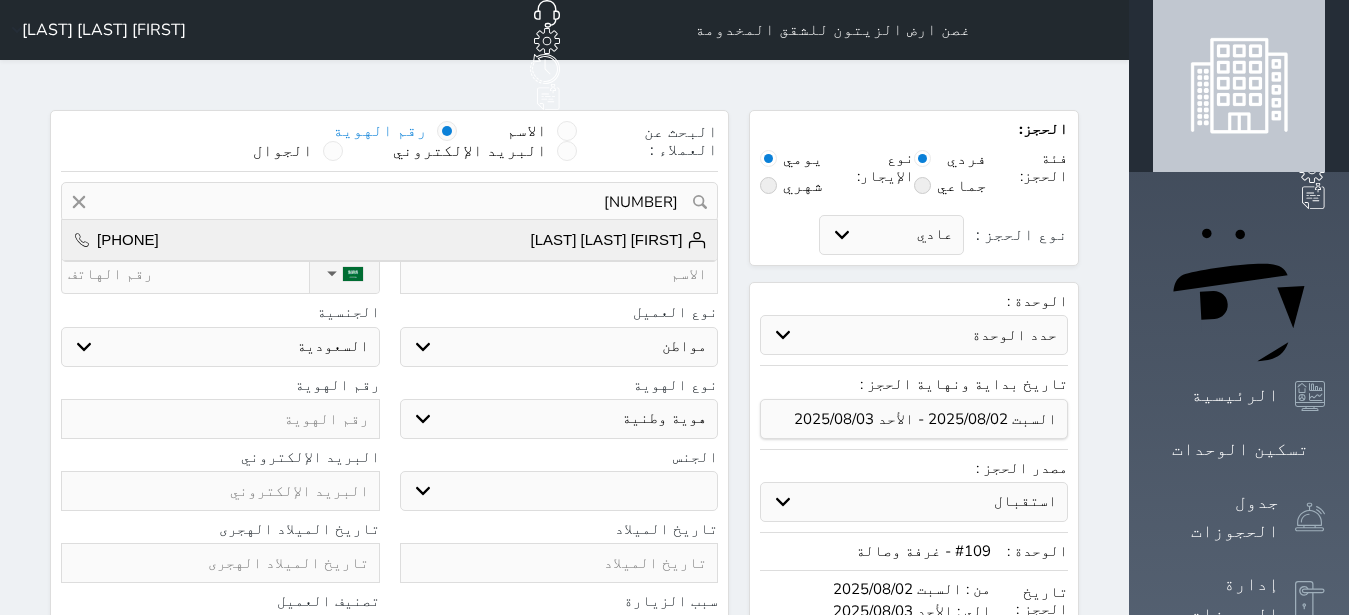 click on "[FIRST] [LAST] [LAST]" at bounding box center [619, 240] 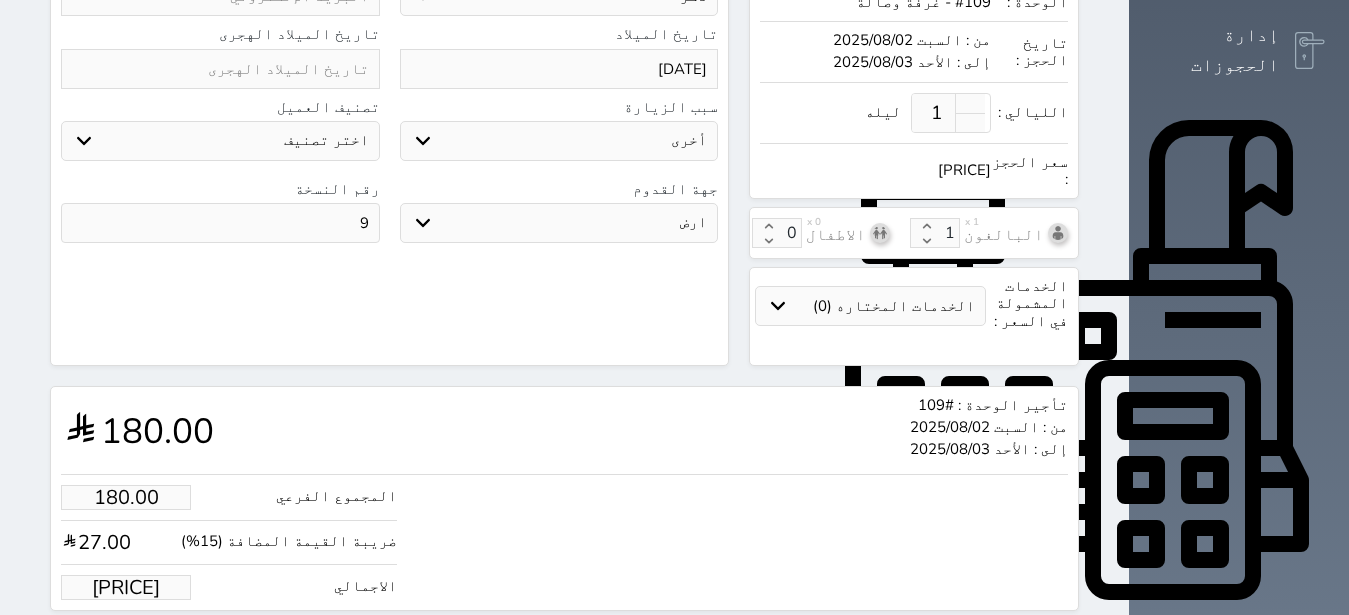 scroll, scrollTop: 694, scrollLeft: 0, axis: vertical 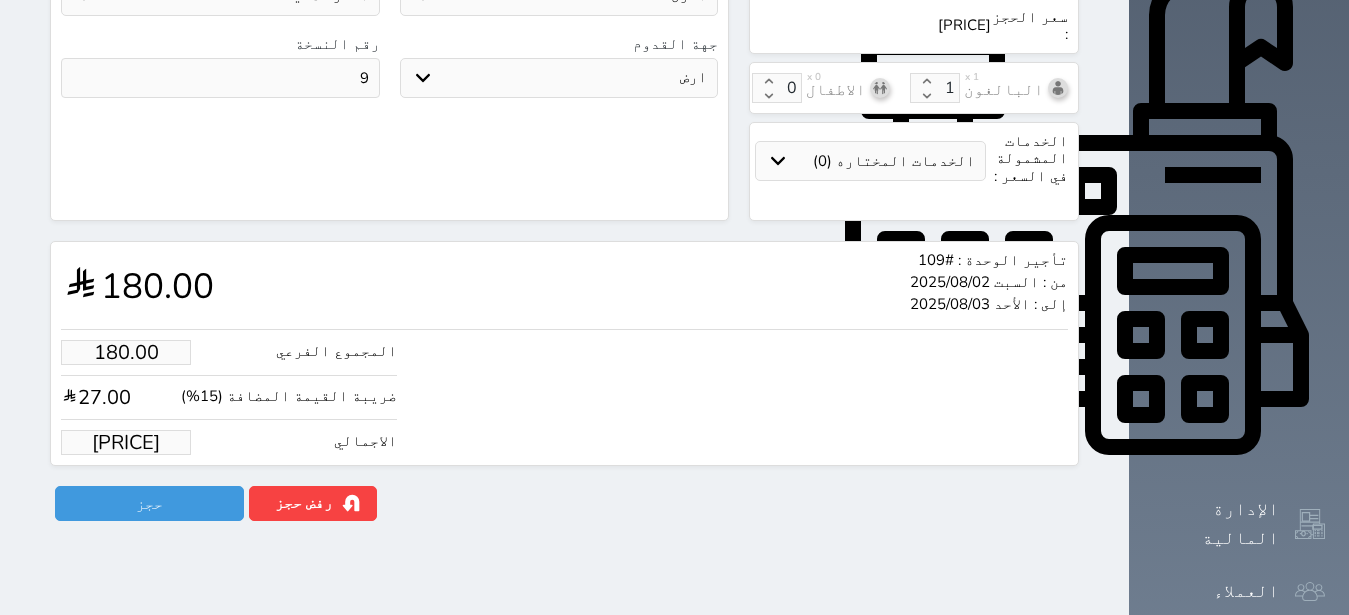 click on "[PRICE]" at bounding box center (126, 442) 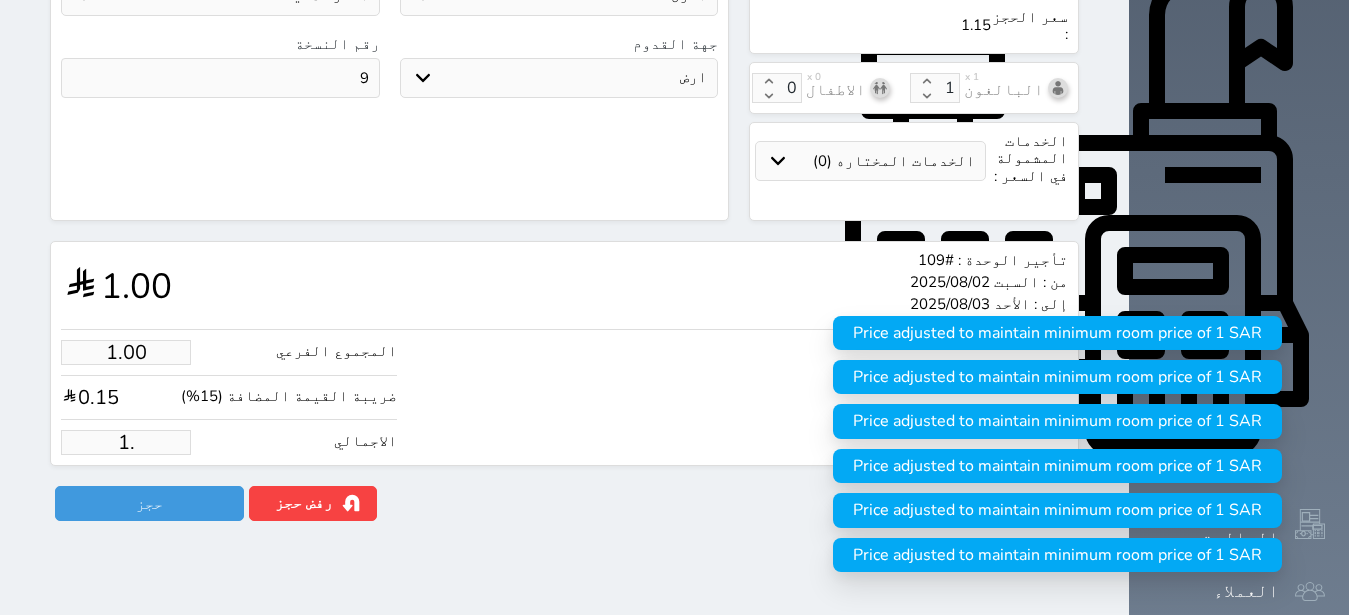 type on "1" 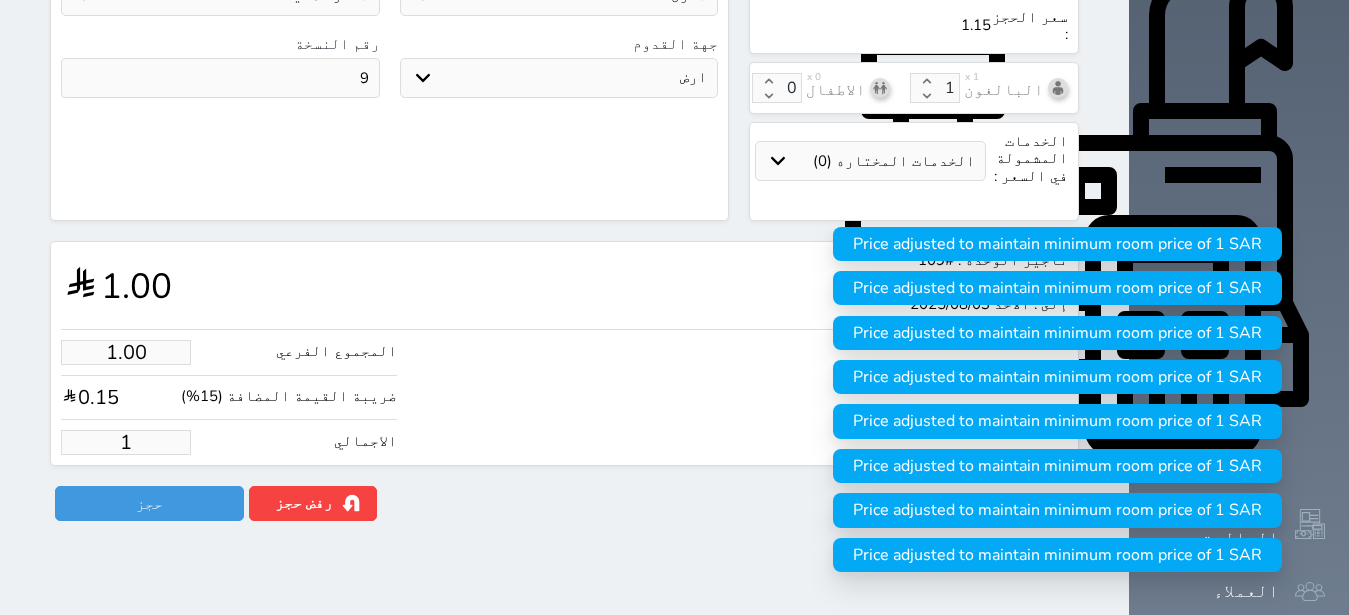 type on "13.04" 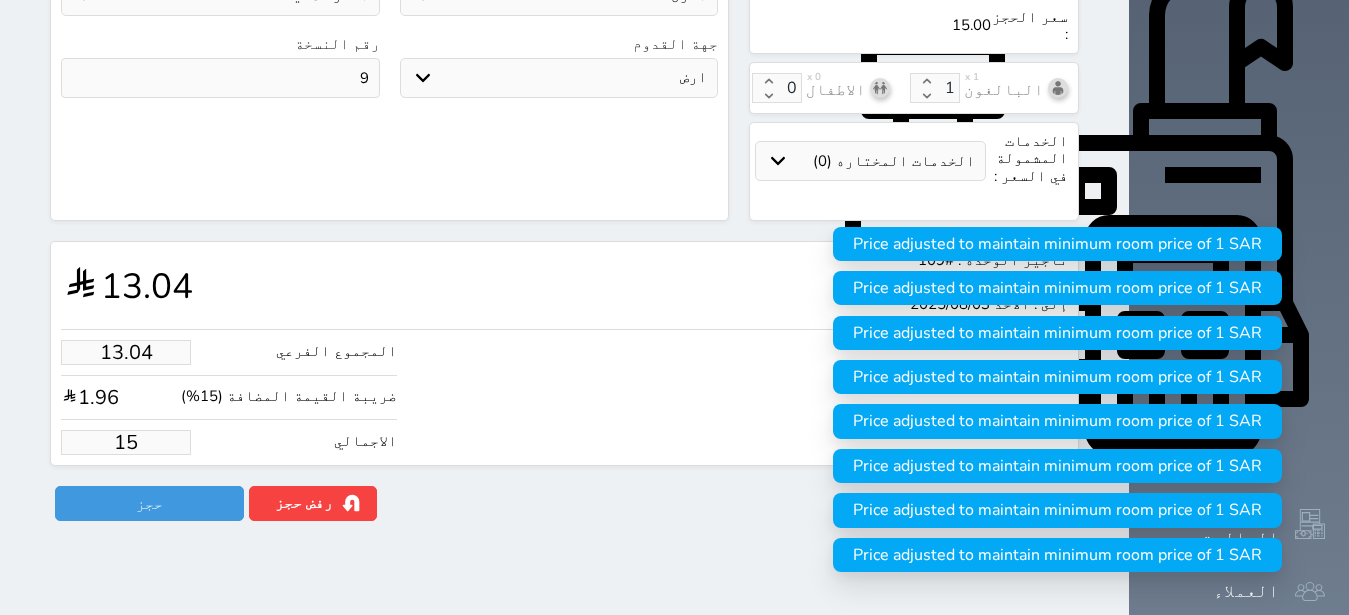 type on "130.43" 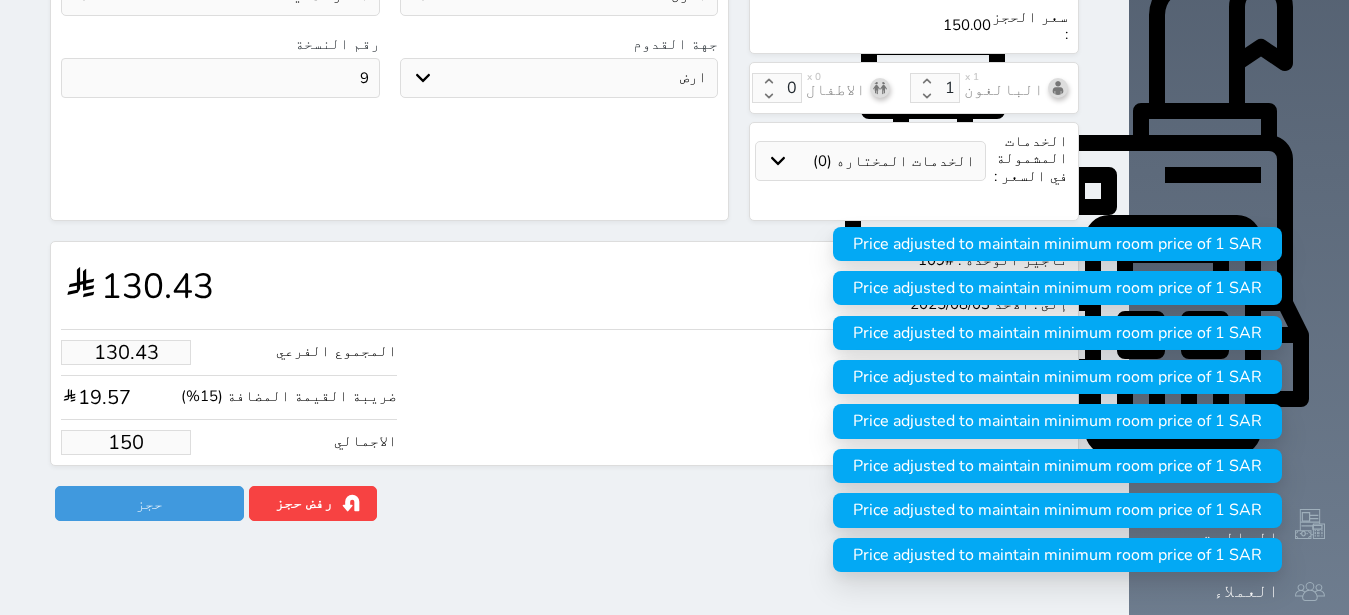 type on "150.00" 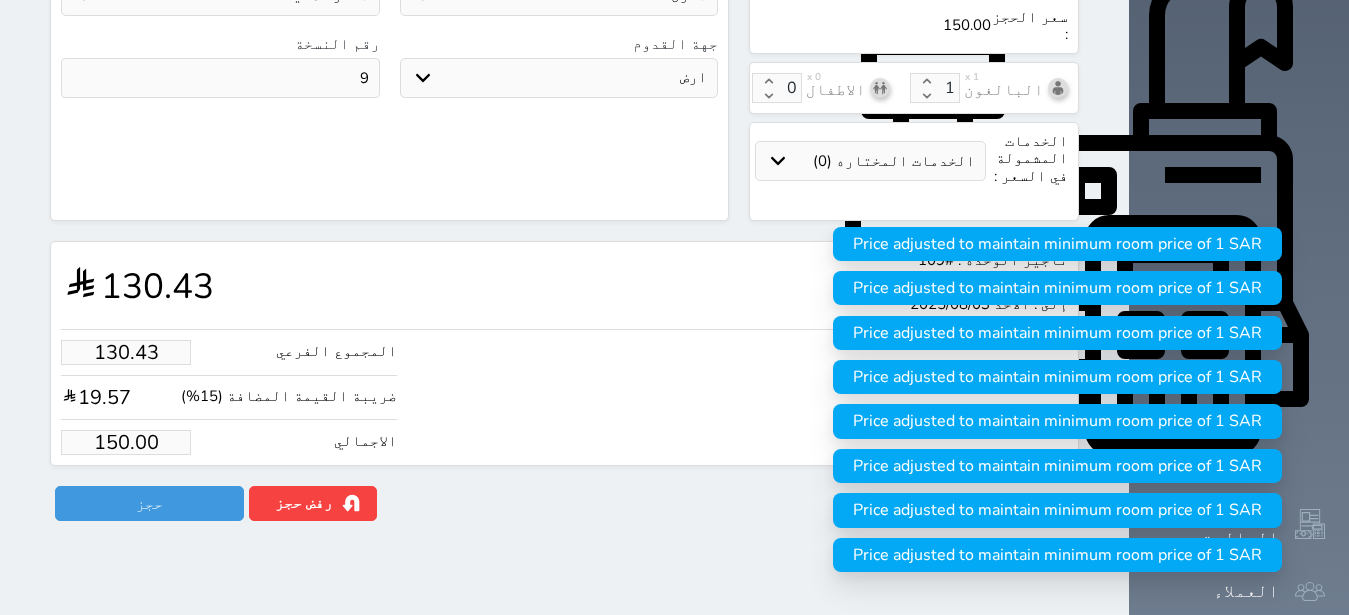 click on "المجموع الفرعي   [PRICE]     ضريبة القيمة المضافة ([PERCENT])    [PRICE]      الاجمالي   [PRICE]" at bounding box center (564, 392) 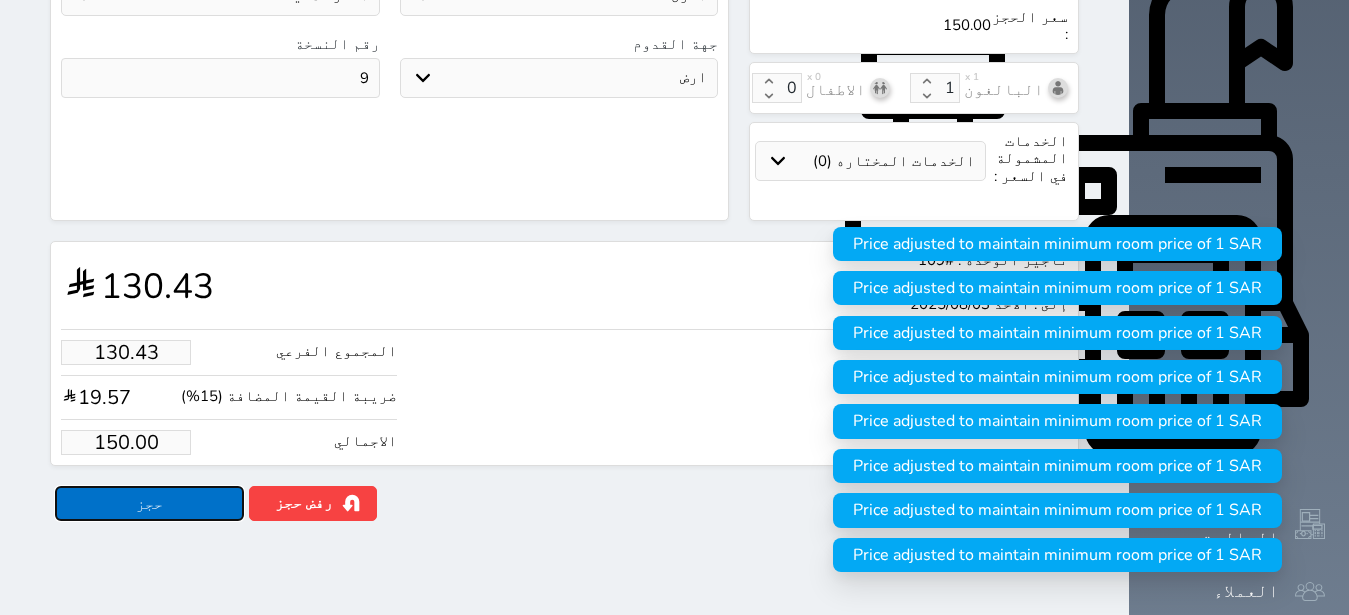 click on "حجز" at bounding box center [149, 503] 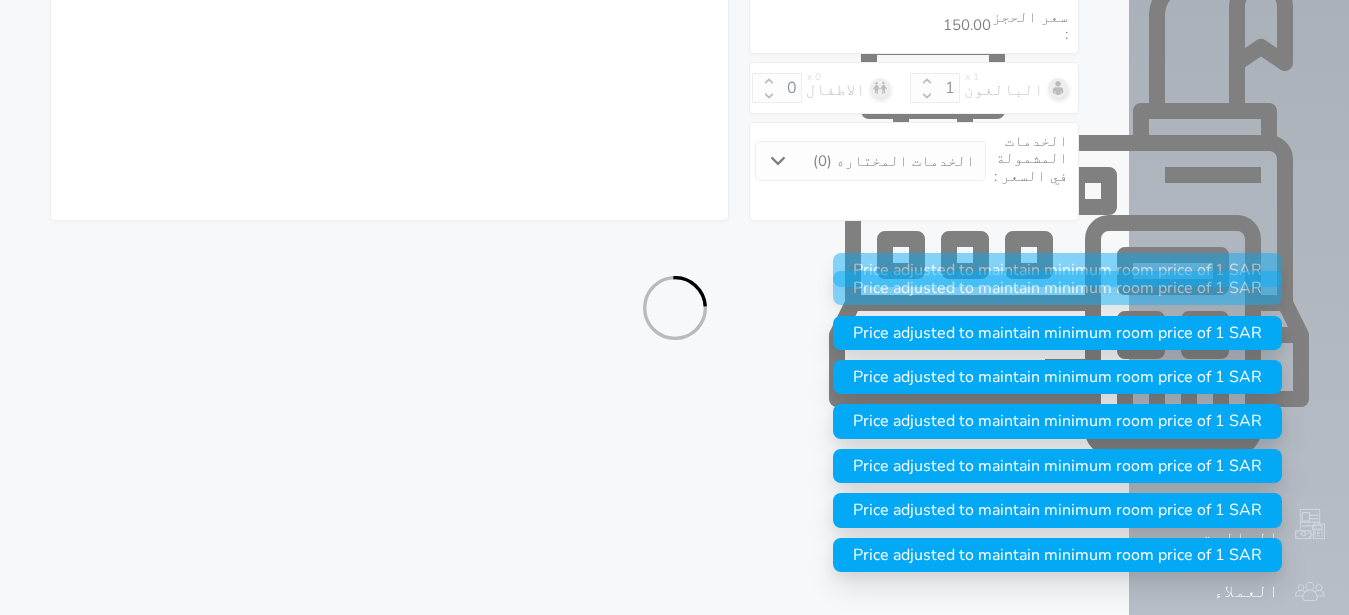 select on "1" 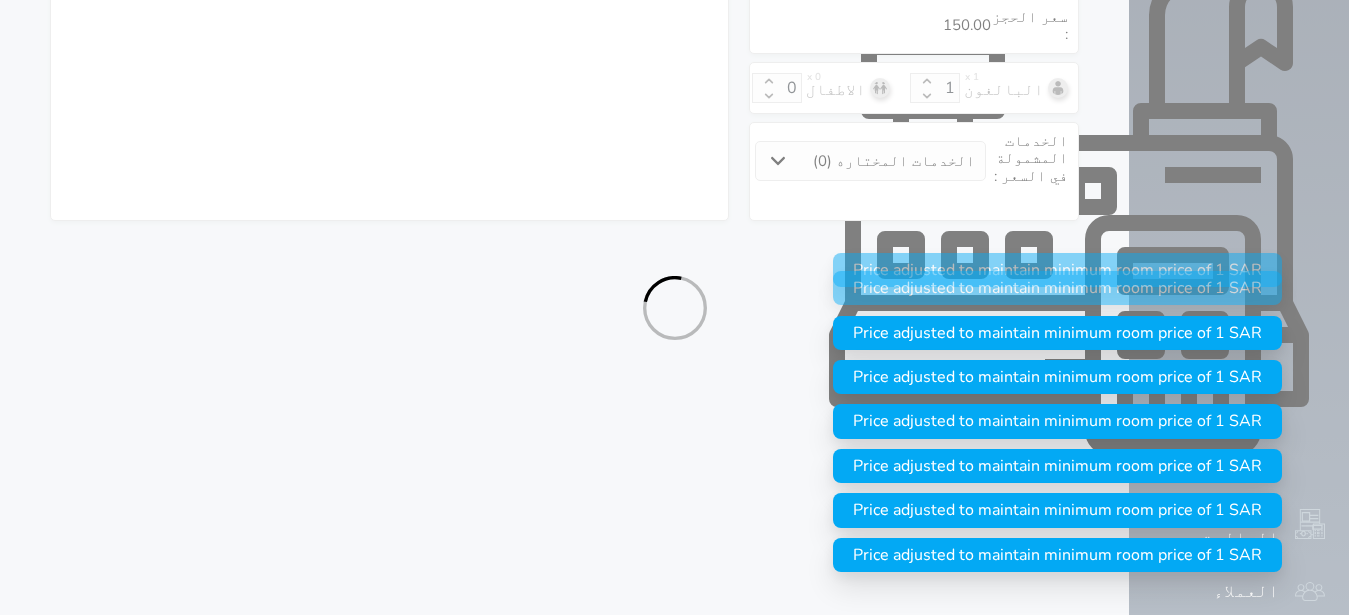 select on "113" 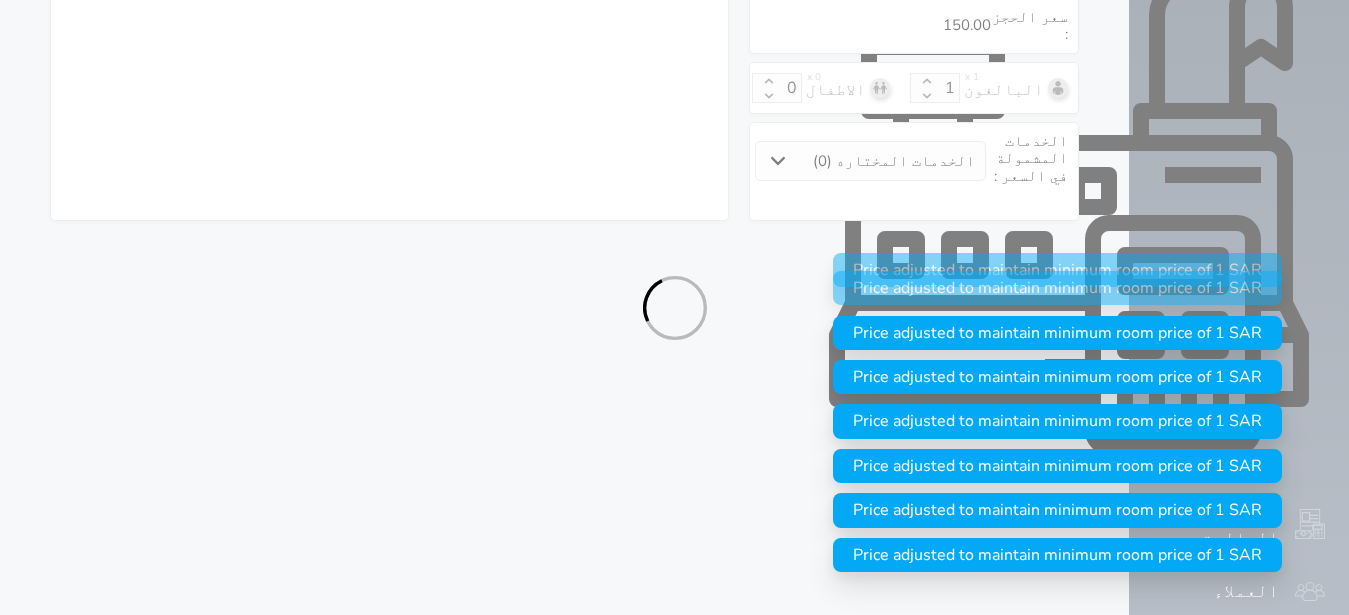 select on "2" 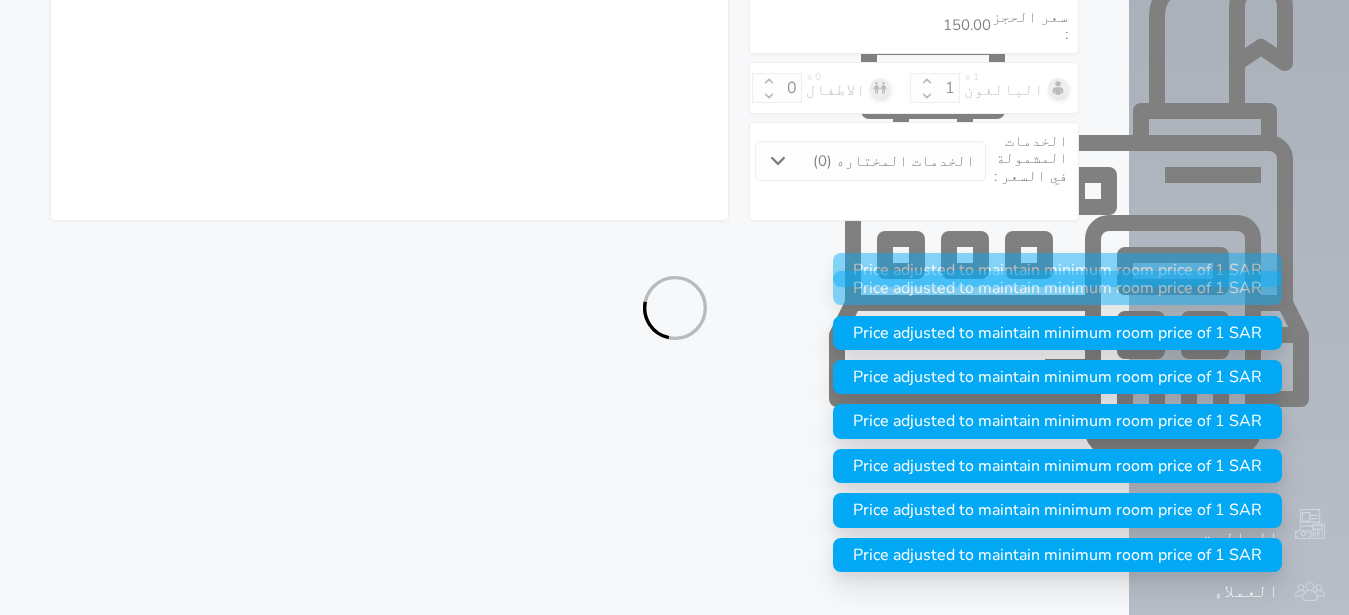 select on "7" 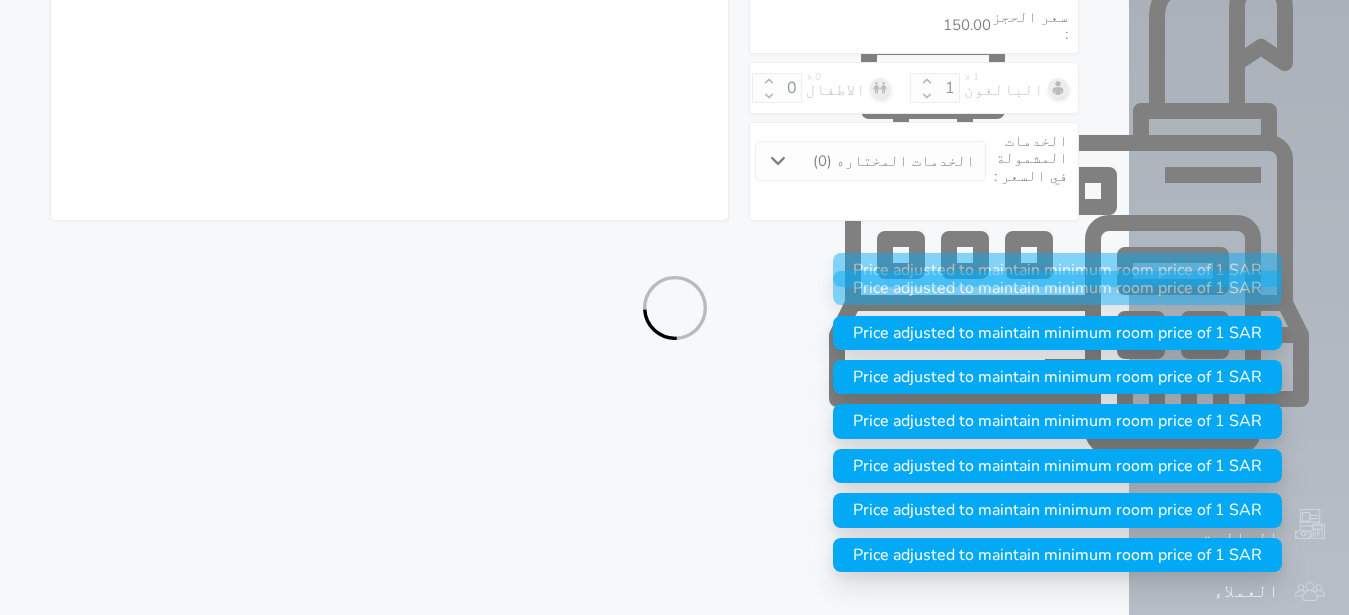 select on "9" 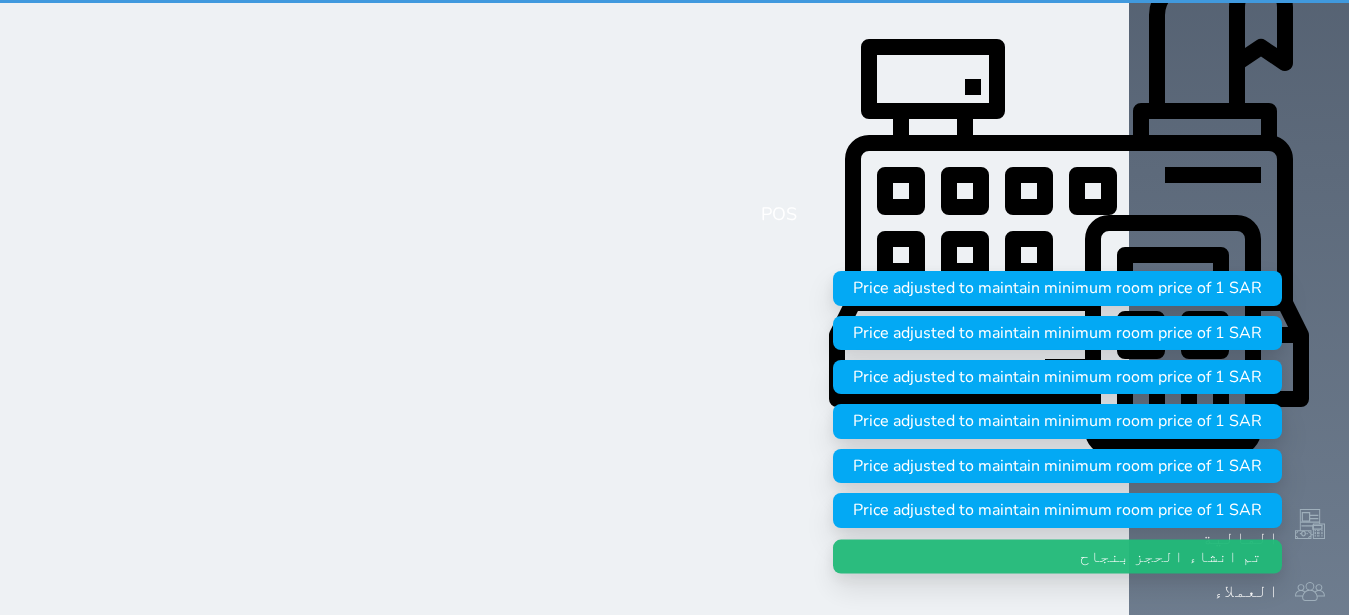 scroll, scrollTop: 0, scrollLeft: 0, axis: both 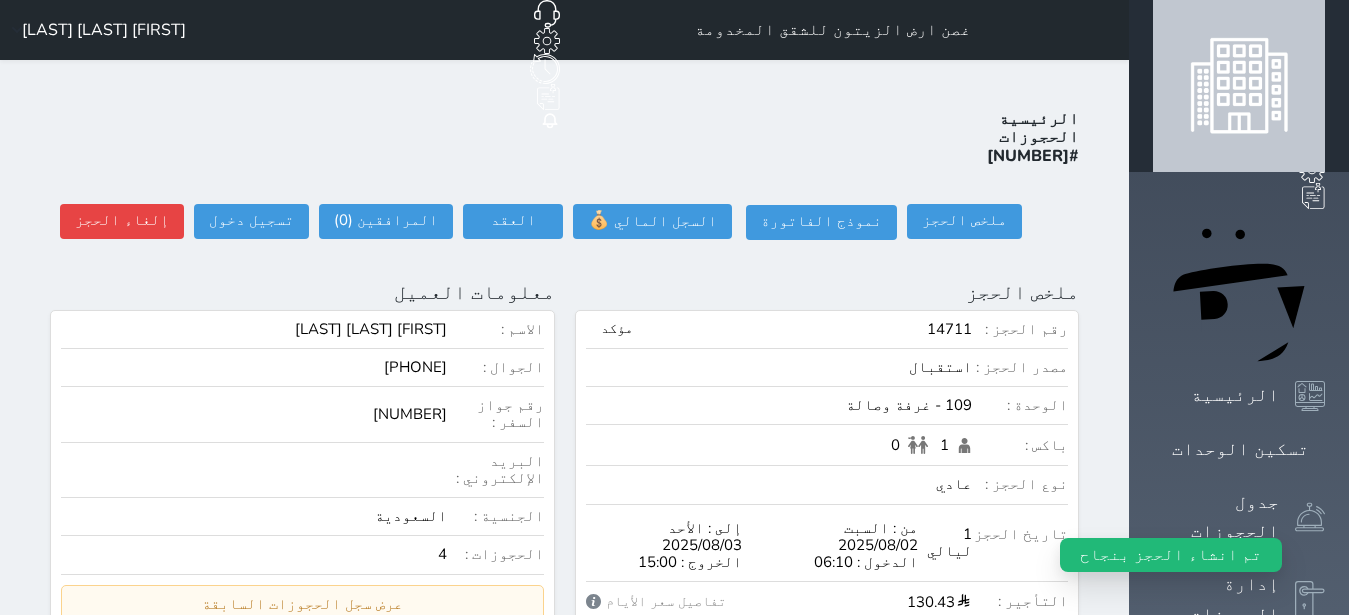 click on "الاسم *     الجنس    اختر الجنس   ذكر انثى   تاريخ الميلاد *         تاريخ الميلاد الهجرى         صلة القرابة
اختر صلة القرابة   ابن ابنه زوجة اخ اخت اب ام زوج أخرى   نوع العميل *   اختر نوع     *" at bounding box center [564, 939] 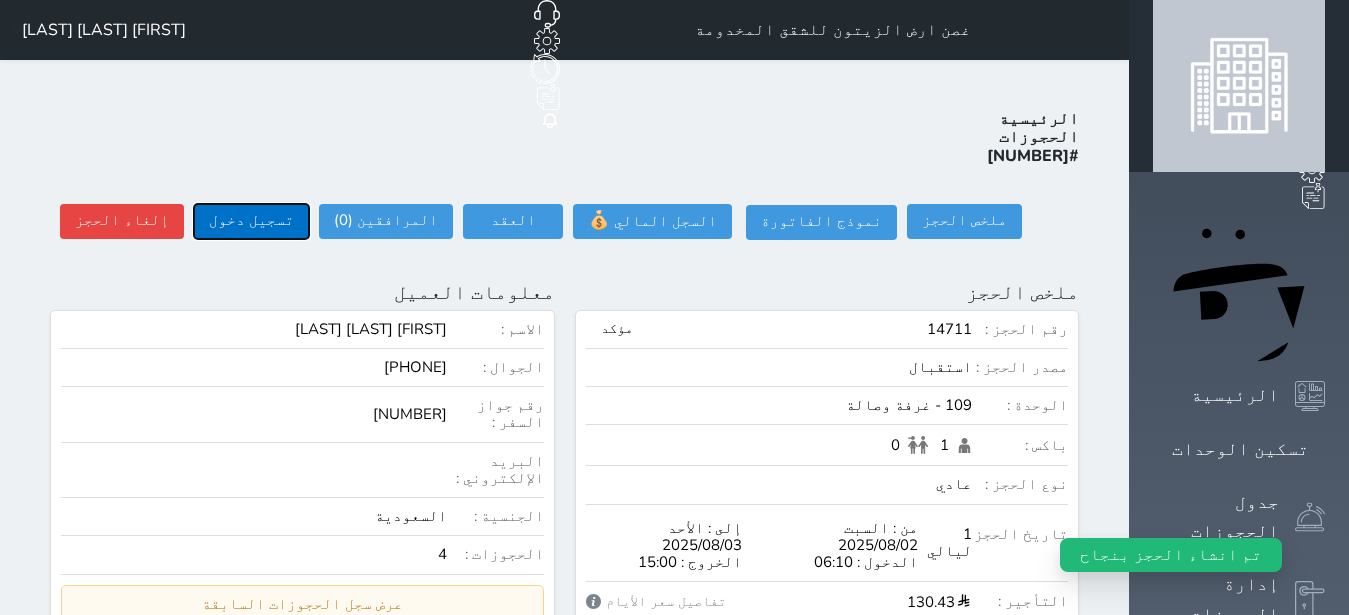 click on "تسجيل دخول" at bounding box center [251, 221] 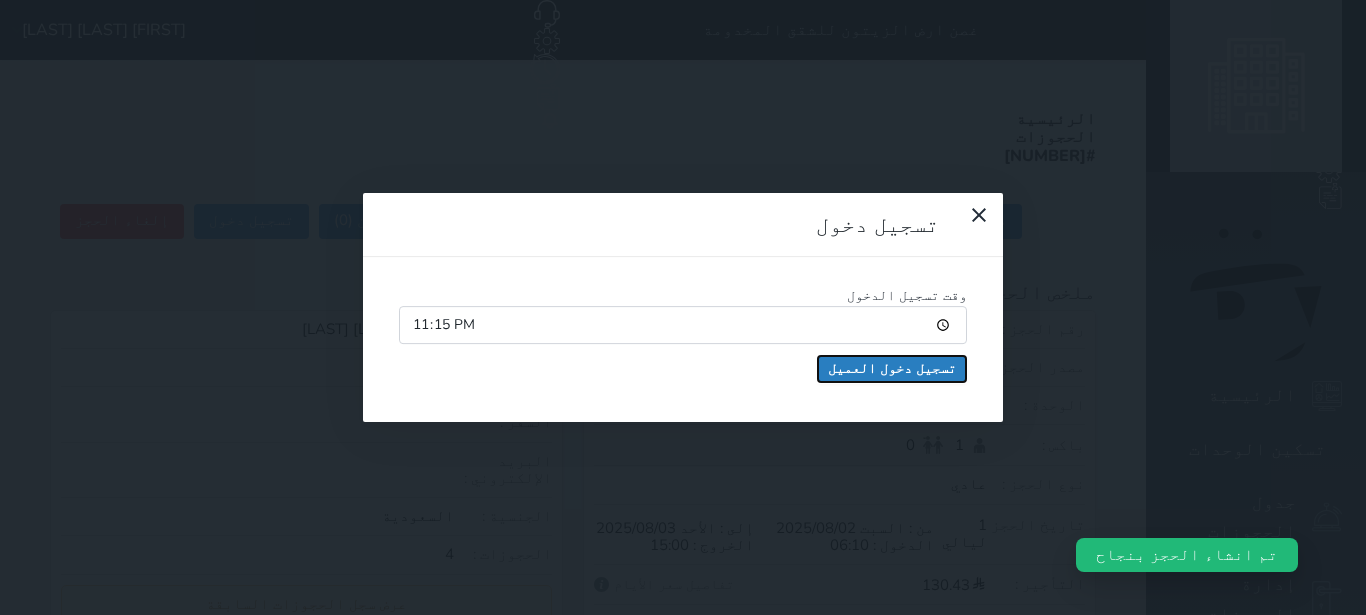 click on "تسجيل دخول العميل" at bounding box center [892, 369] 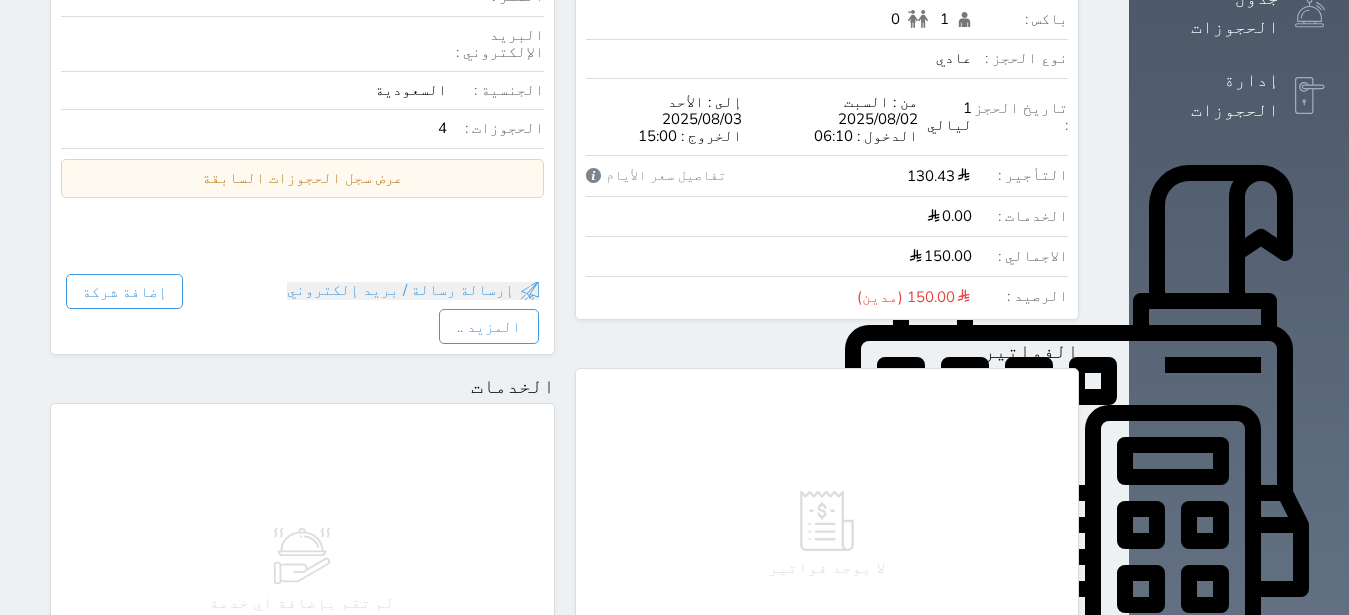 scroll, scrollTop: 1008, scrollLeft: 0, axis: vertical 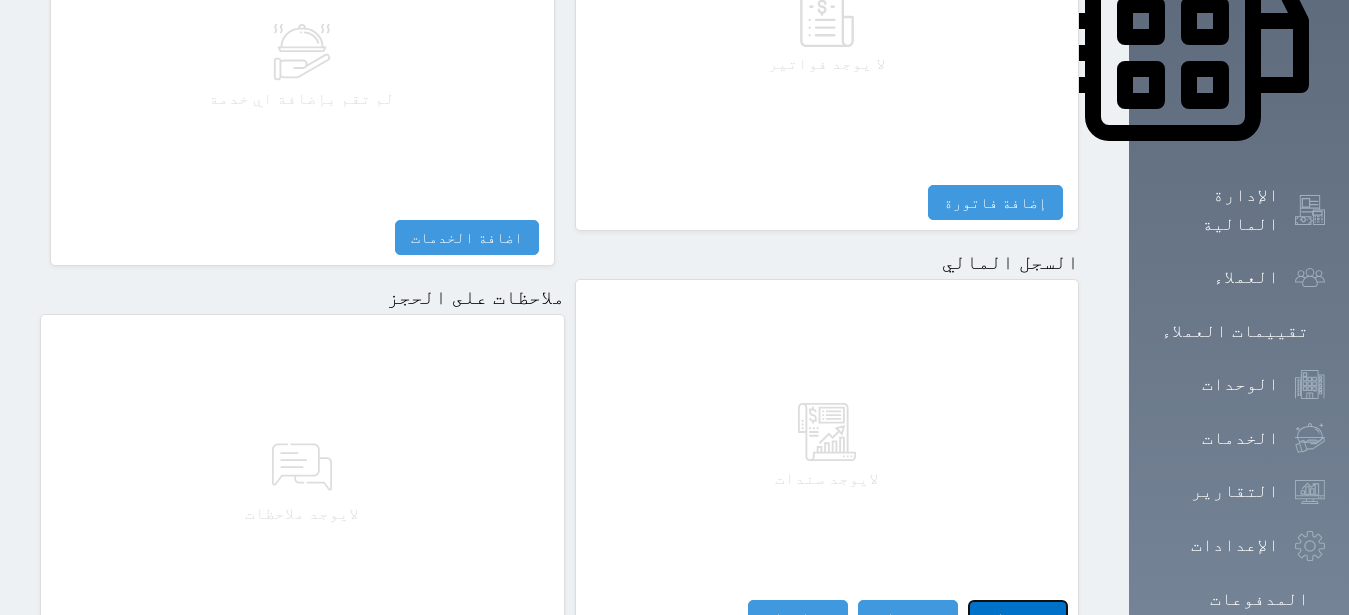 click on "مقبوضات" at bounding box center [1018, 617] 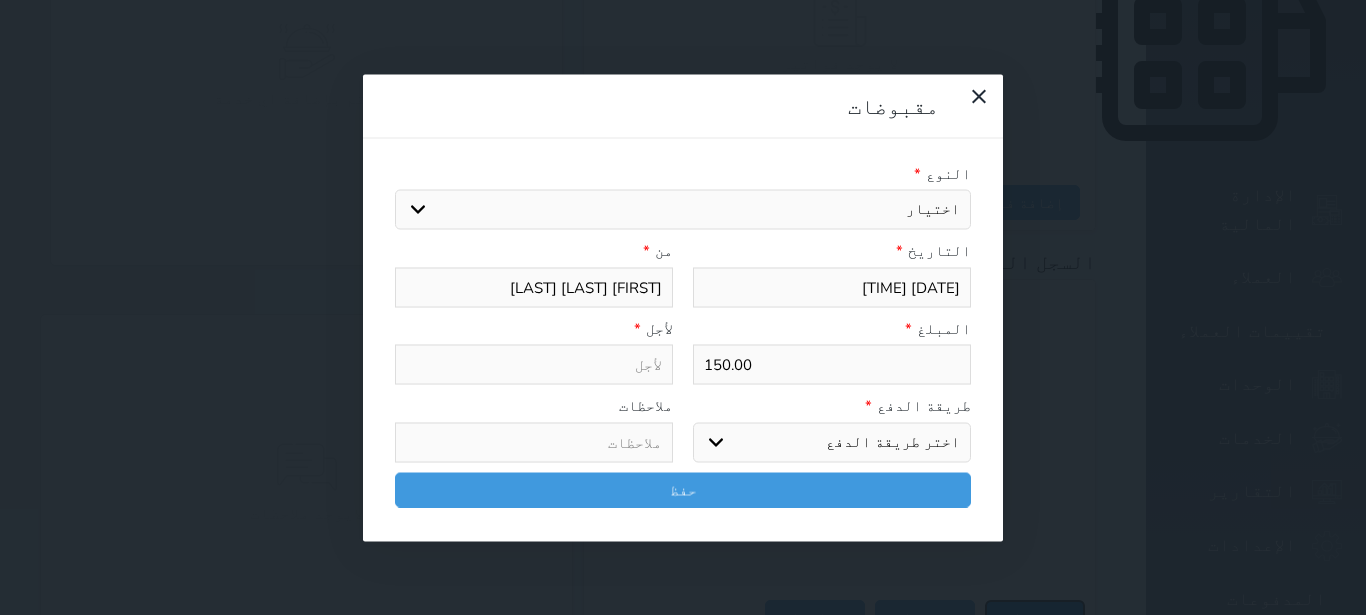 select 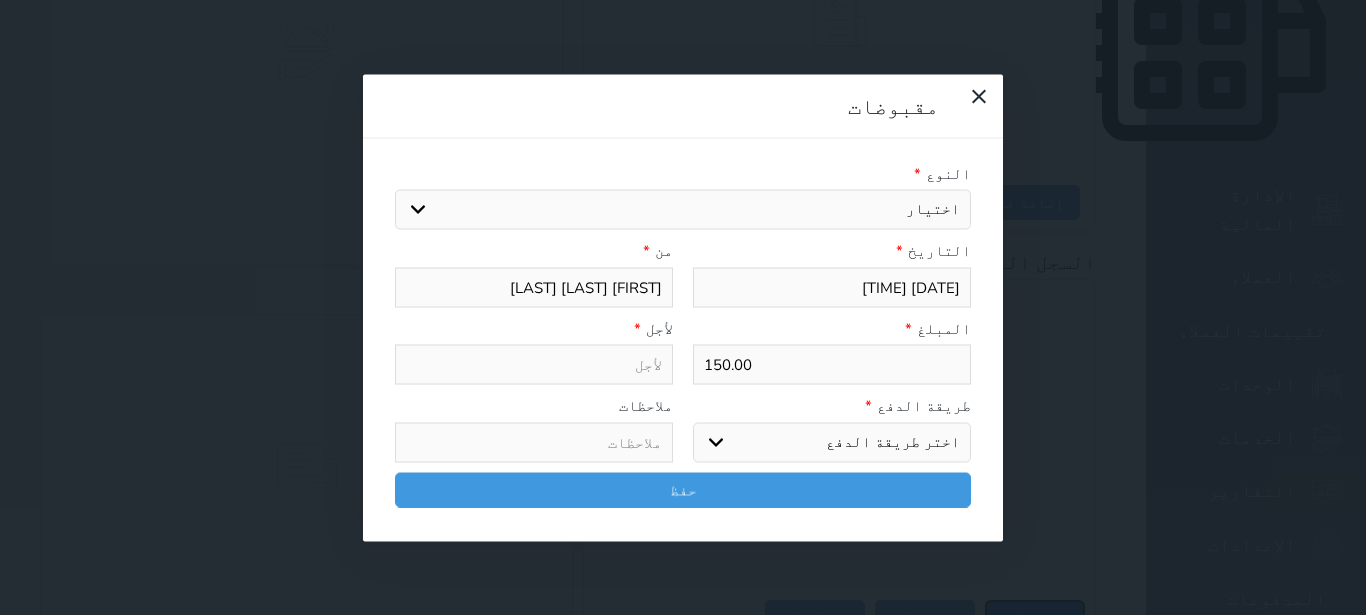 select 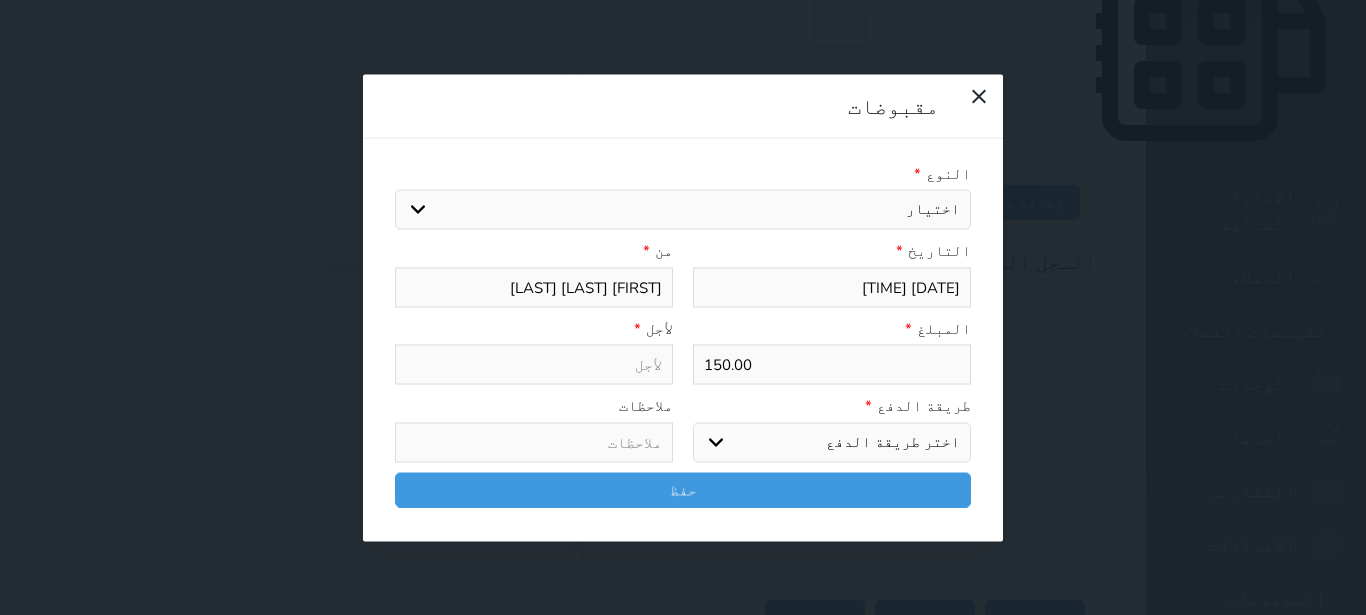 click on "اختيار   مقبوضات عامة قيمة إيجار فواتير تامين عربون لا ينطبق آخر مغسلة واي فاي - الإنترنت مواقف السيارات طعام الأغذية والمشروبات مشروبات المشروبات الباردة المشروبات الساخنة الإفطار غداء عشاء مخبز و كعك حمام سباحة الصالة الرياضية سبا و خدمات الجمال اختيار وإسقاط (خدمات النقل) ميني بار كابل - تلفزيون سرير إضافي تصفيف الشعر التسوق خدمات الجولات السياحية المنظمة خدمات الدليل السياحي" at bounding box center (683, 210) 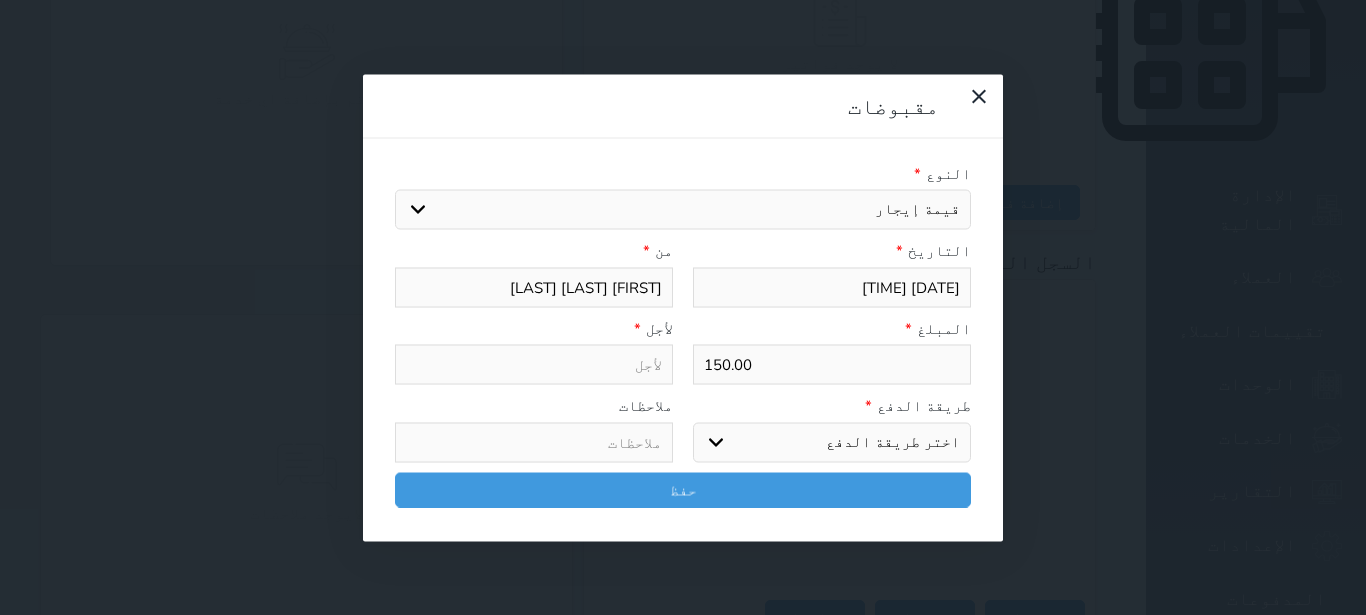 click on "قيمة إيجار" at bounding box center [0, 0] 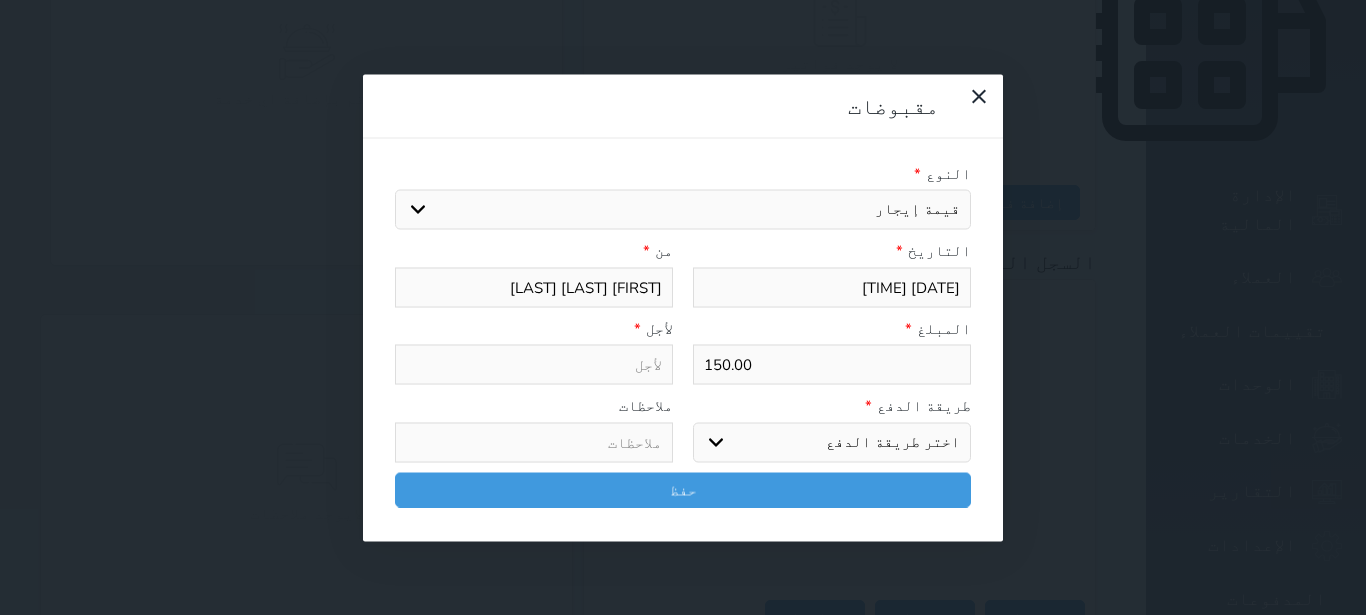 select 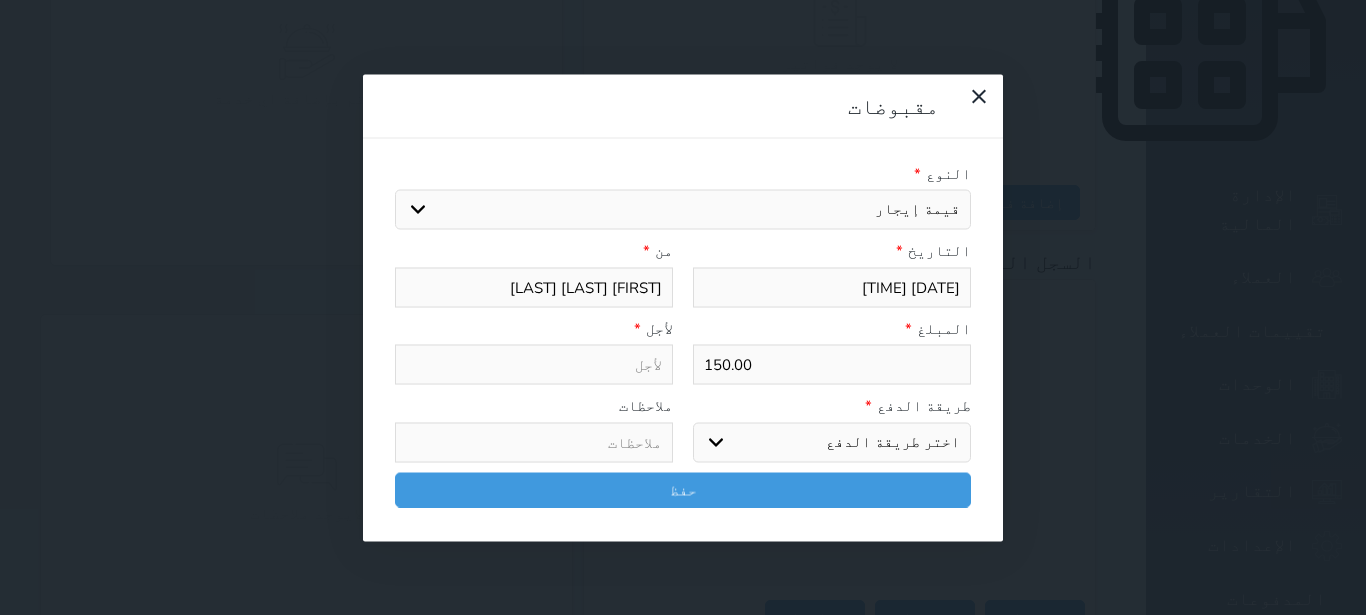 type on "قيمة إيجار - الوحدة - 109" 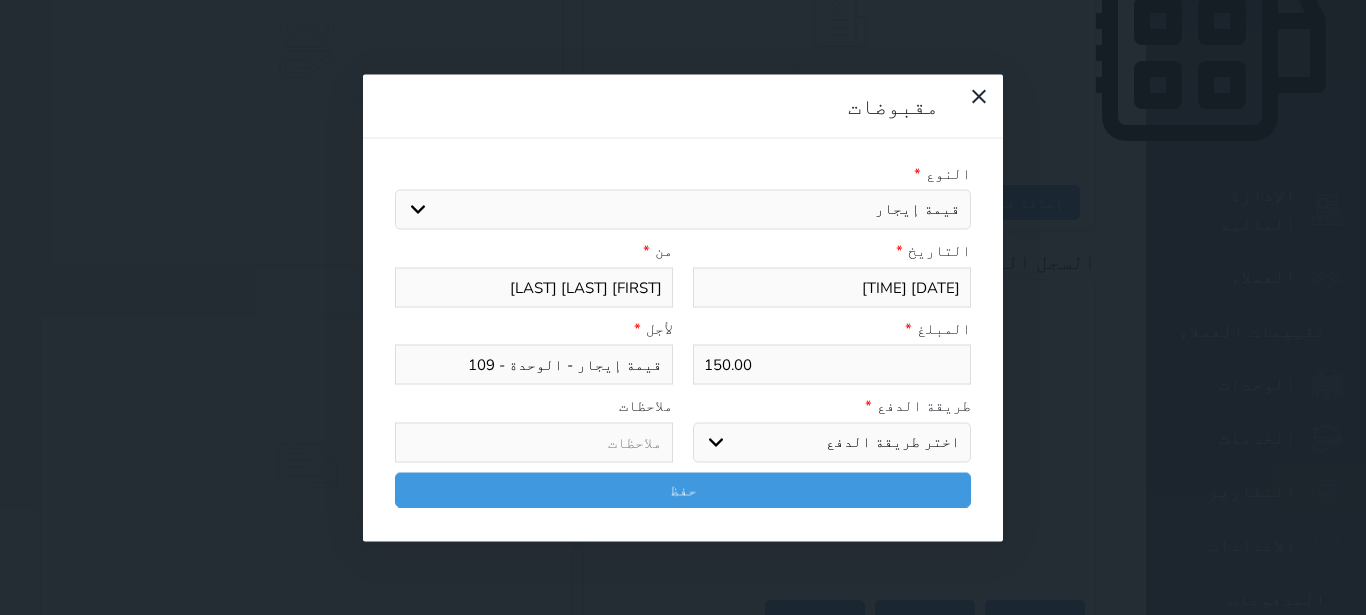 click on "اختر طريقة الدفع   دفع نقدى   تحويل بنكى   مدى   بطاقة ائتمان   آجل" at bounding box center [832, 442] 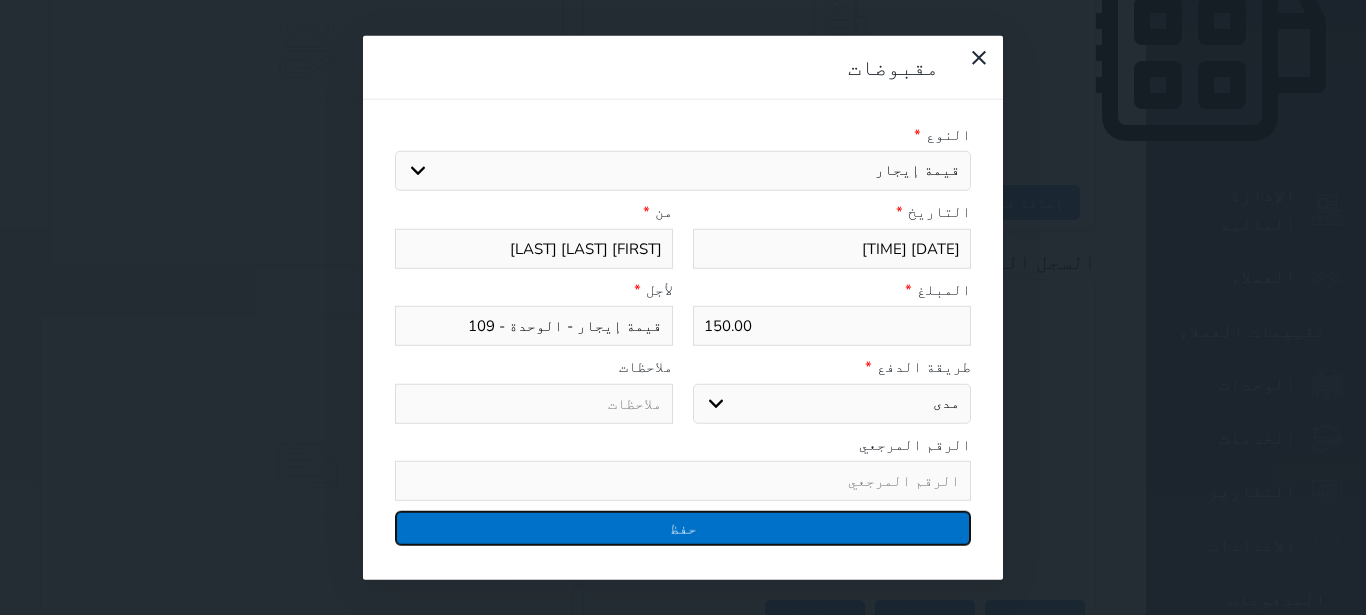 click on "حفظ" at bounding box center (683, 528) 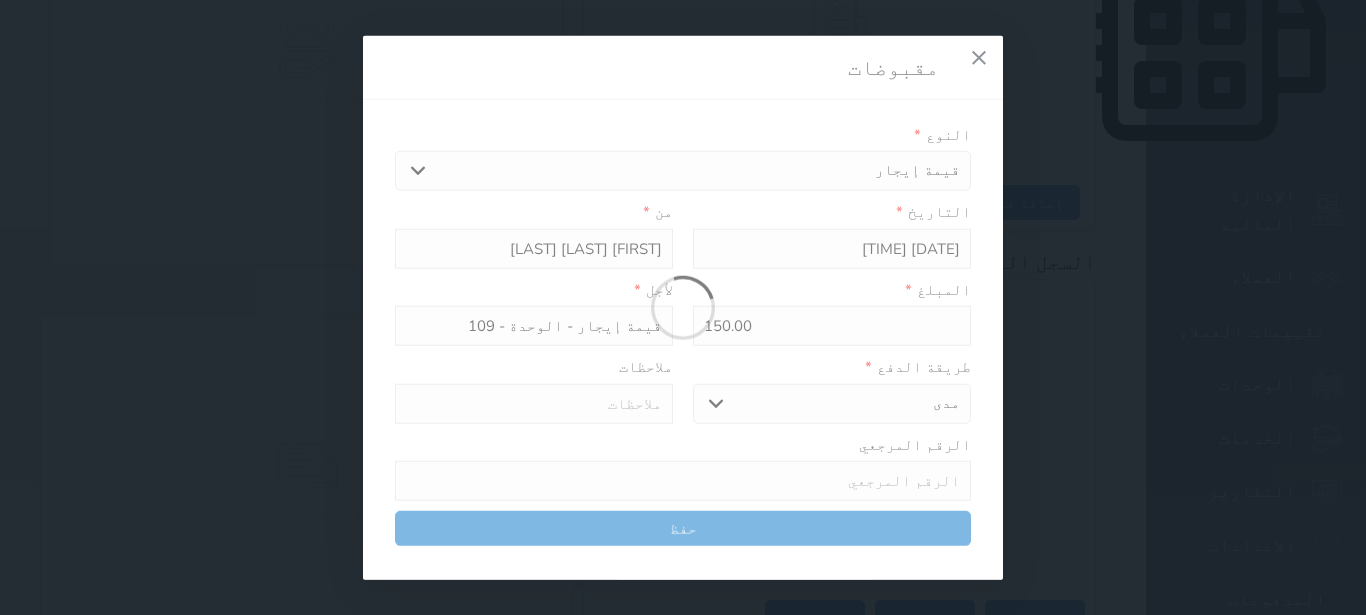 select 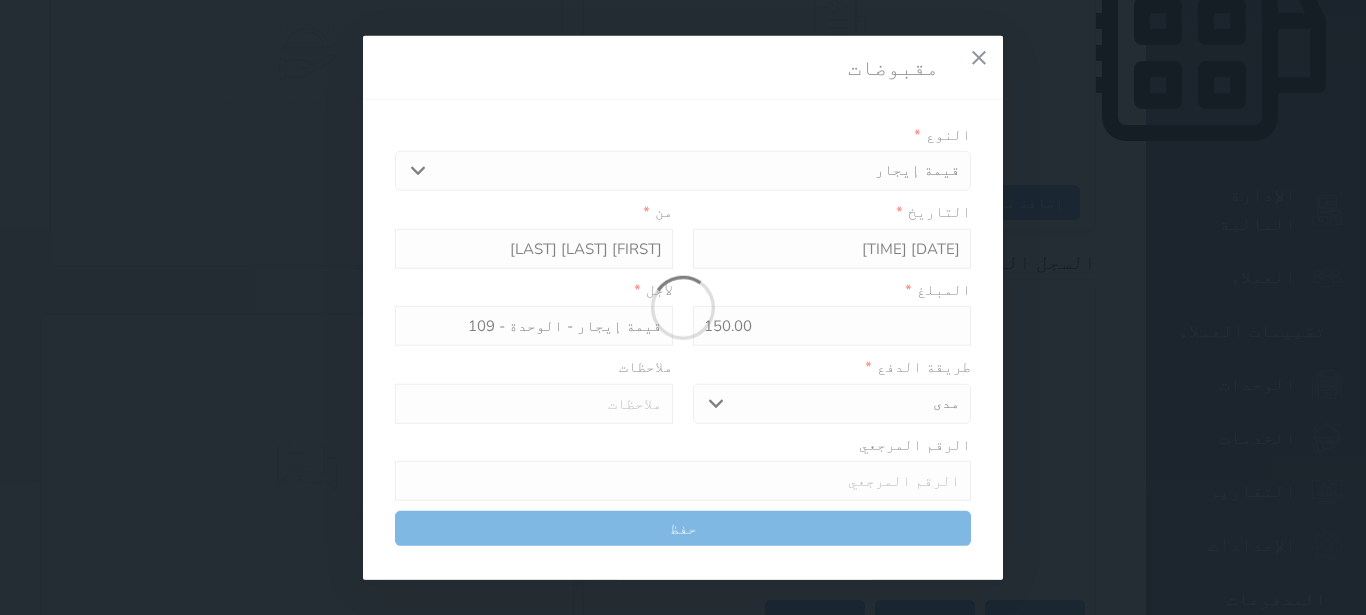 type 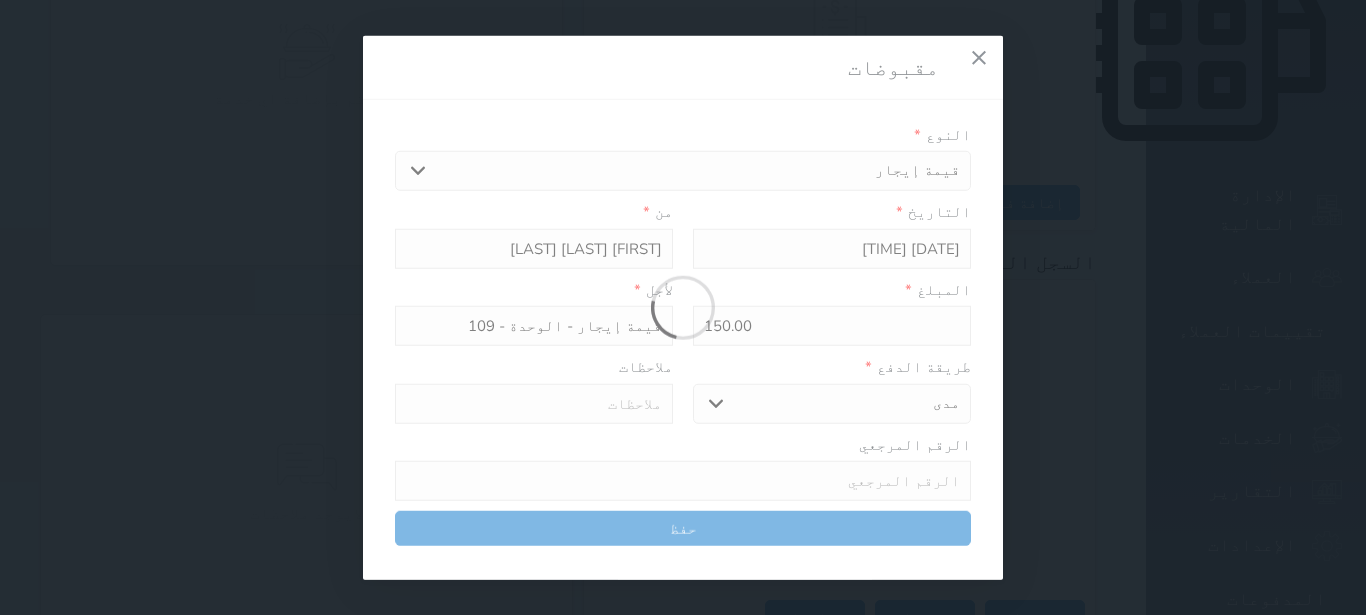 type on "0" 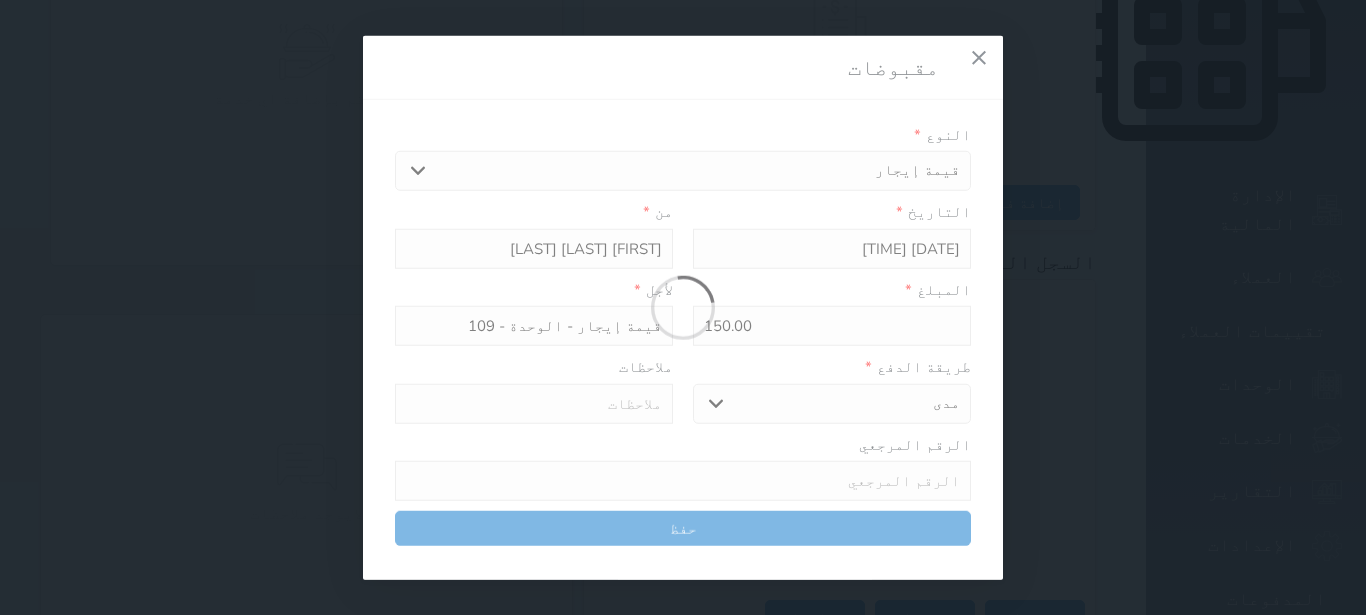 select 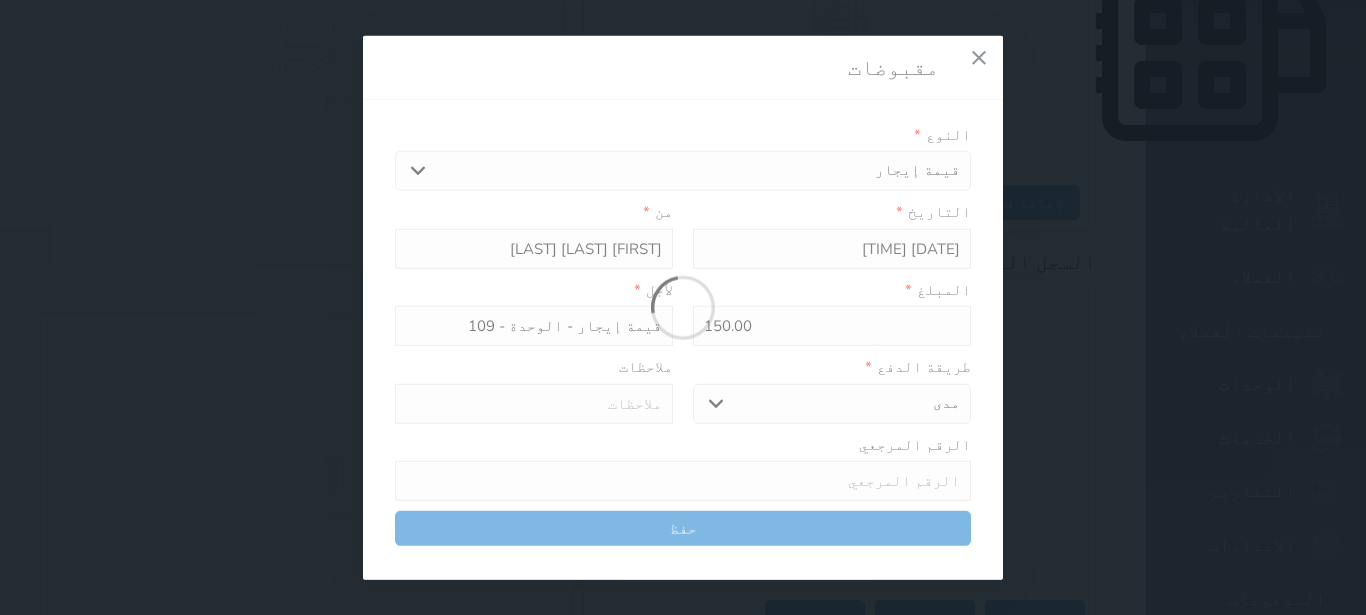 type on "0" 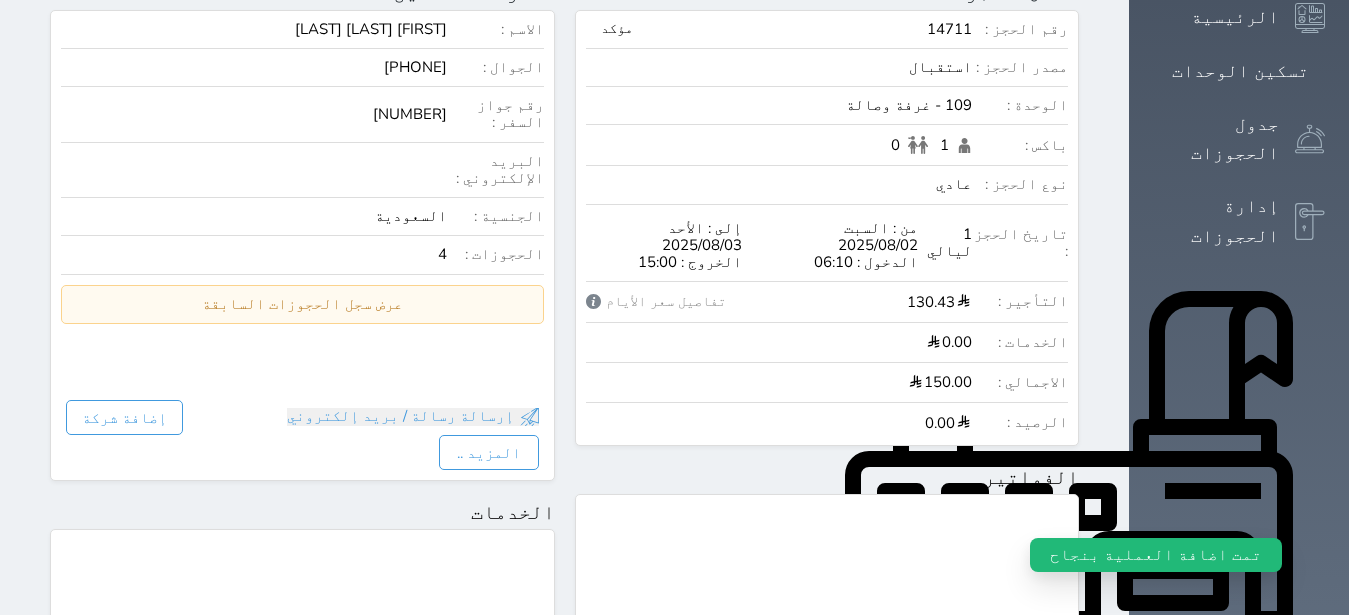 scroll, scrollTop: 0, scrollLeft: 0, axis: both 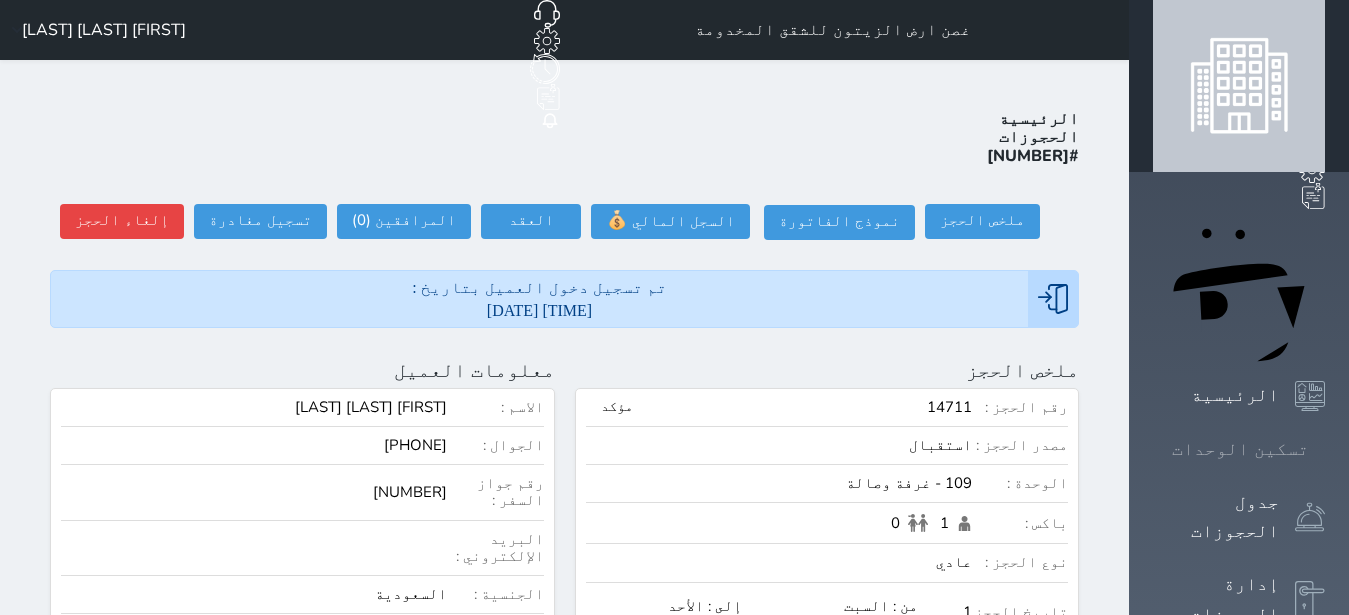 click 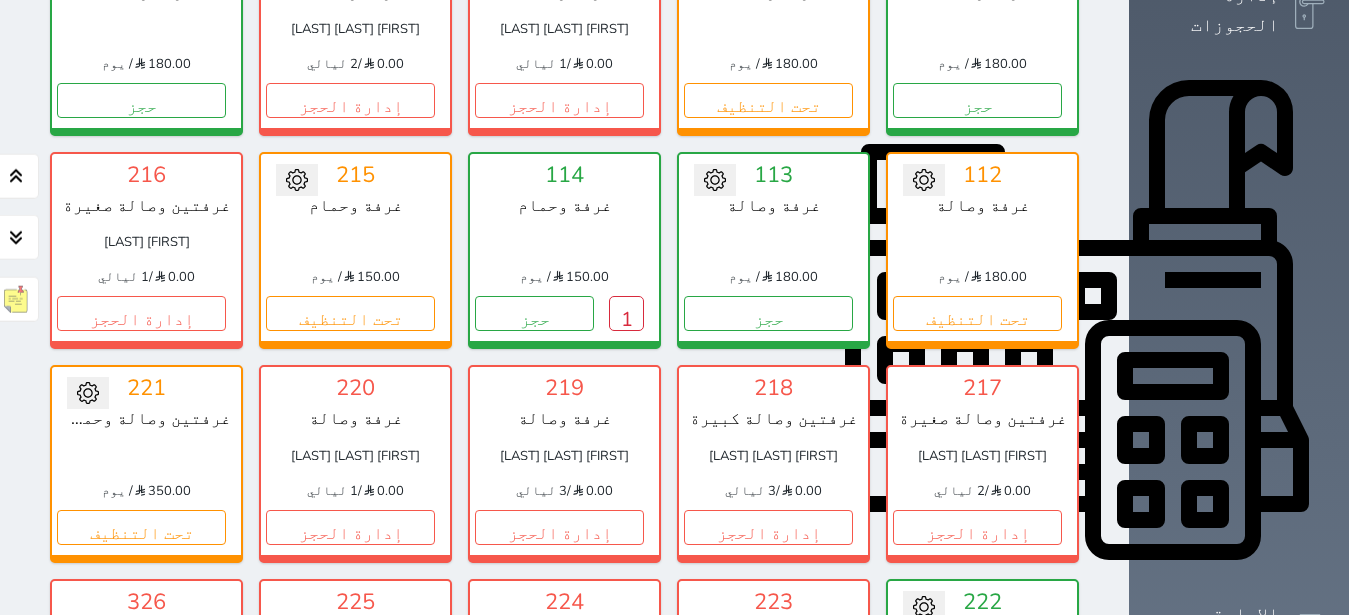 scroll, scrollTop: 582, scrollLeft: 0, axis: vertical 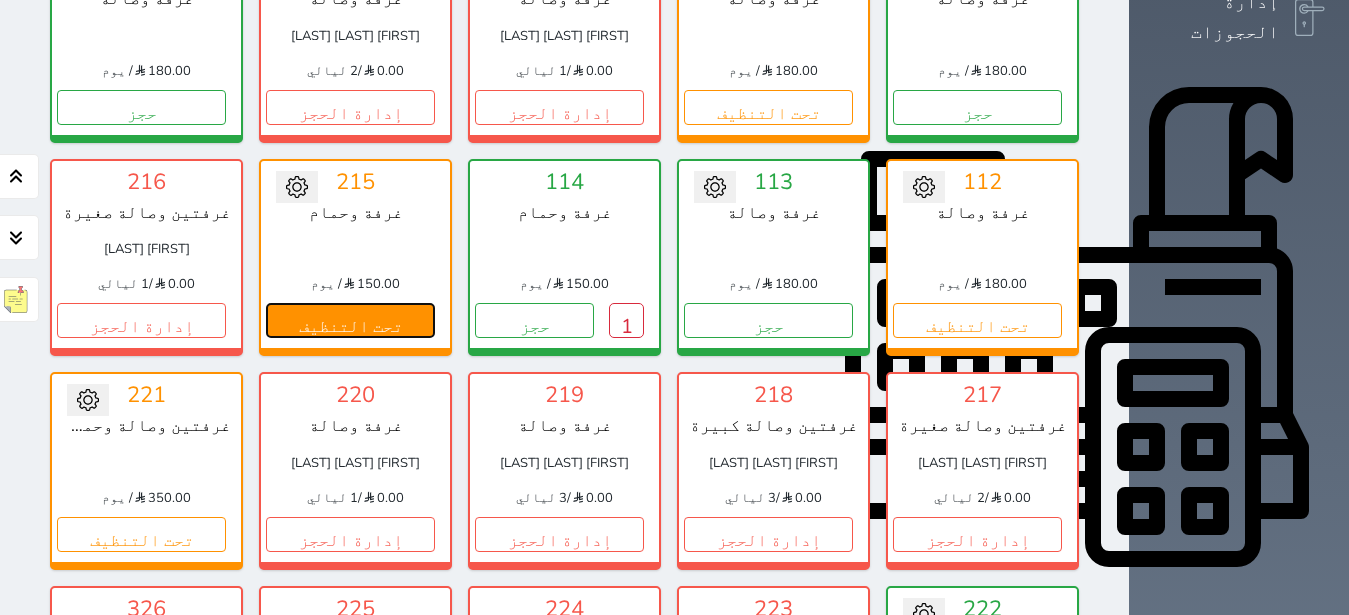 click on "تحت التنظيف" at bounding box center (350, 320) 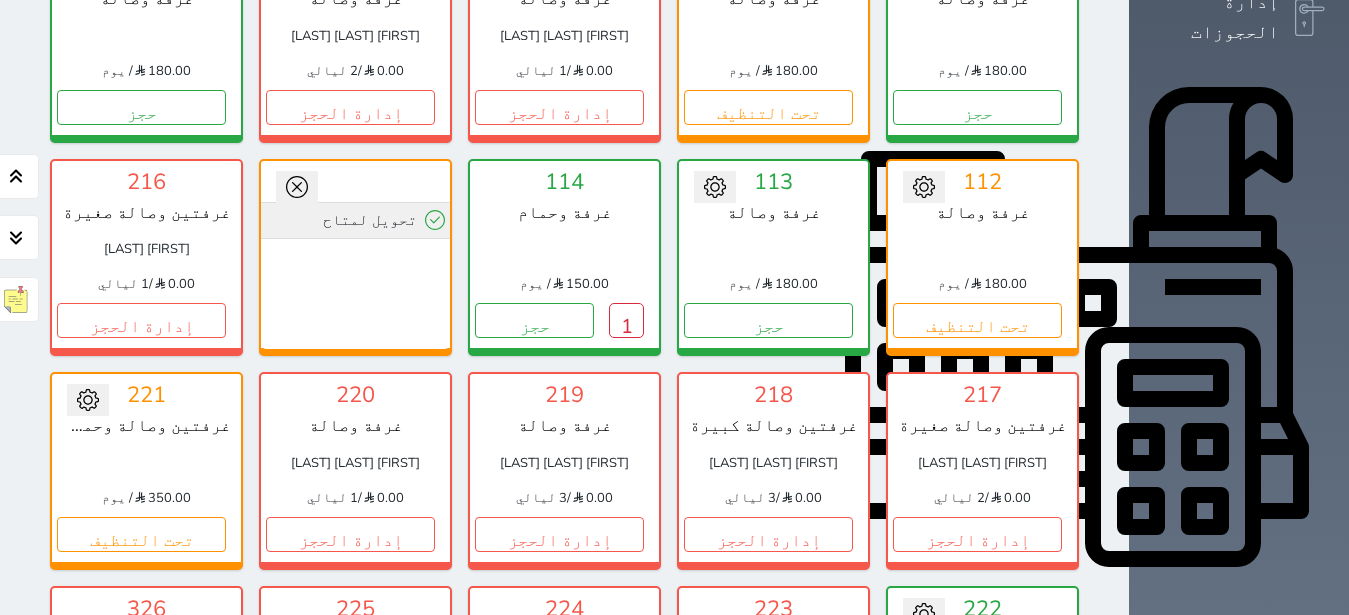 click on "تحويل لمتاح" at bounding box center (355, 220) 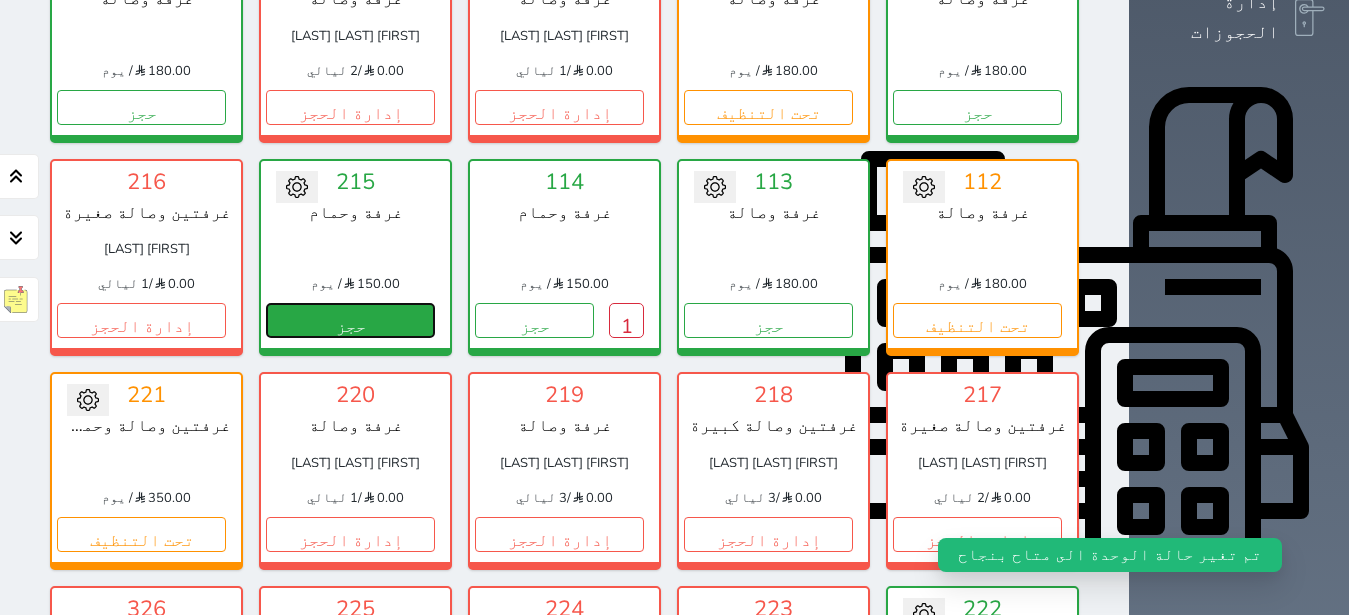 click on "حجز" at bounding box center [350, 320] 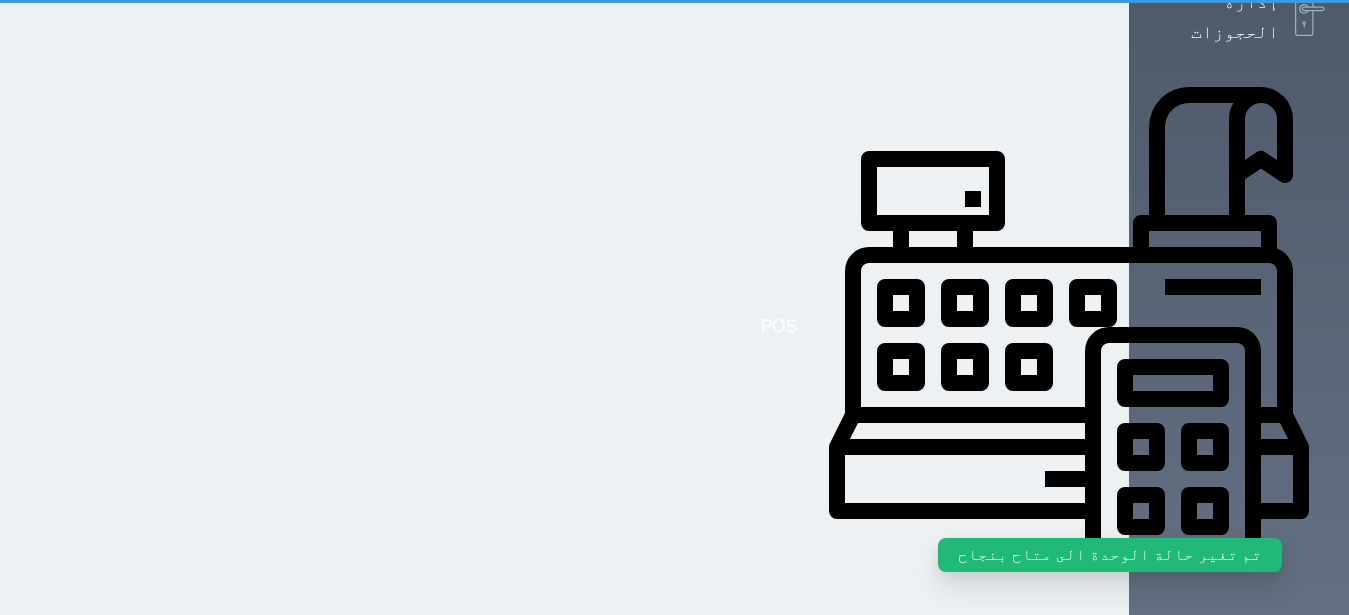 scroll, scrollTop: 0, scrollLeft: 0, axis: both 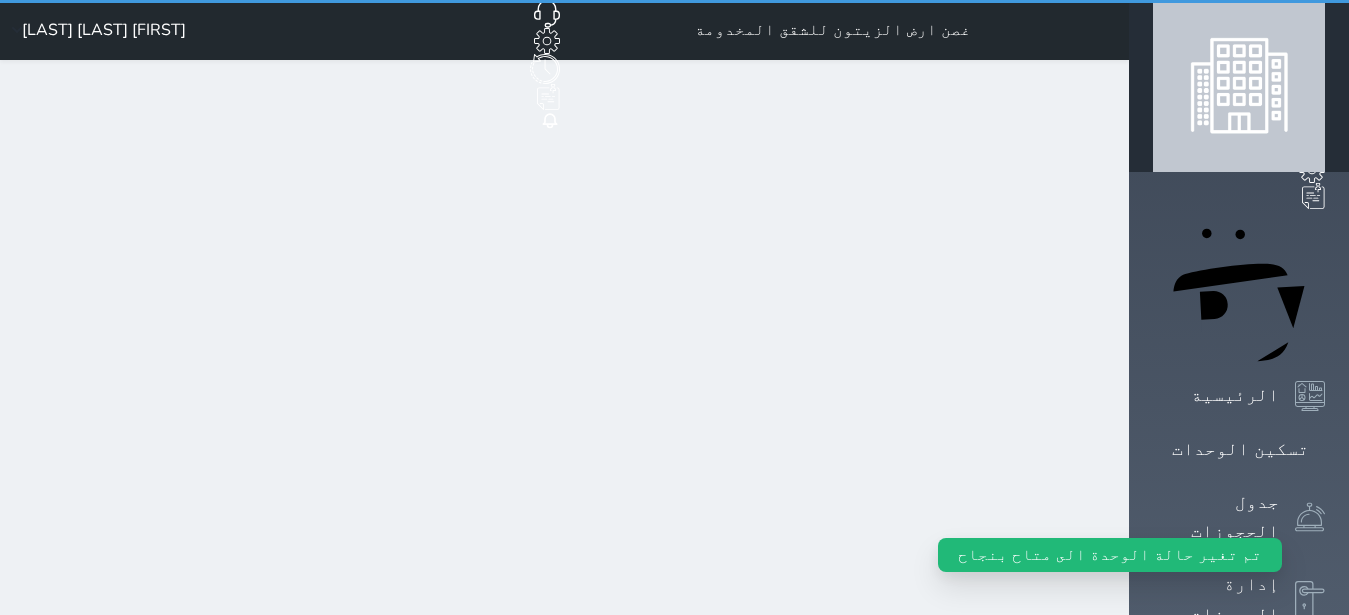 select on "1" 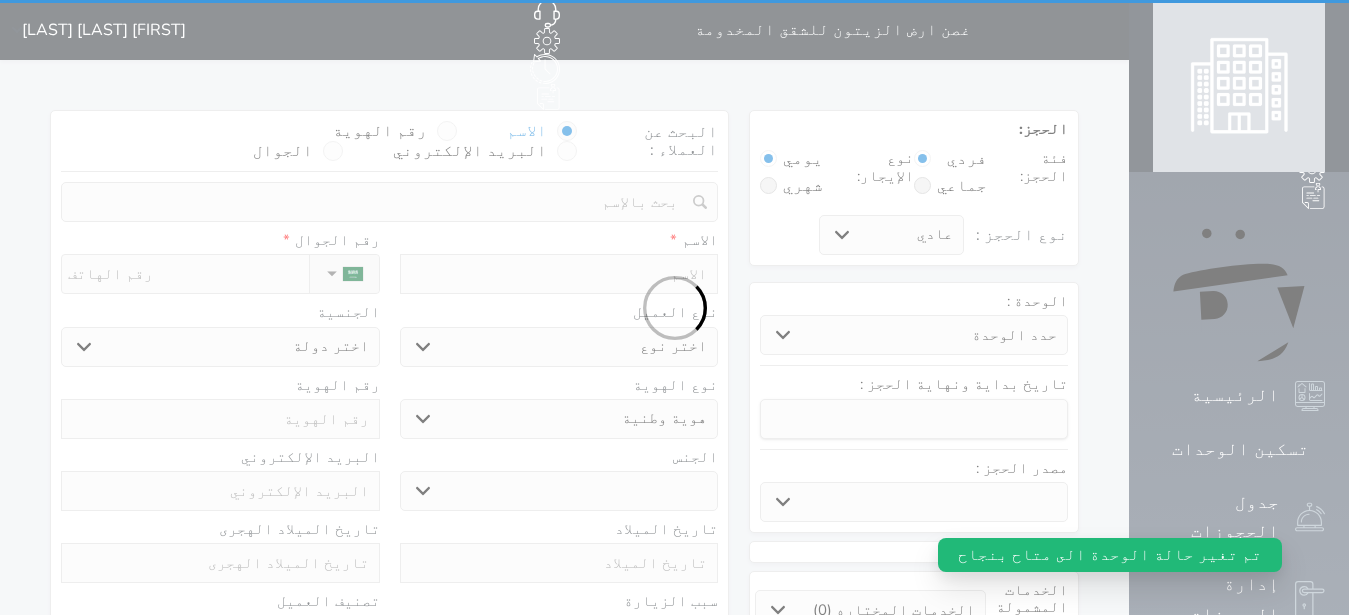 select 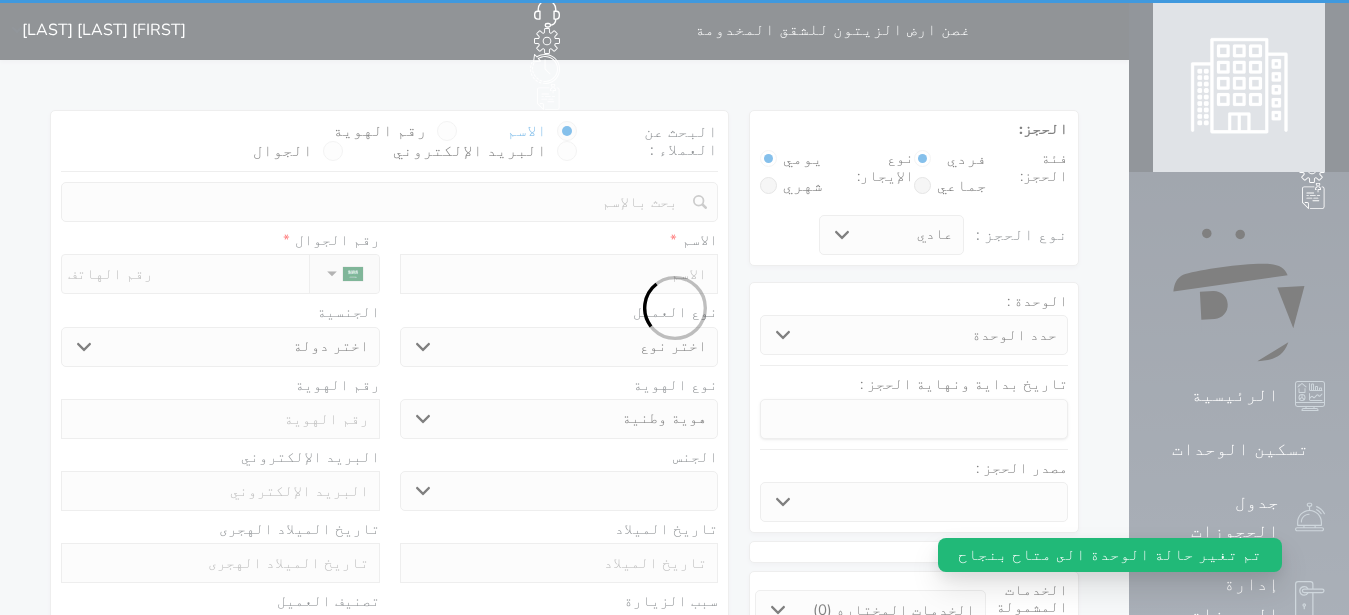 select 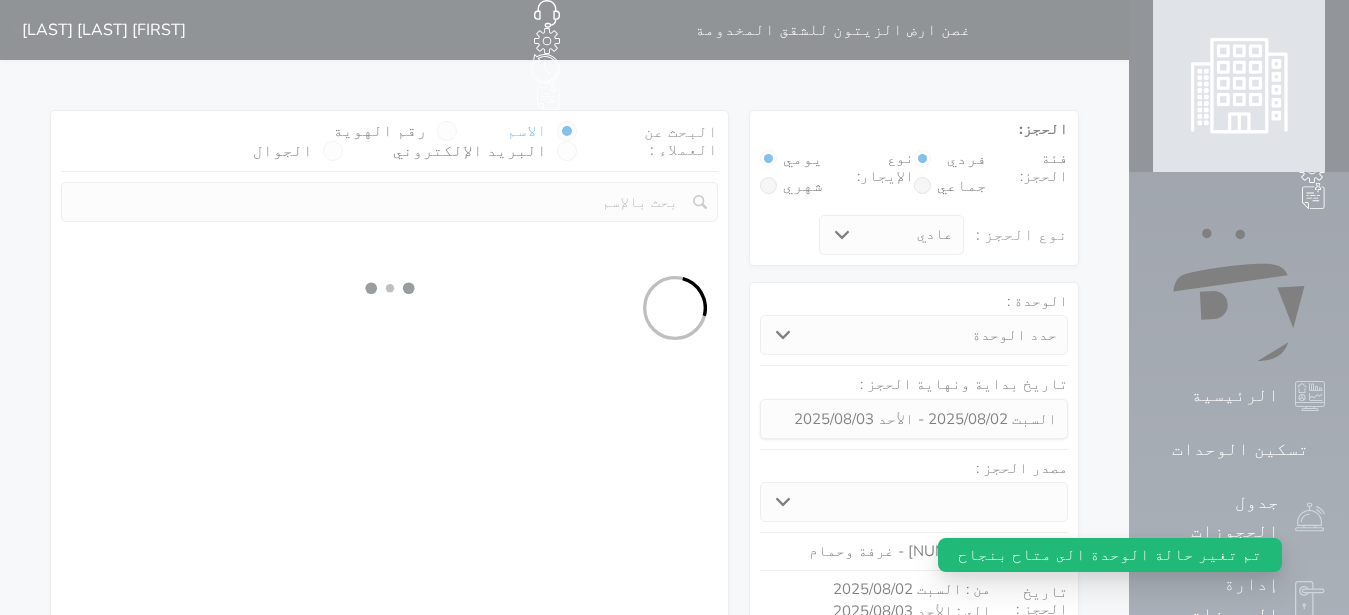 select 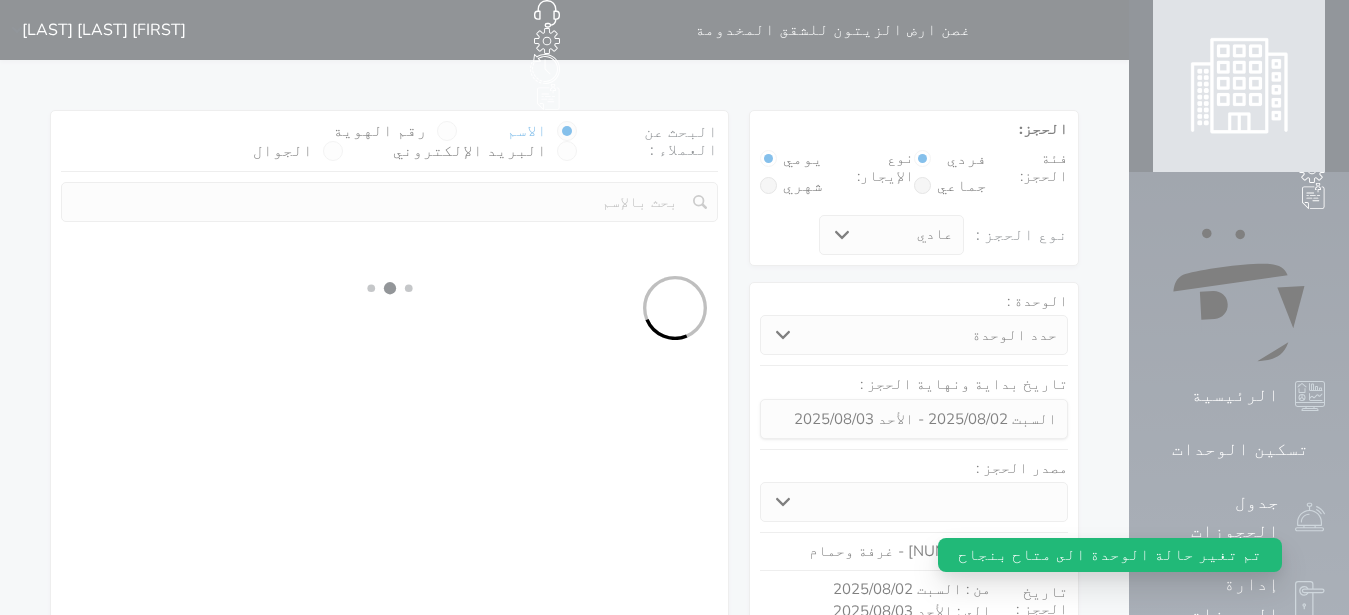 select on "1" 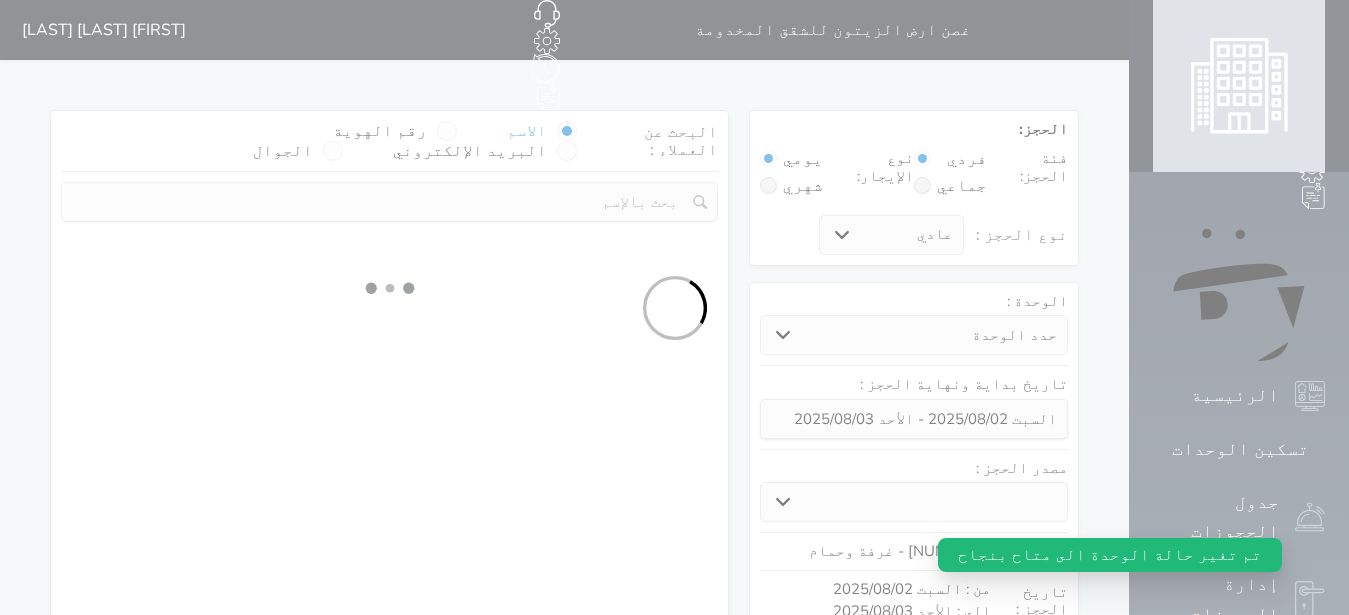 select on "113" 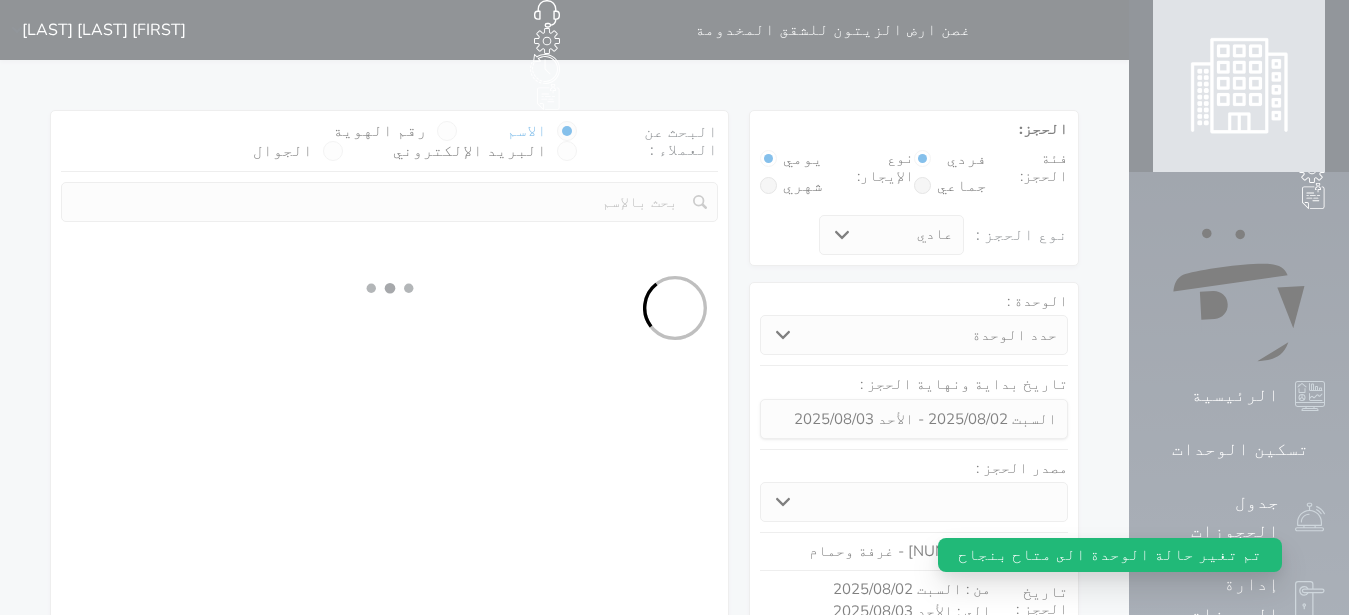 select on "1" 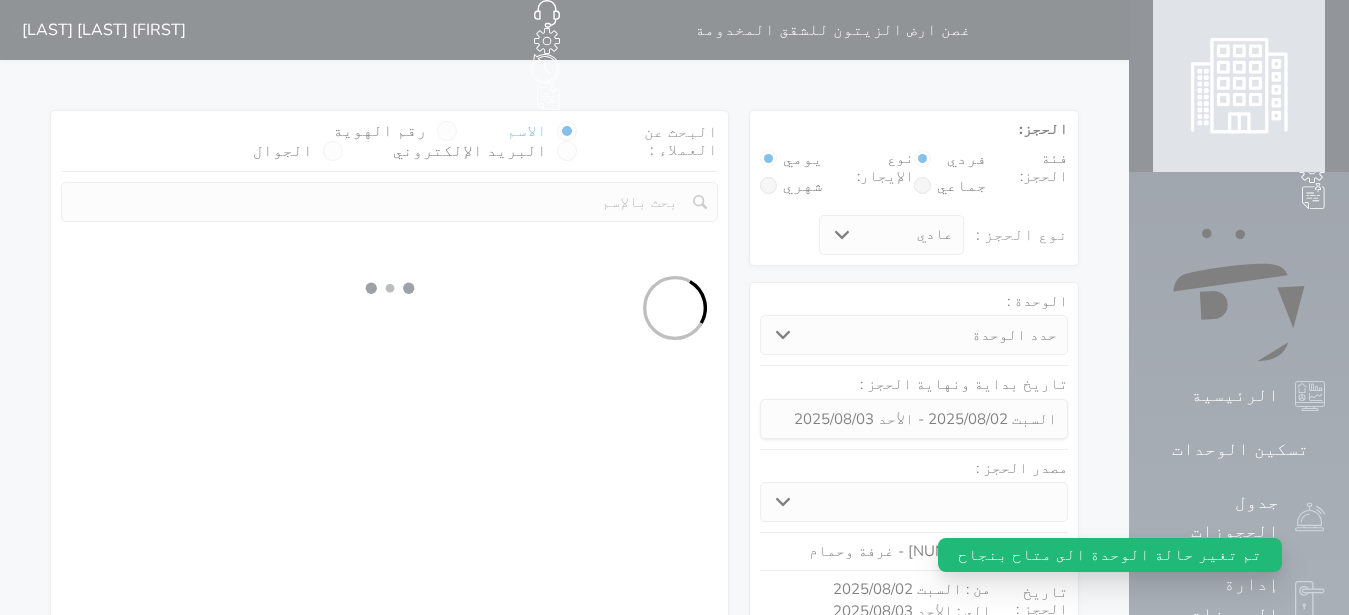 select 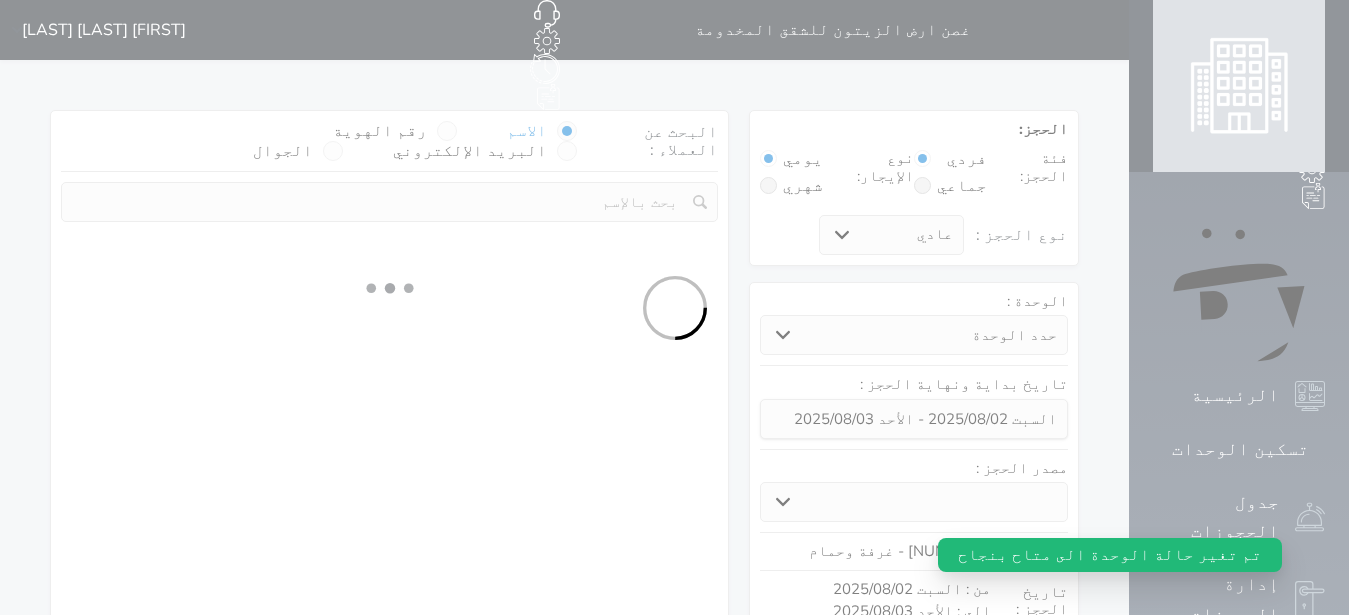 select on "7" 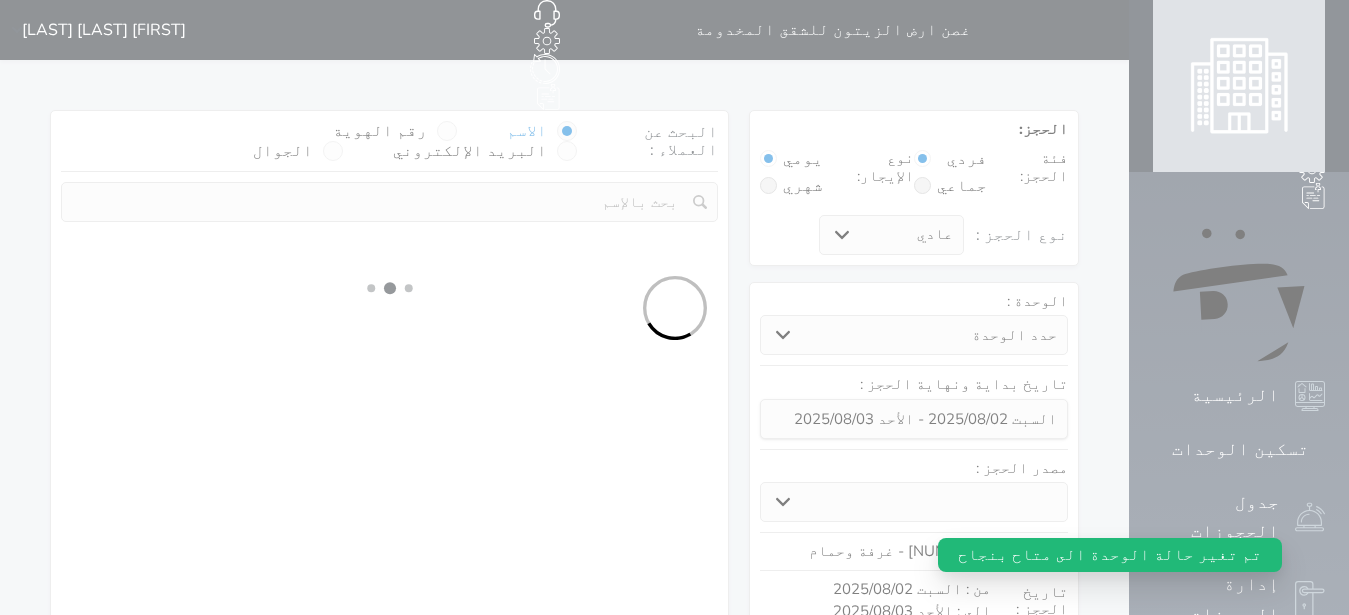 select 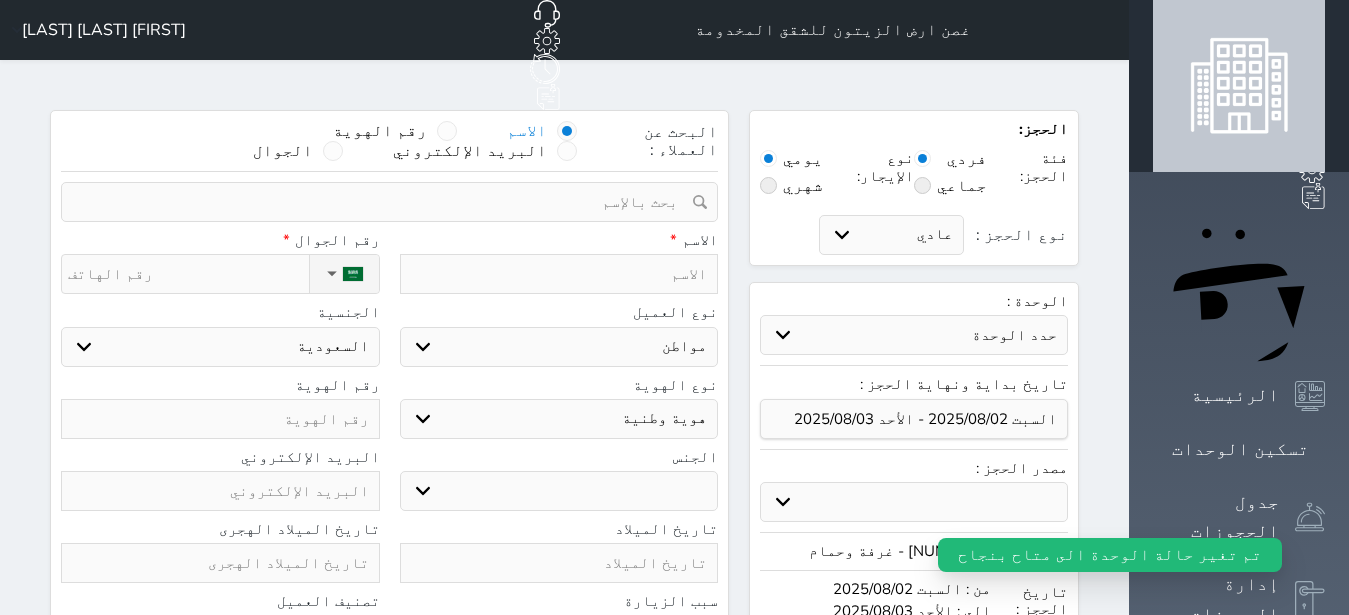 click at bounding box center (447, 131) 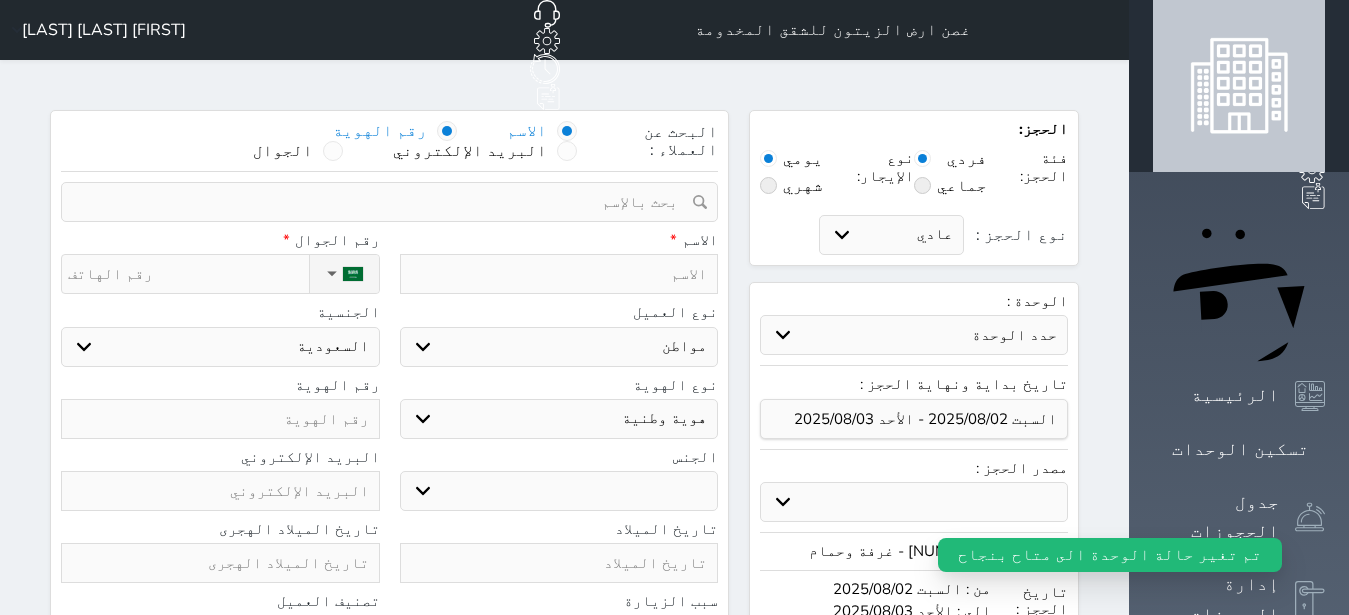select 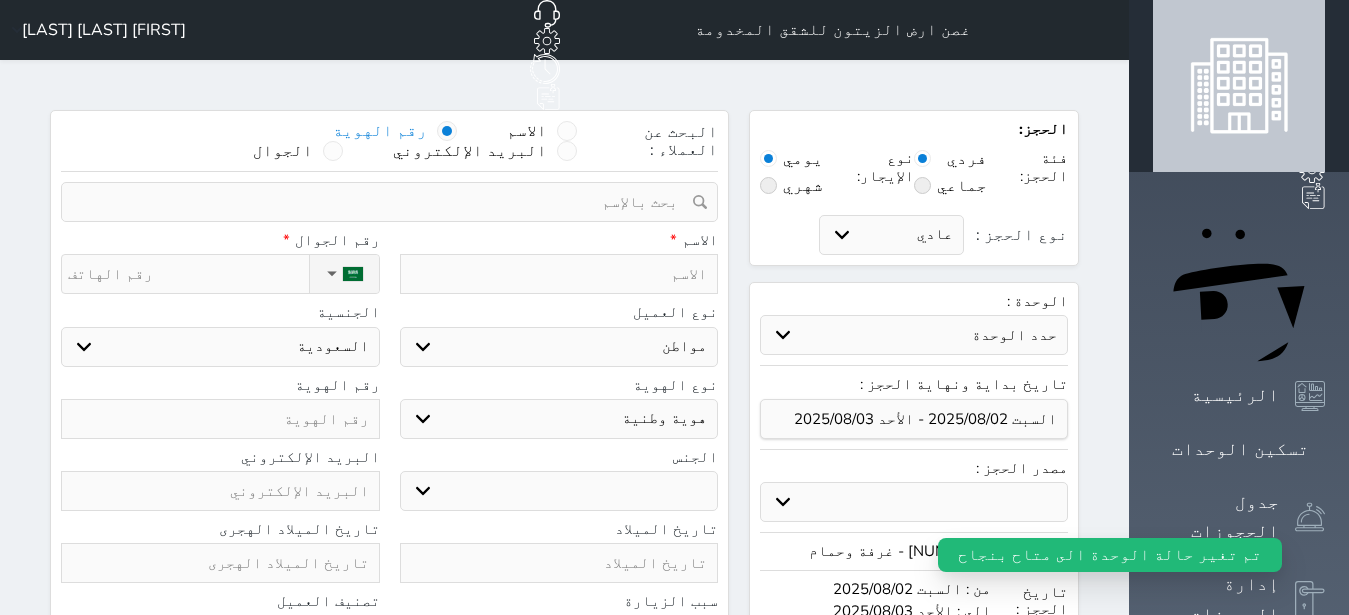 select 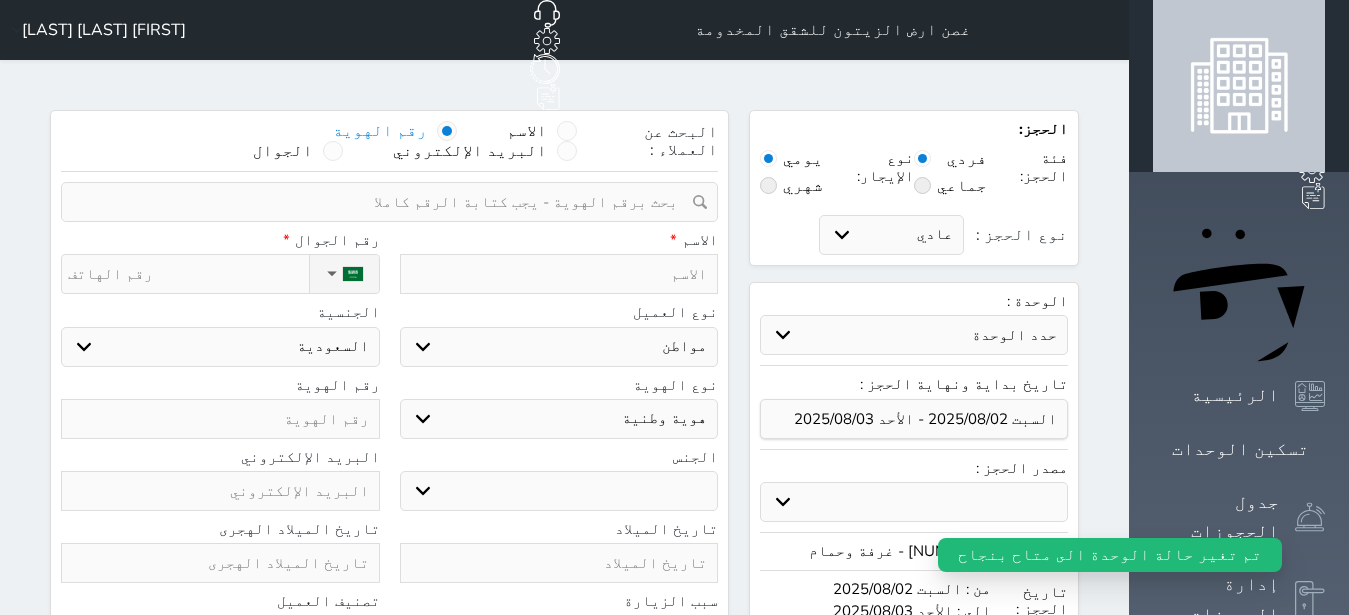 click at bounding box center [382, 202] 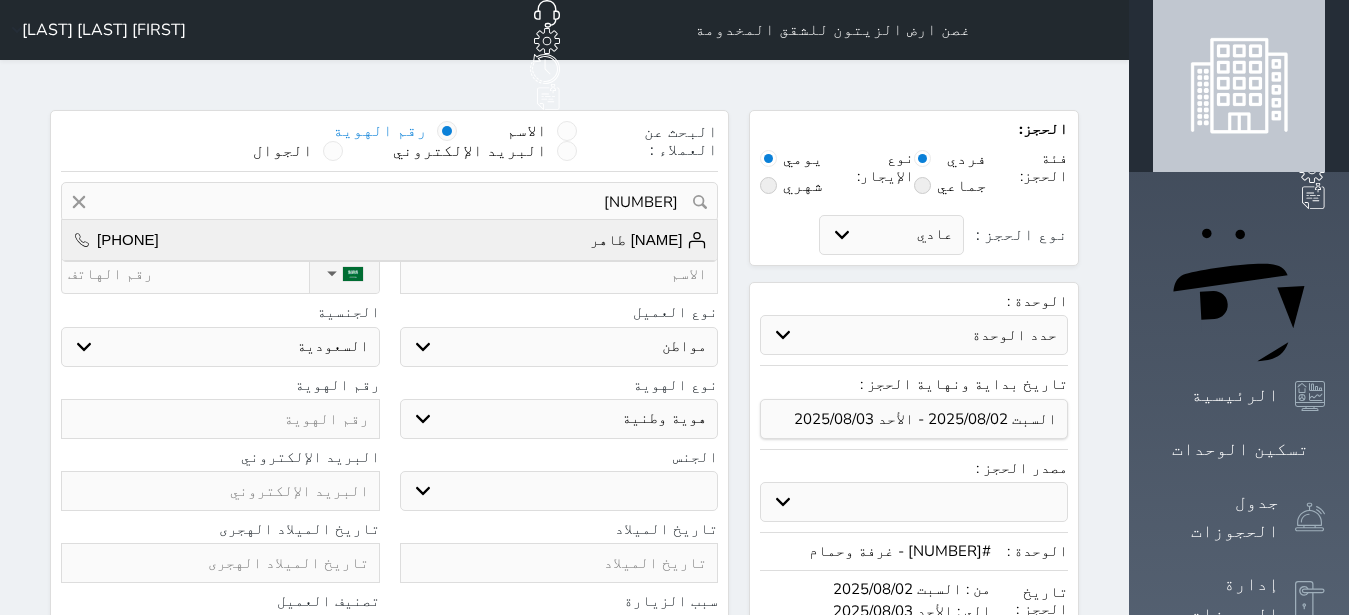 click on "[FIRST] [LAST] [PHONE]" at bounding box center (389, 240) 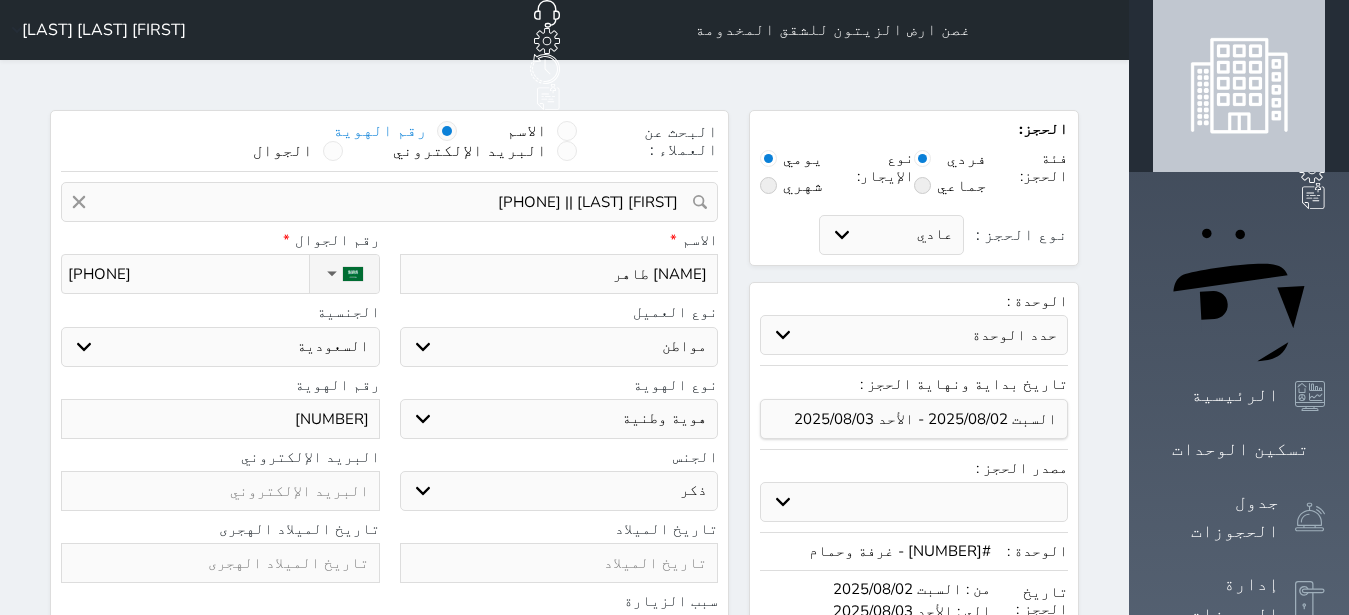 select 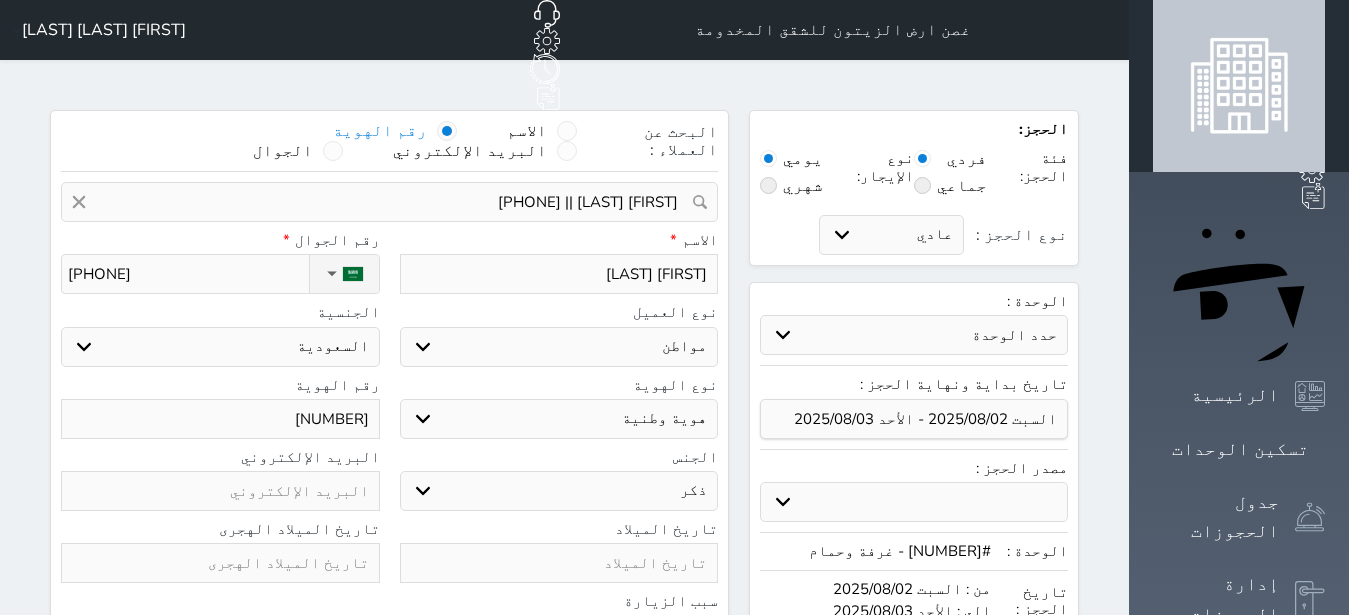 type on "[NAME] طا" 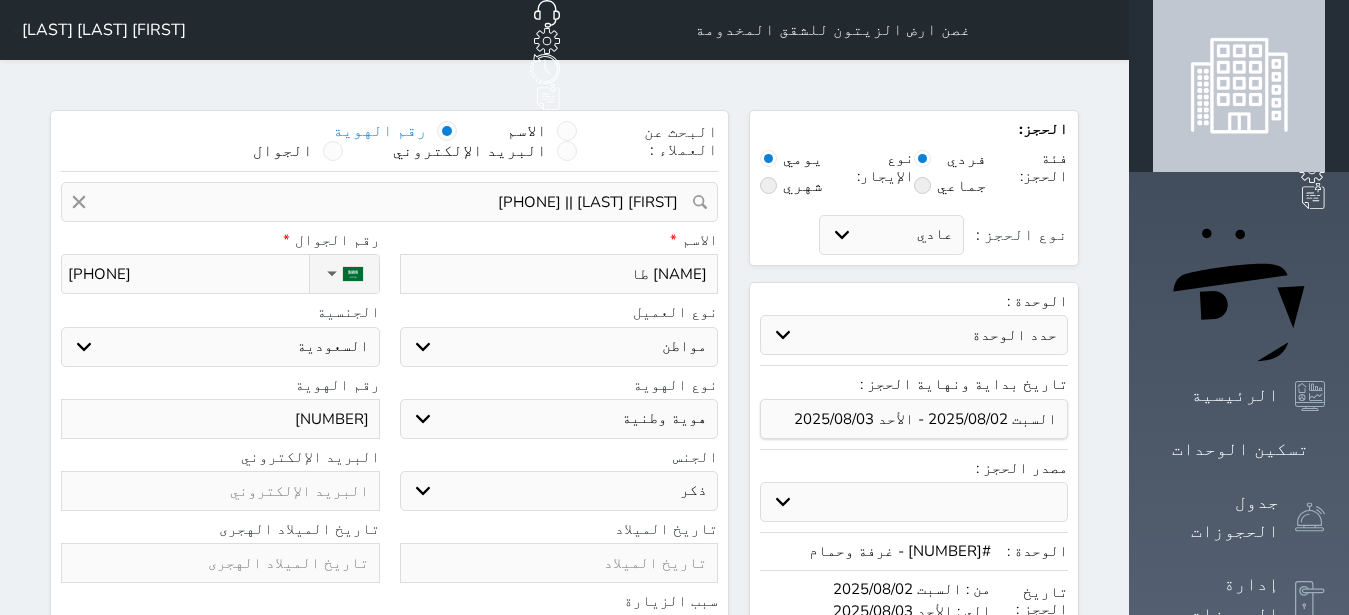 type on "[NAME] ط" 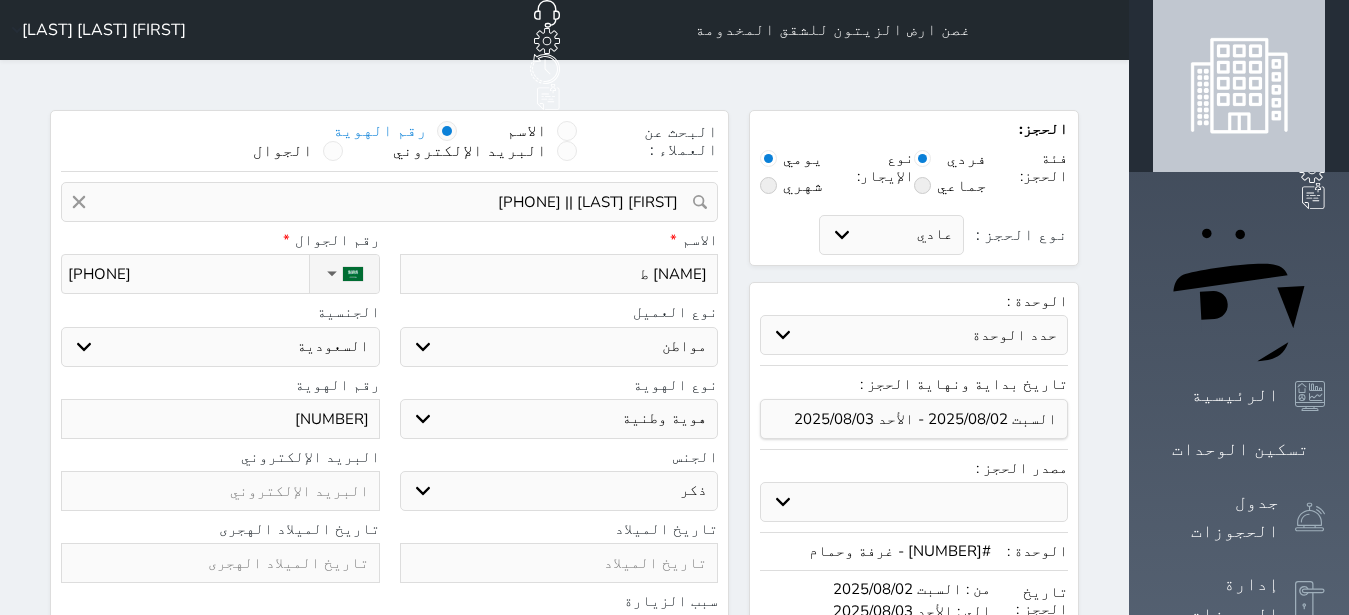 type on "[NAME]" 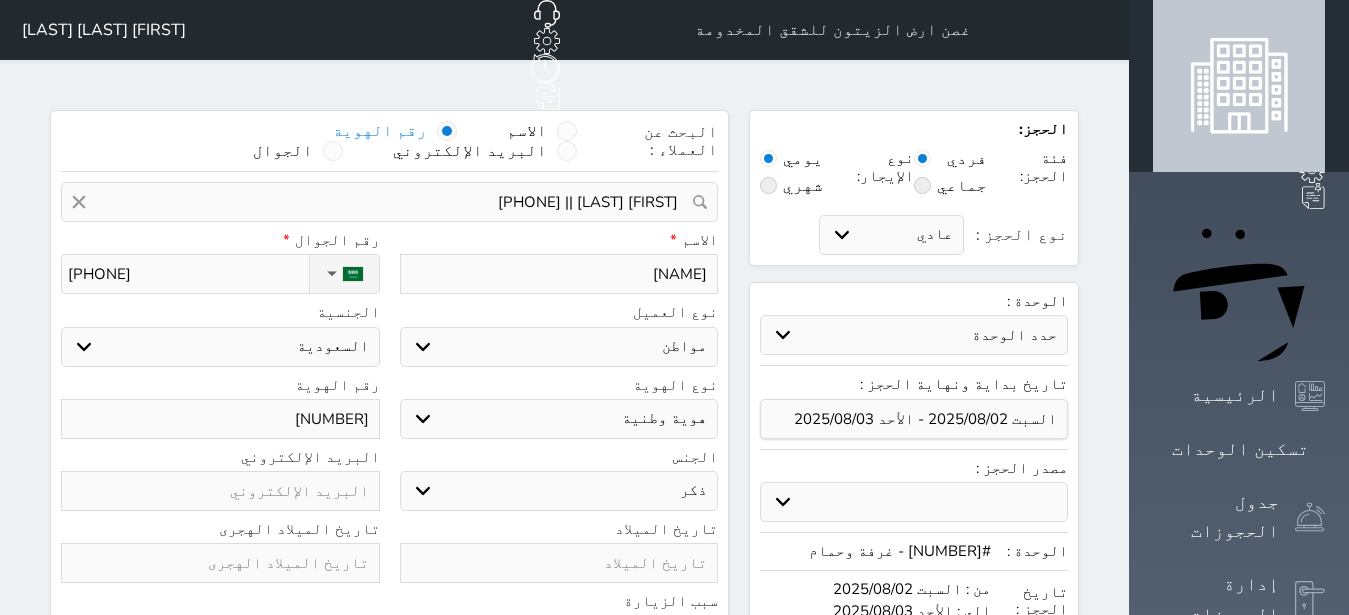type on "[NAME] ظ" 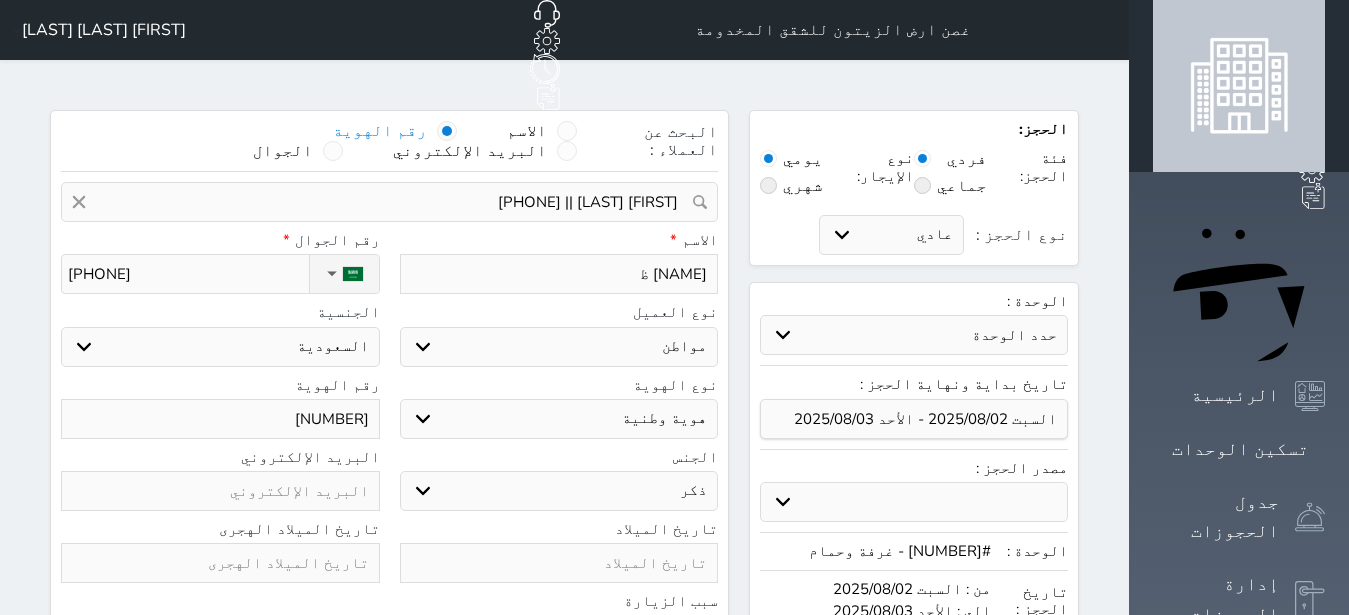 type on "[NAME] ظا" 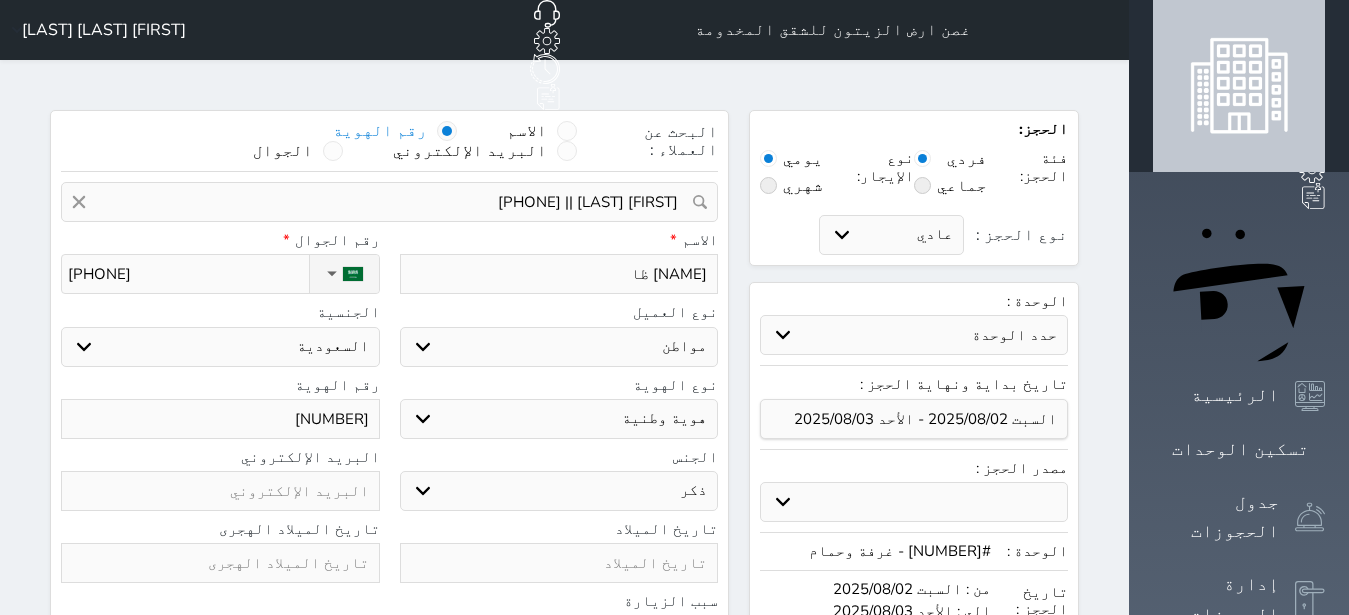select 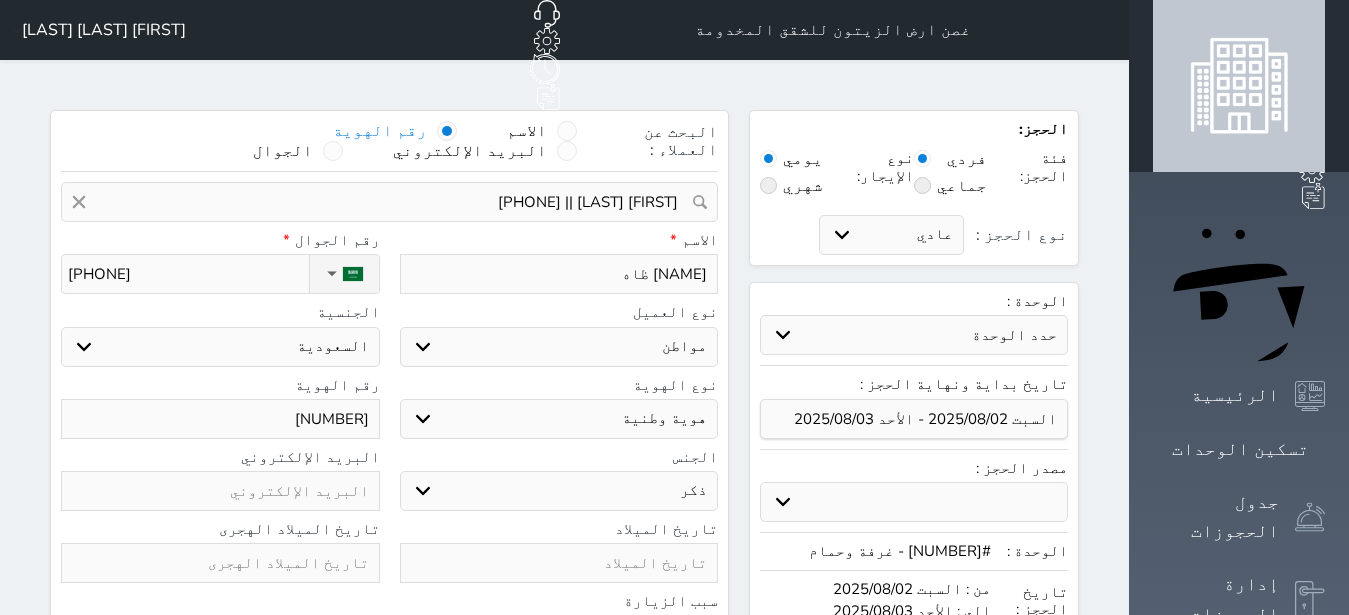 type on "[NAME] ظاهر" 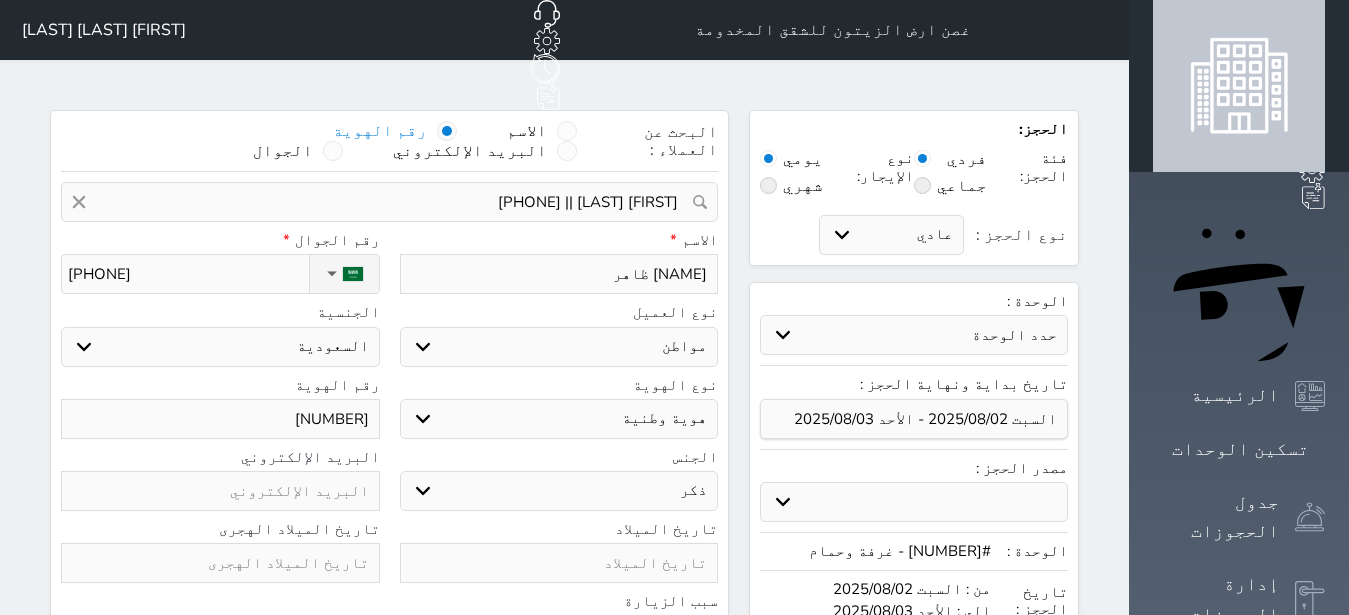 select 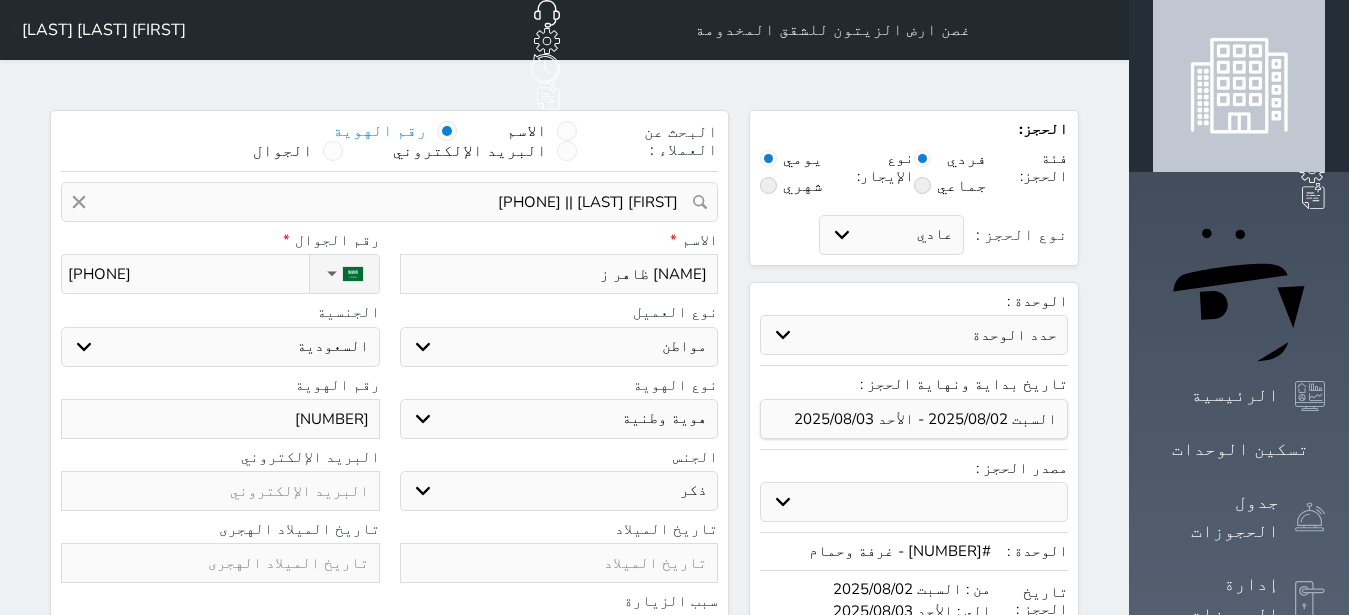 type on "[FIRST] [LAST]" 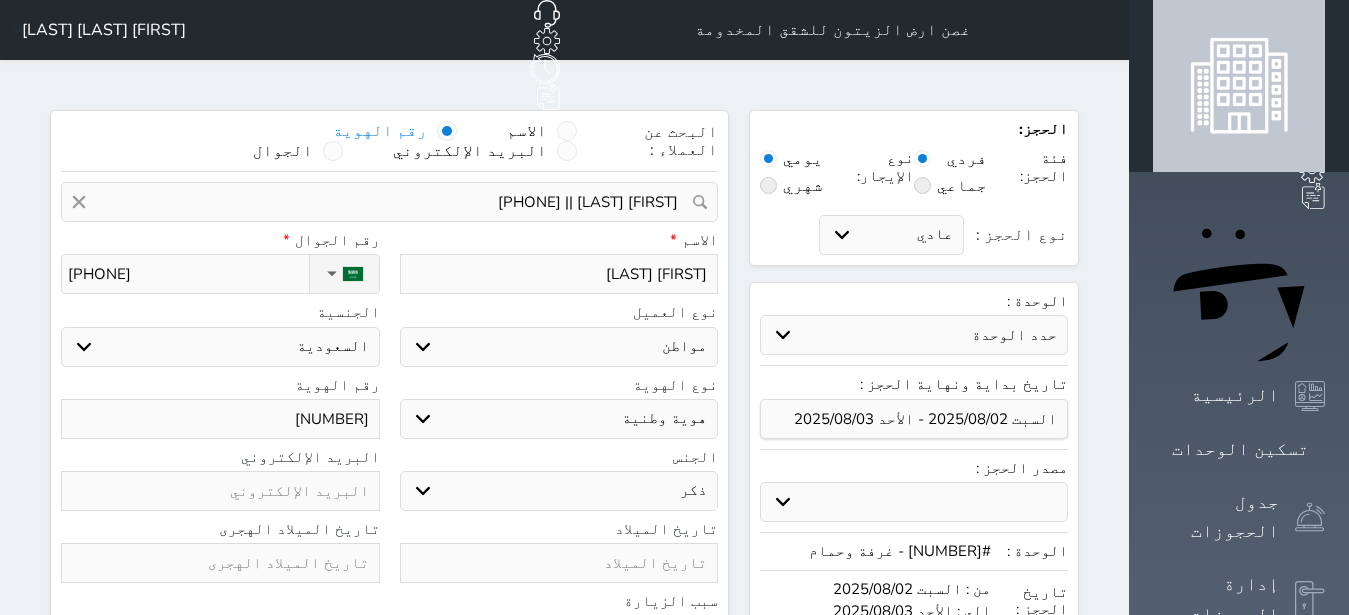 type on "[NAME] ظاهر زاي" 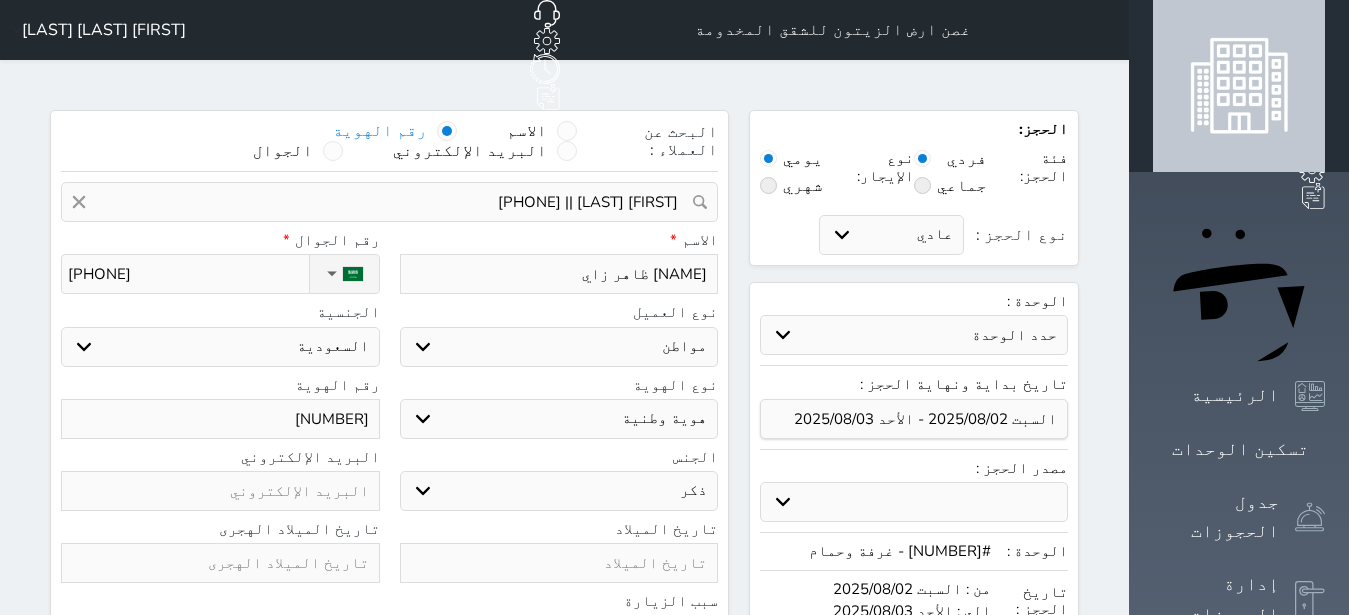 type on "[NAME] ظاهر زايد" 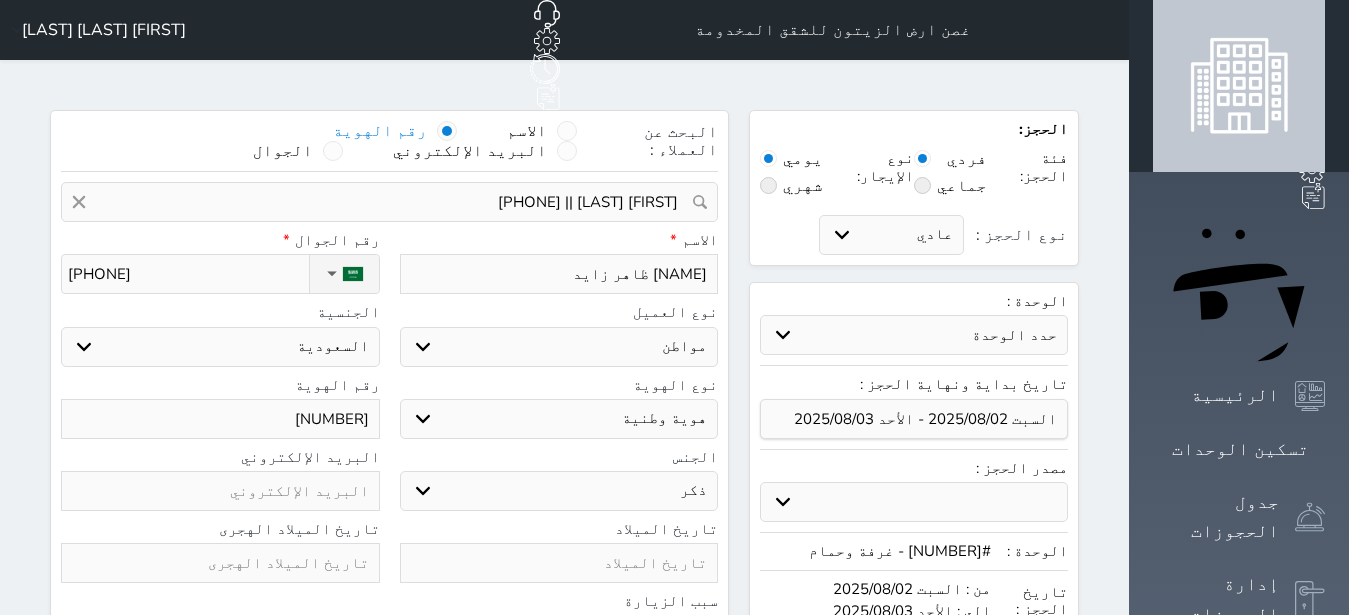 type on "[NAME] ظاهر زايد" 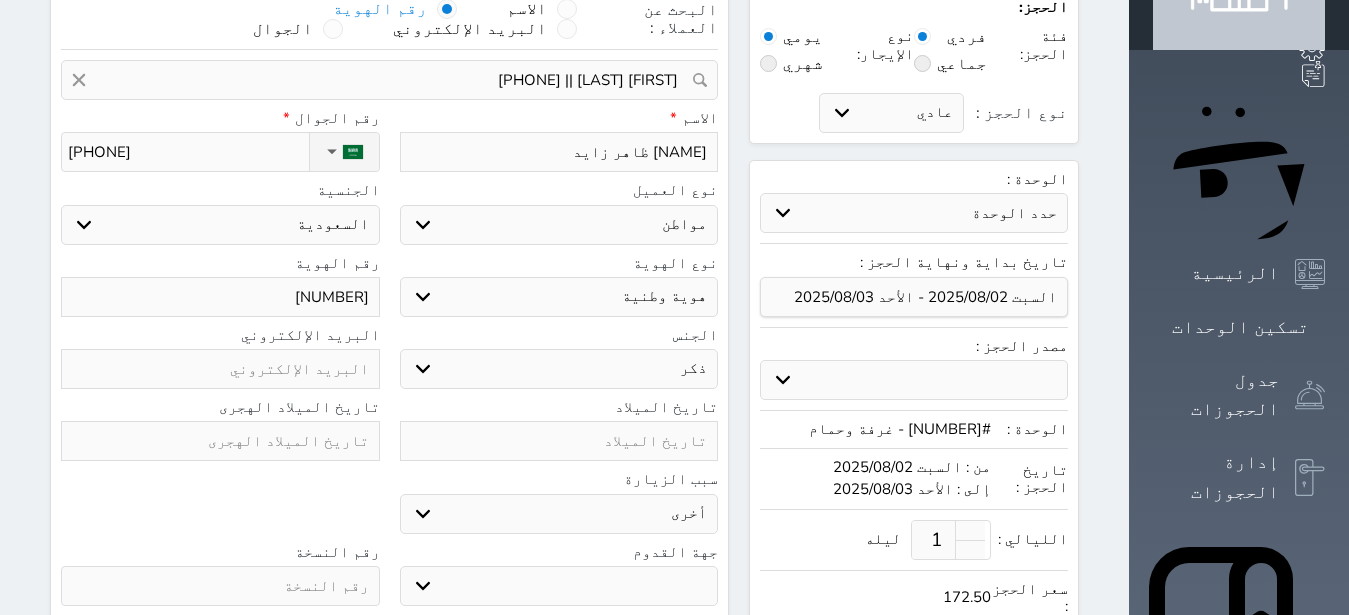 scroll, scrollTop: 126, scrollLeft: 0, axis: vertical 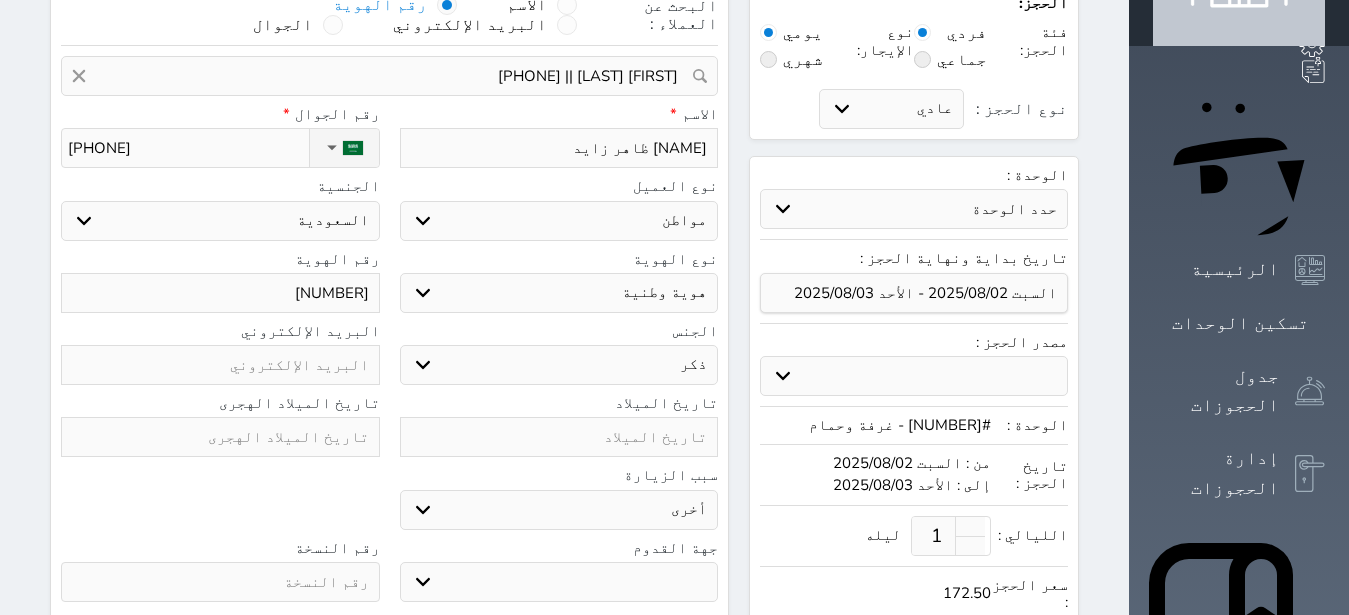 type on "[NAME] ظاهر زايد" 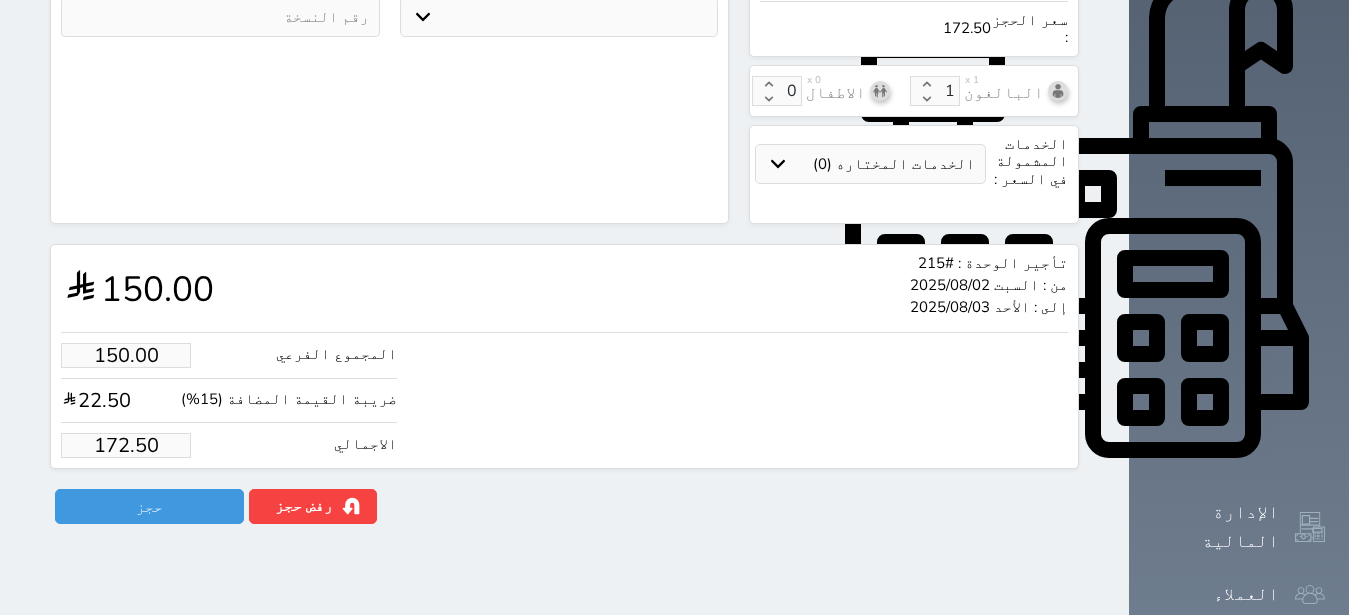 scroll, scrollTop: 694, scrollLeft: 0, axis: vertical 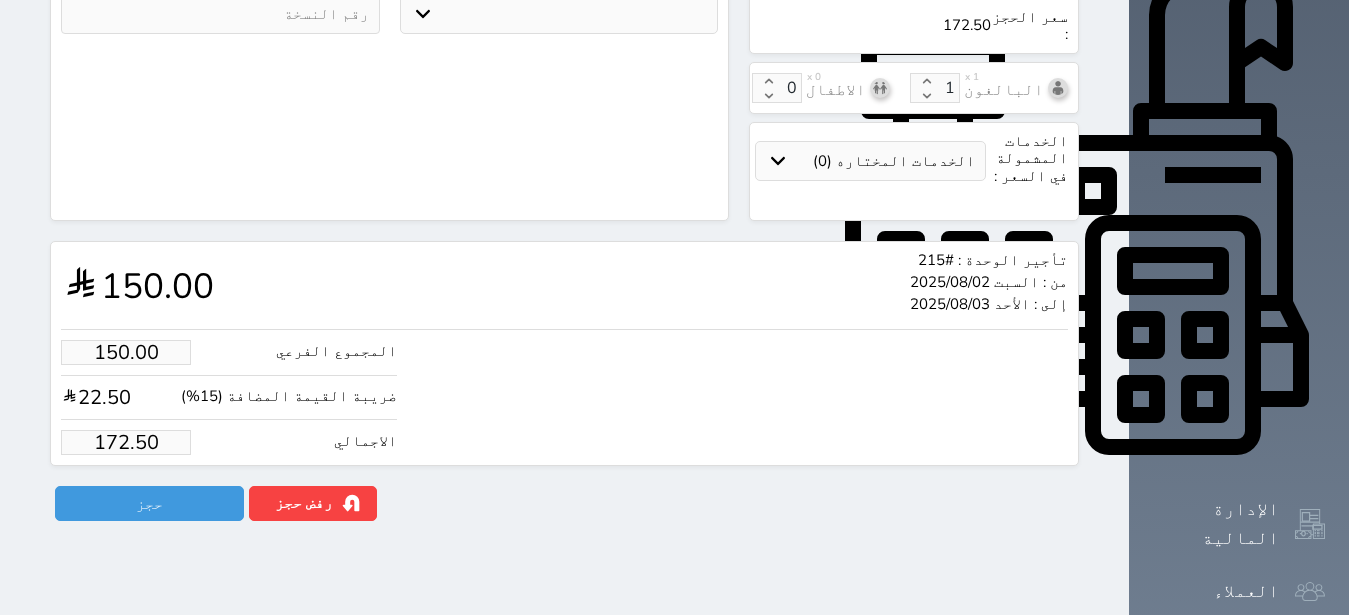click on "172.50" at bounding box center (126, 442) 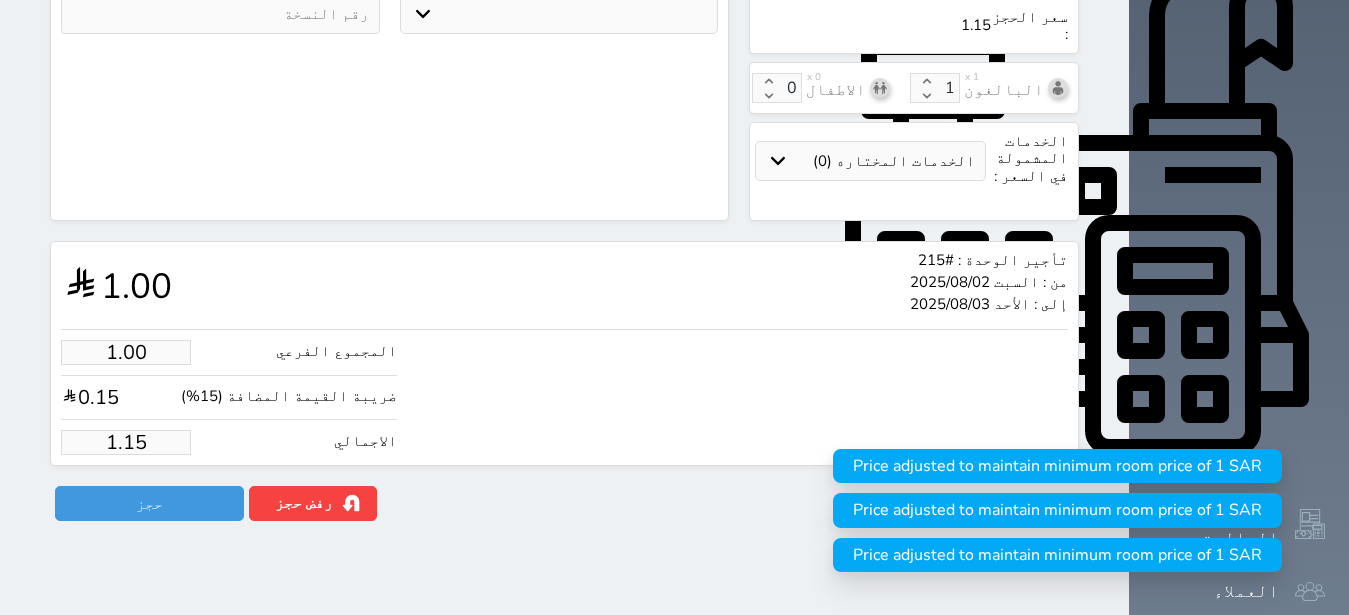 type on "1.1" 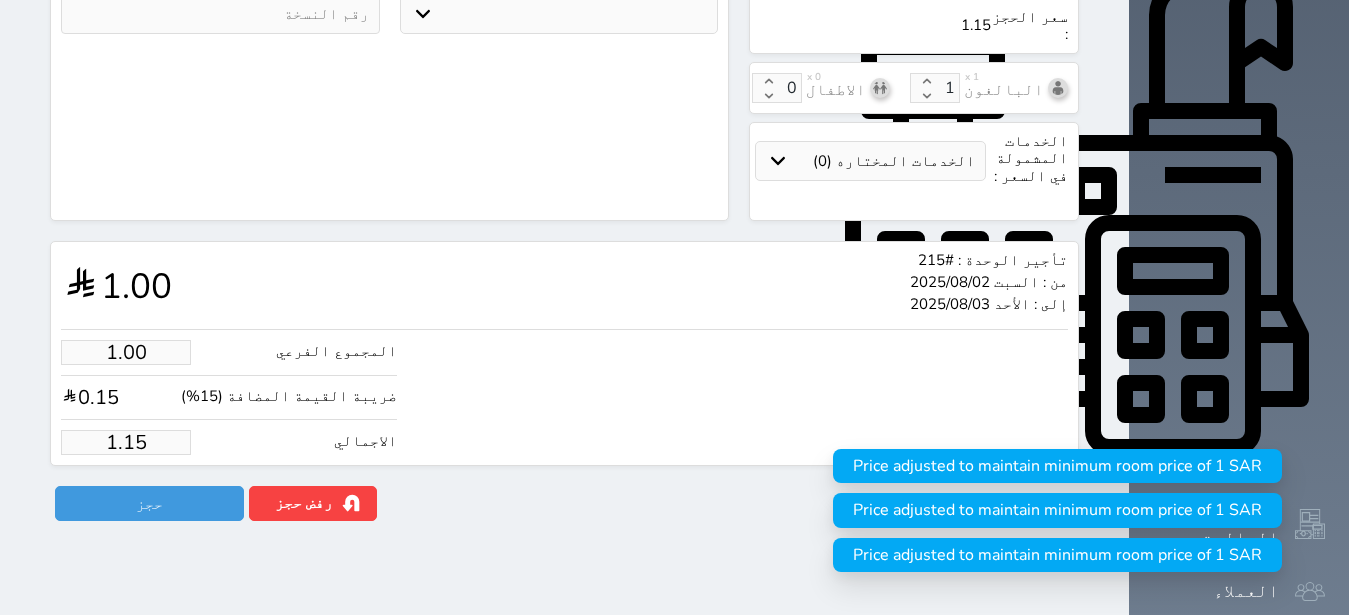 select 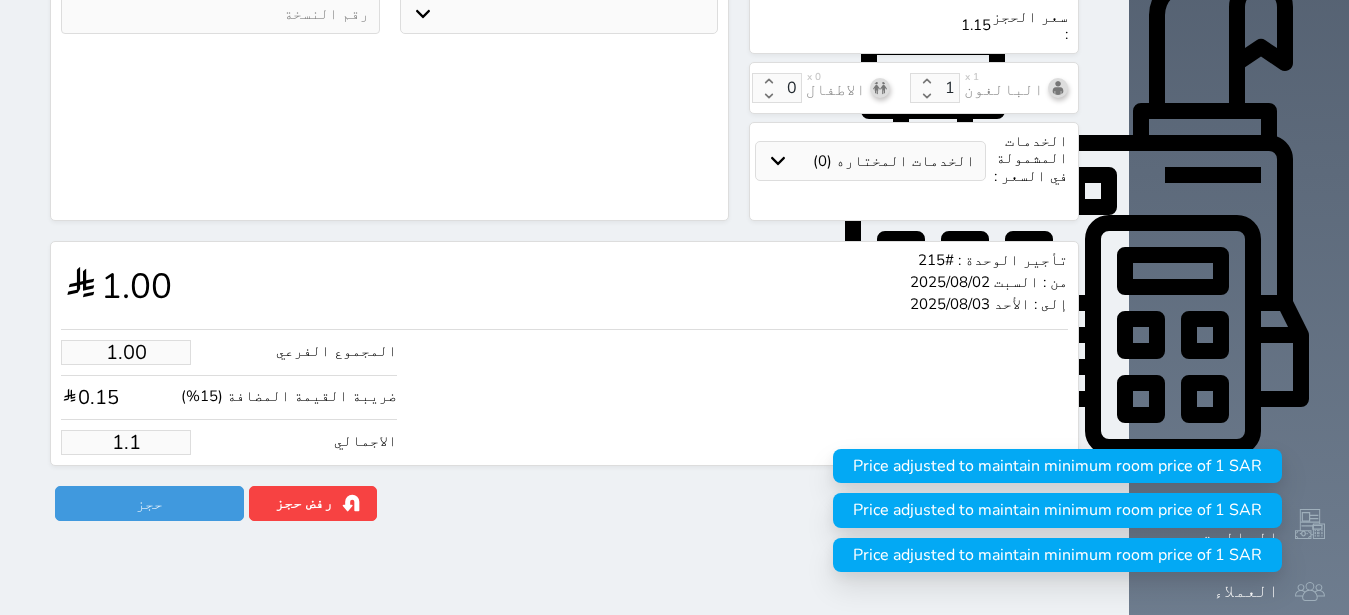 type on "1." 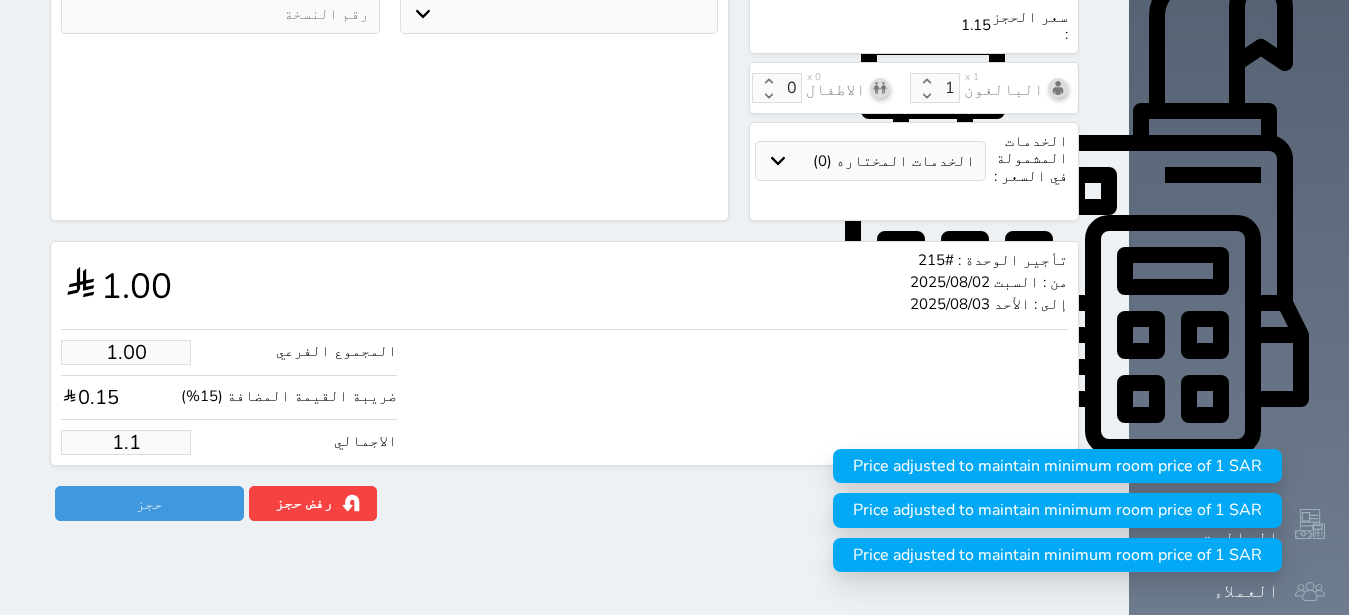 select 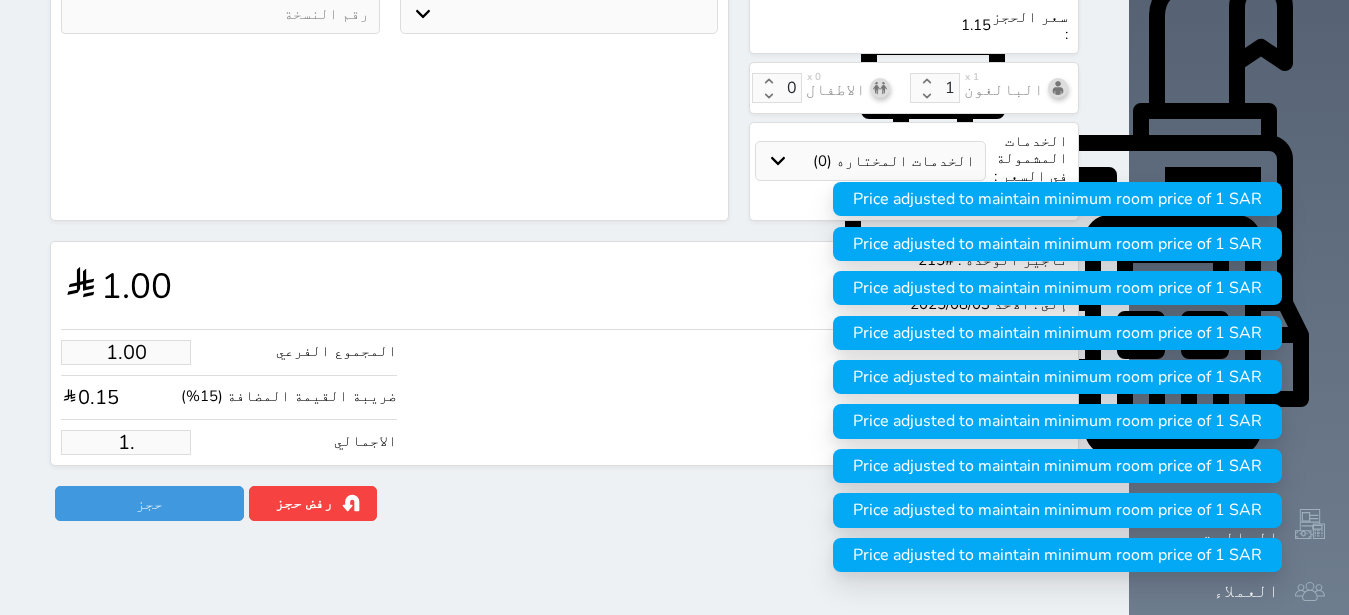 type on "1" 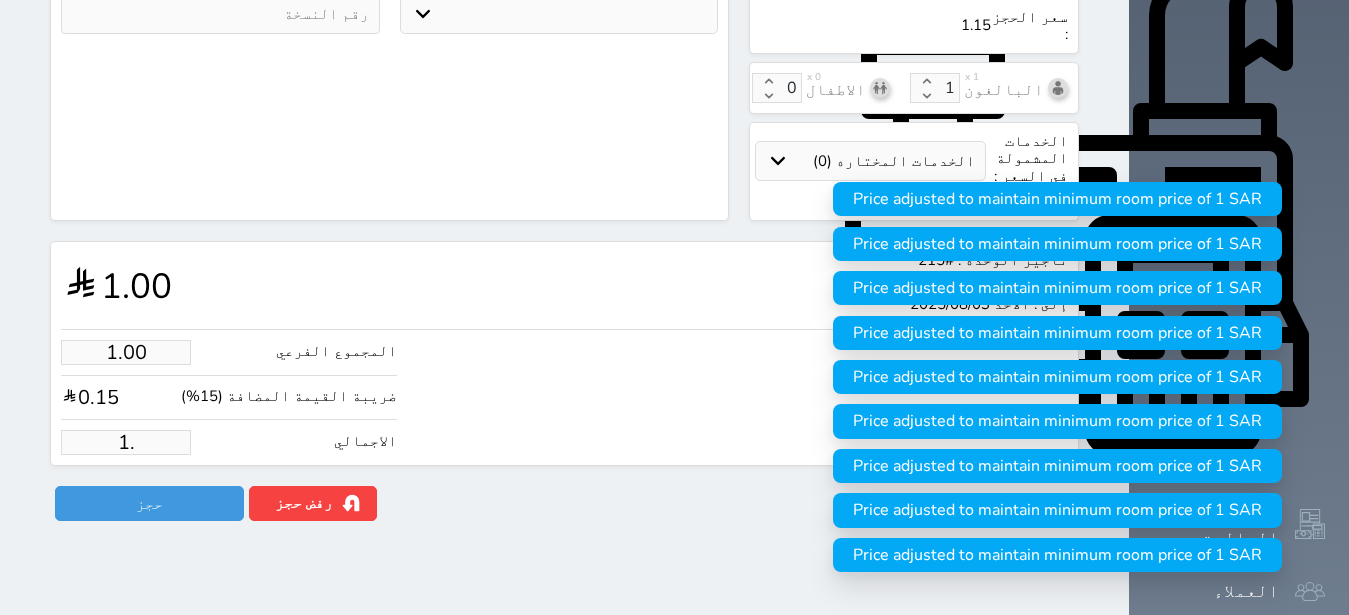 select 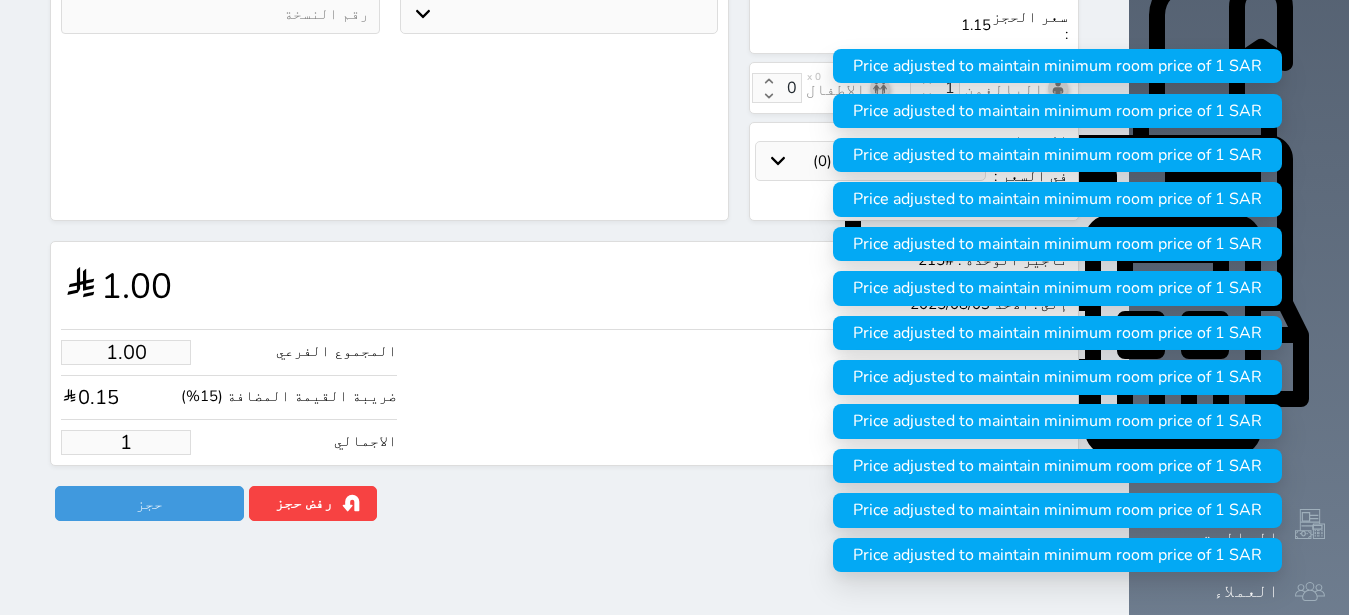 type on "13.04" 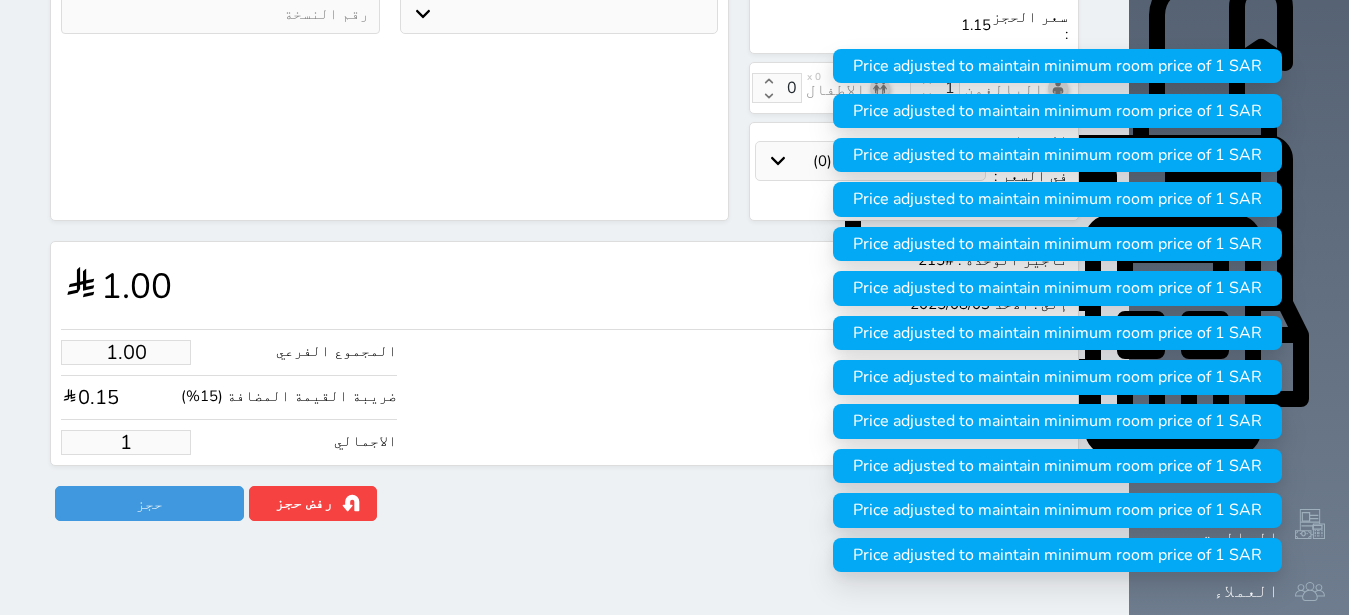type on "15" 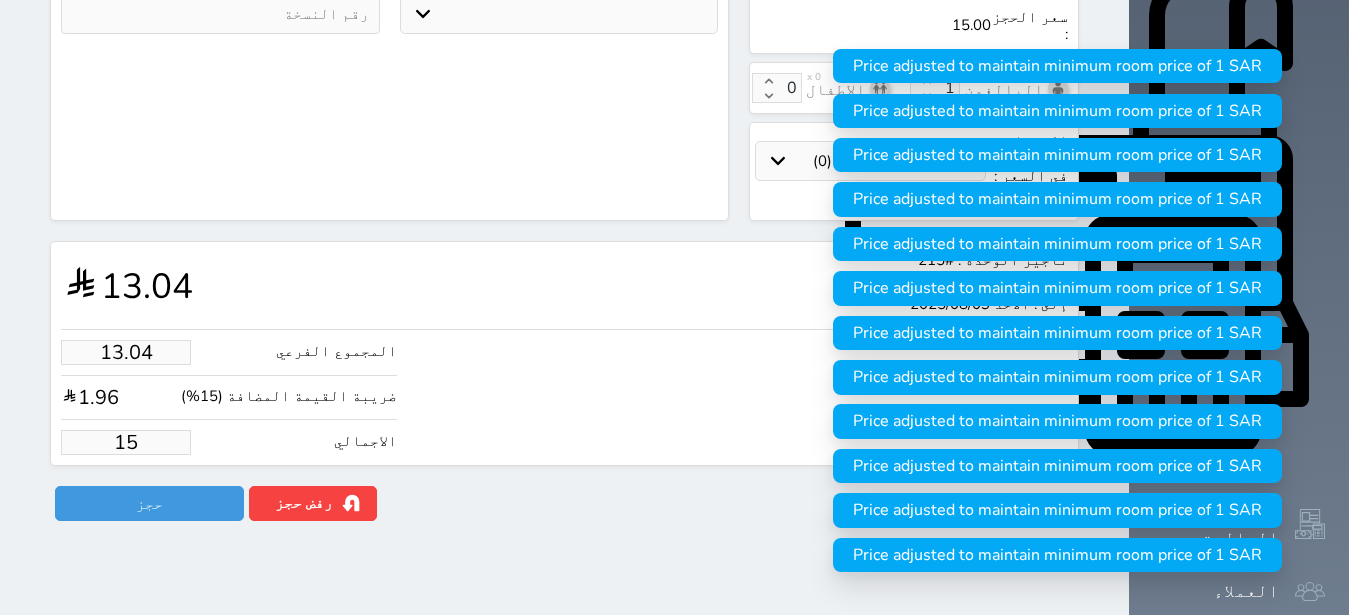 type on "130.43" 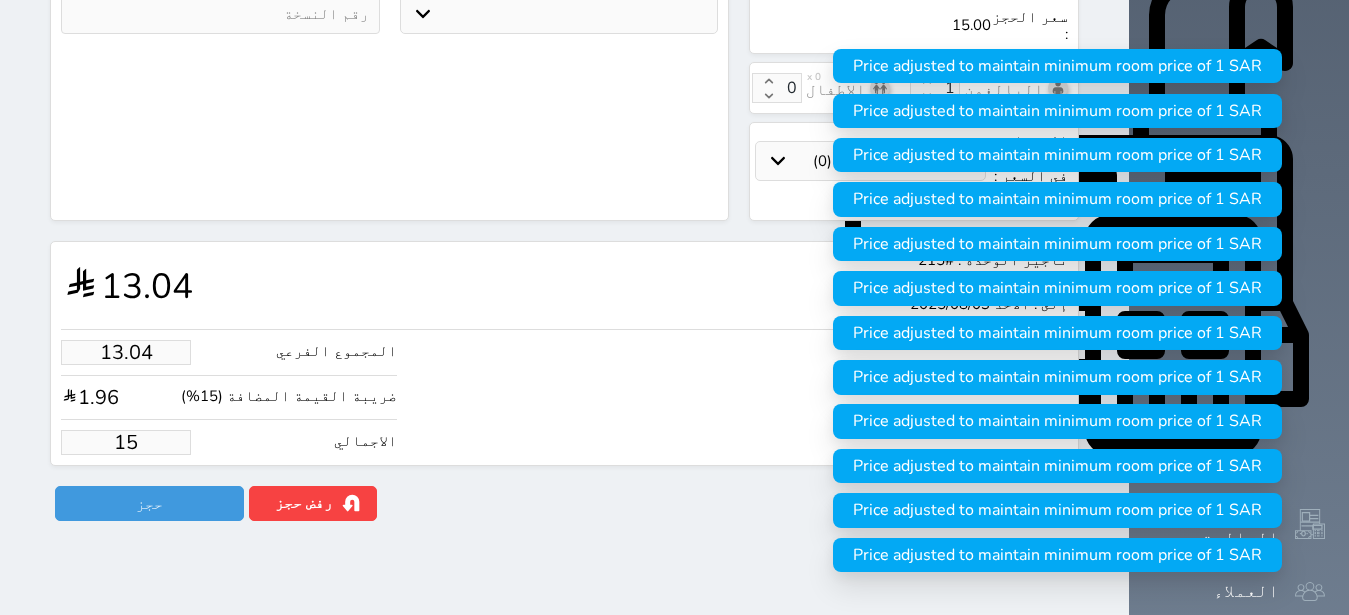 type on "150" 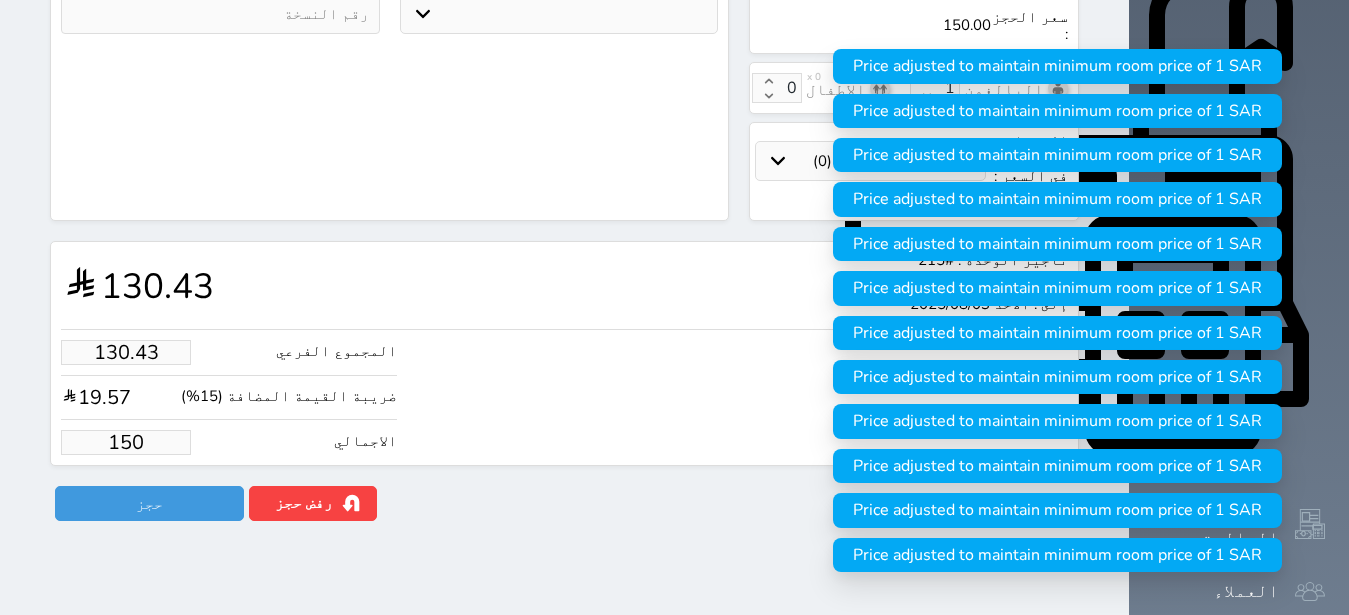 type on "150.00" 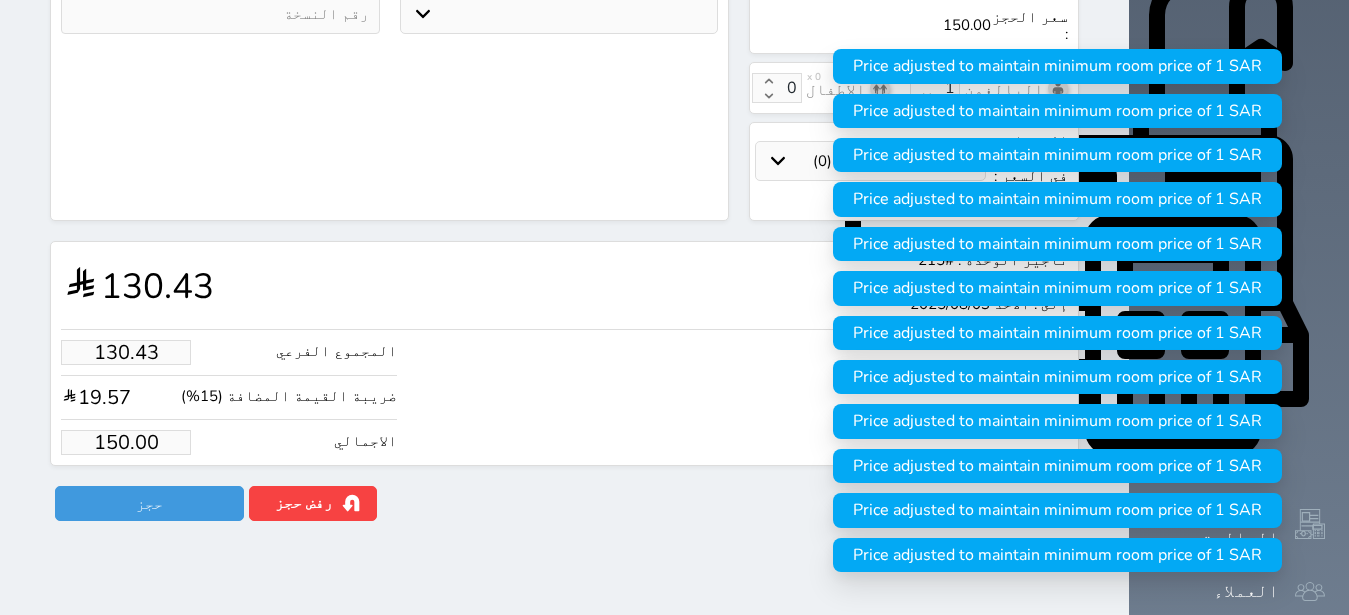 click on "المجموع الفرعي   [PRICE]     ضريبة القيمة المضافة ([PERCENT])    [PRICE]      الاجمالي   [PRICE]" at bounding box center [564, 392] 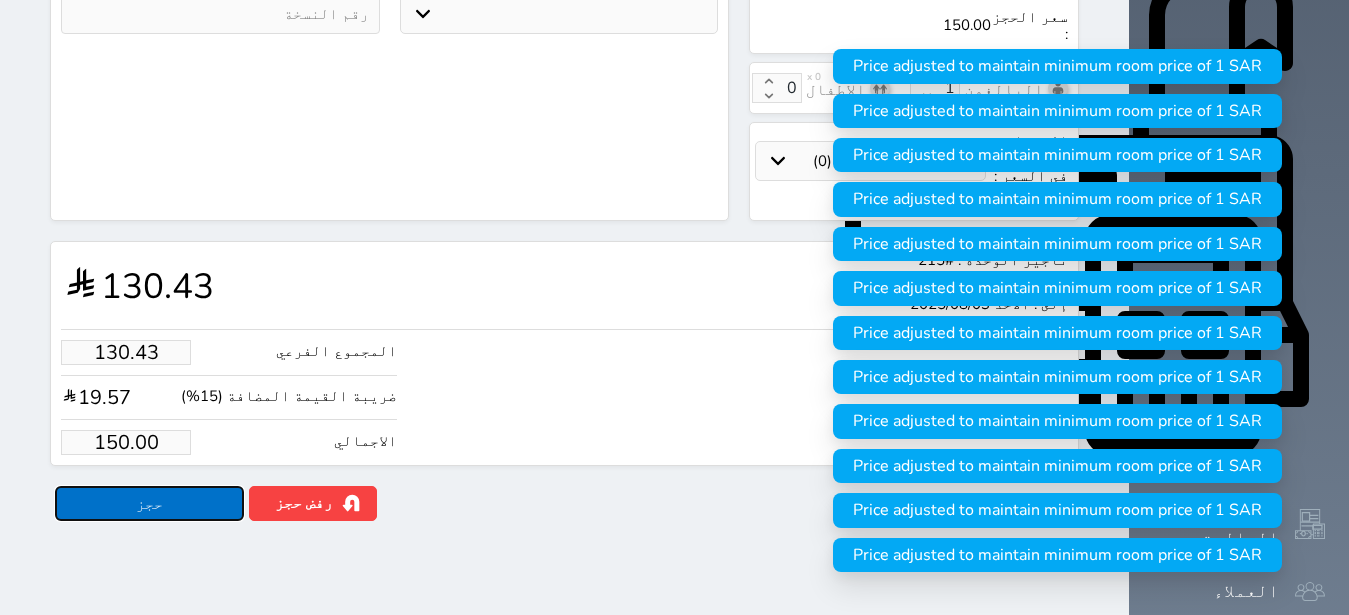 click on "حجز" at bounding box center [149, 503] 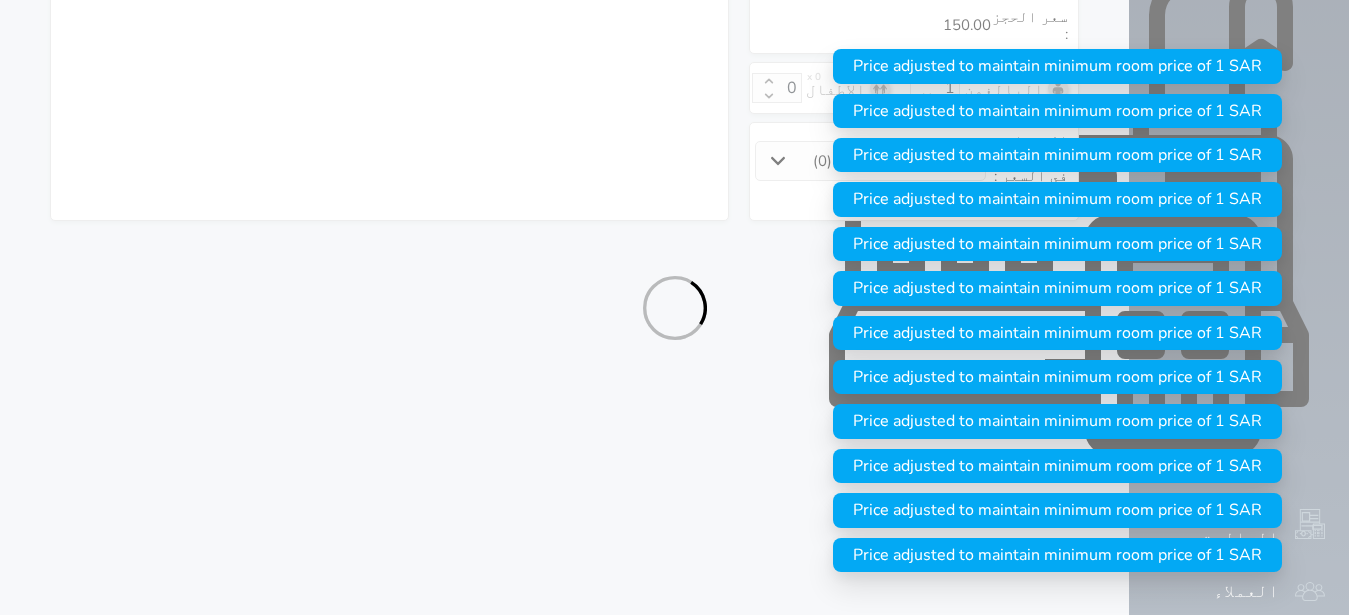 select on "1" 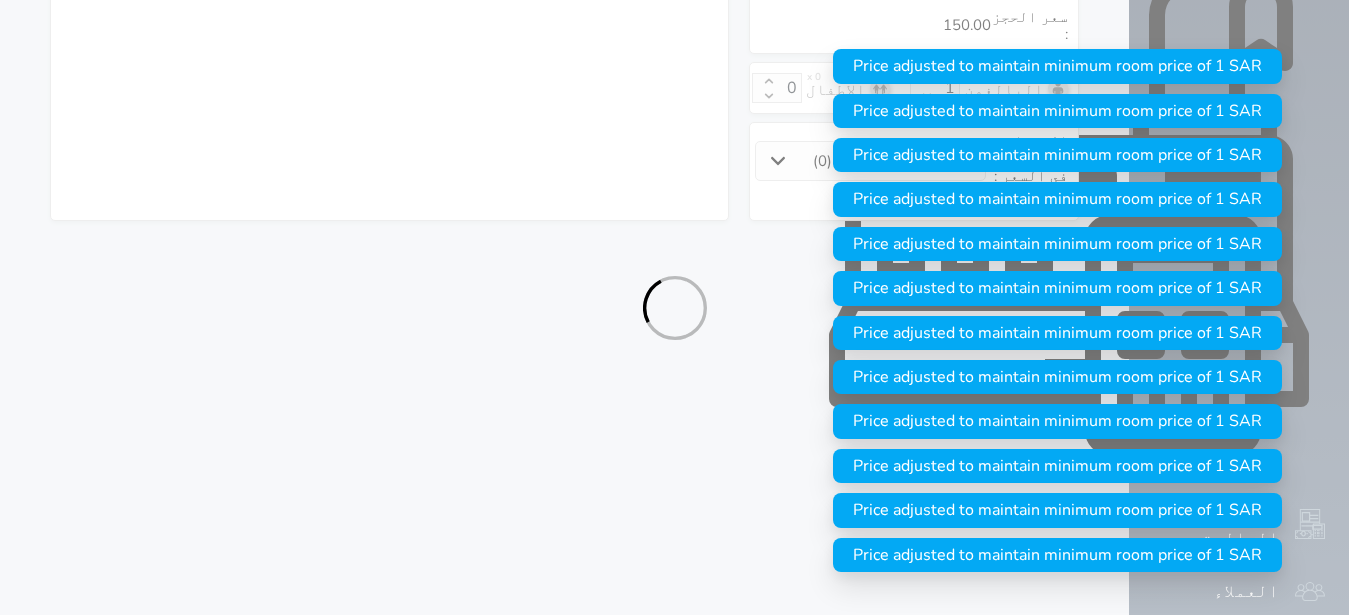 select on "113" 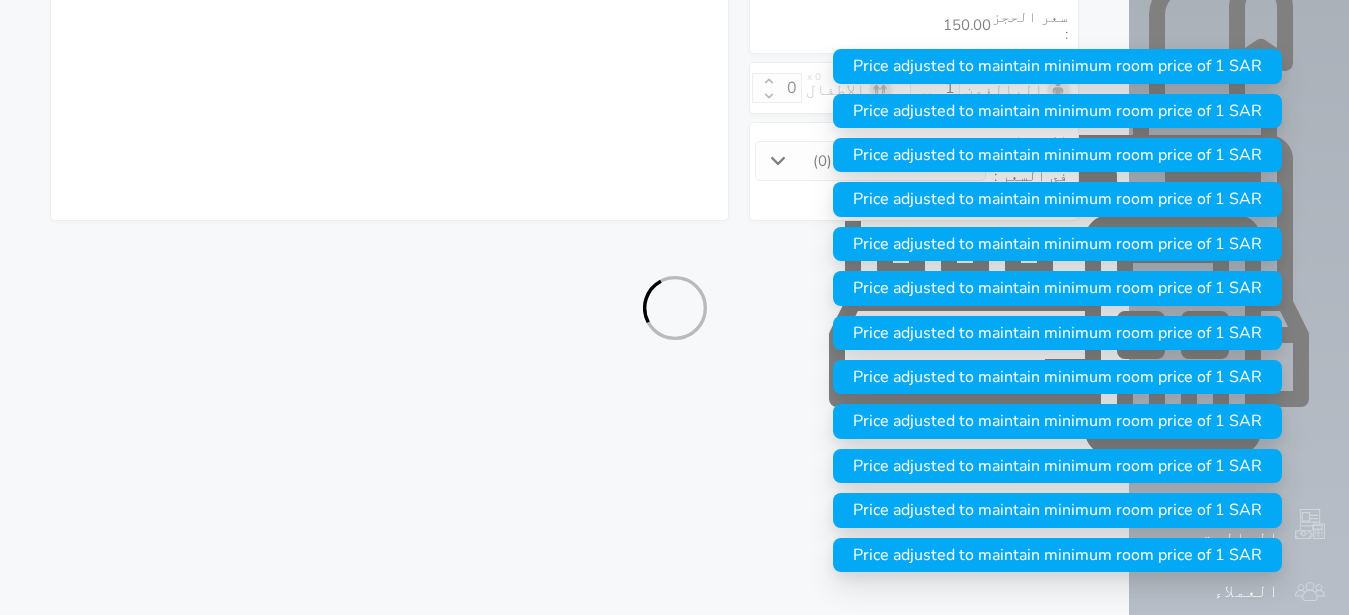 select on "1" 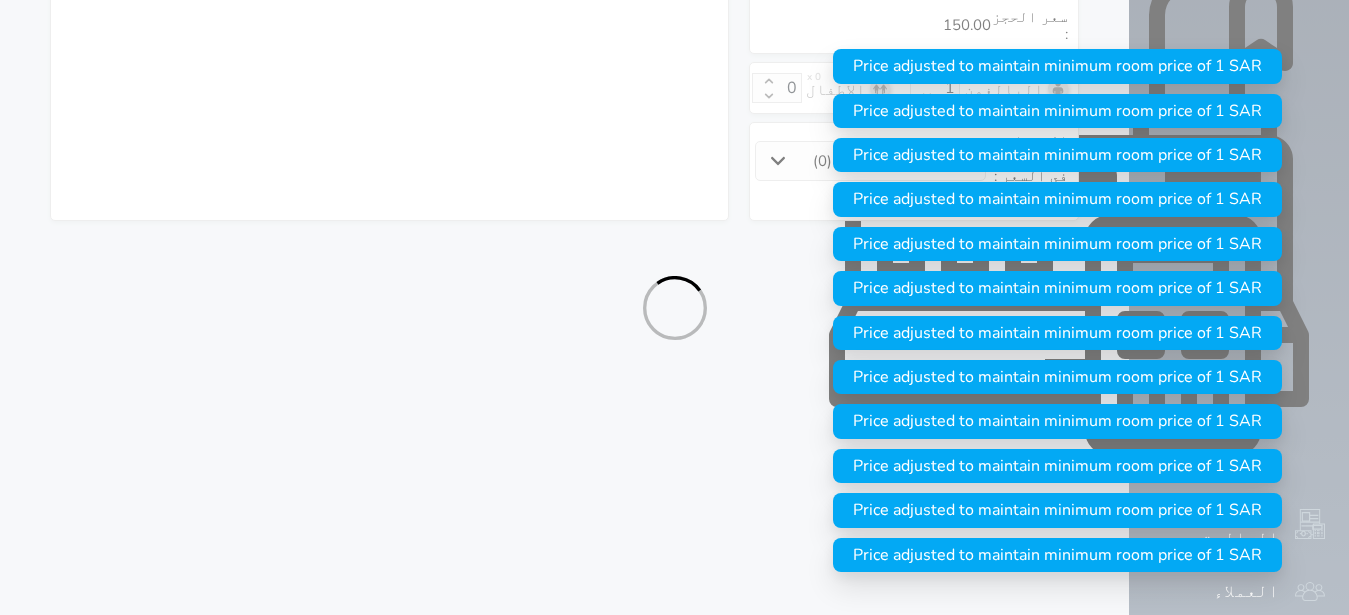 select on "7" 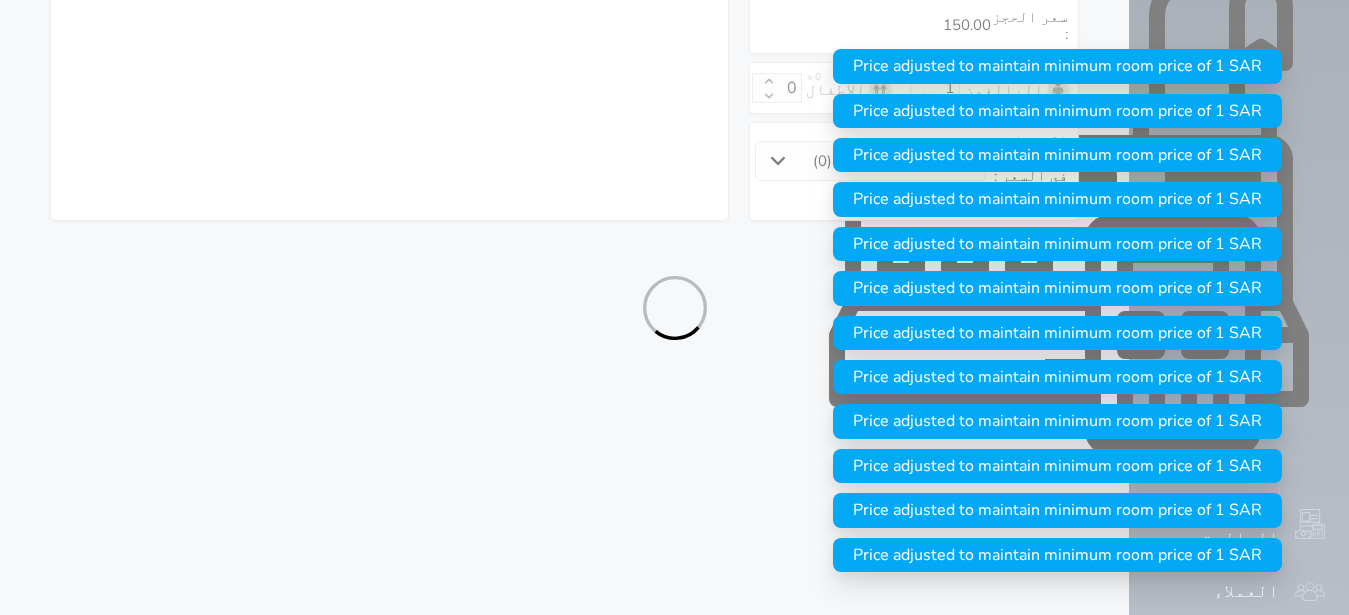 select 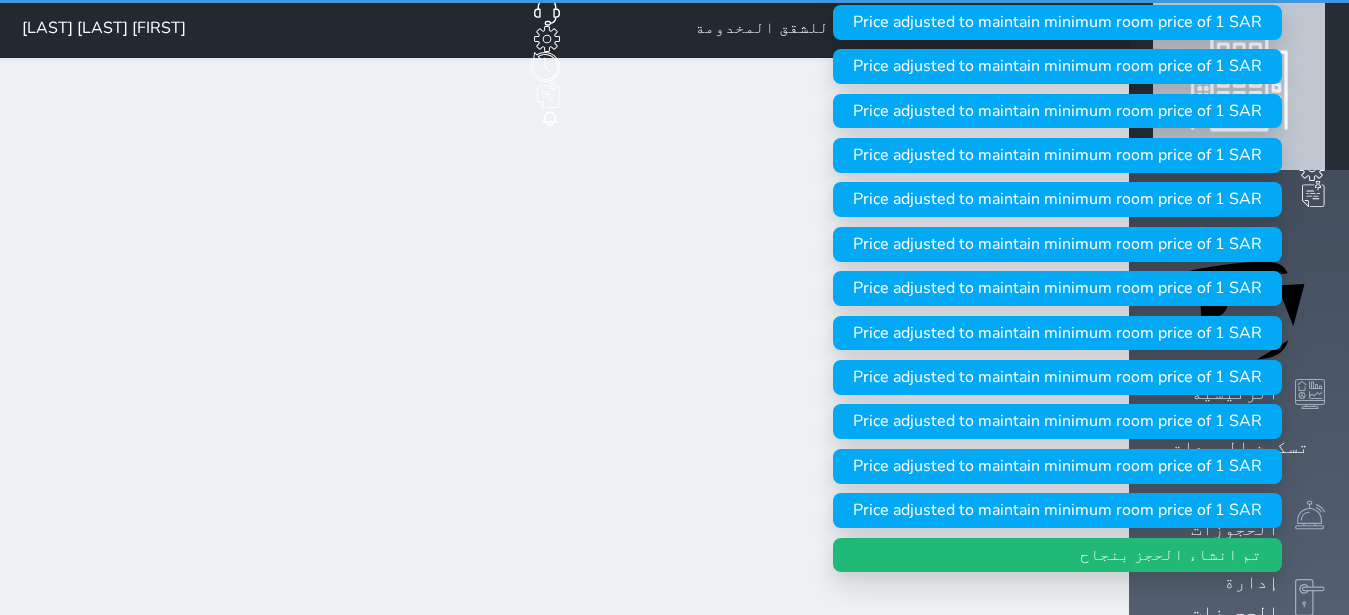 scroll, scrollTop: 0, scrollLeft: 0, axis: both 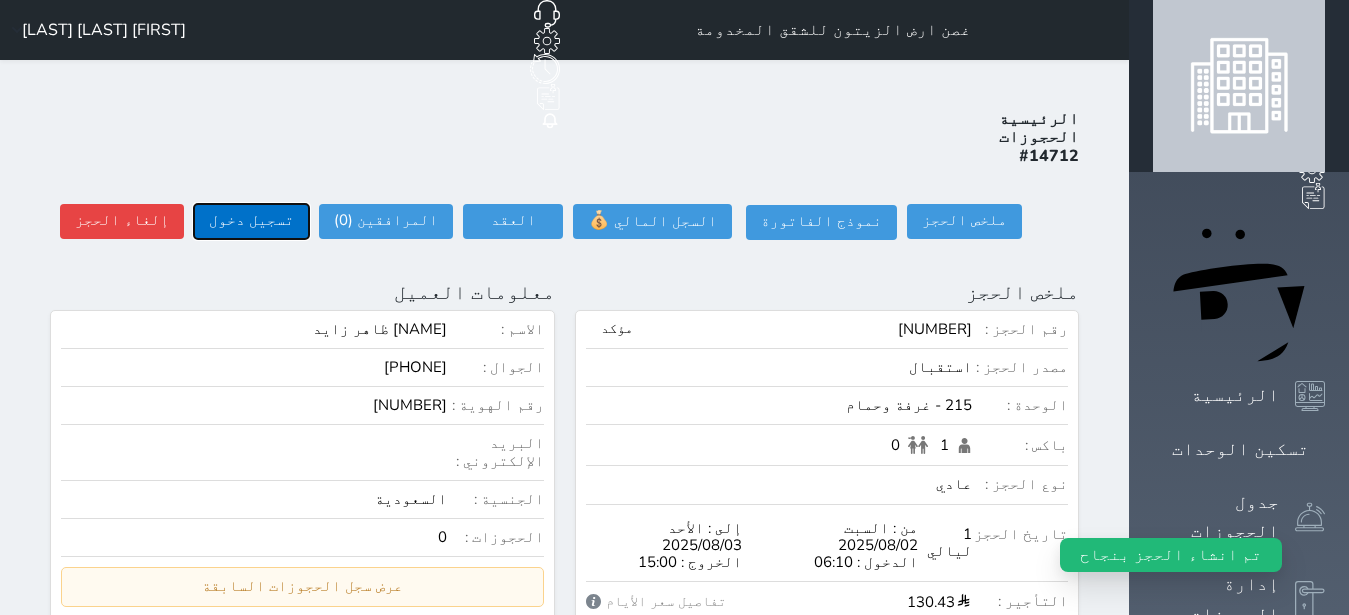 click on "تسجيل دخول" at bounding box center (251, 221) 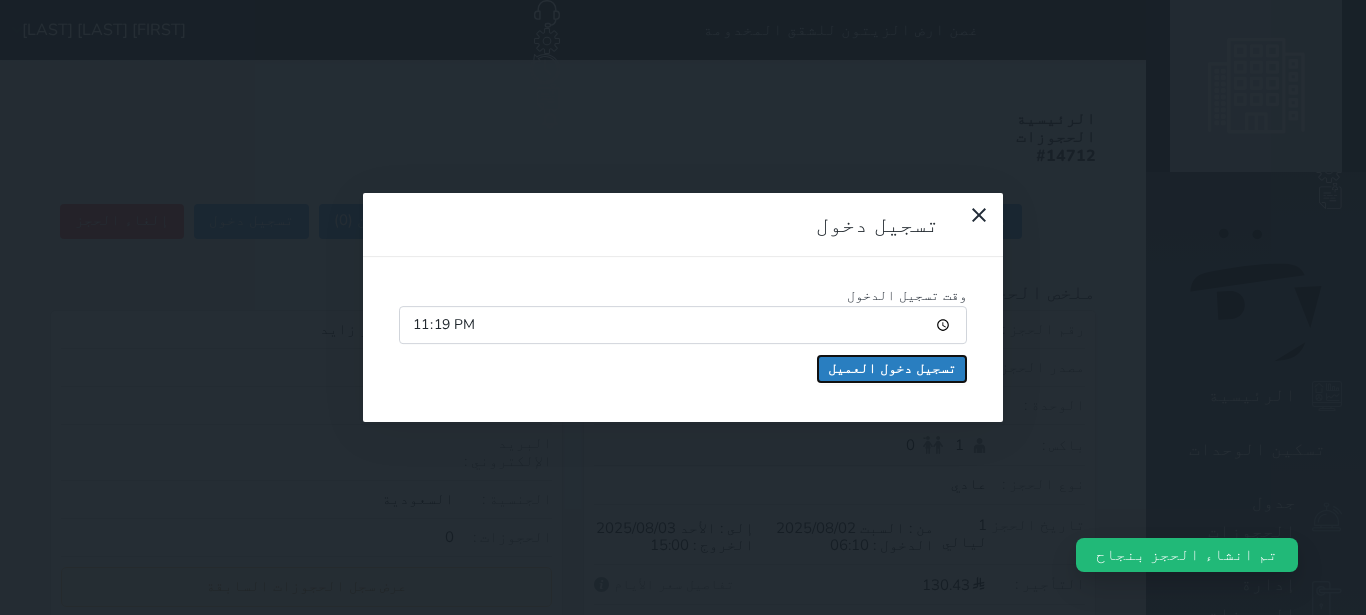 click on "تسجيل دخول العميل" at bounding box center (892, 369) 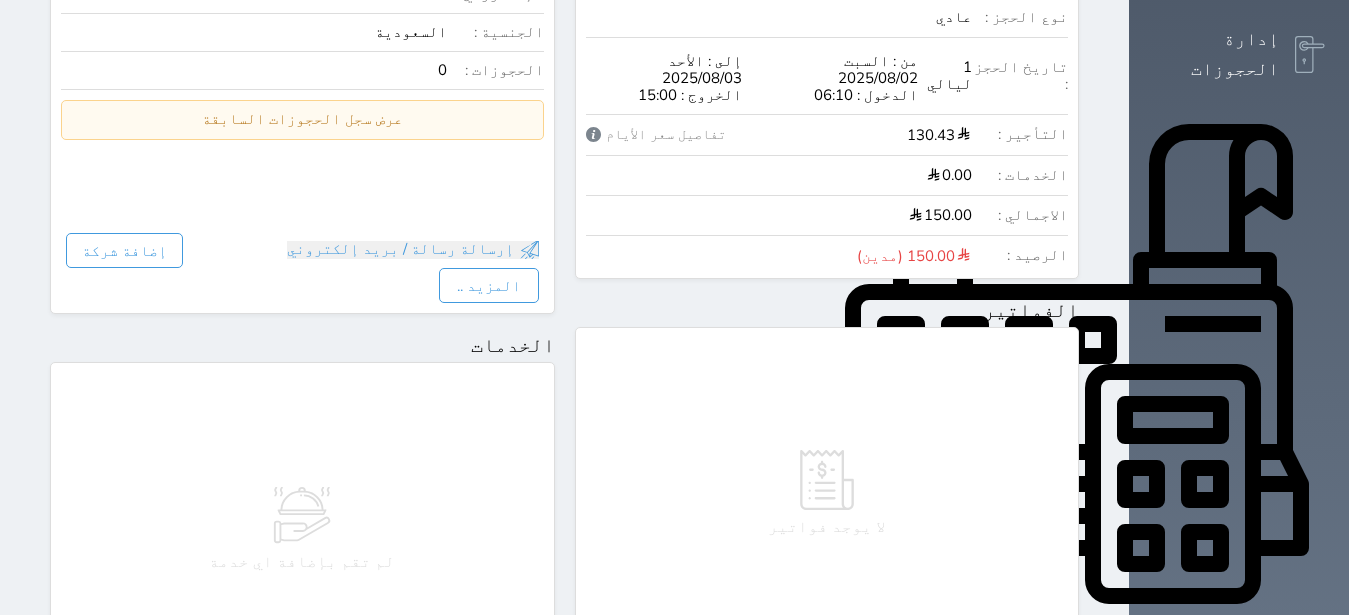 scroll, scrollTop: 1134, scrollLeft: 0, axis: vertical 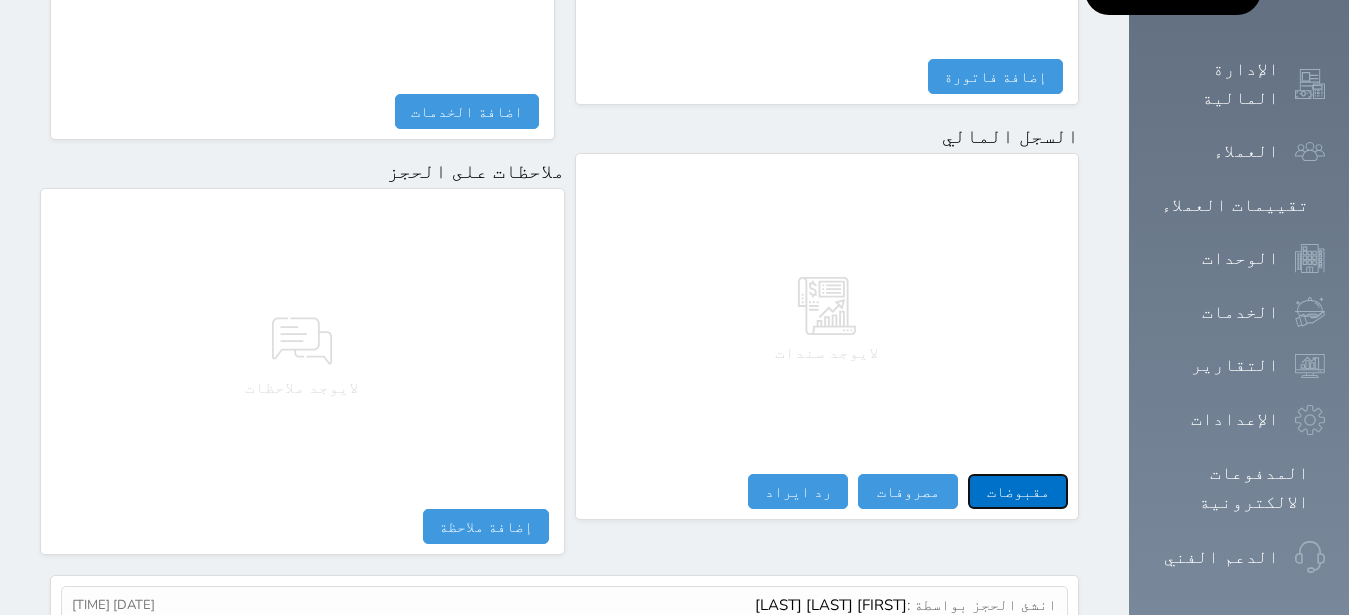 click on "مقبوضات" at bounding box center (1018, 491) 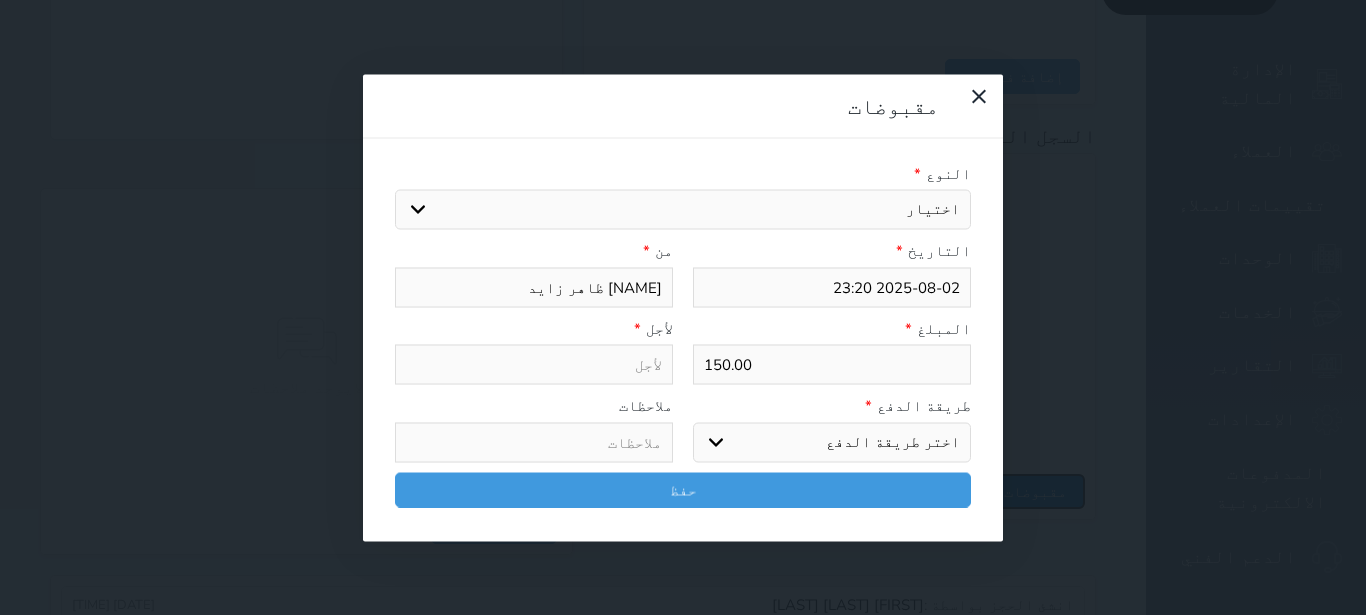 select 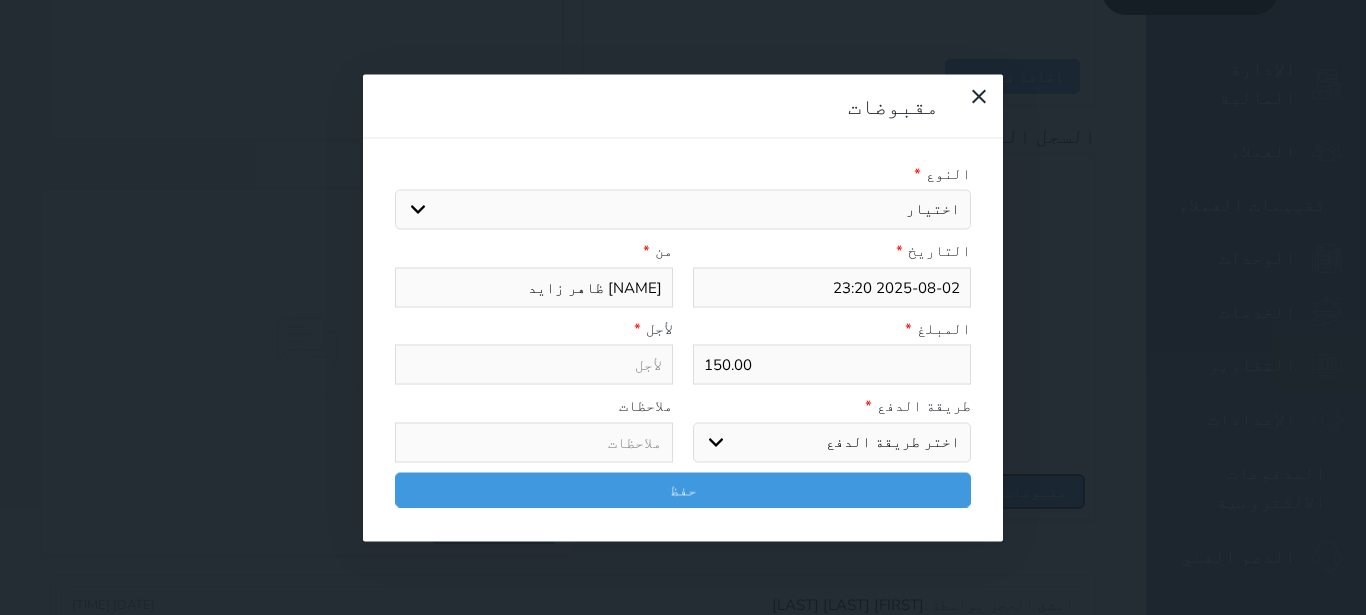 select 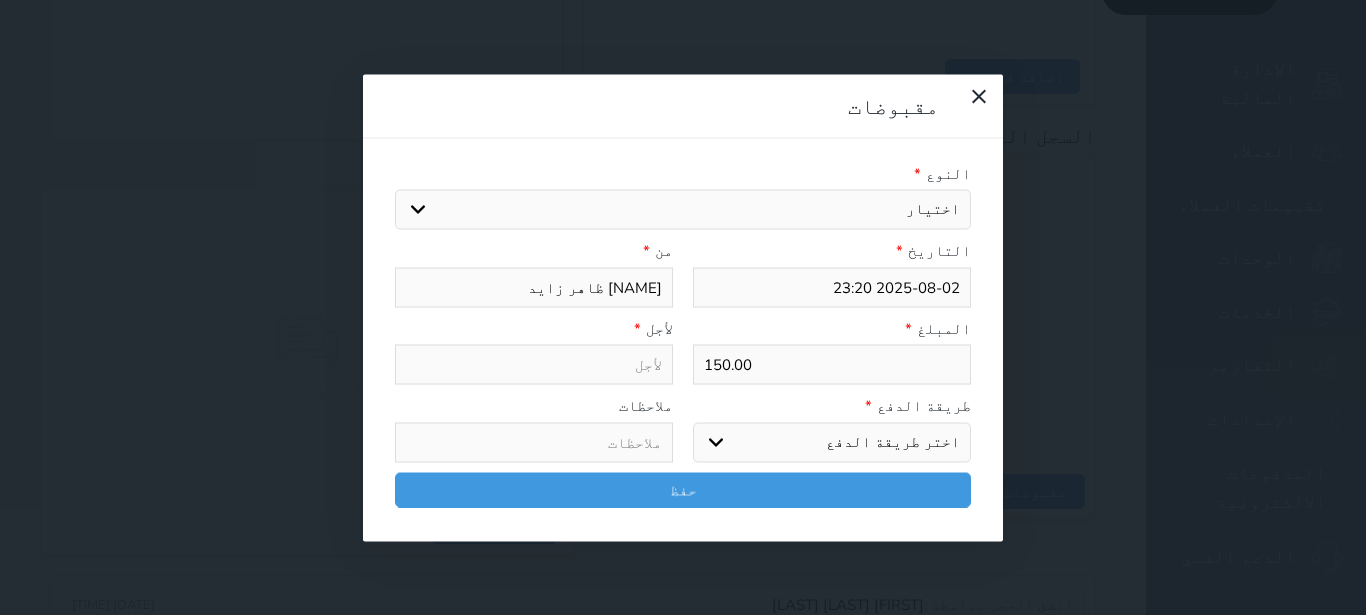 click on "اختيار   مقبوضات عامة قيمة إيجار فواتير تامين عربون لا ينطبق آخر مغسلة واي فاي - الإنترنت مواقف السيارات طعام الأغذية والمشروبات مشروبات المشروبات الباردة المشروبات الساخنة الإفطار غداء عشاء مخبز و كعك حمام سباحة الصالة الرياضية سبا و خدمات الجمال اختيار وإسقاط (خدمات النقل) ميني بار كابل - تلفزيون سرير إضافي تصفيف الشعر التسوق خدمات الجولات السياحية المنظمة خدمات الدليل السياحي" at bounding box center (683, 210) 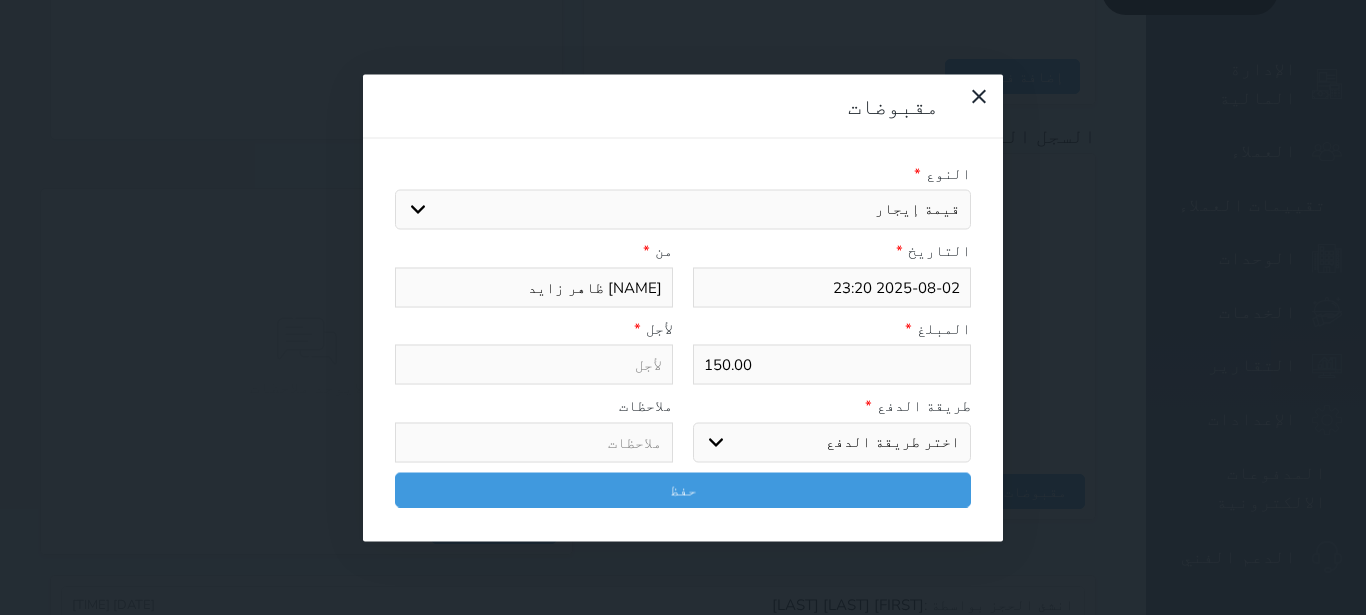 select 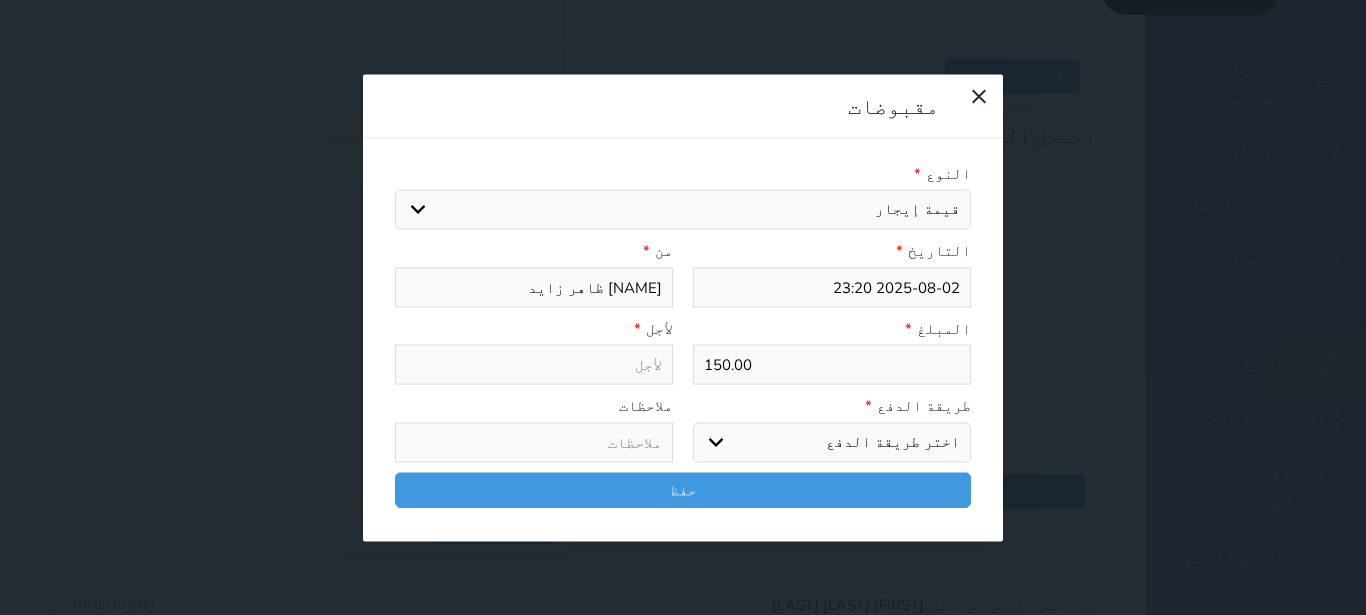 type on "قيمة إيجار - الوحدة - 215" 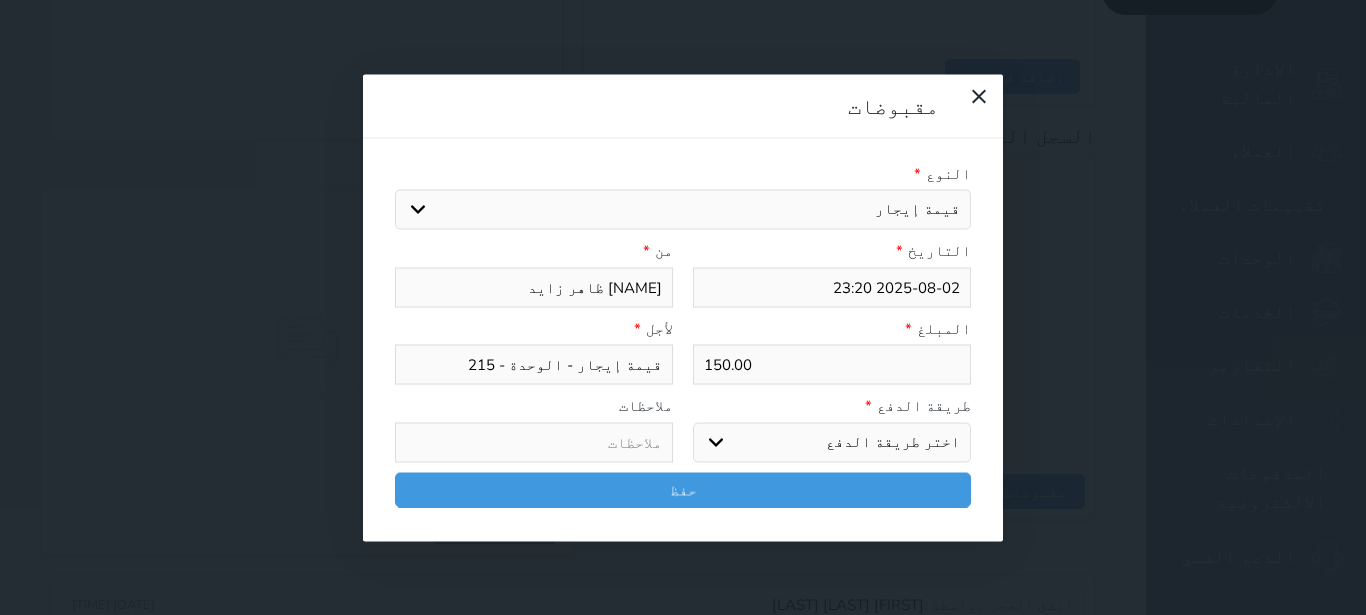 click on "اختر طريقة الدفع   دفع نقدى   تحويل بنكى   مدى   بطاقة ائتمان   آجل" at bounding box center [832, 442] 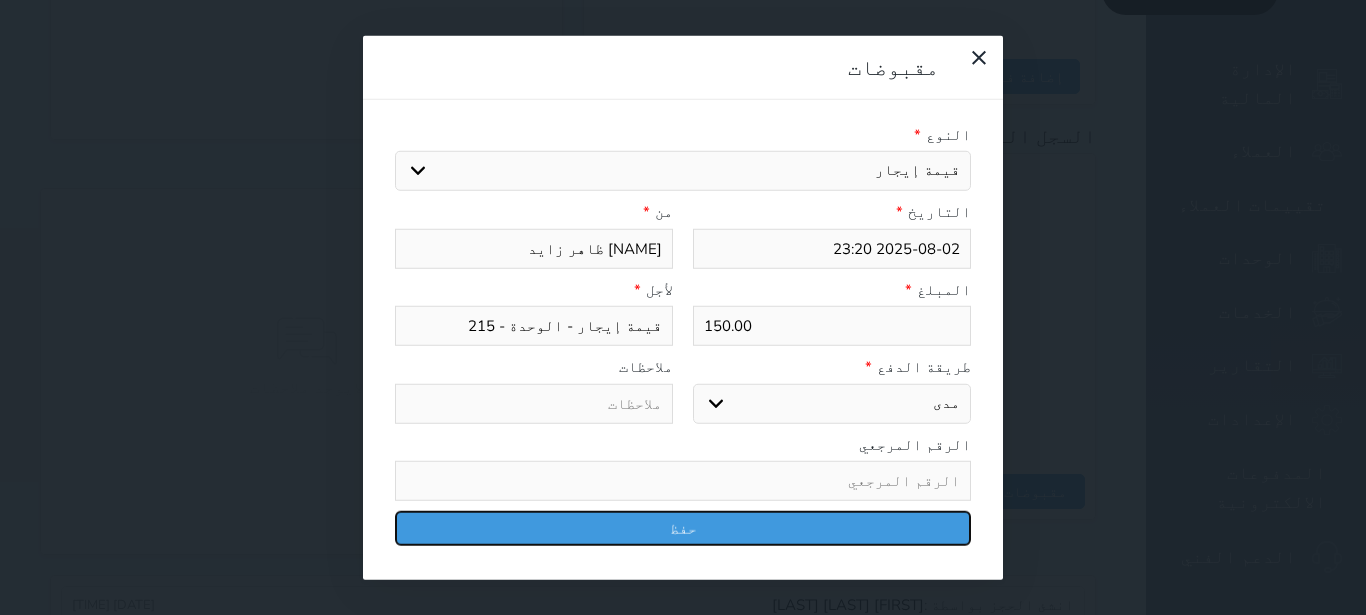 click on "حفظ" at bounding box center (683, 528) 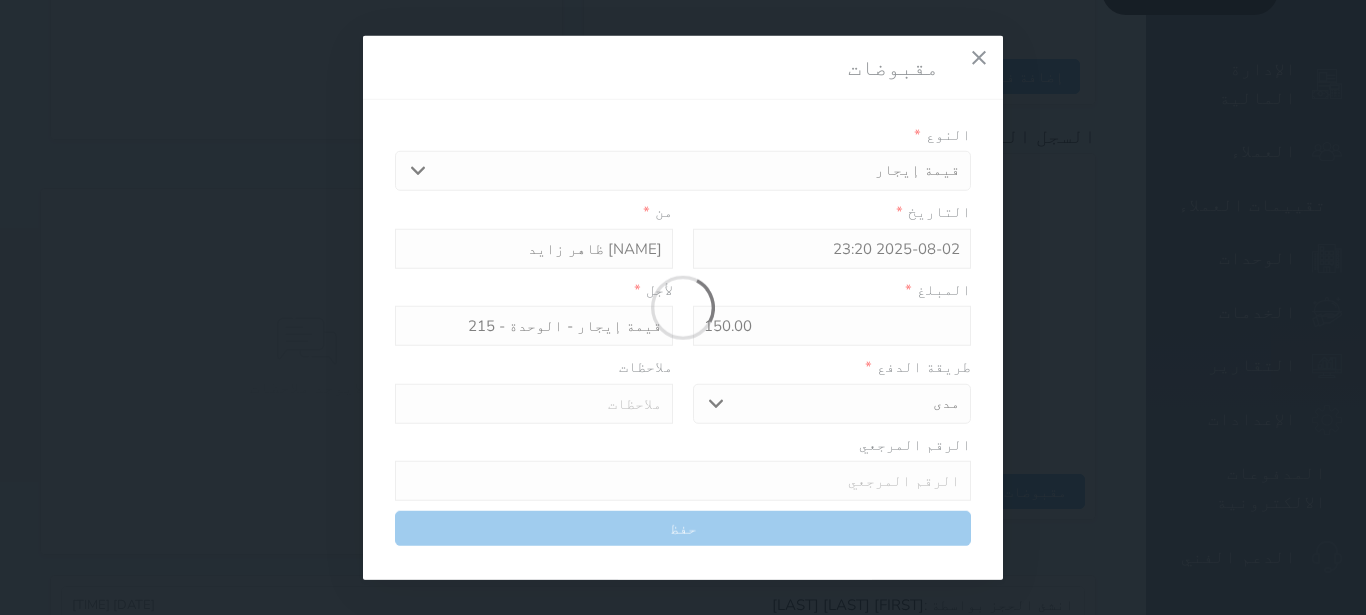 select 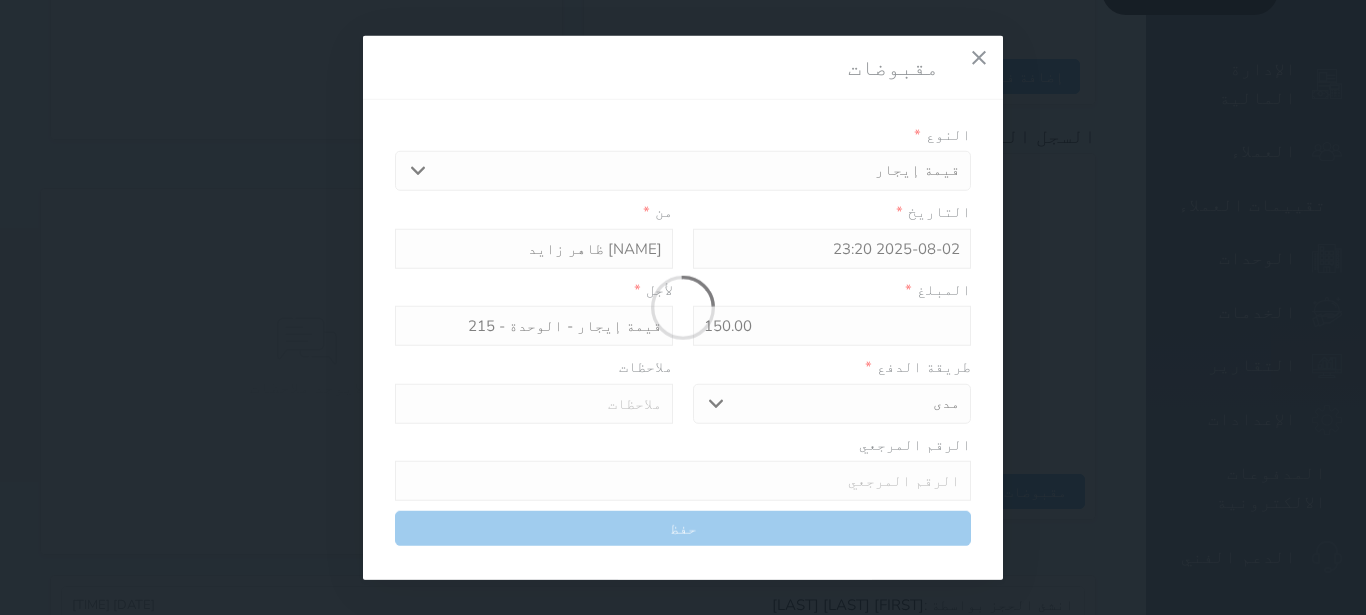 type 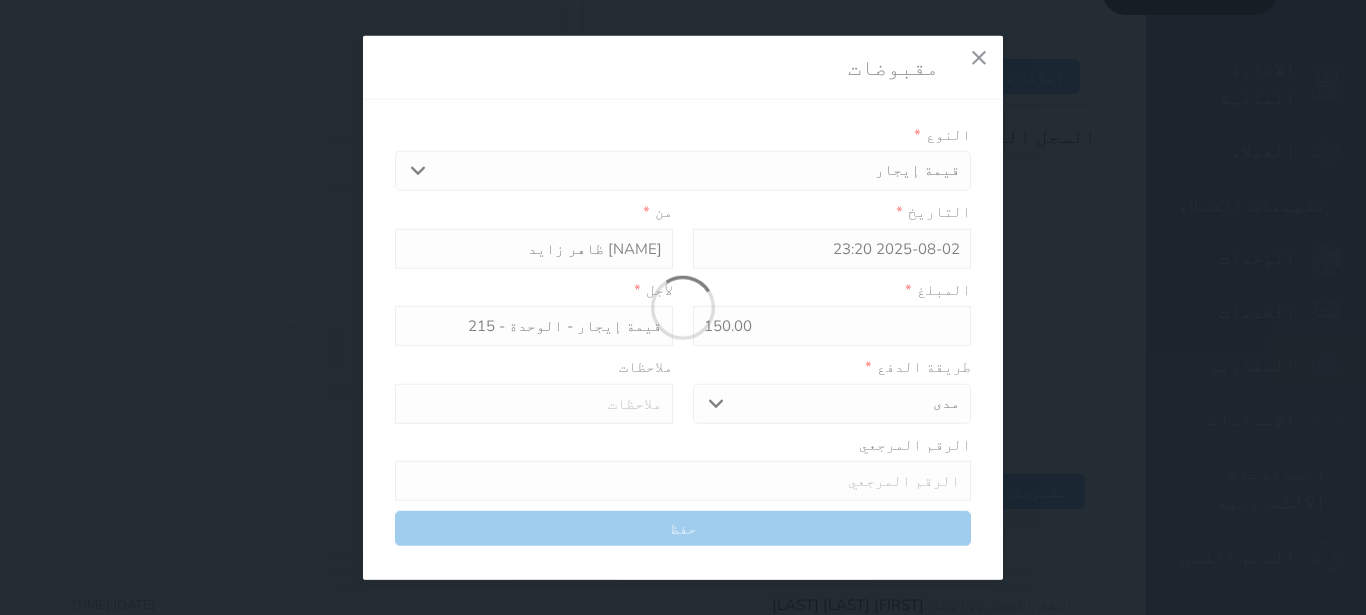type on "0" 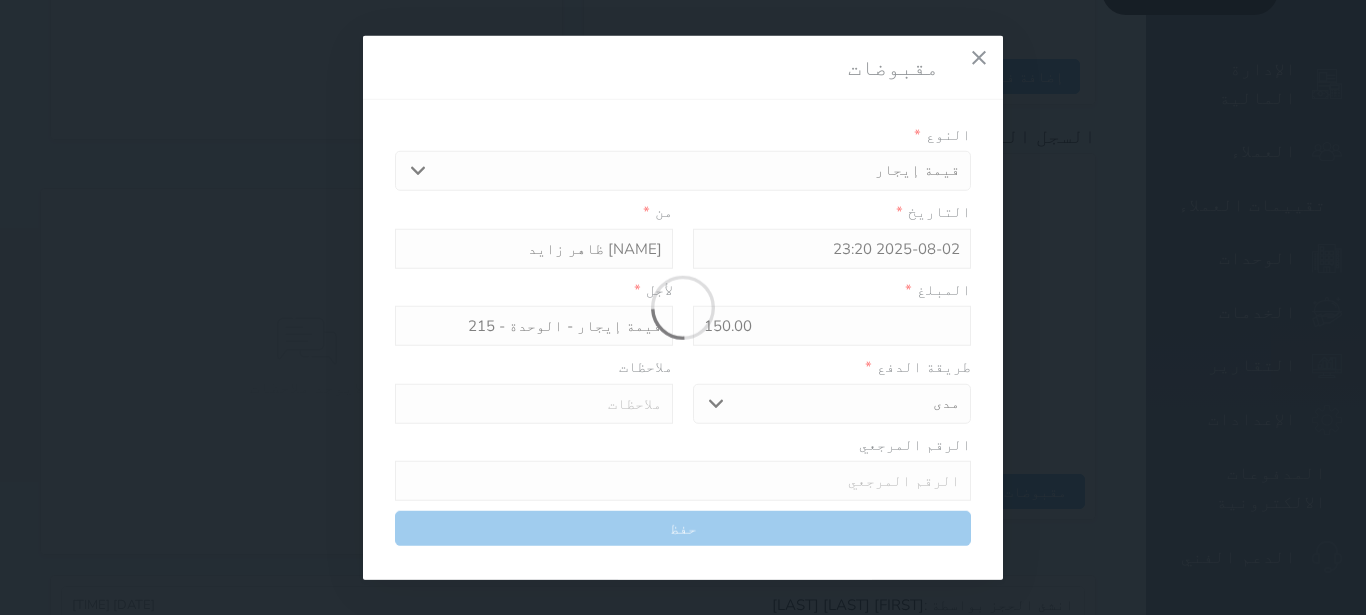 select 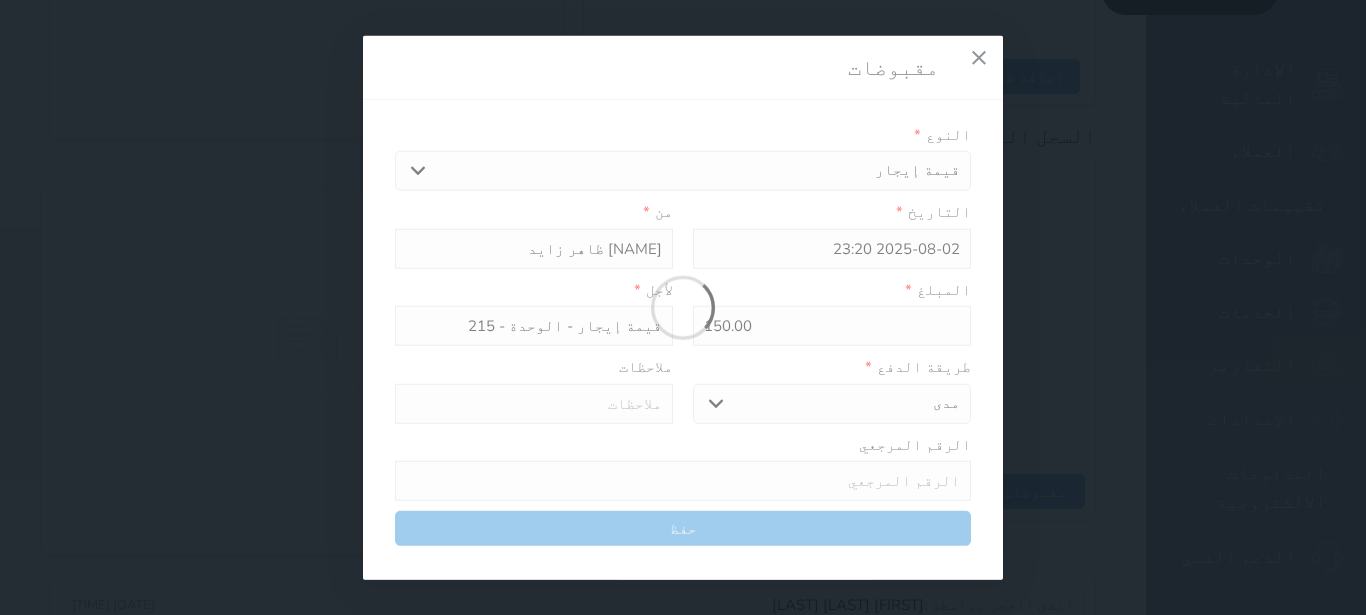 type on "0" 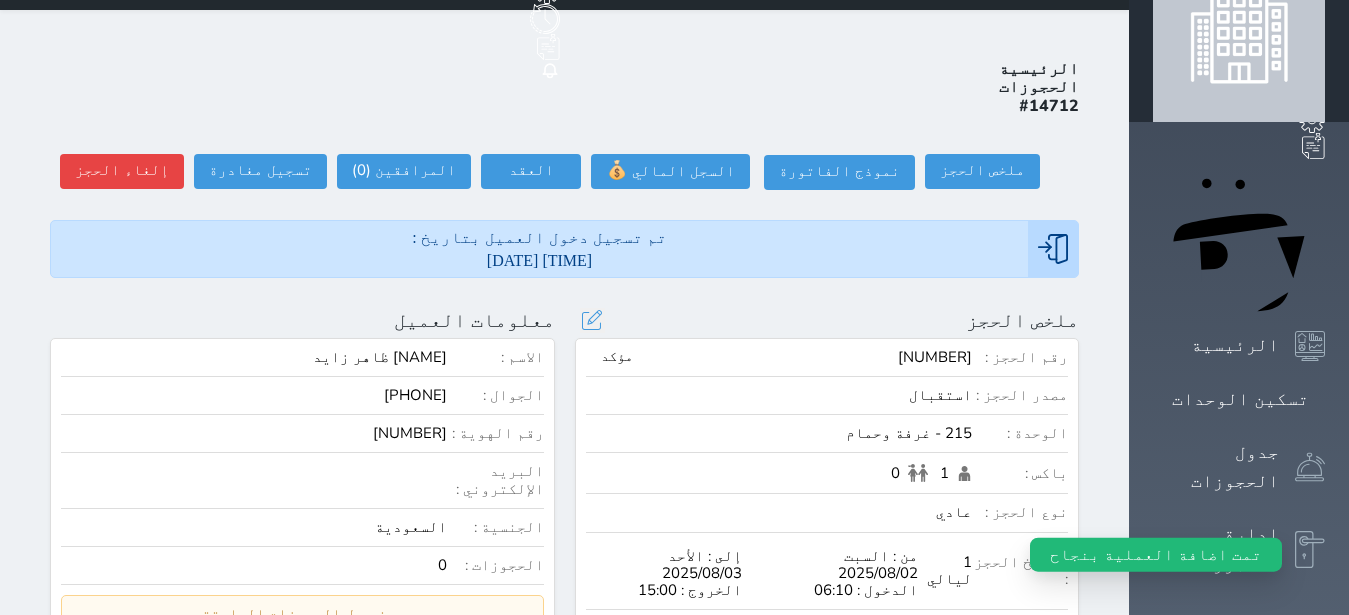 scroll, scrollTop: 0, scrollLeft: 0, axis: both 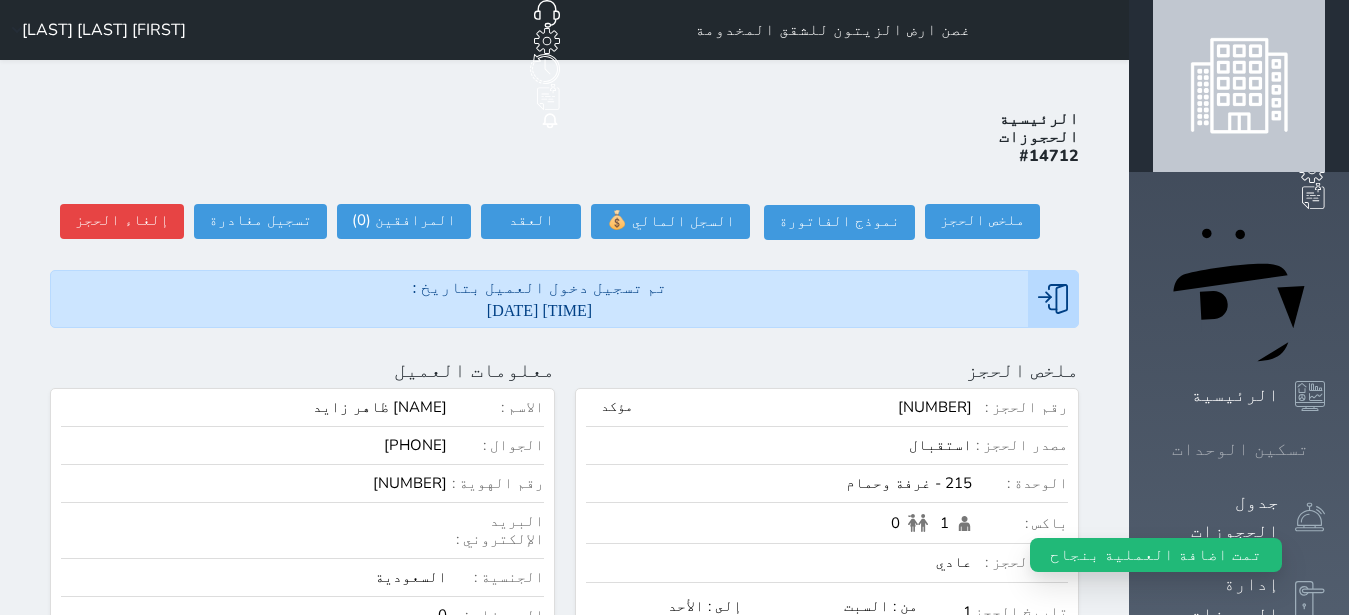 click 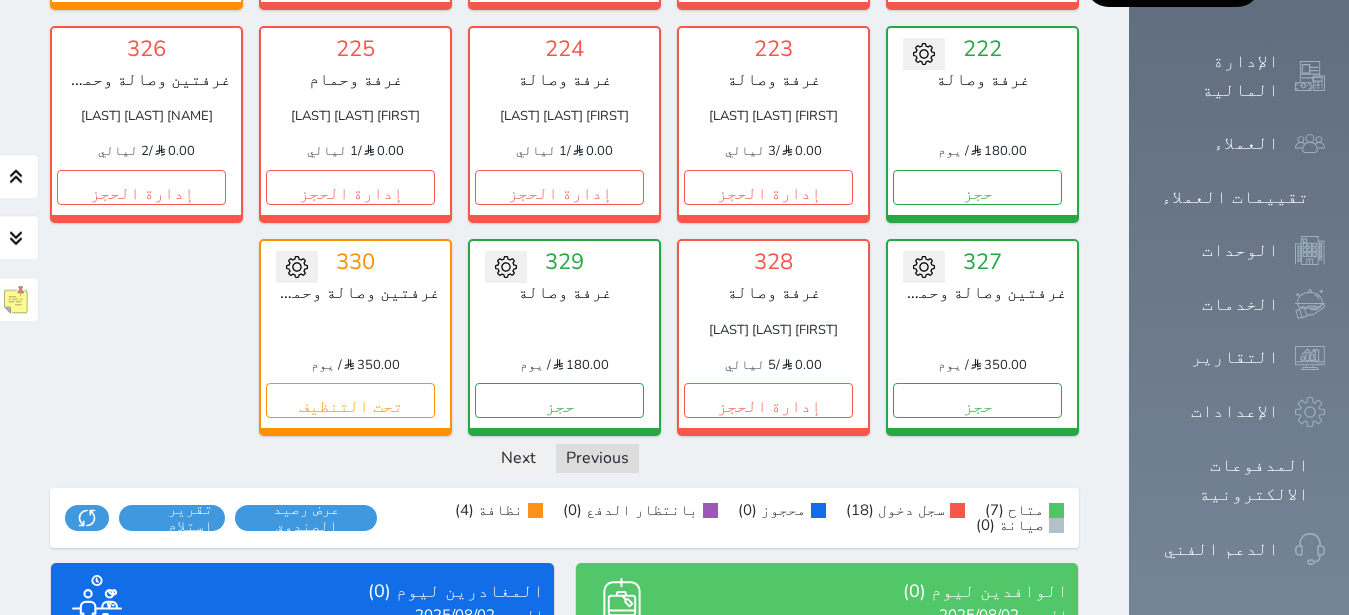 scroll, scrollTop: 1149, scrollLeft: 0, axis: vertical 